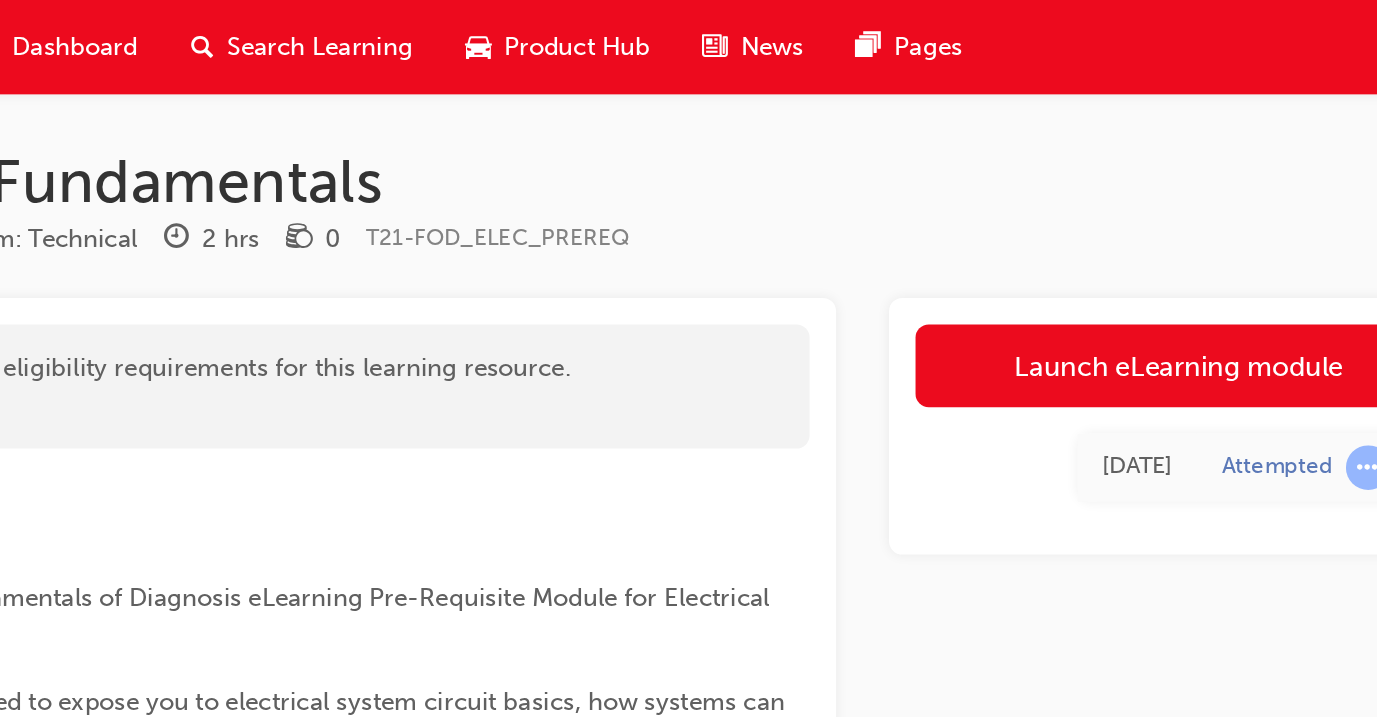 scroll, scrollTop: 0, scrollLeft: 0, axis: both 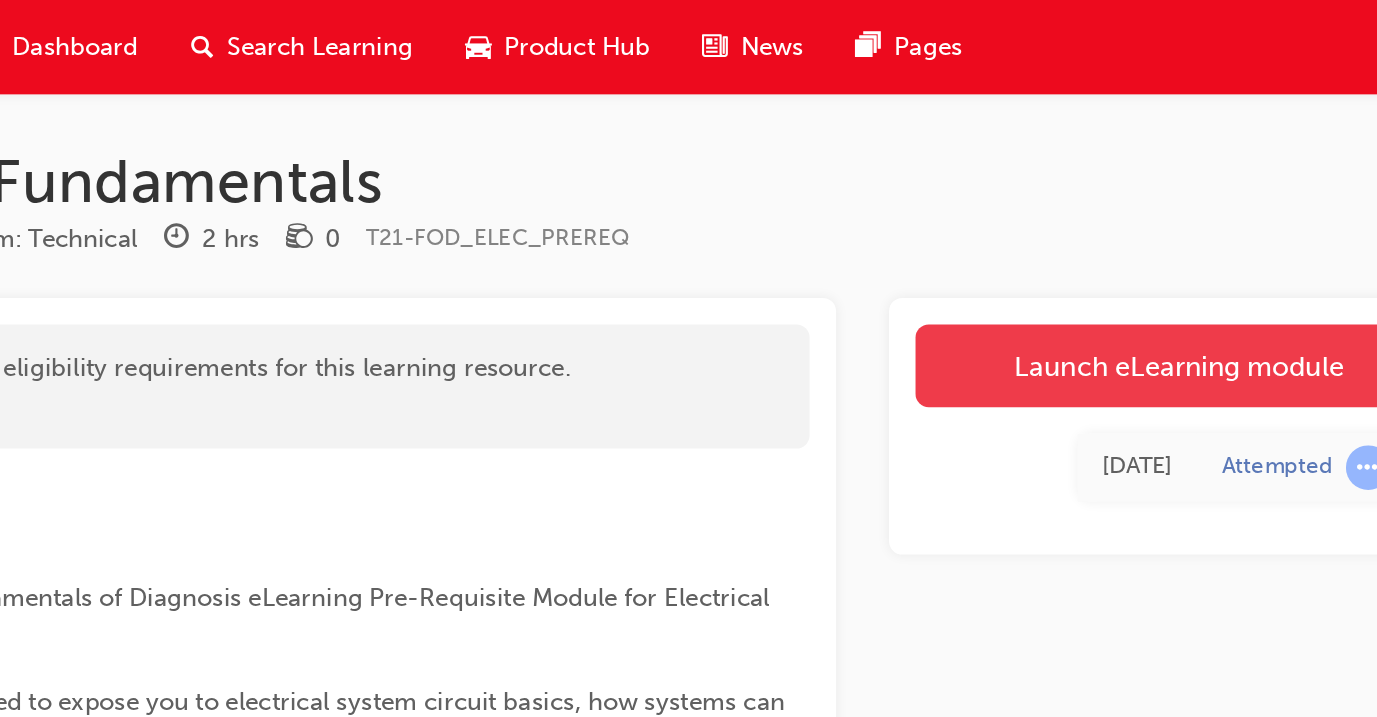 click on "Launch eLearning module" at bounding box center [1170, 221] 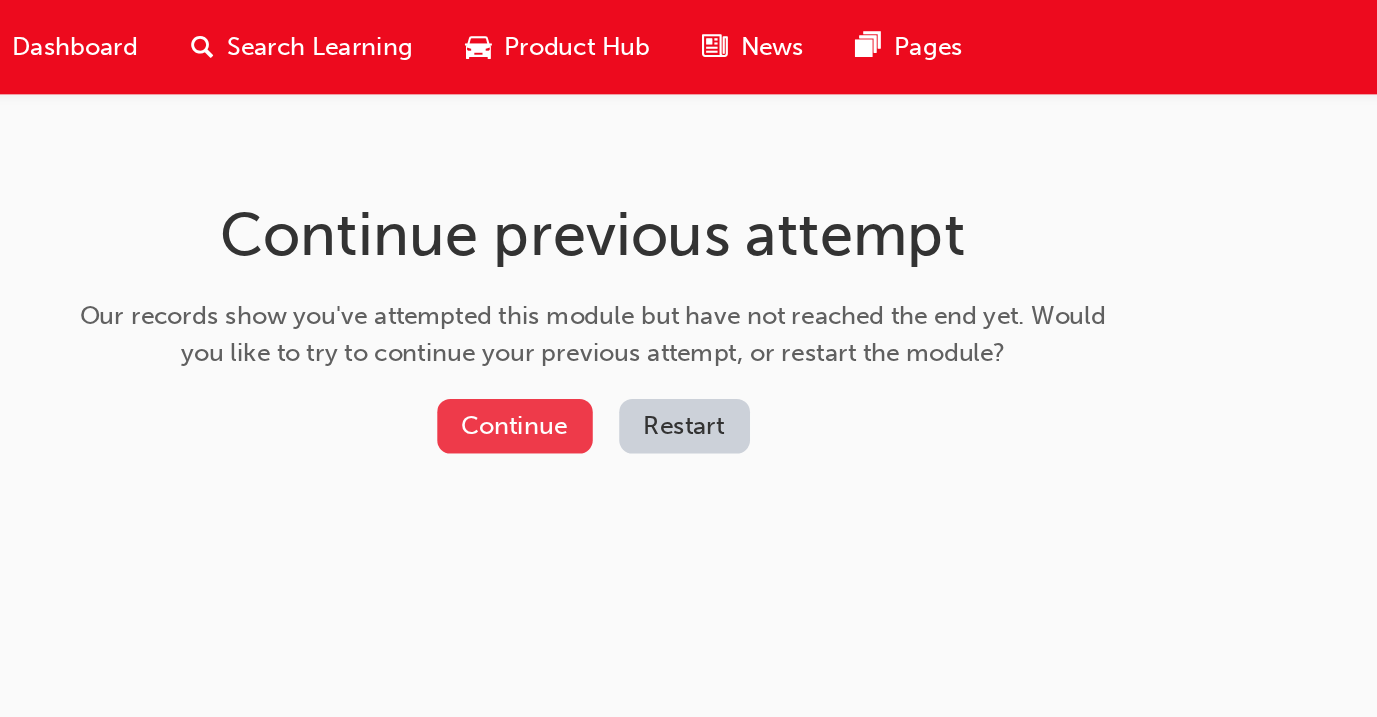 click on "Continue" at bounding box center (769, 257) 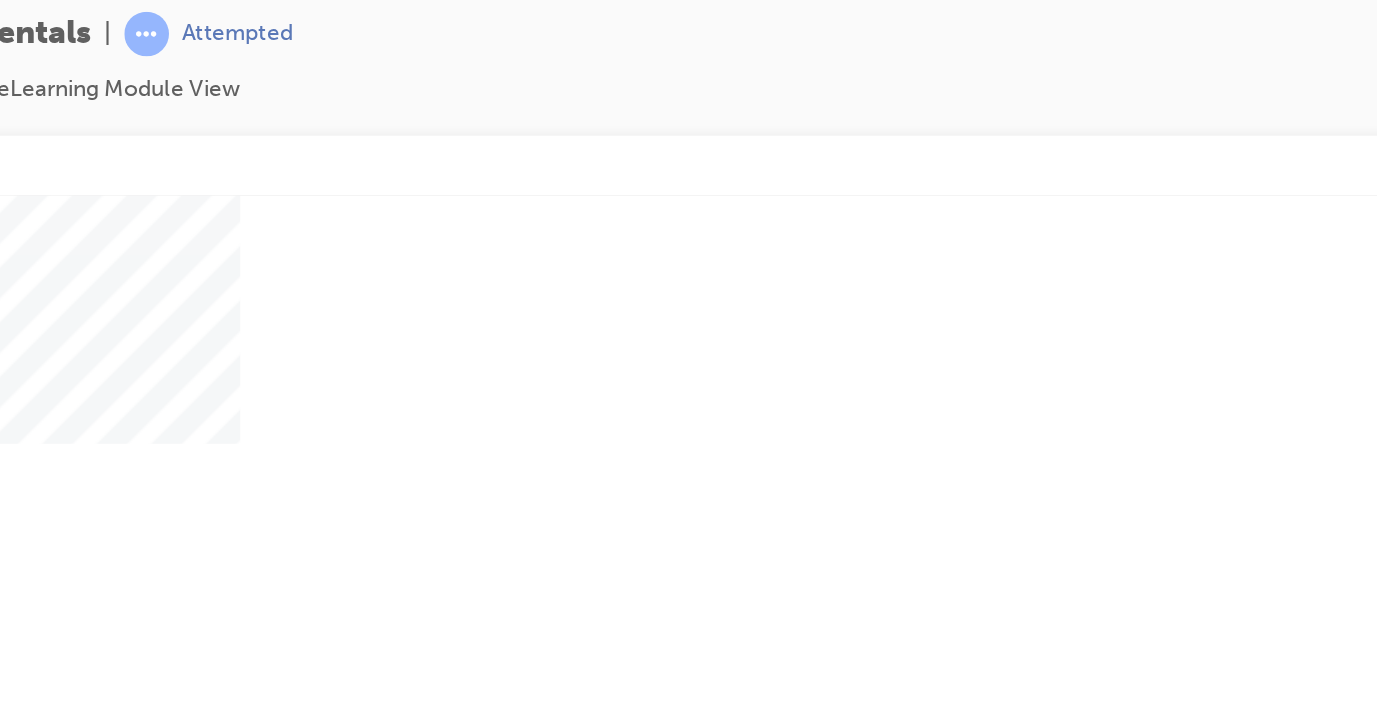 scroll, scrollTop: 0, scrollLeft: 0, axis: both 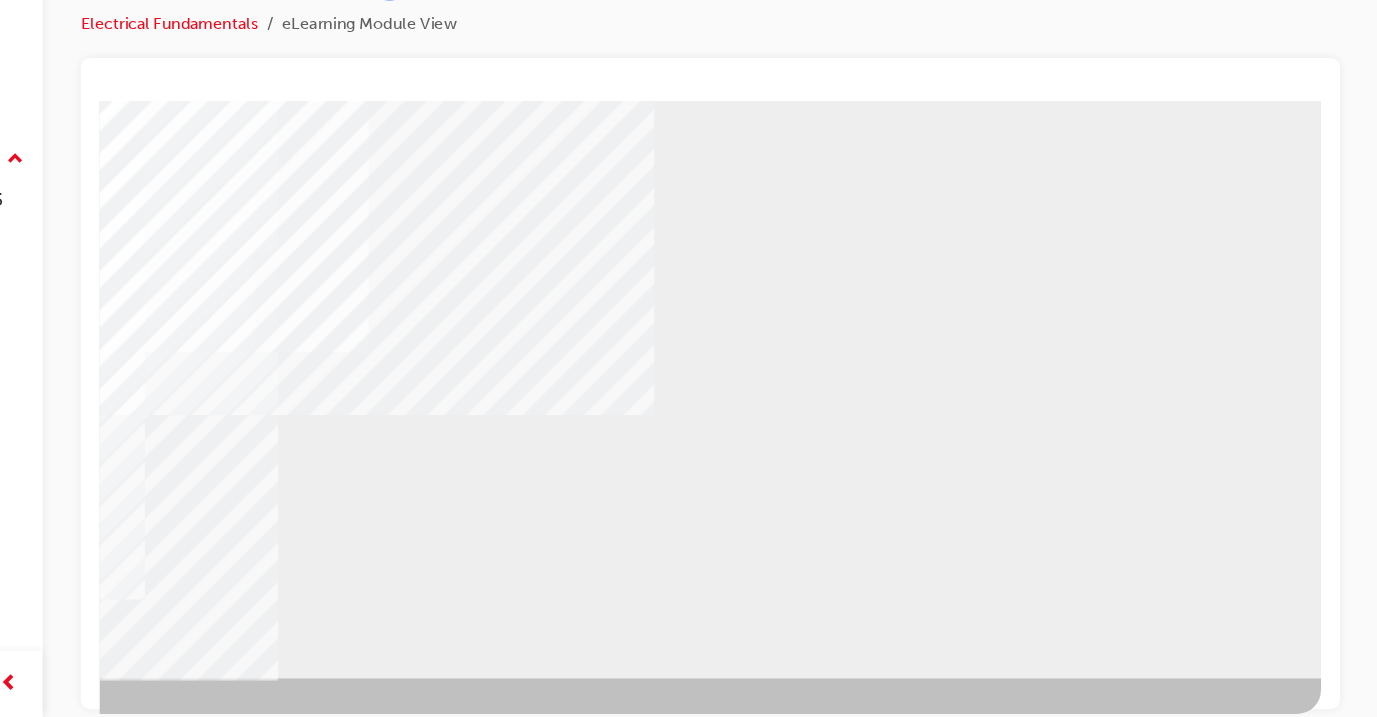 click at bounding box center [-172, 1931] 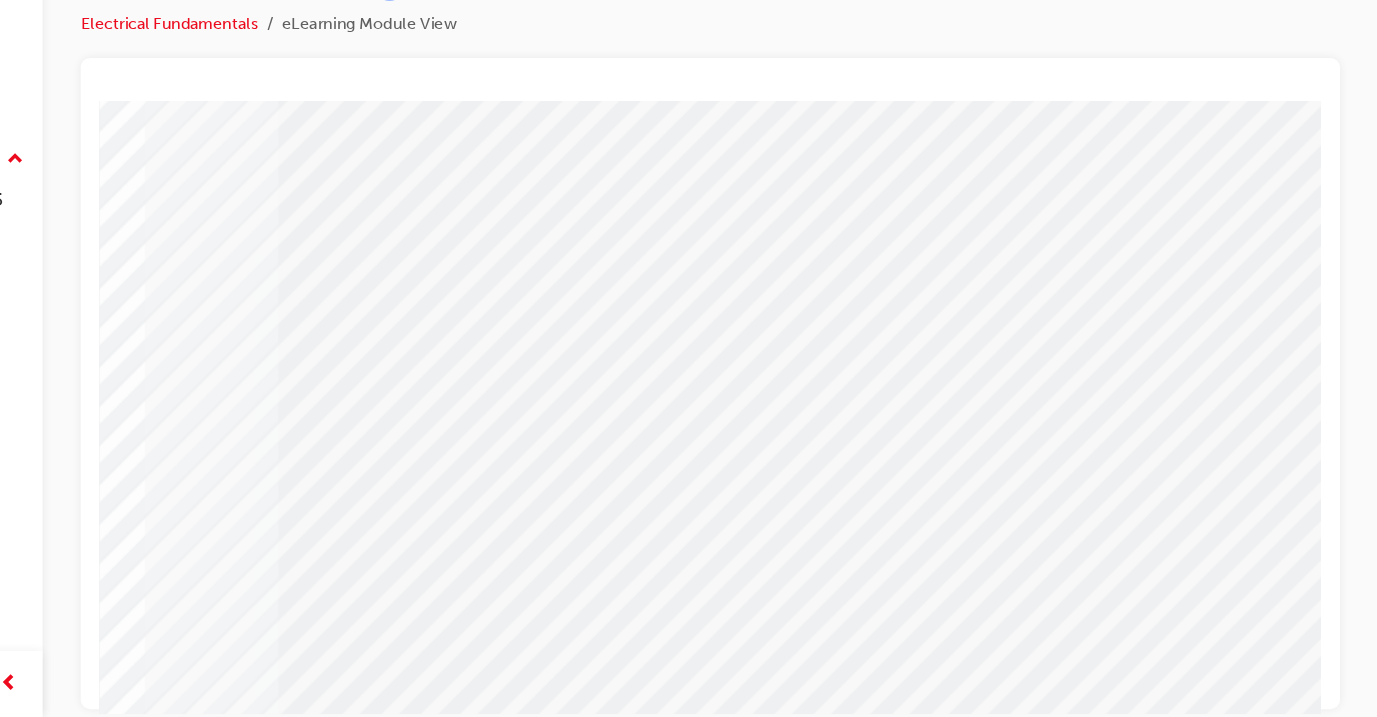 scroll, scrollTop: 121, scrollLeft: 334, axis: both 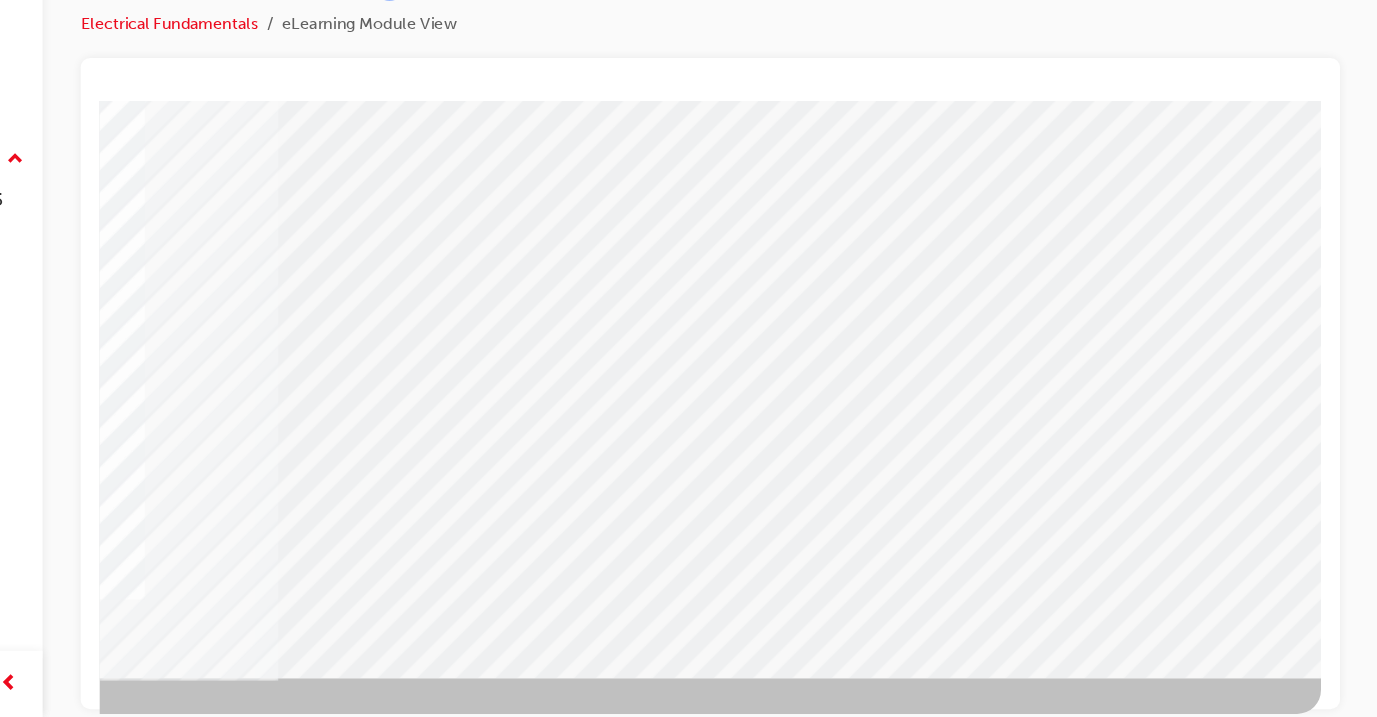 click at bounding box center (-172, 2205) 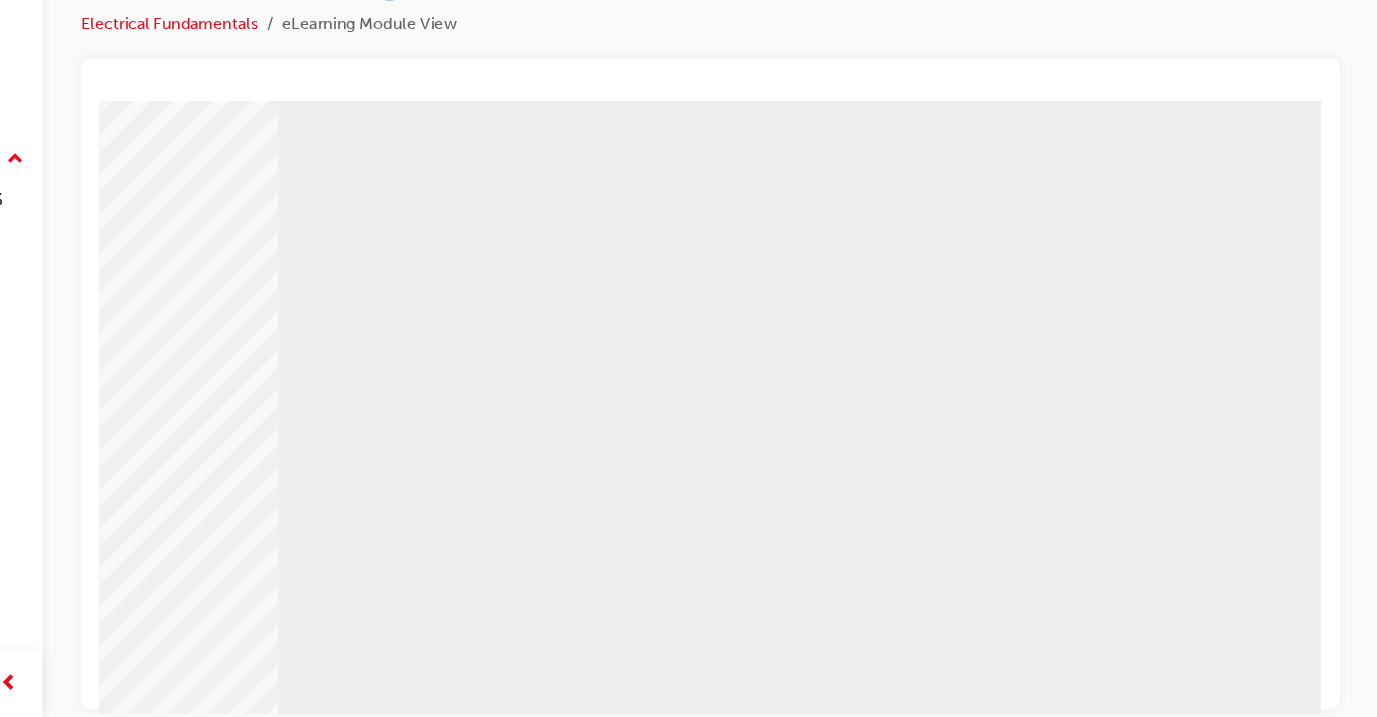 scroll, scrollTop: 201, scrollLeft: 334, axis: both 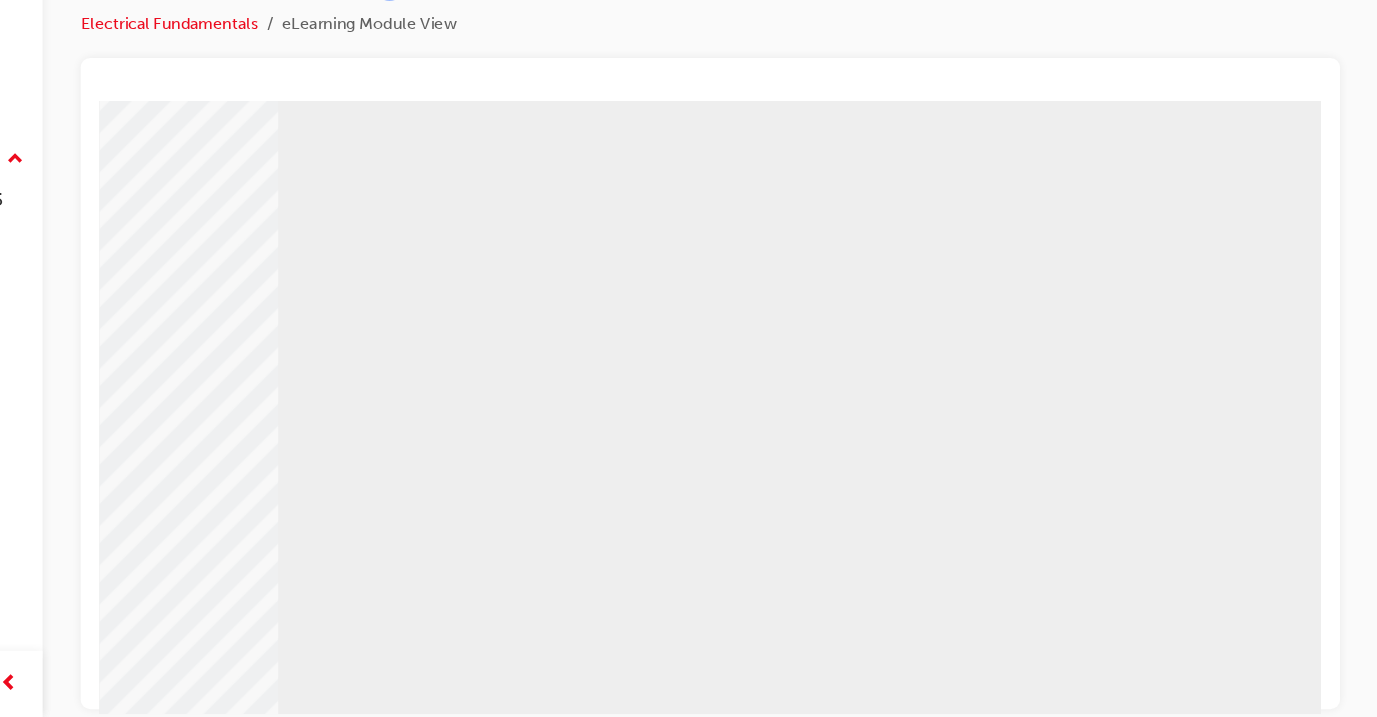 click at bounding box center (-172, 951) 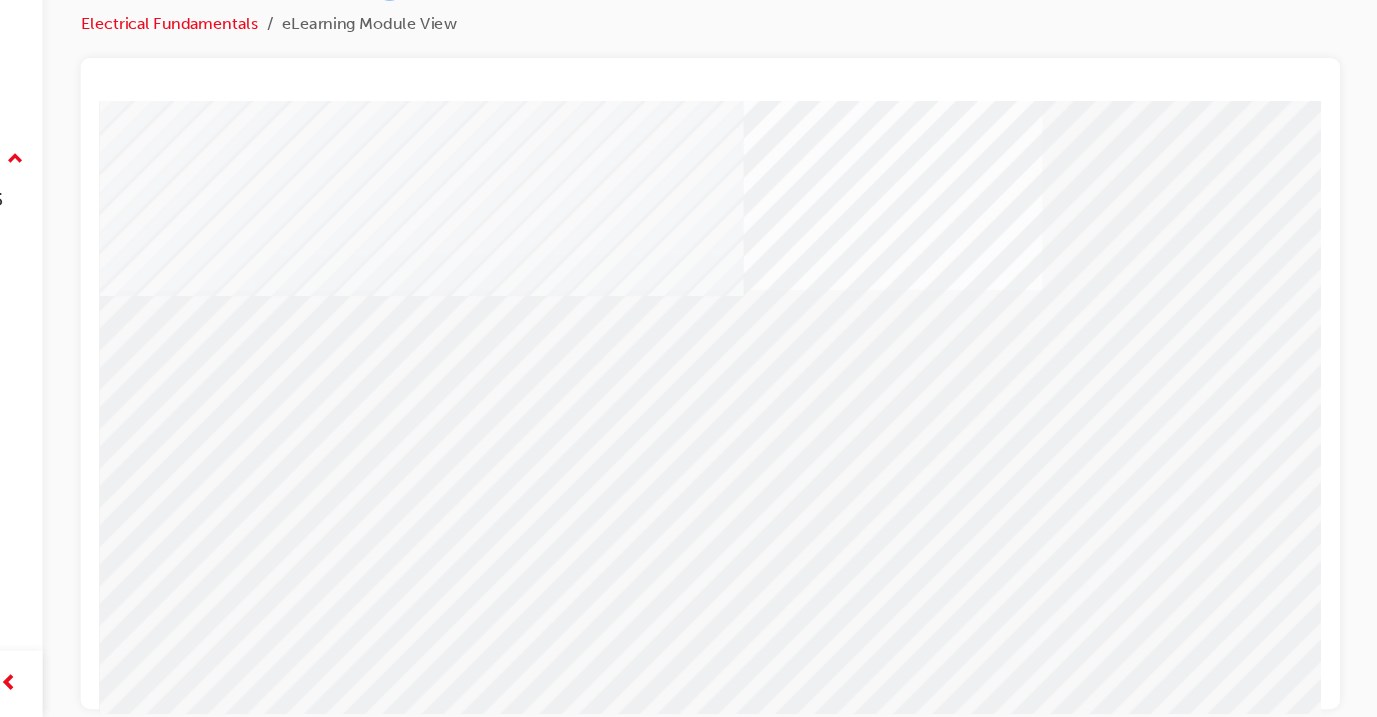 click at bounding box center (-172, 1623) 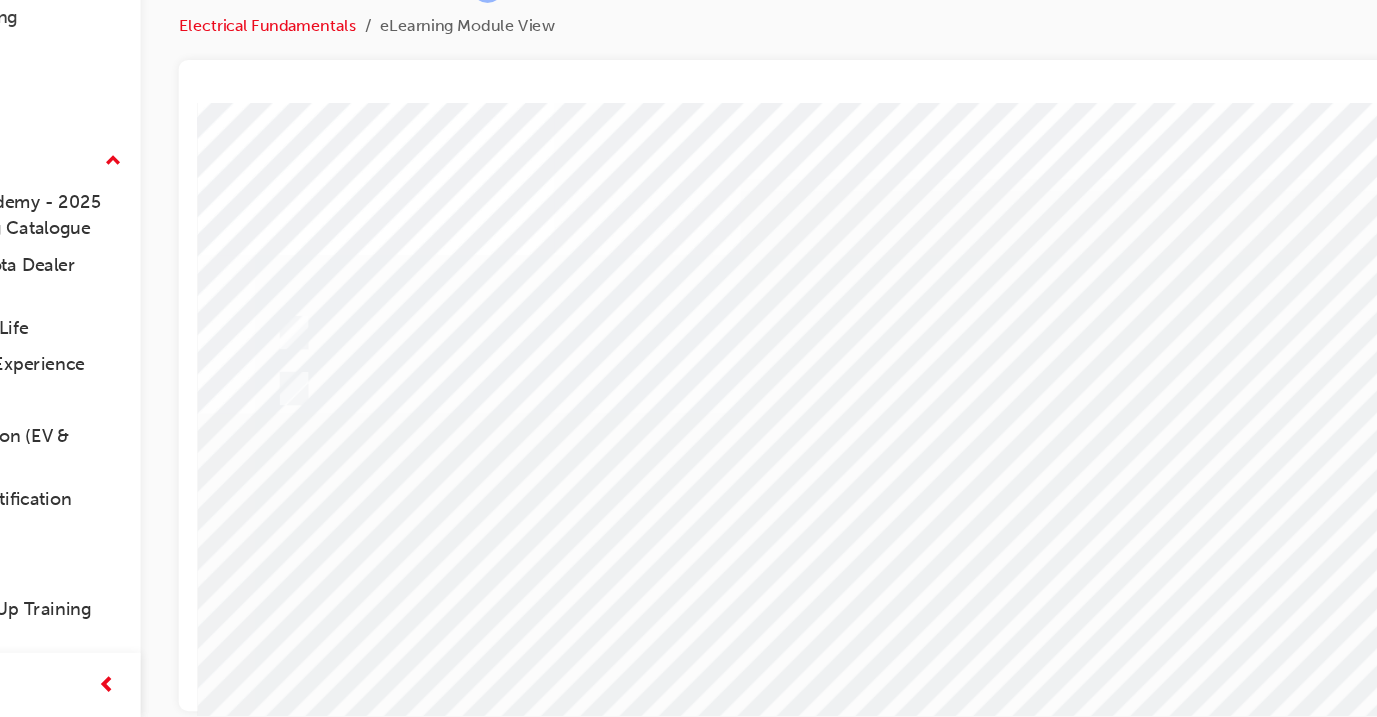 scroll, scrollTop: 22, scrollLeft: 0, axis: vertical 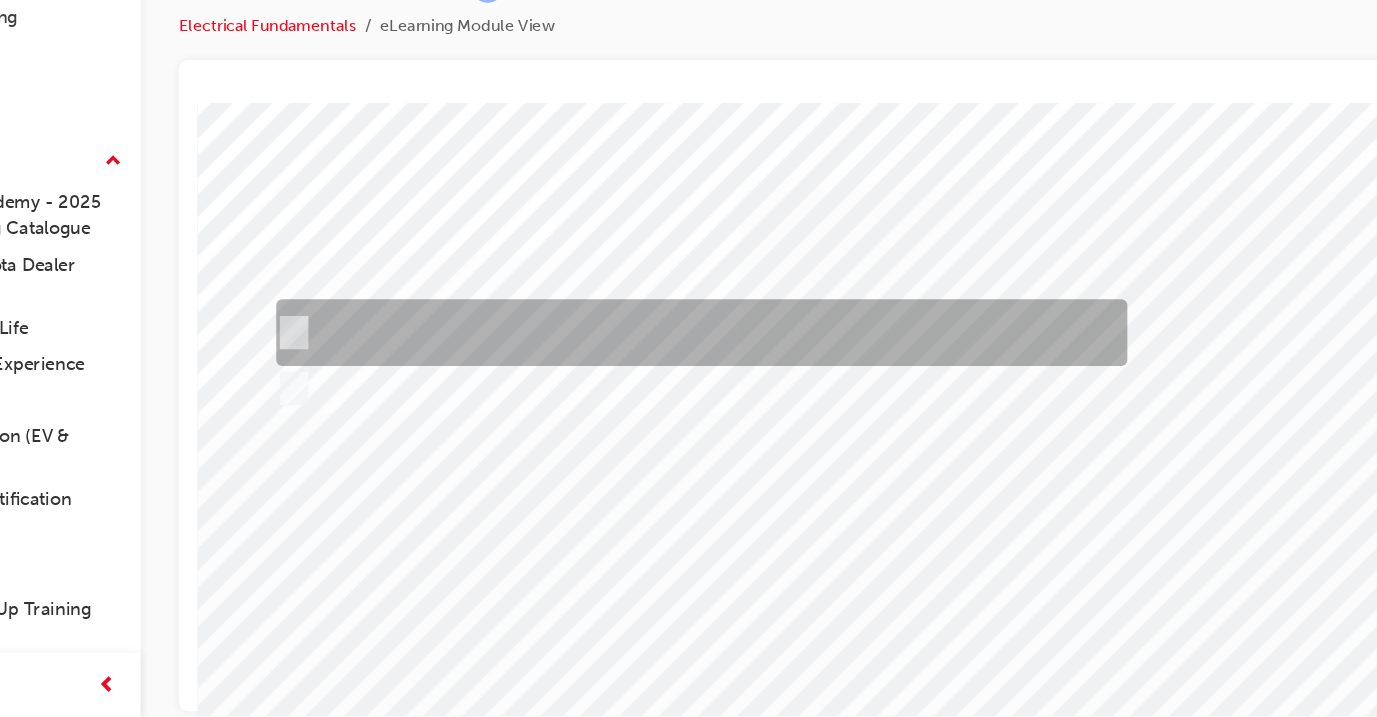 click at bounding box center [615, 296] 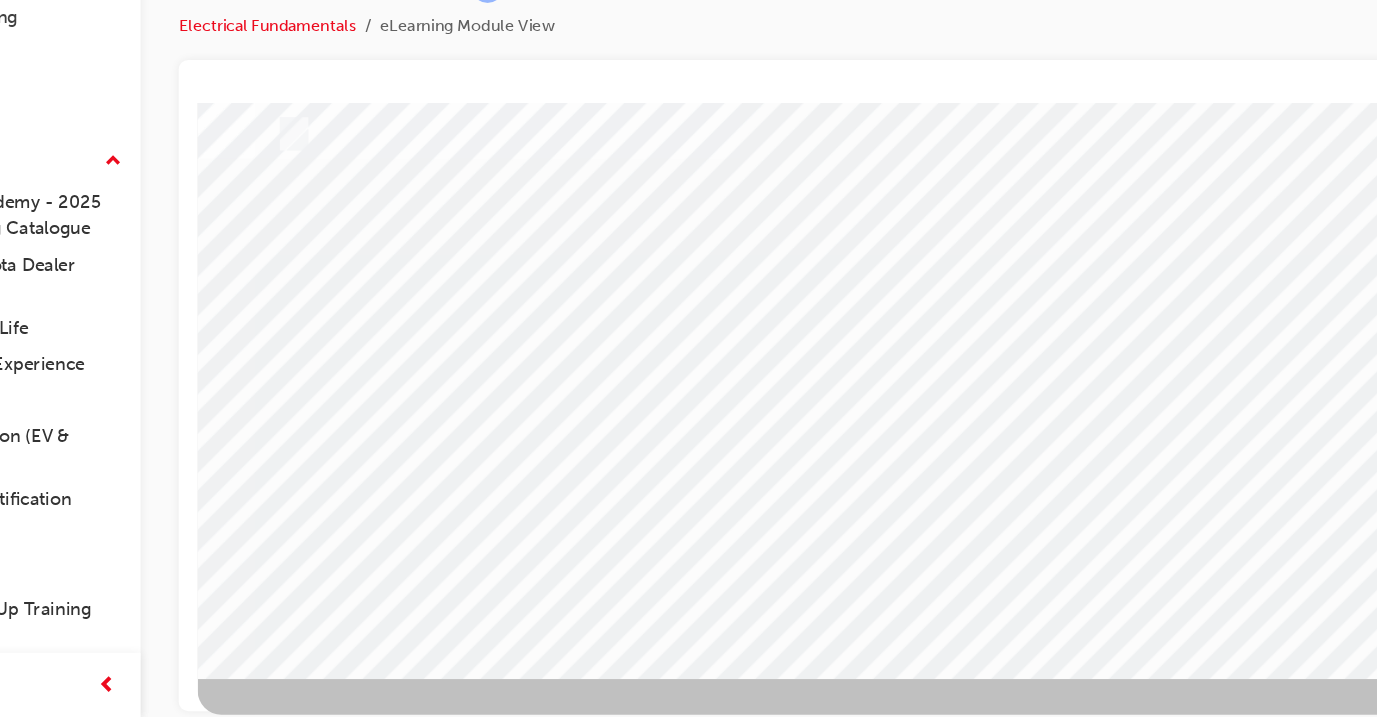 scroll, scrollTop: 235, scrollLeft: 0, axis: vertical 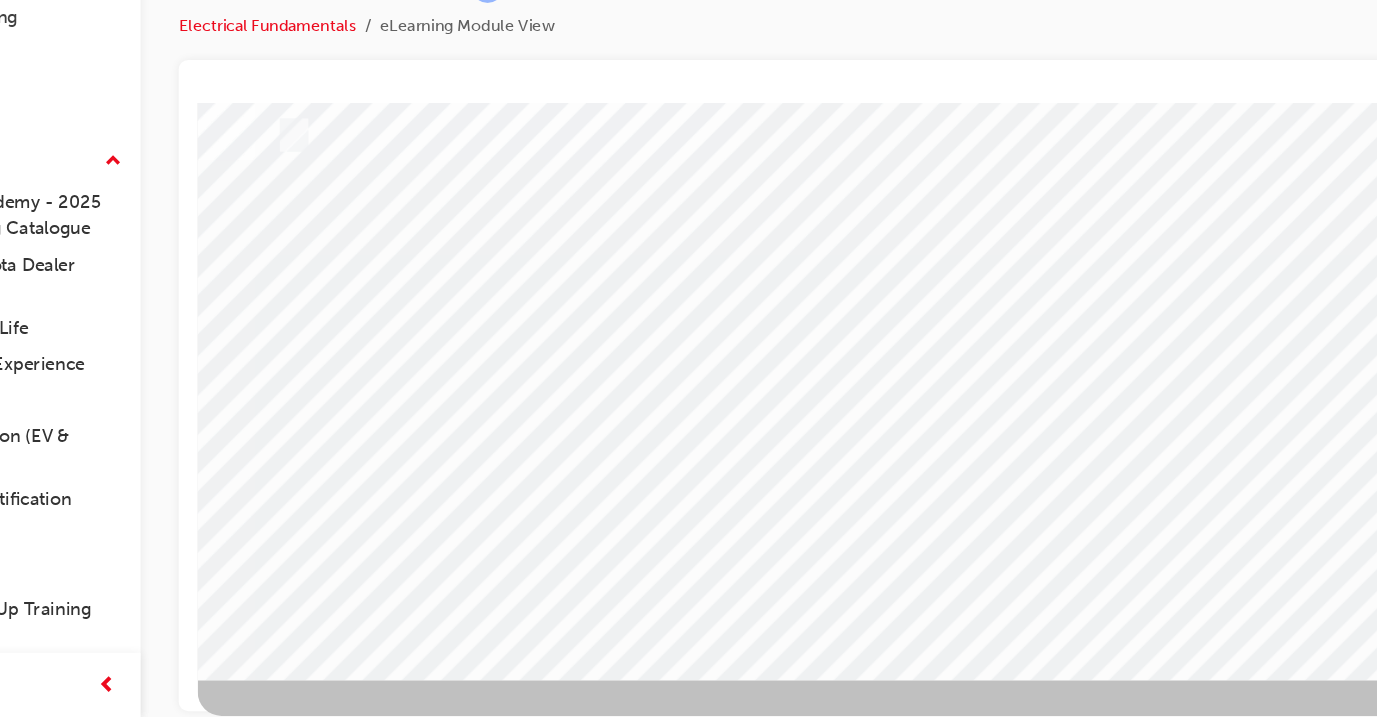 click at bounding box center [269, 2554] 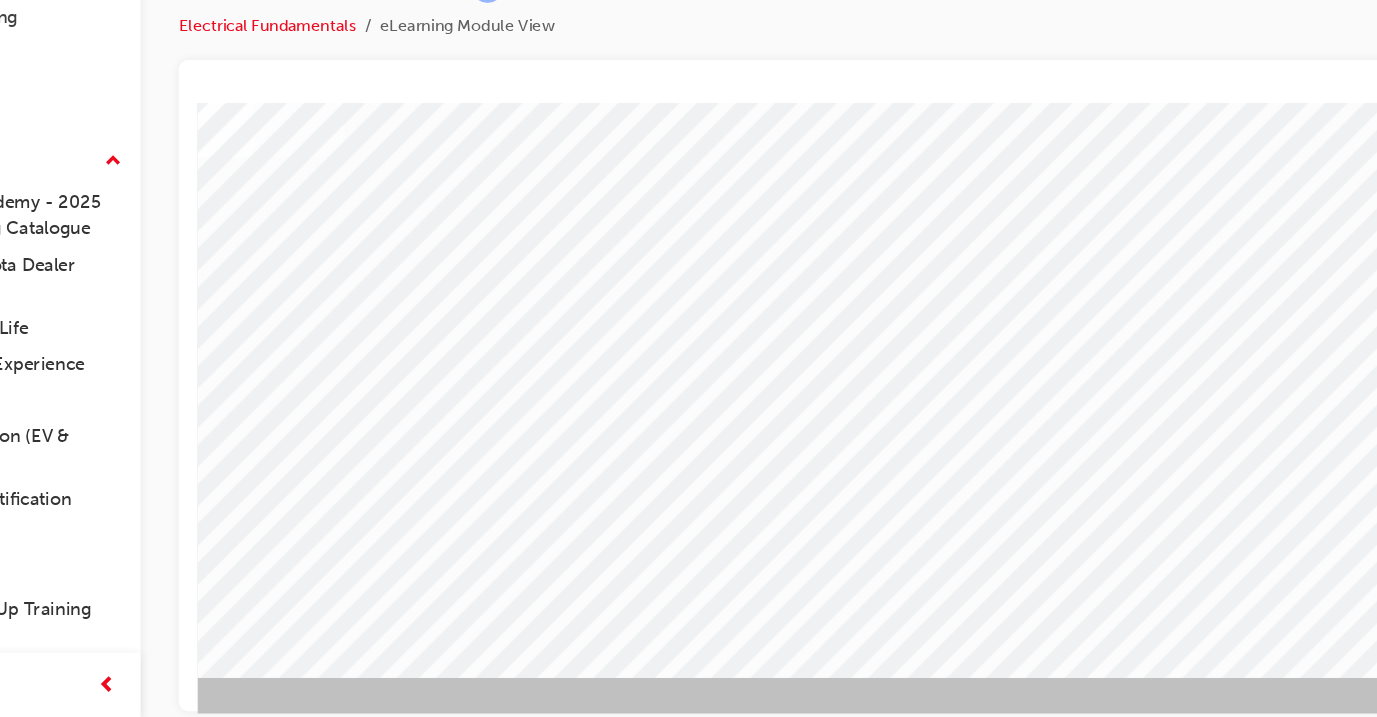 scroll, scrollTop: 235, scrollLeft: 334, axis: both 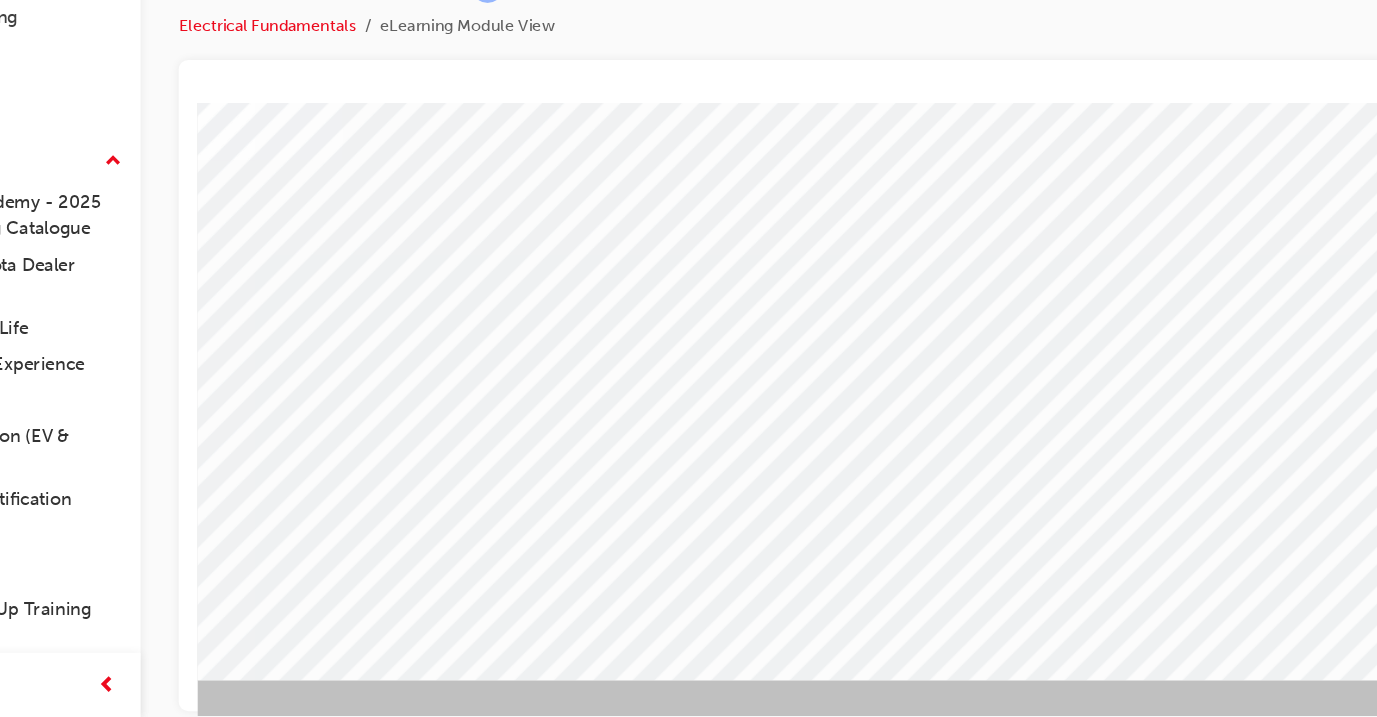 click at bounding box center (543, 227) 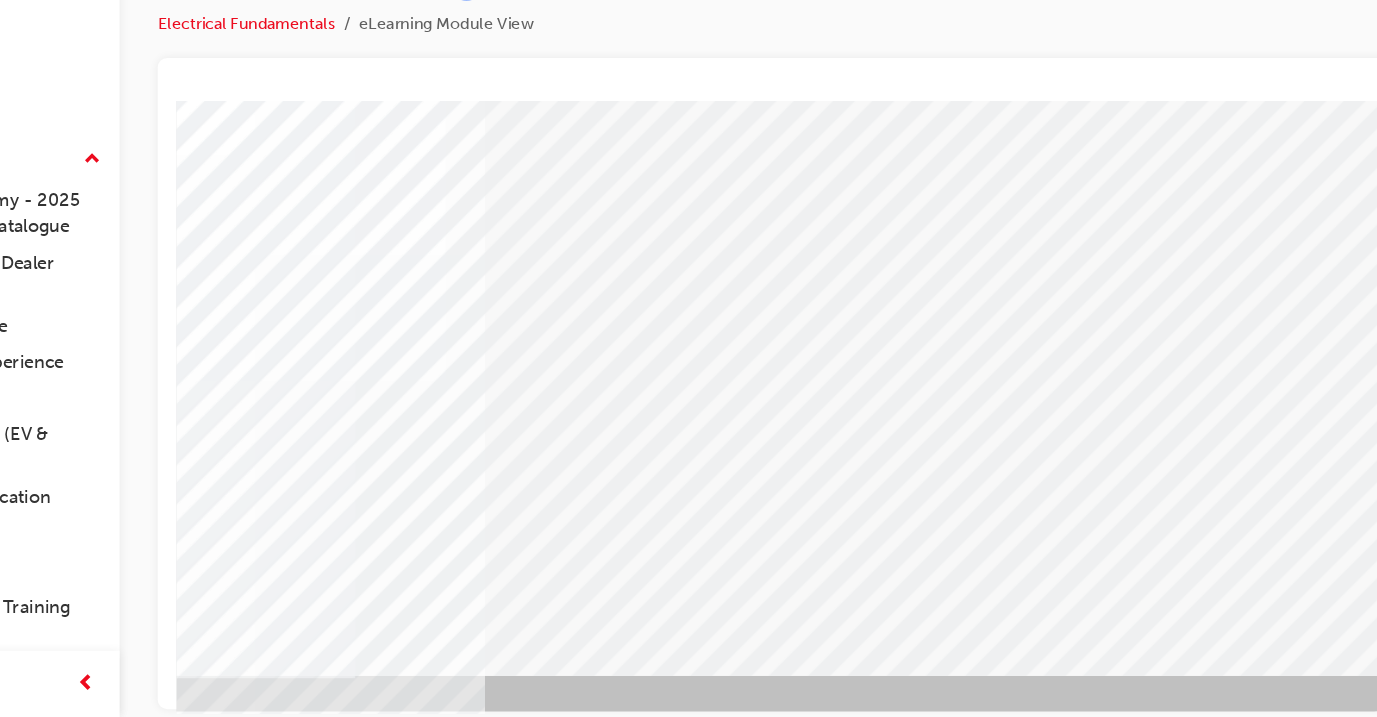 scroll, scrollTop: 235, scrollLeft: 333, axis: both 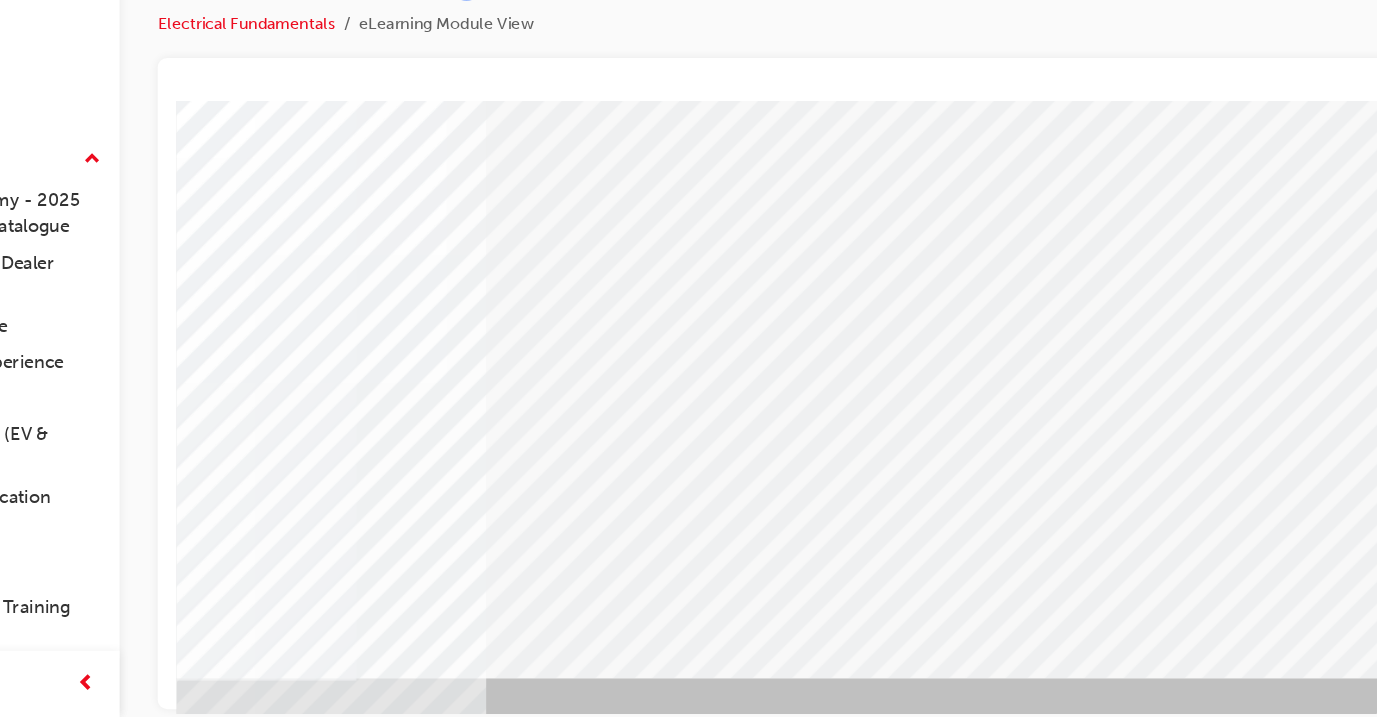click at bounding box center [-94, 2023] 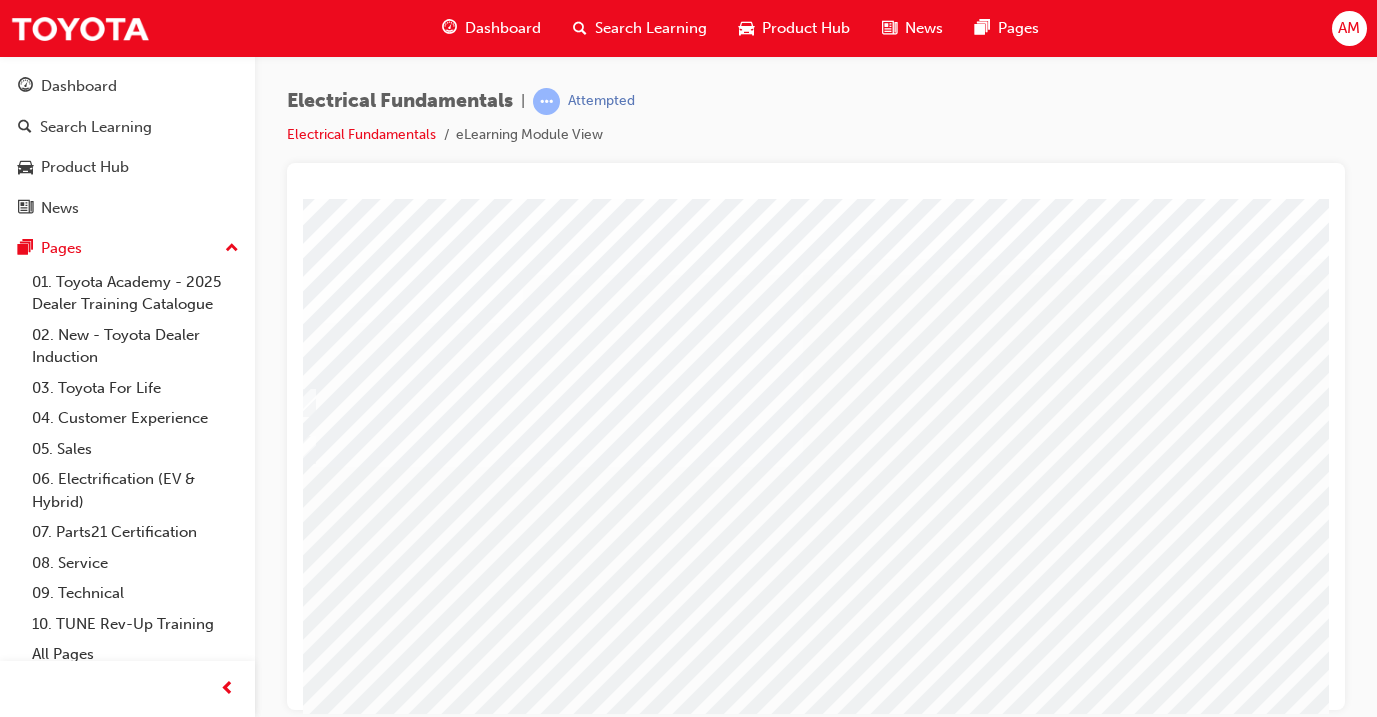 scroll, scrollTop: 27, scrollLeft: 78, axis: both 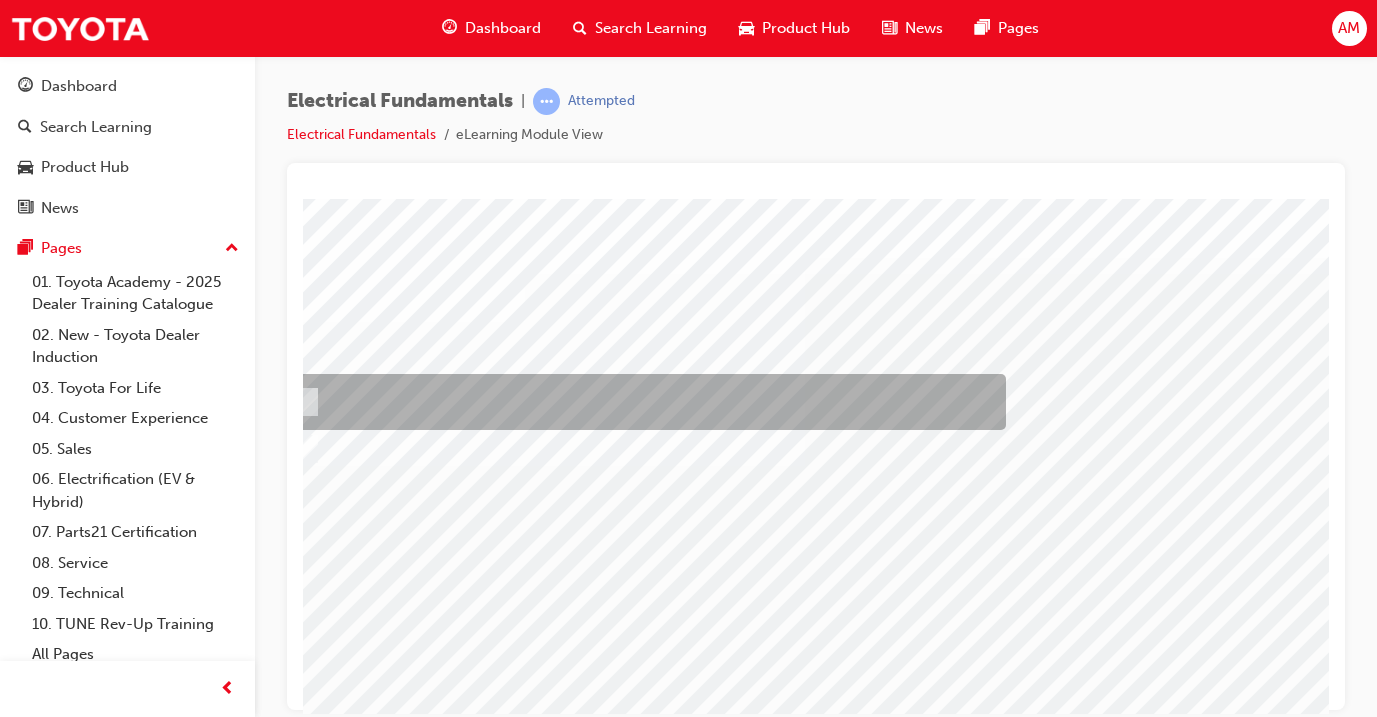 click at bounding box center (643, 402) 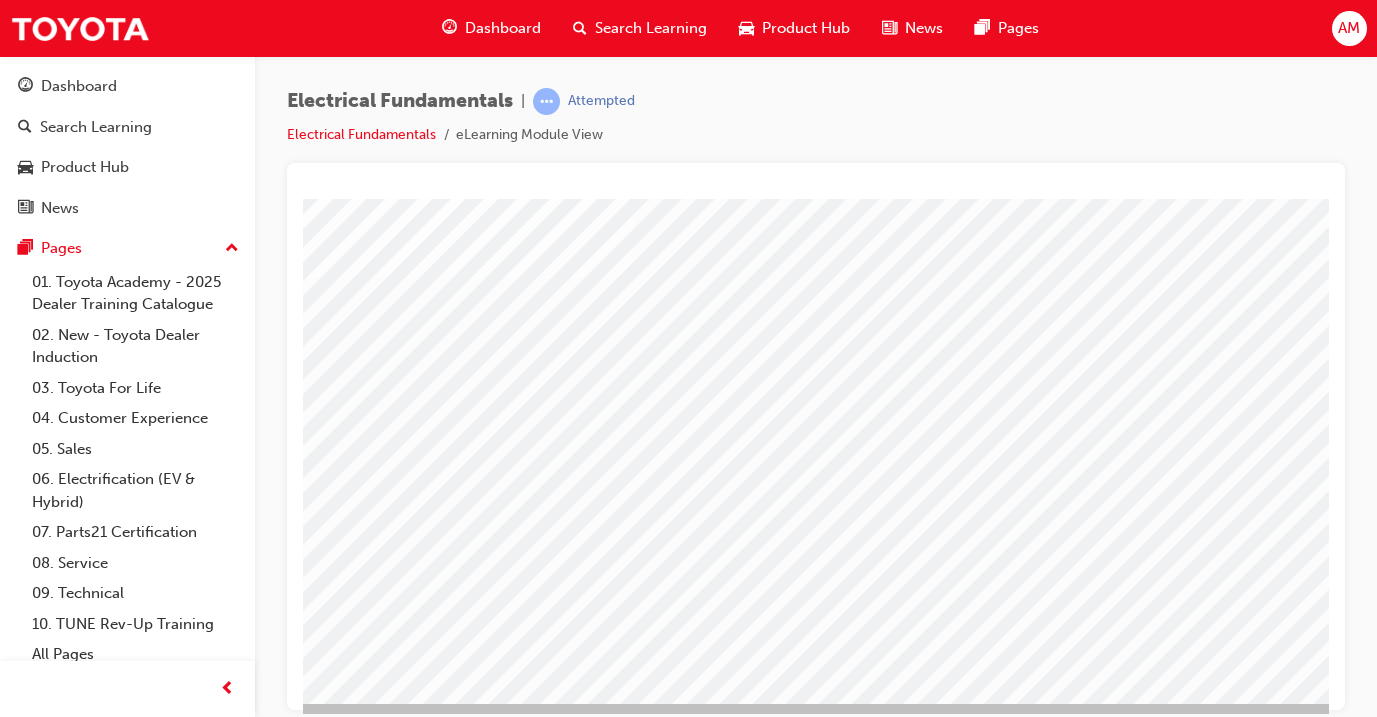scroll, scrollTop: 215, scrollLeft: 255, axis: both 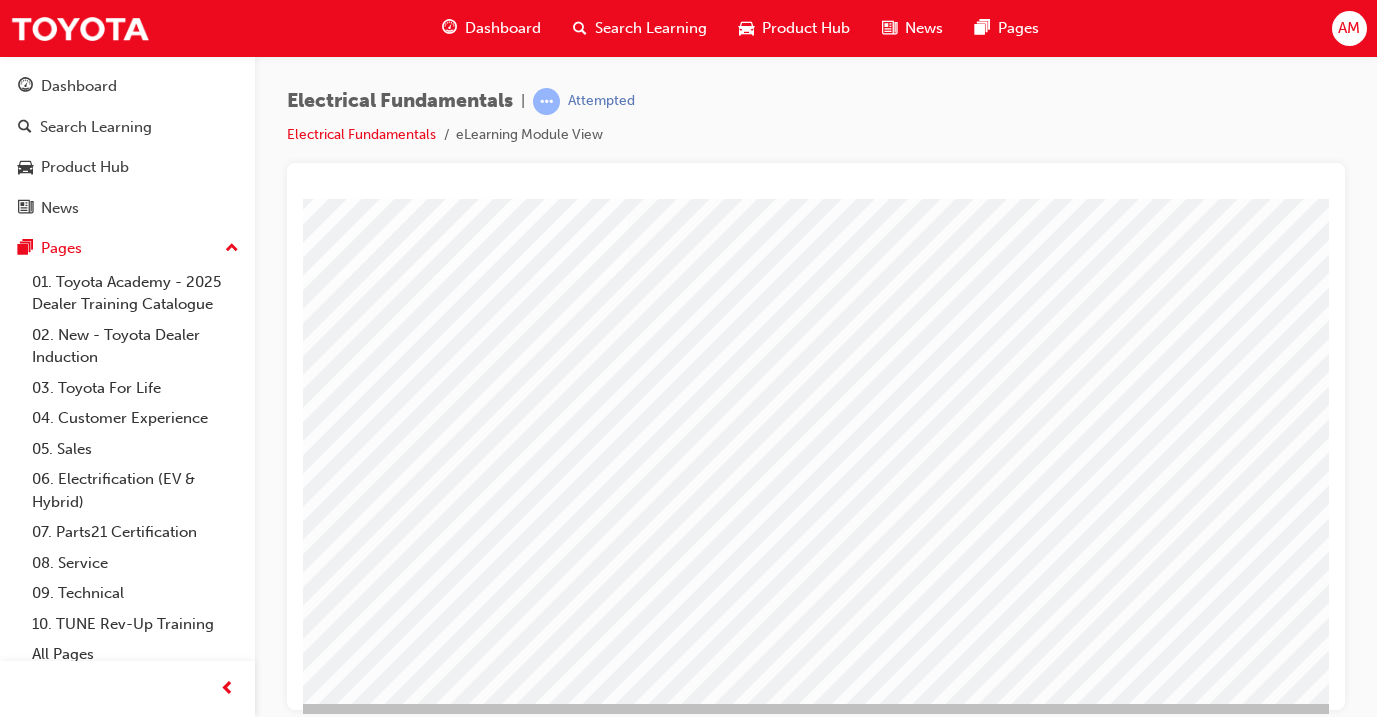 click at bounding box center [120, 2687] 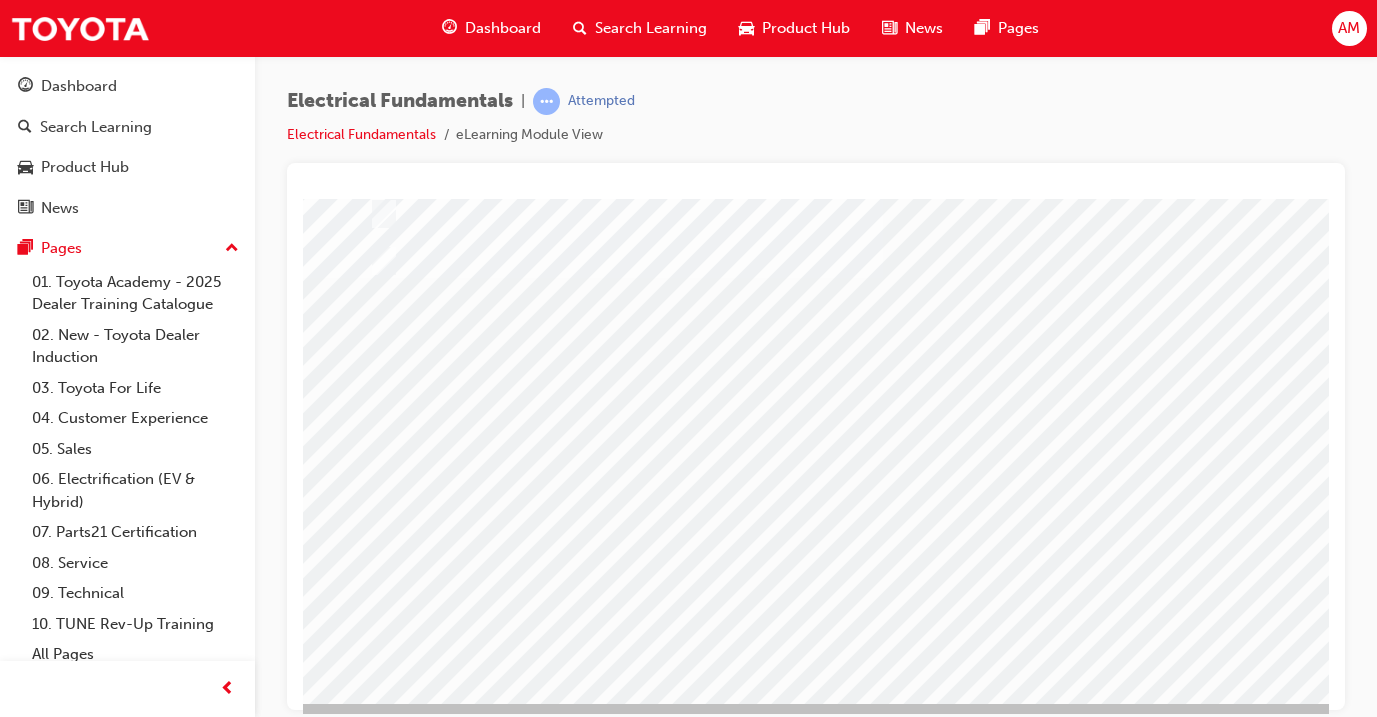 scroll, scrollTop: 215, scrollLeft: 0, axis: vertical 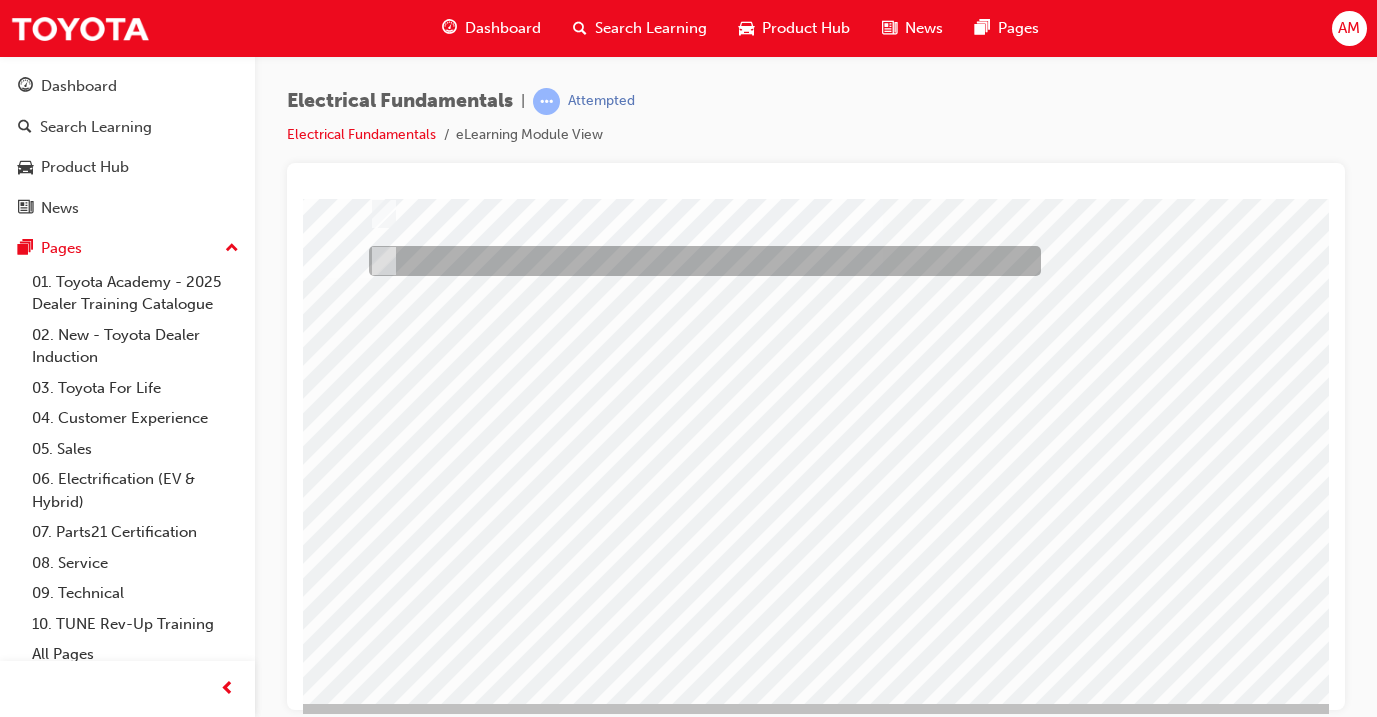 click at bounding box center (700, 261) 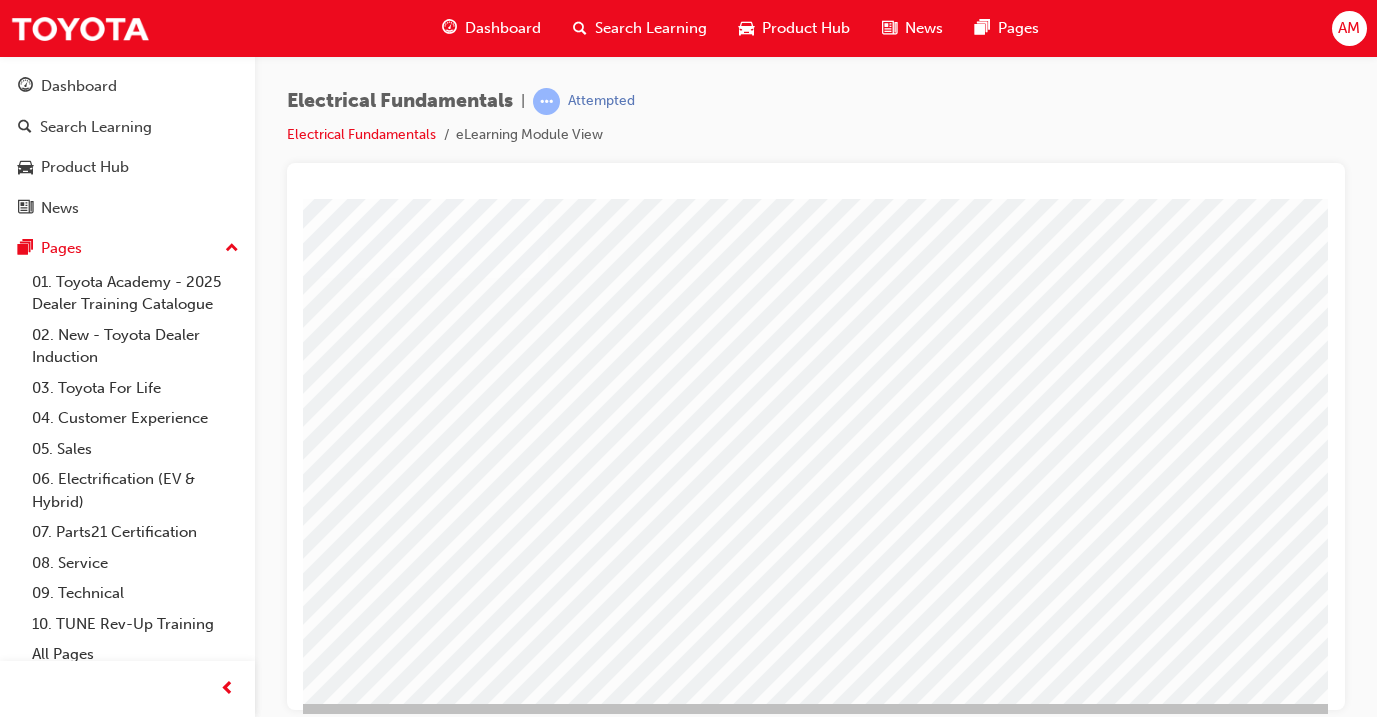scroll, scrollTop: 215, scrollLeft: 334, axis: both 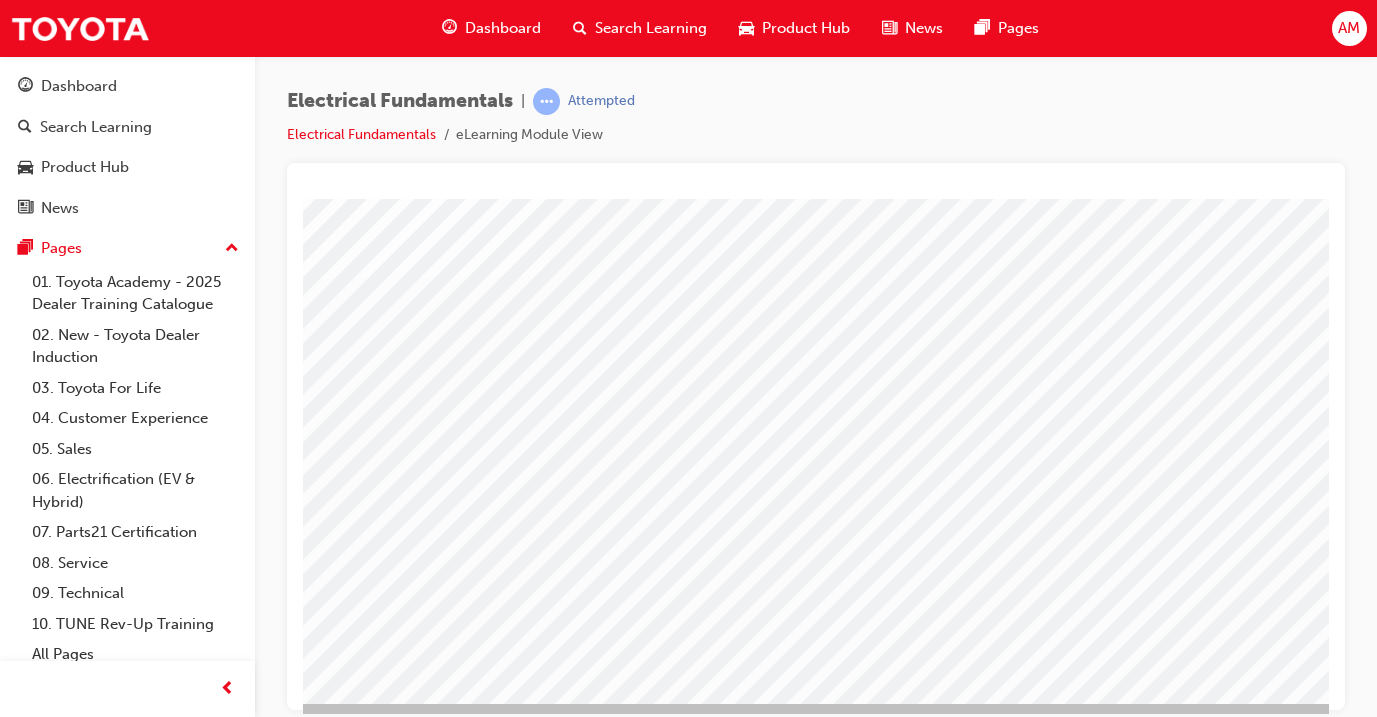 click at bounding box center (41, 2687) 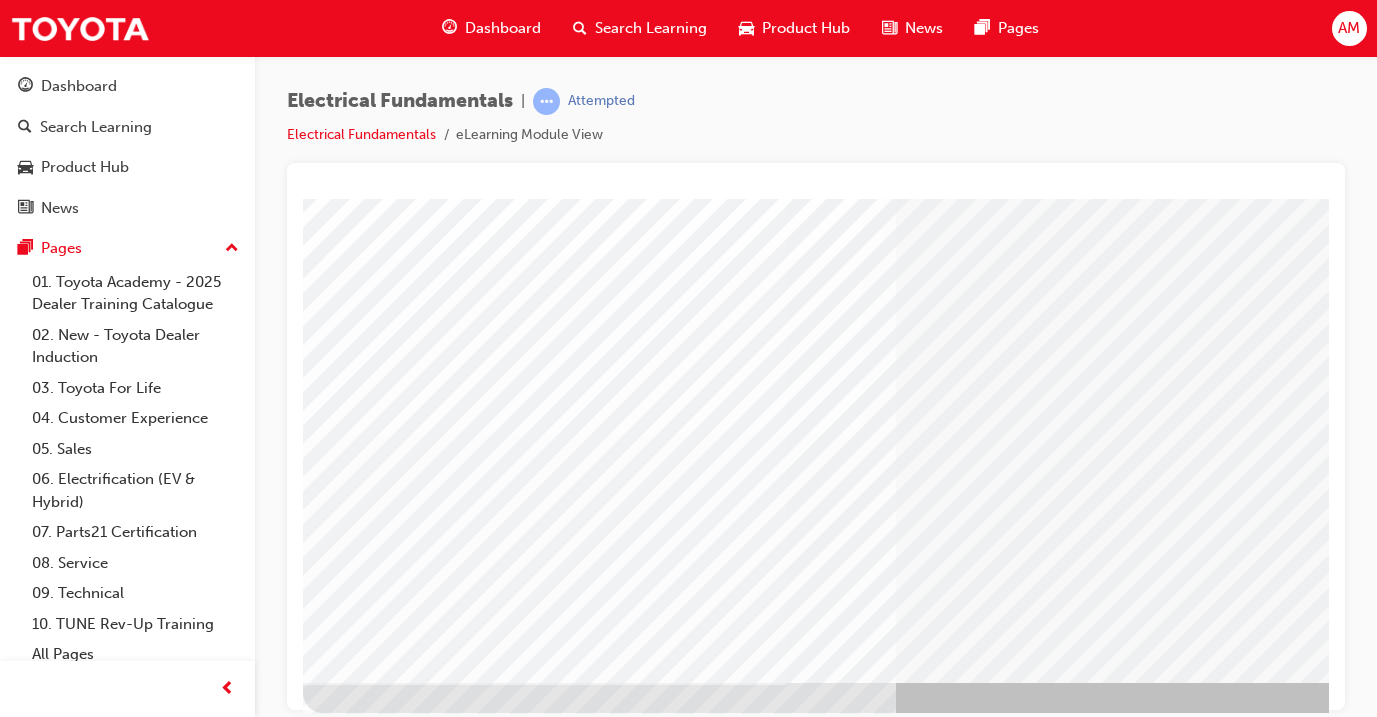 scroll, scrollTop: 235, scrollLeft: 0, axis: vertical 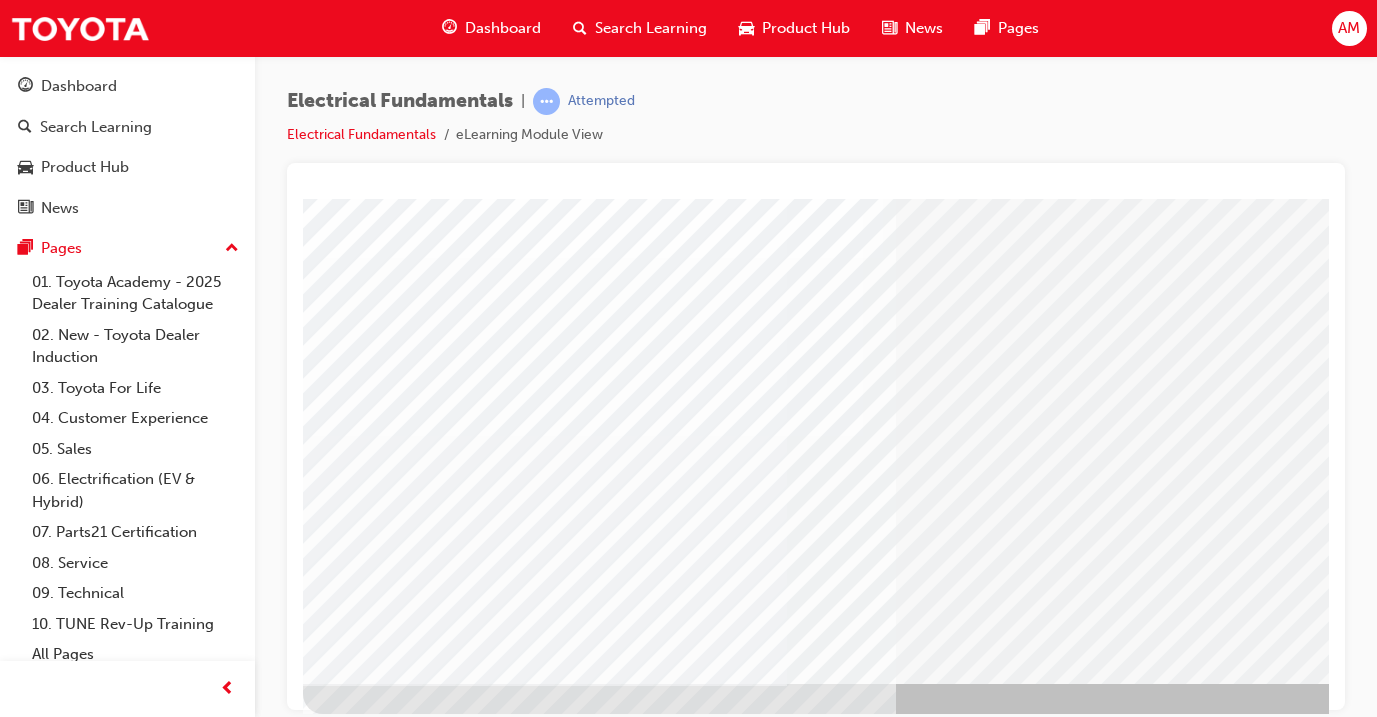 click at bounding box center (366, 2157) 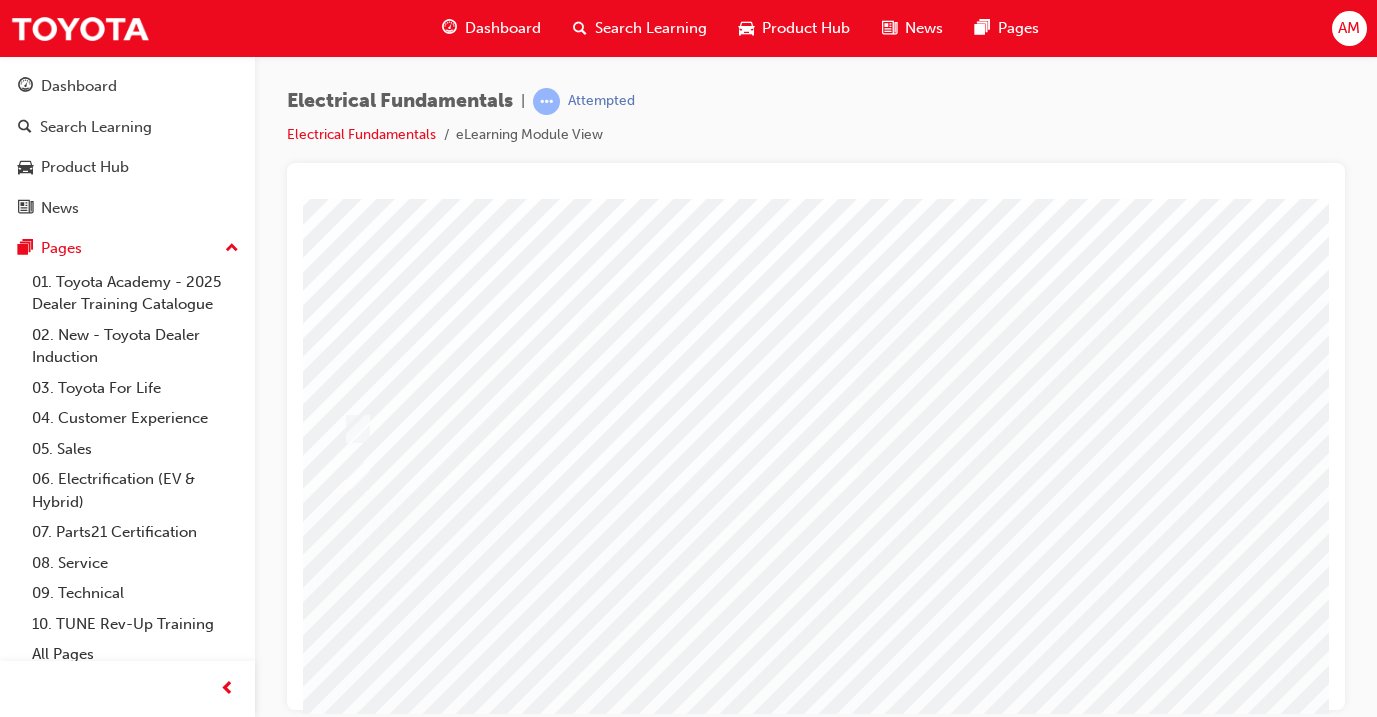 scroll, scrollTop: 4, scrollLeft: 27, axis: both 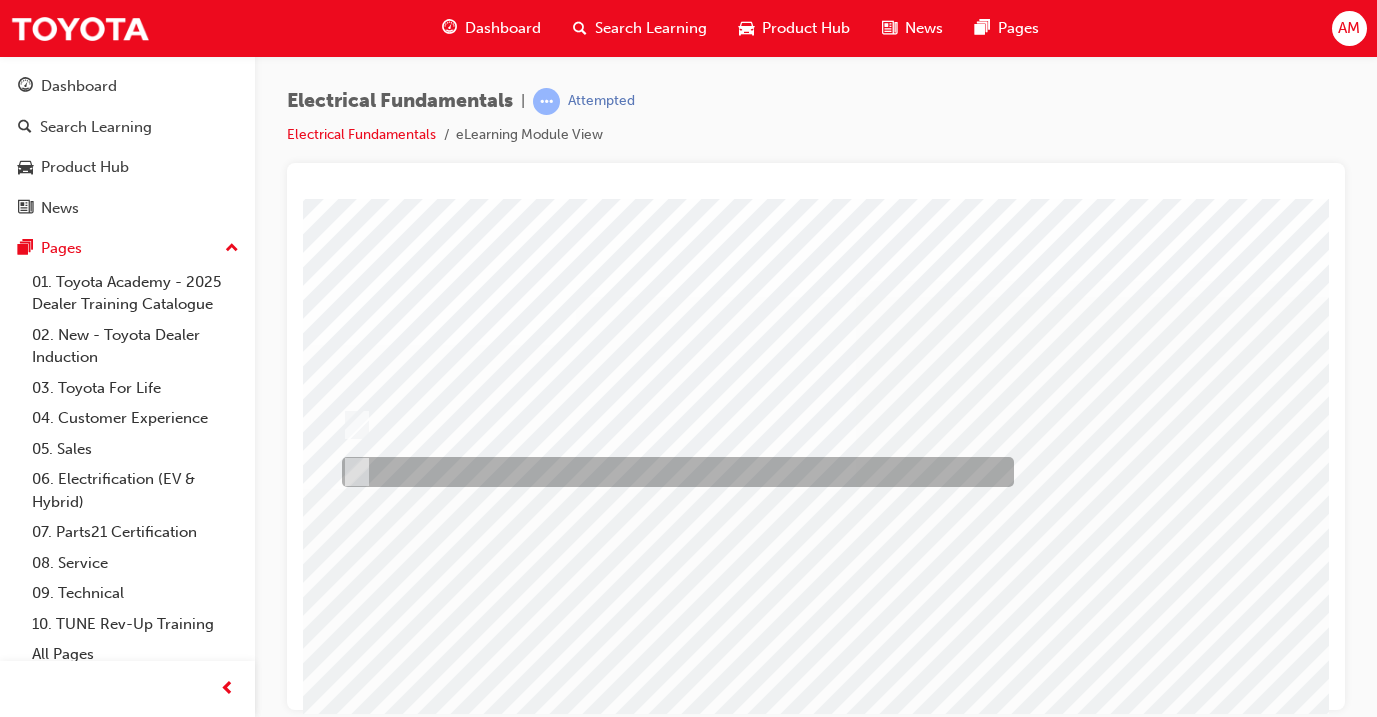 click at bounding box center (673, 472) 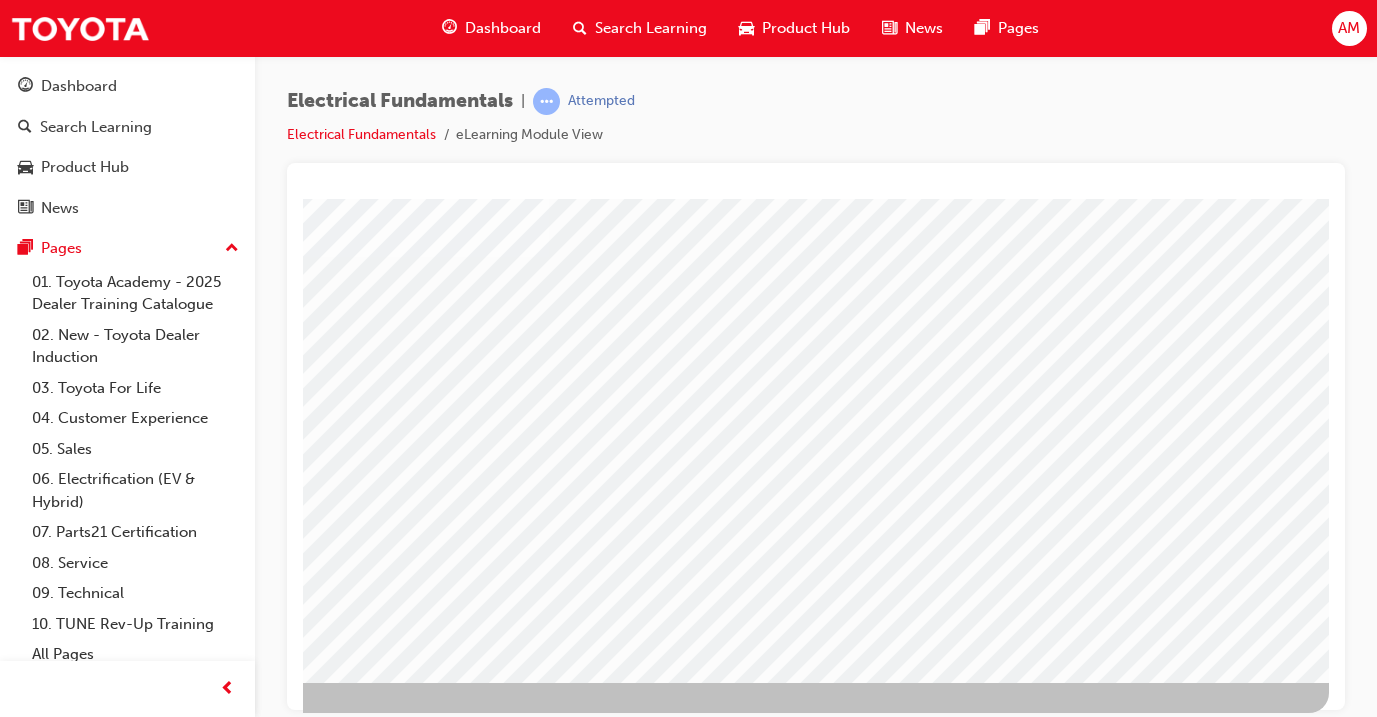 scroll, scrollTop: 235, scrollLeft: 334, axis: both 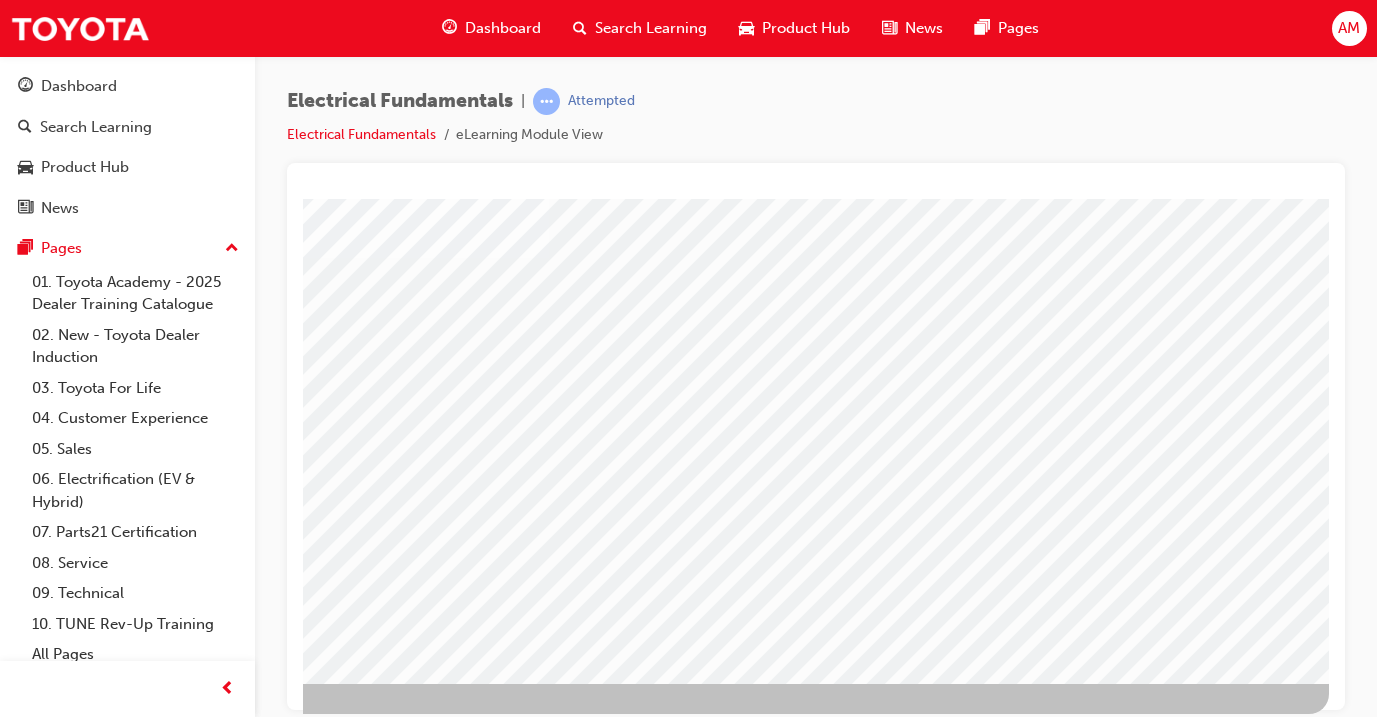 click at bounding box center (41, 2667) 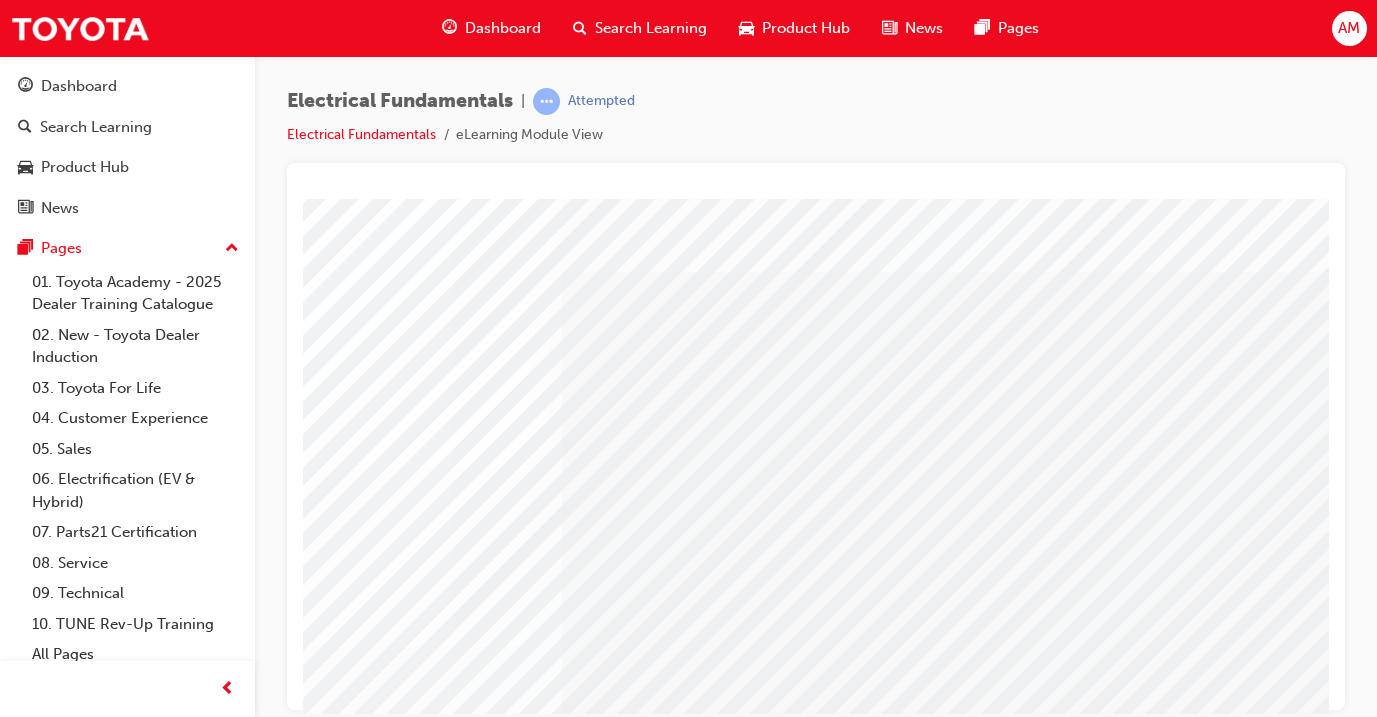 scroll, scrollTop: 0, scrollLeft: 0, axis: both 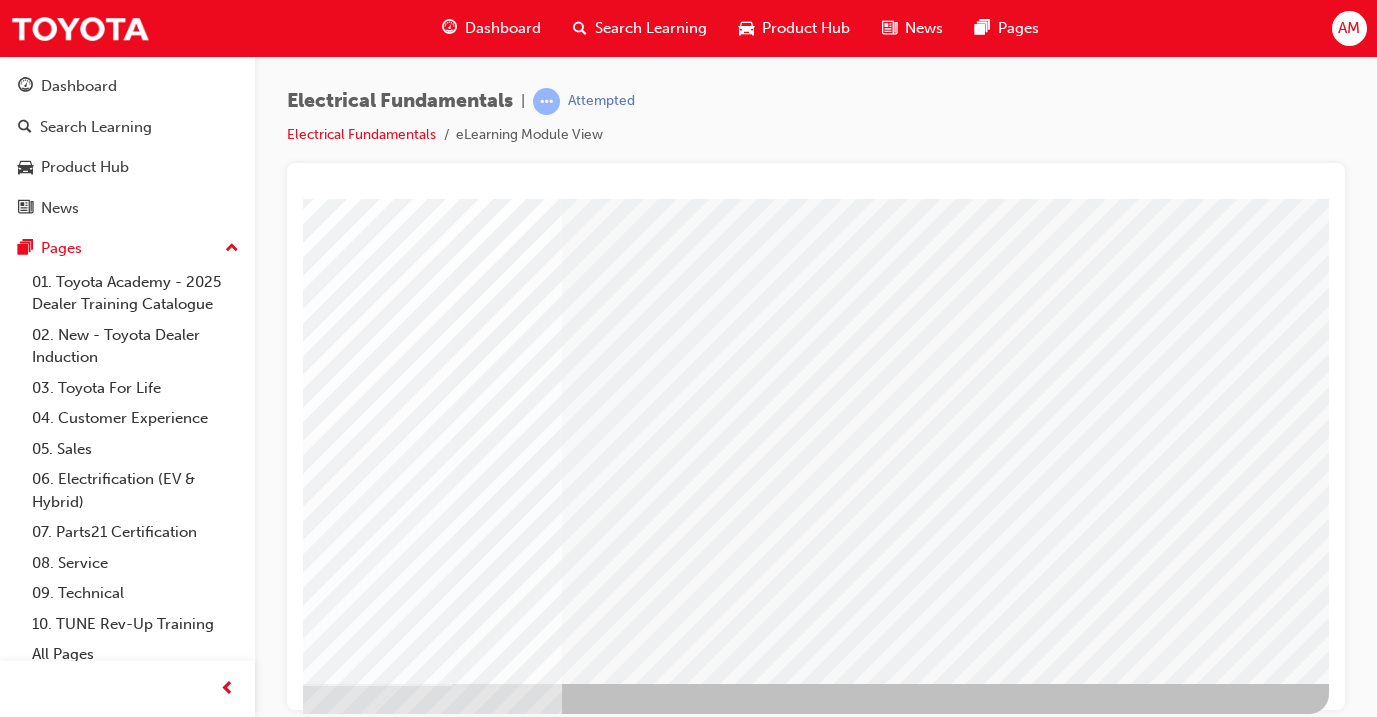 click at bounding box center (32, 2121) 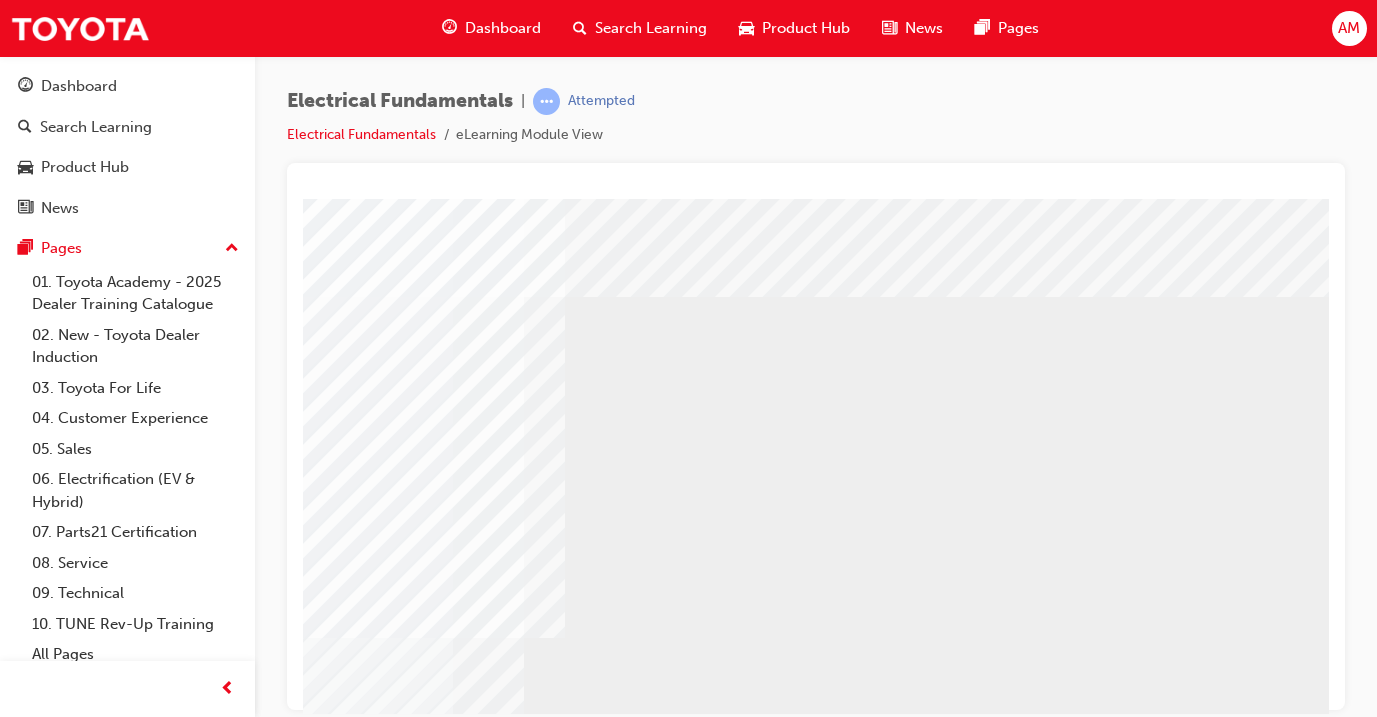 scroll, scrollTop: 0, scrollLeft: 334, axis: horizontal 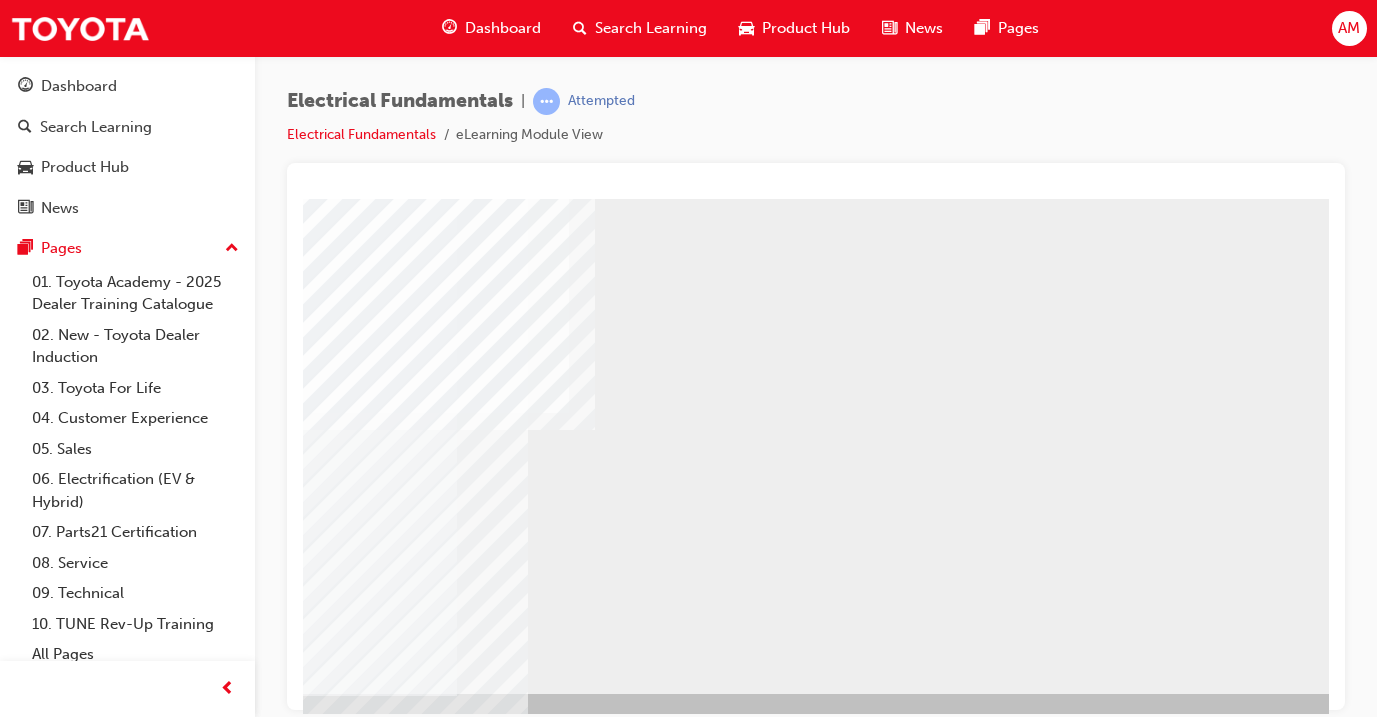 click at bounding box center [36, 939] 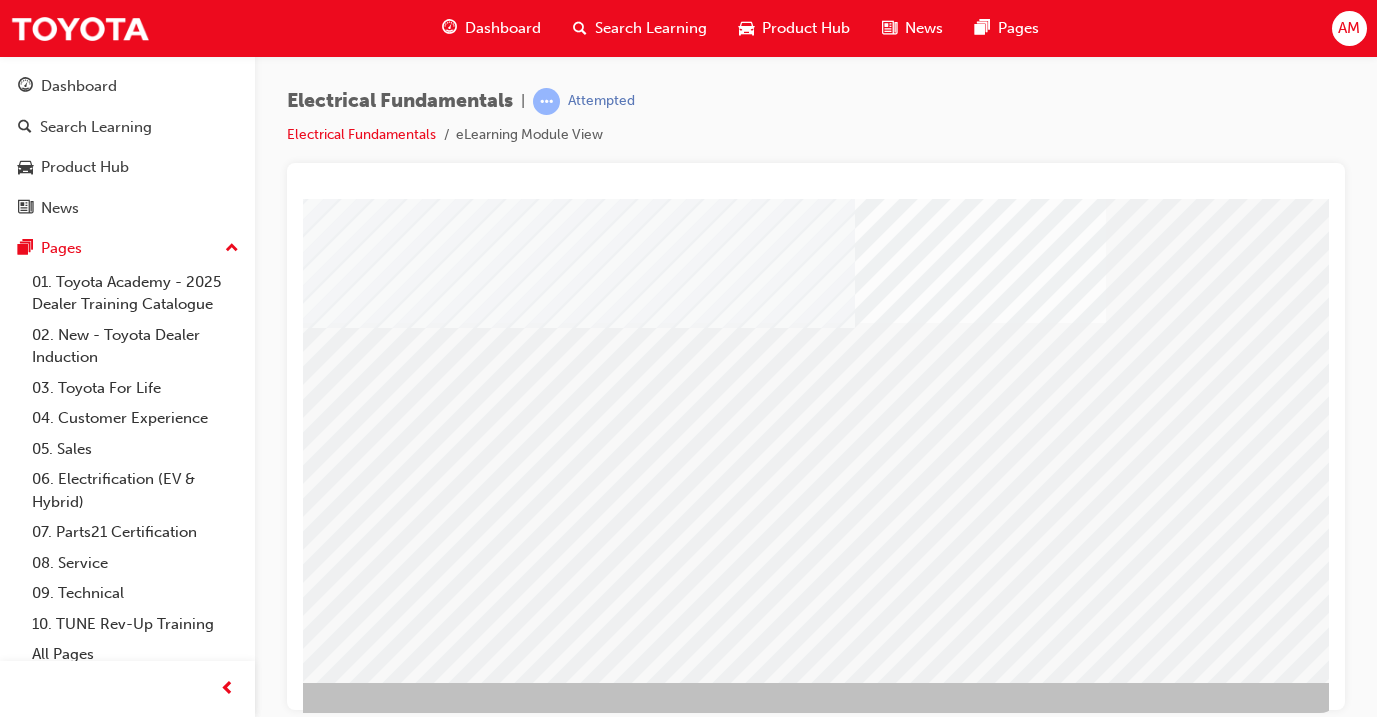 scroll, scrollTop: 235, scrollLeft: 323, axis: both 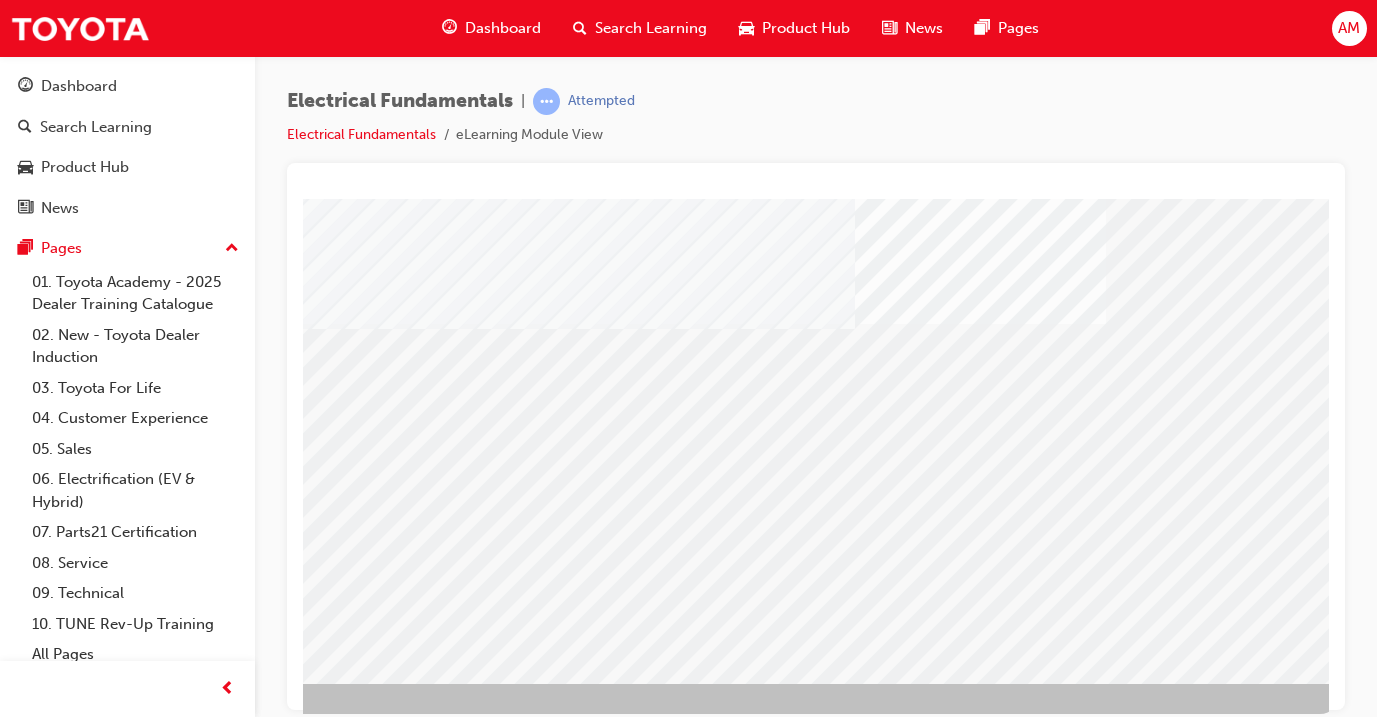 click at bounding box center (43, 1687) 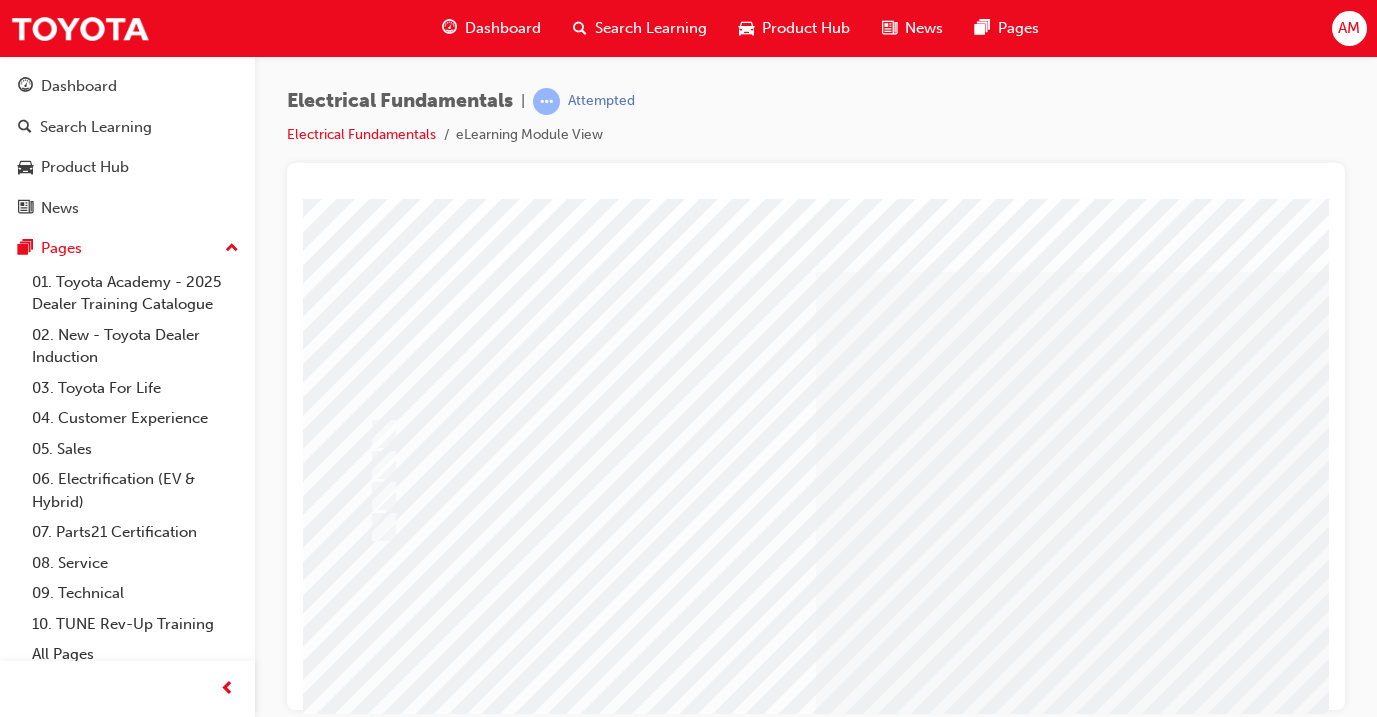 scroll, scrollTop: 0, scrollLeft: 0, axis: both 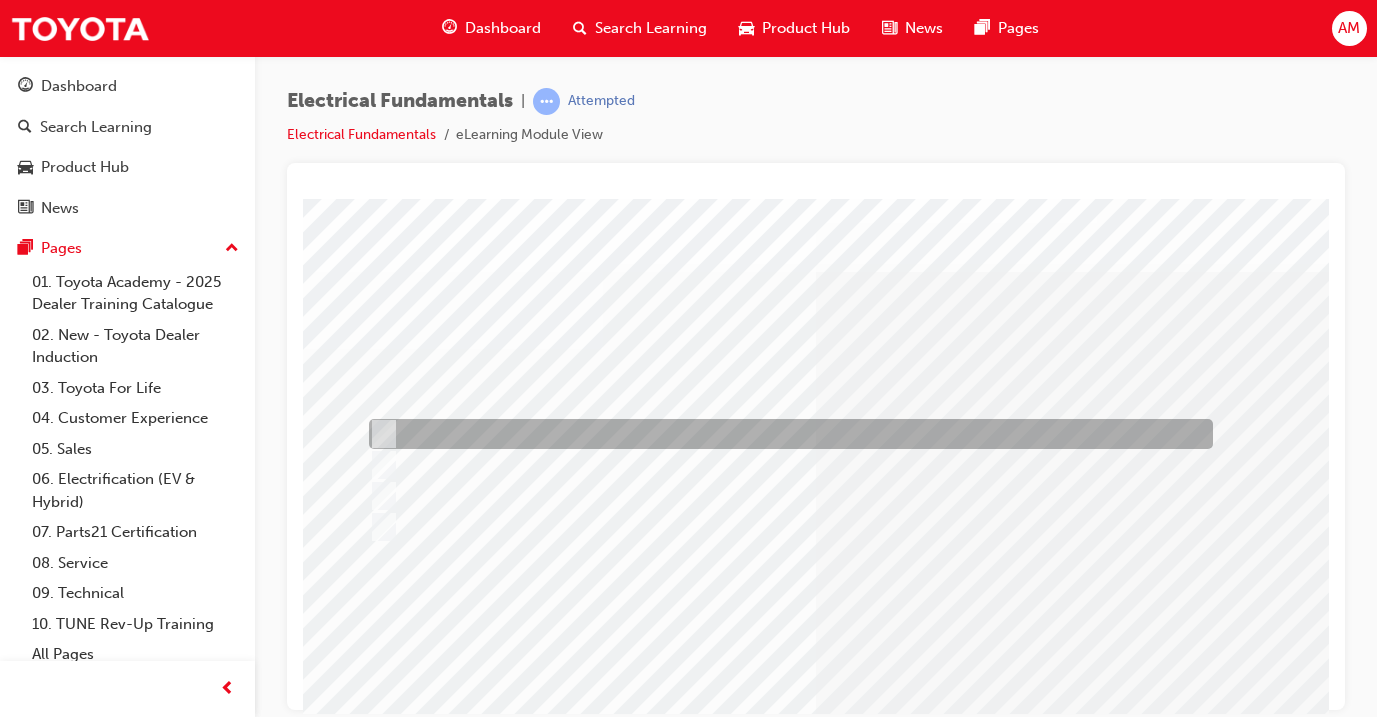 click at bounding box center (786, 434) 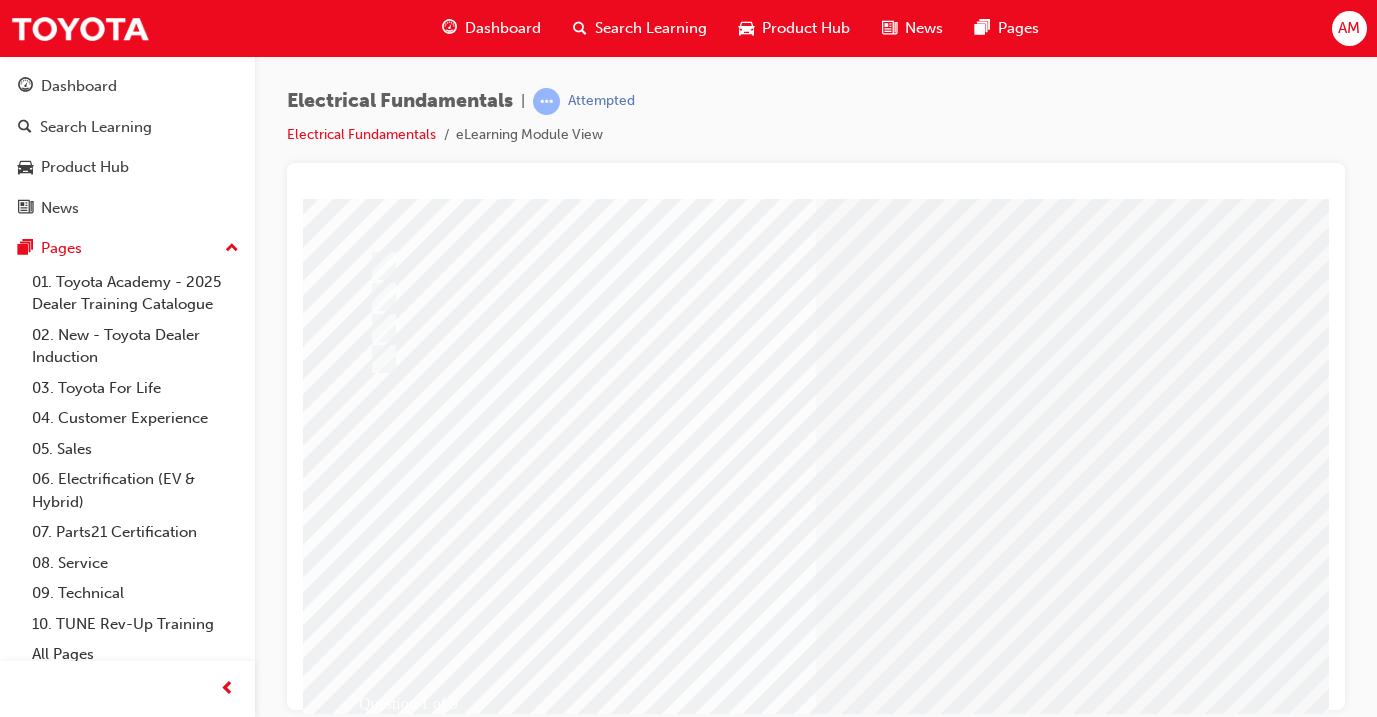scroll, scrollTop: 199, scrollLeft: 0, axis: vertical 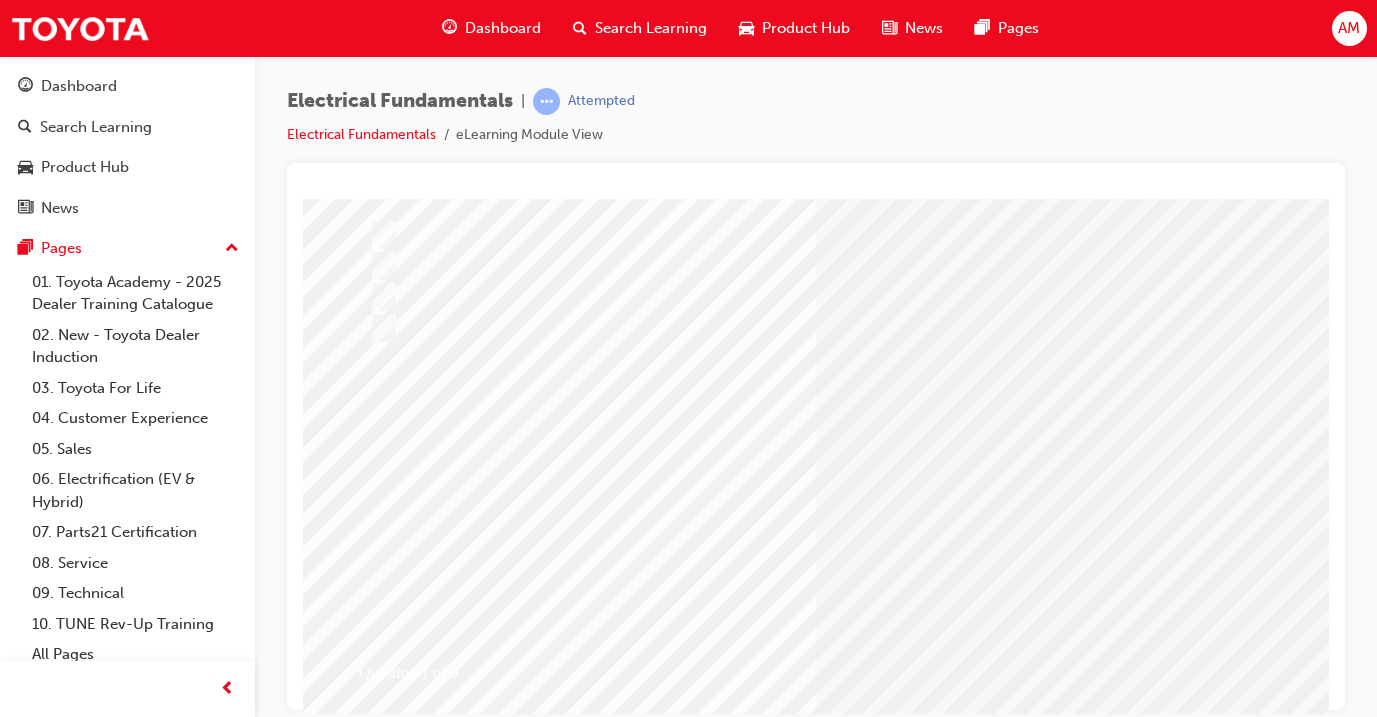 click at bounding box center [375, 2712] 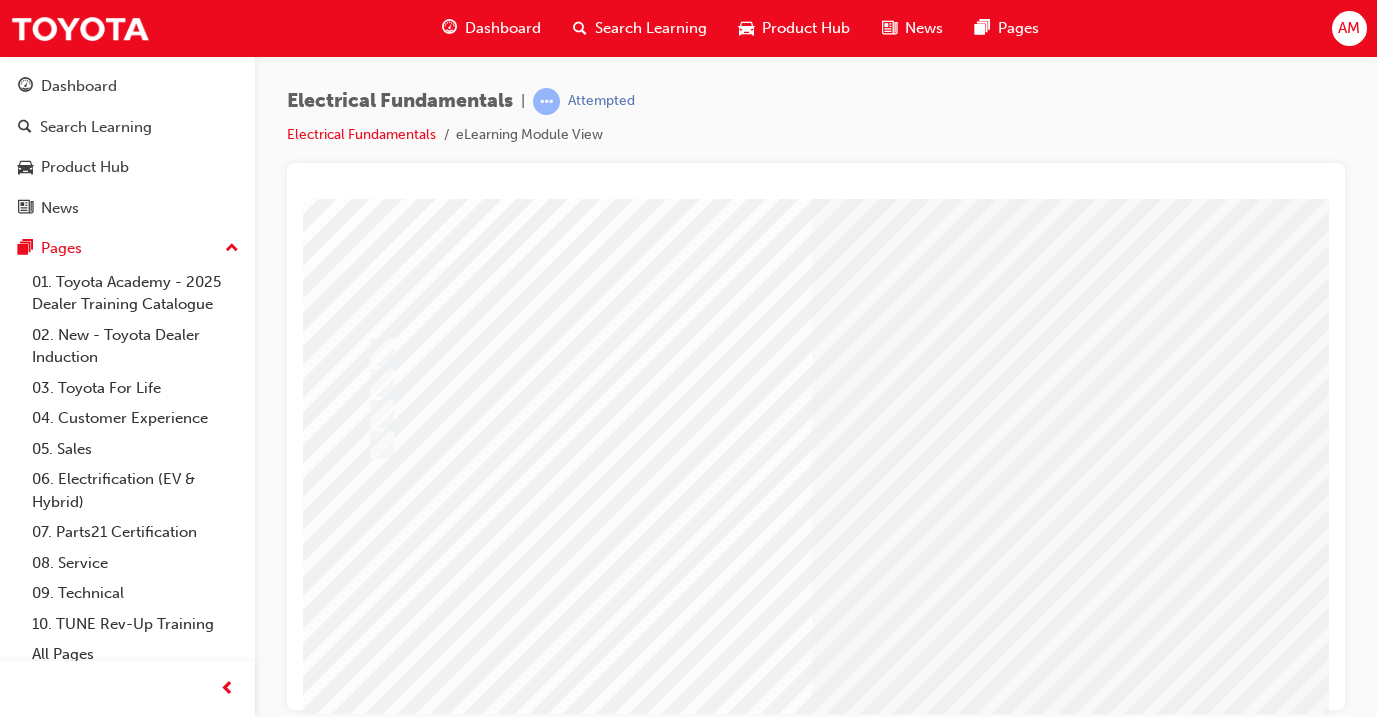 scroll, scrollTop: 82, scrollLeft: 3, axis: both 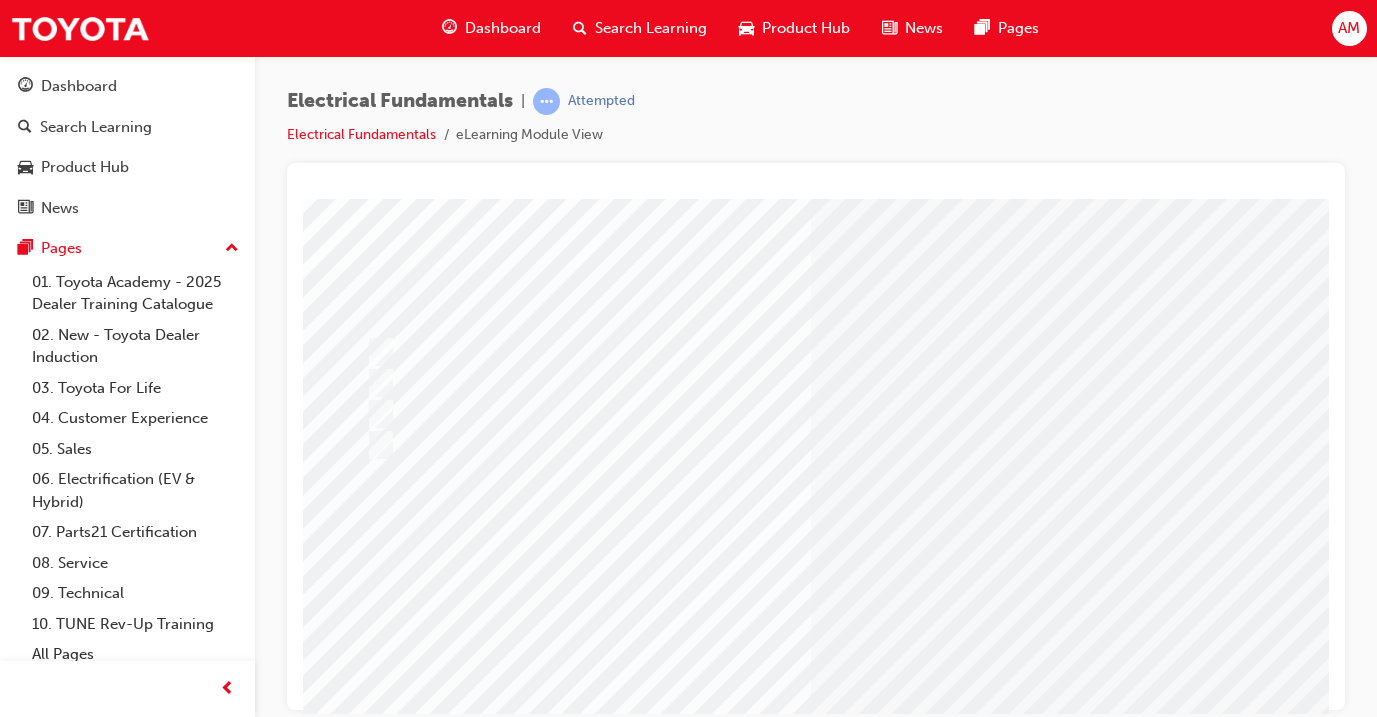 click at bounding box center [632, 2610] 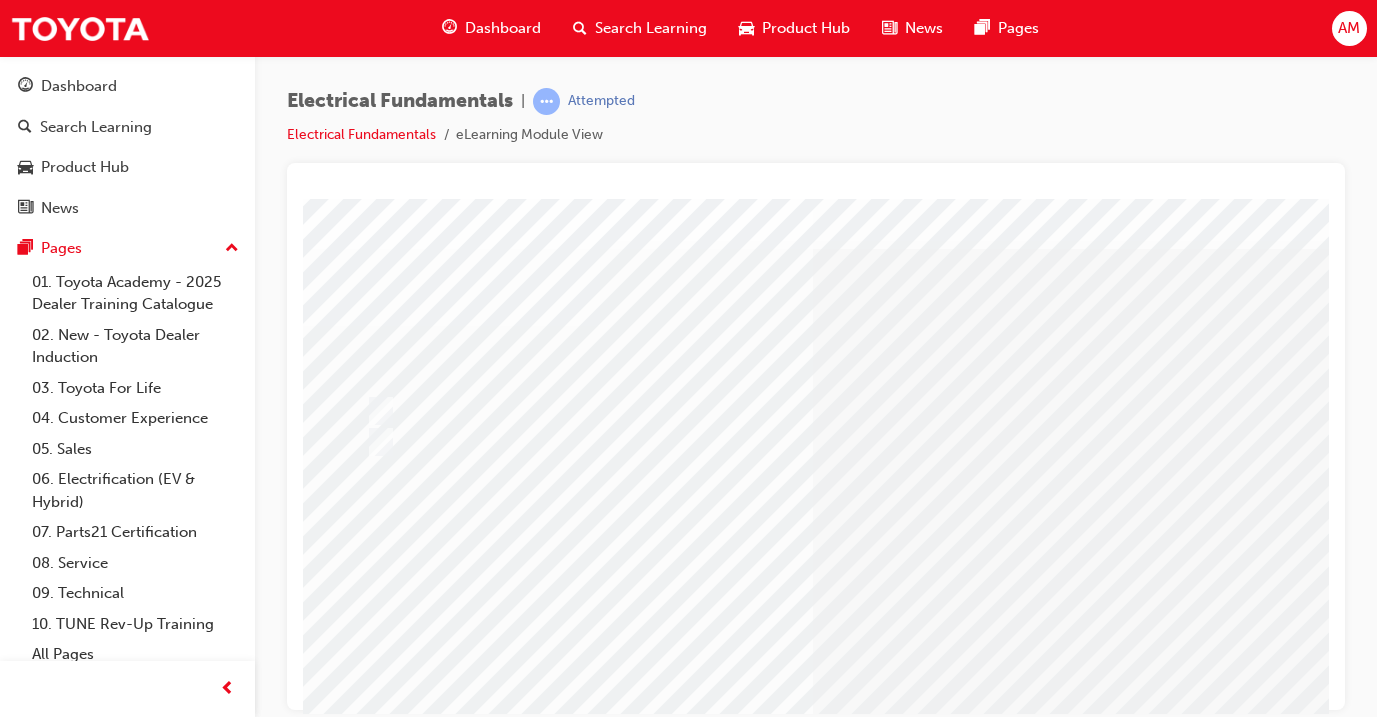 scroll, scrollTop: 15, scrollLeft: 3, axis: both 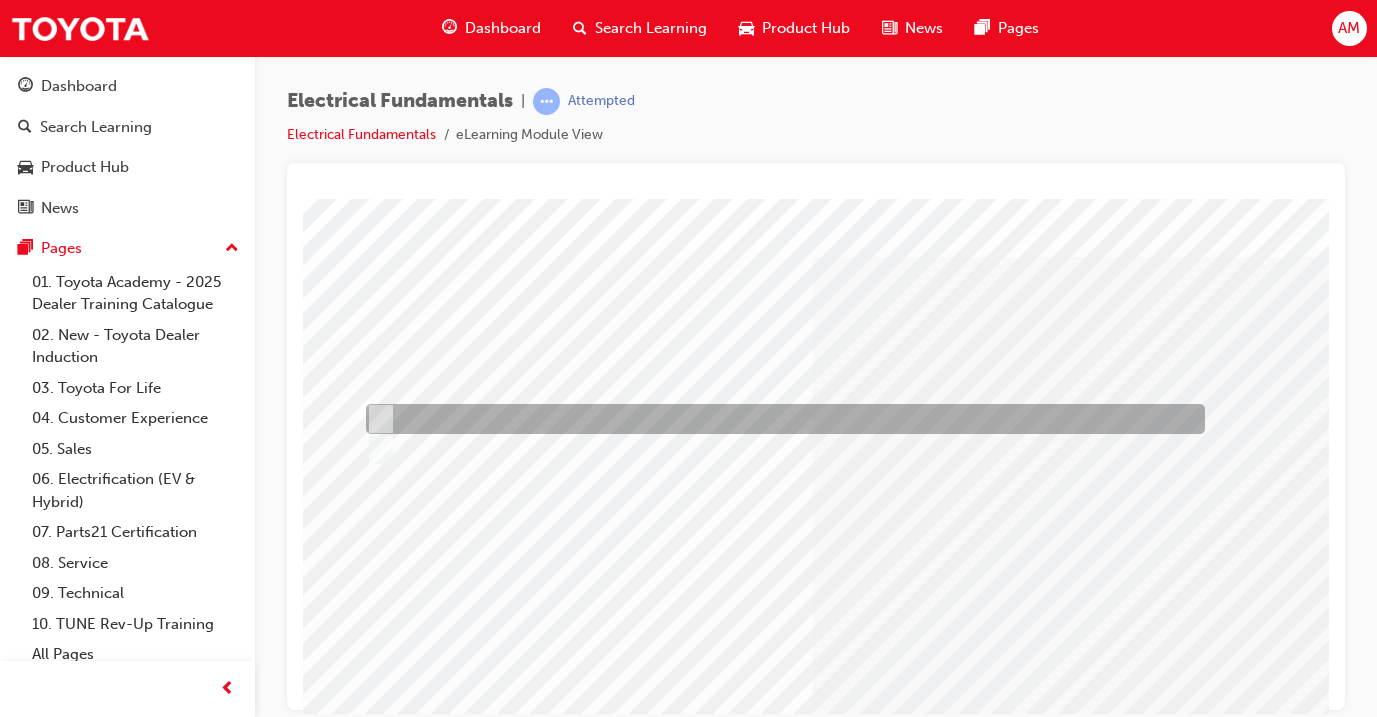 click at bounding box center (780, 419) 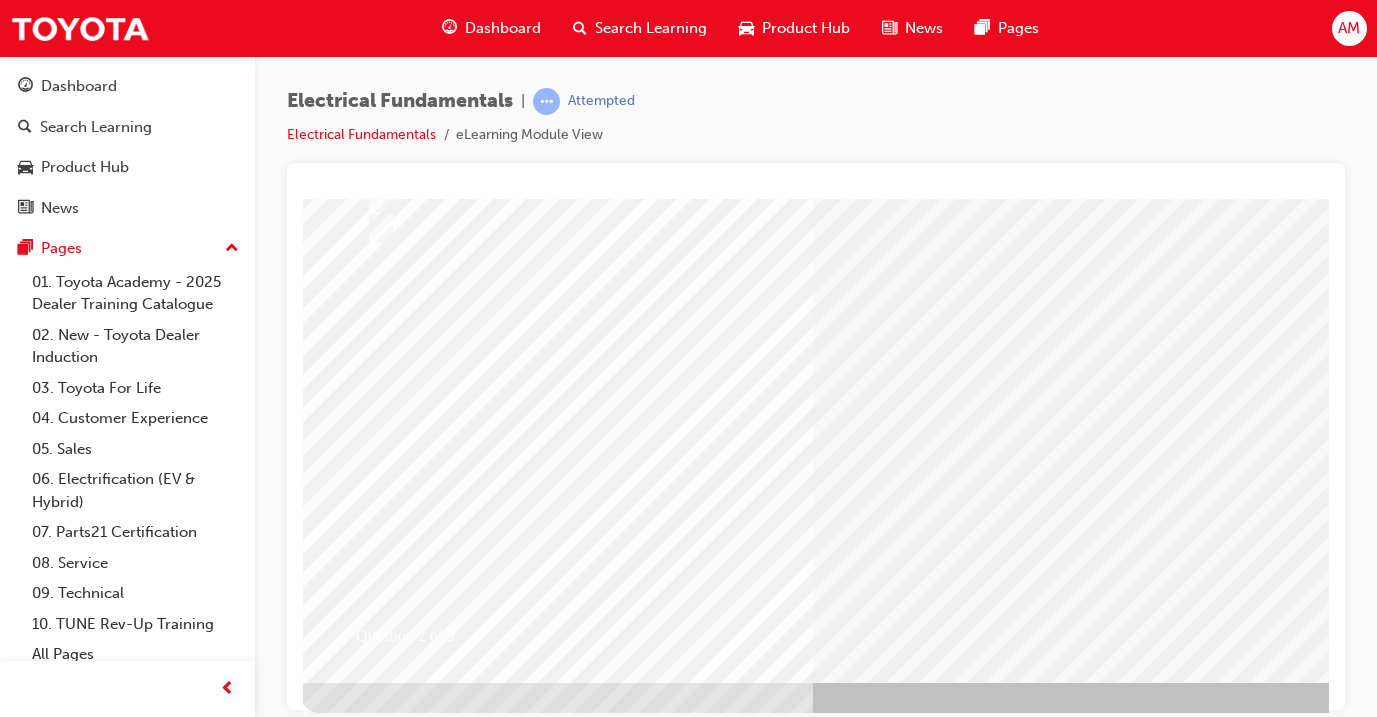 scroll, scrollTop: 235, scrollLeft: 3, axis: both 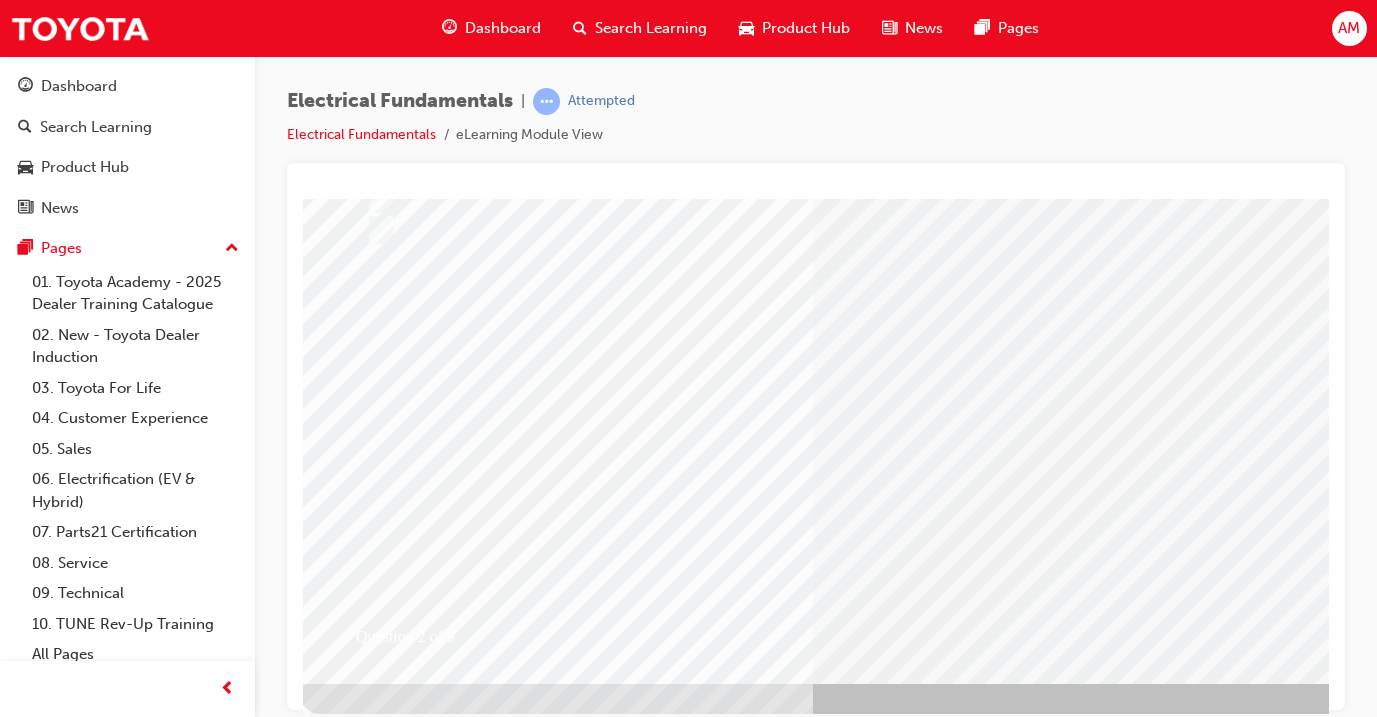 click at bounding box center (372, 2632) 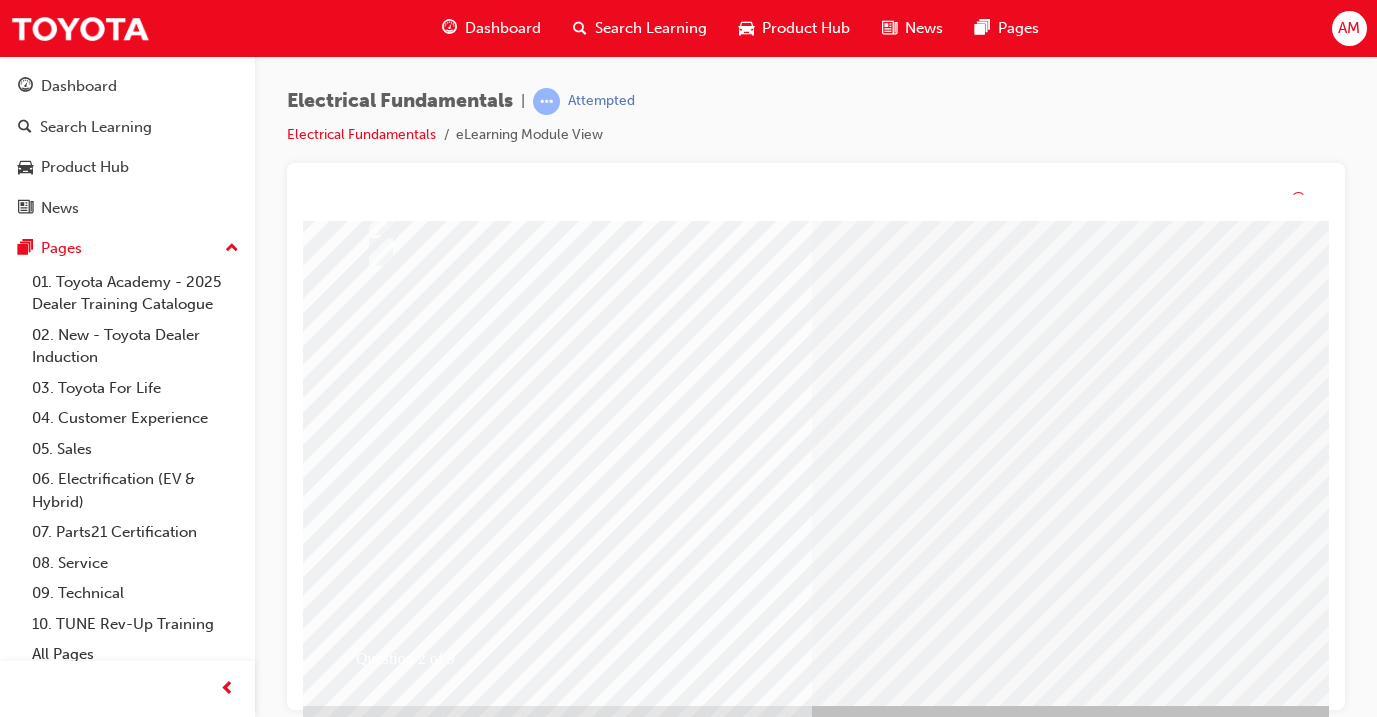 click at bounding box center (632, 2482) 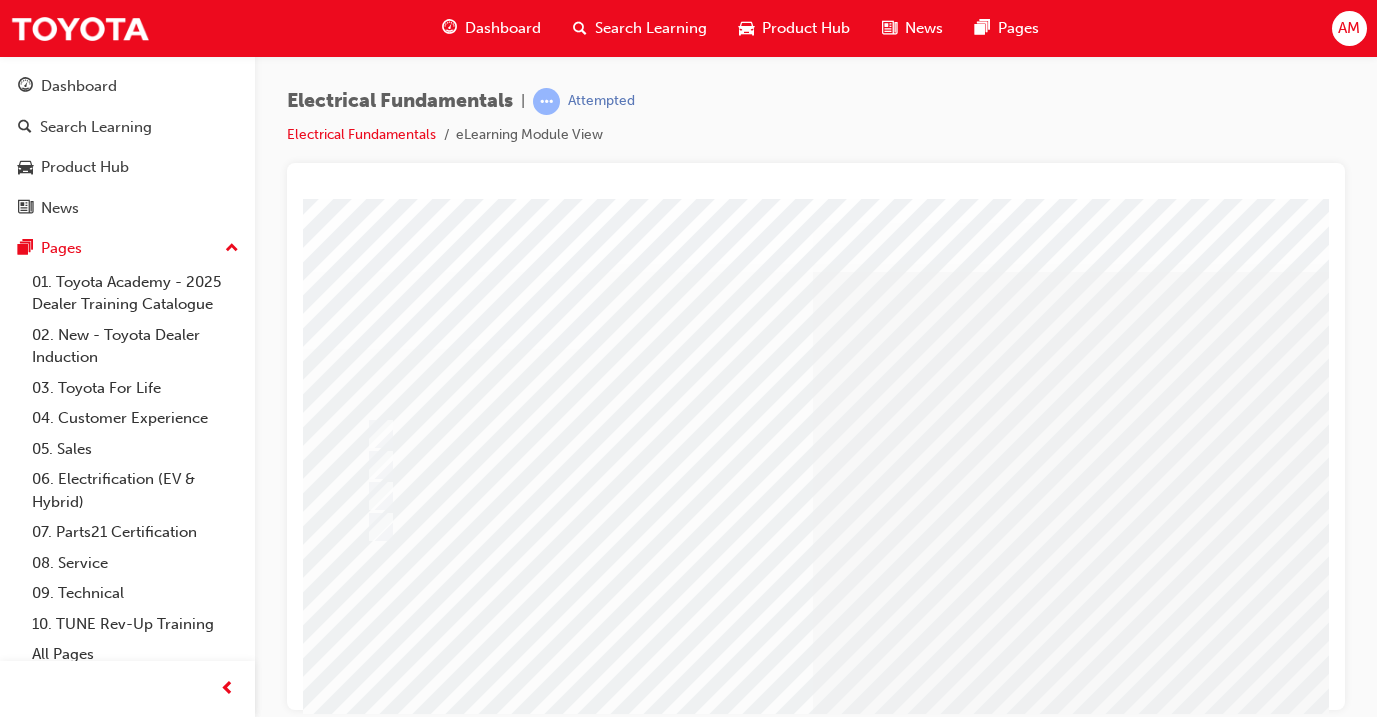 scroll, scrollTop: 0, scrollLeft: 3, axis: horizontal 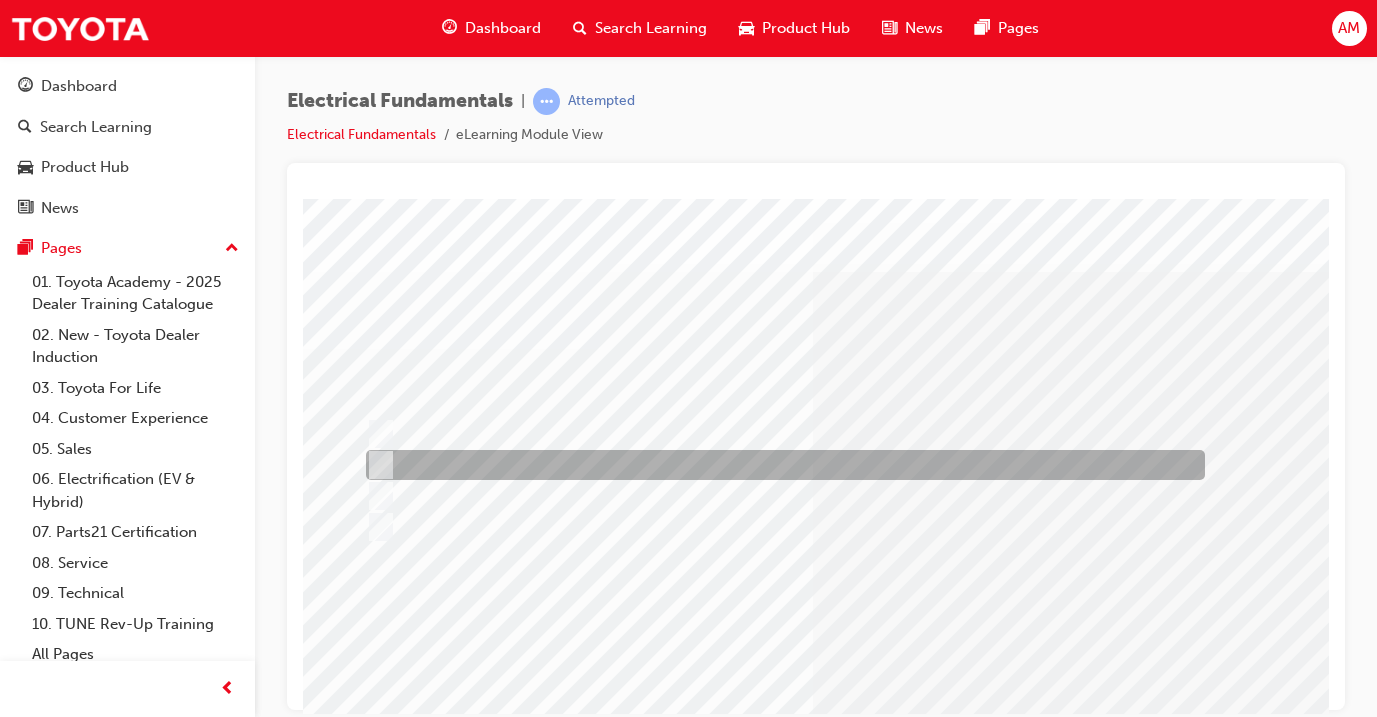 click at bounding box center (780, 465) 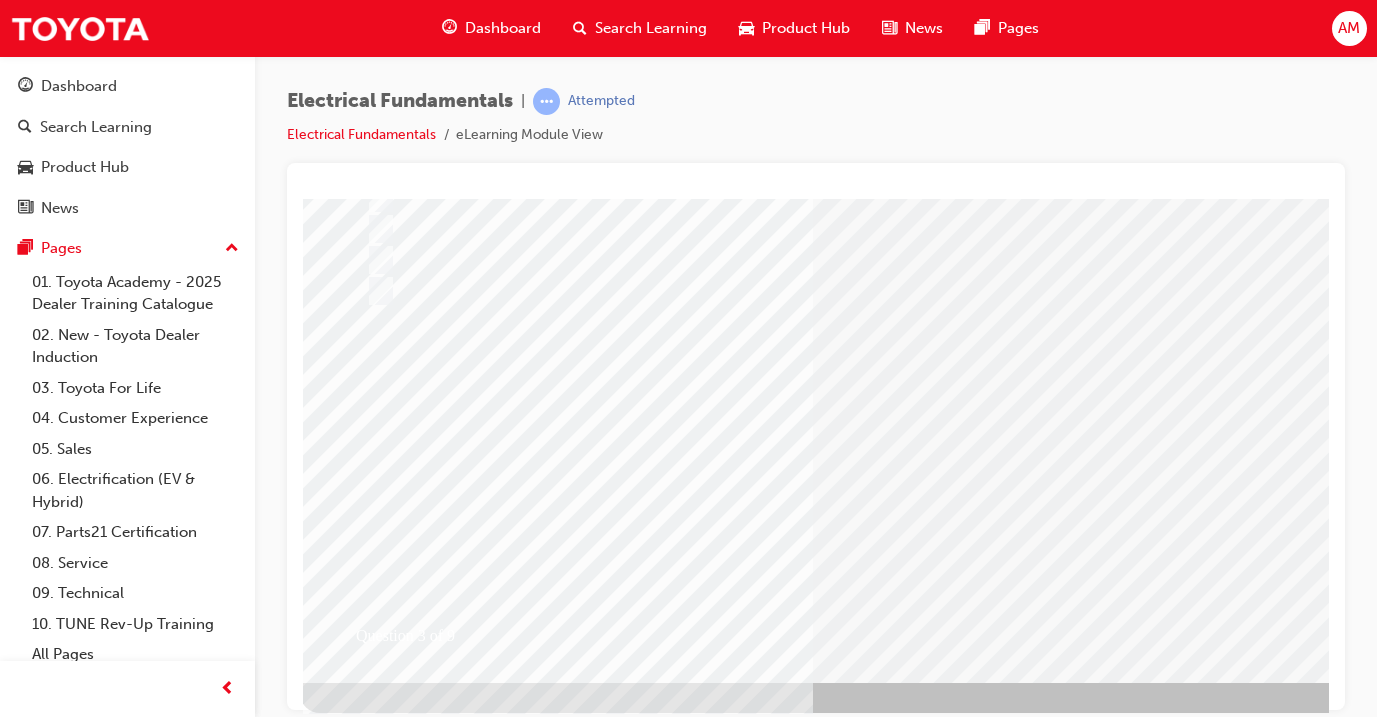 scroll, scrollTop: 235, scrollLeft: 3, axis: both 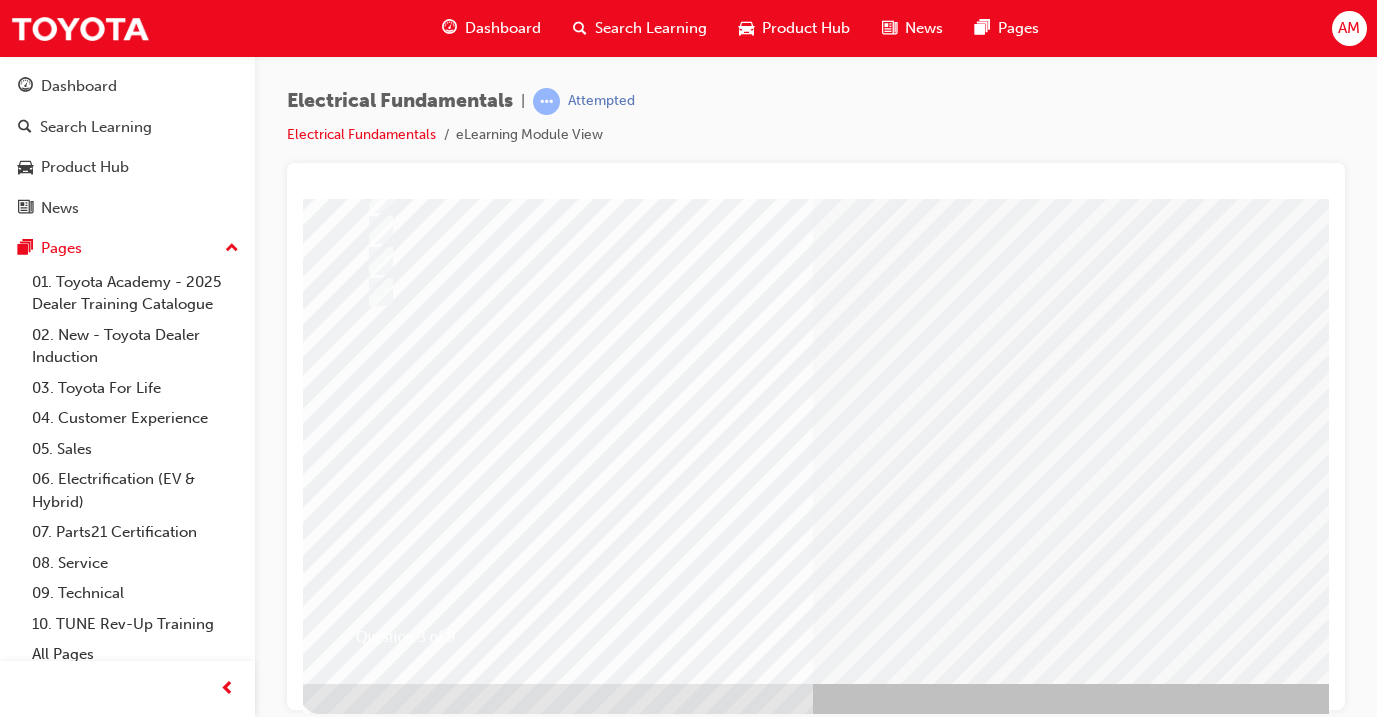 click at bounding box center [372, 2676] 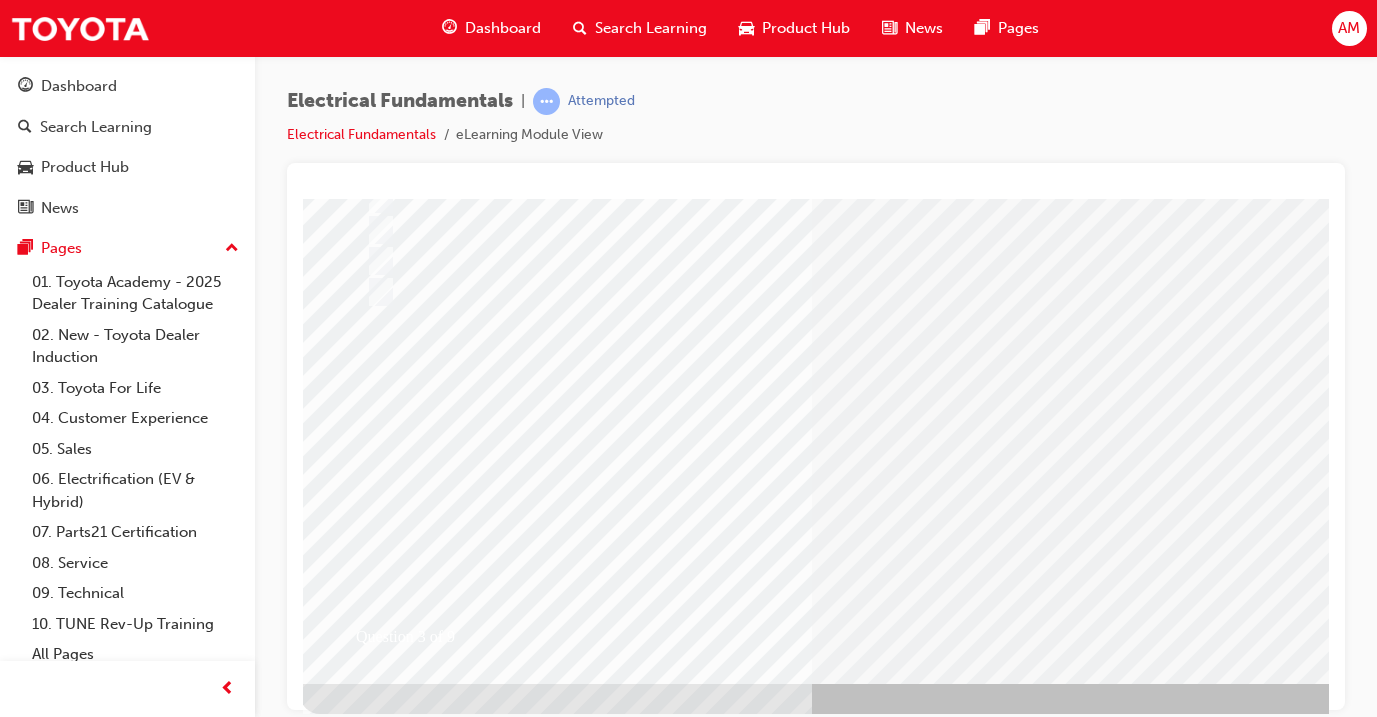 click at bounding box center [632, 2459] 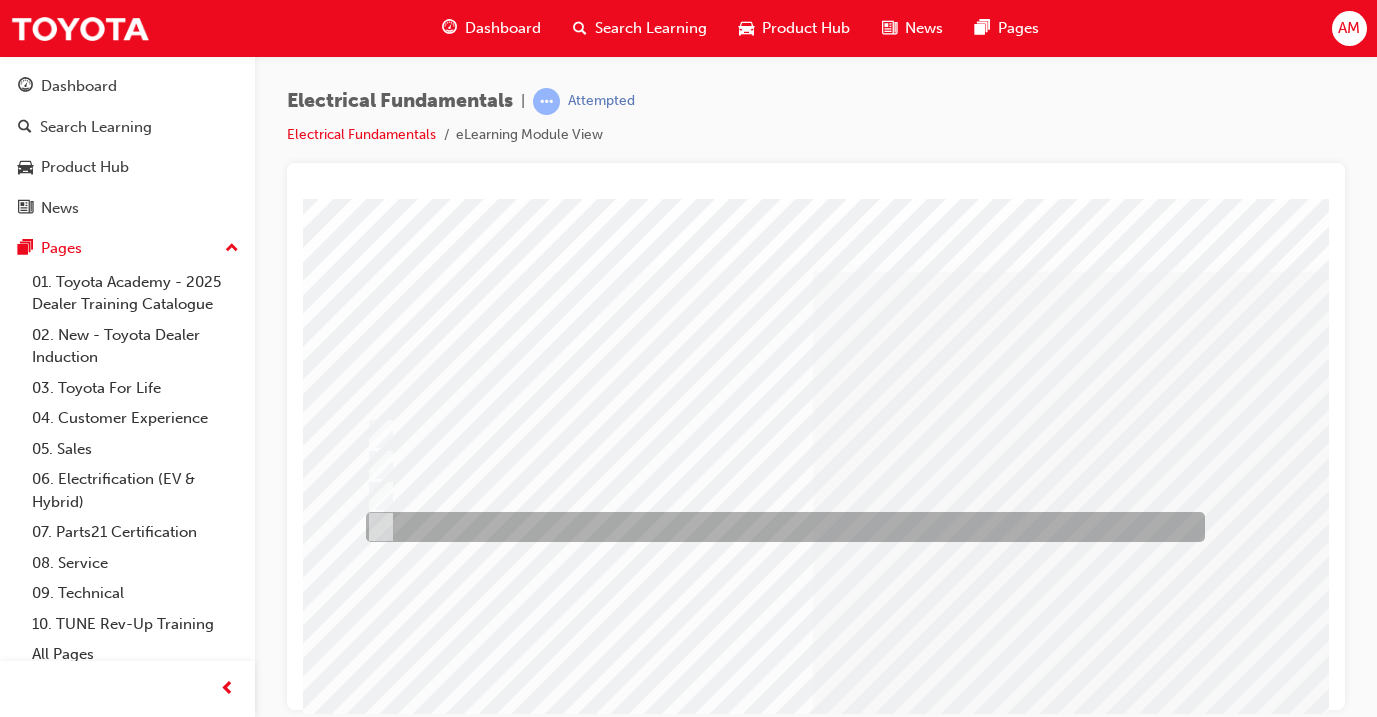 scroll, scrollTop: 0, scrollLeft: 3, axis: horizontal 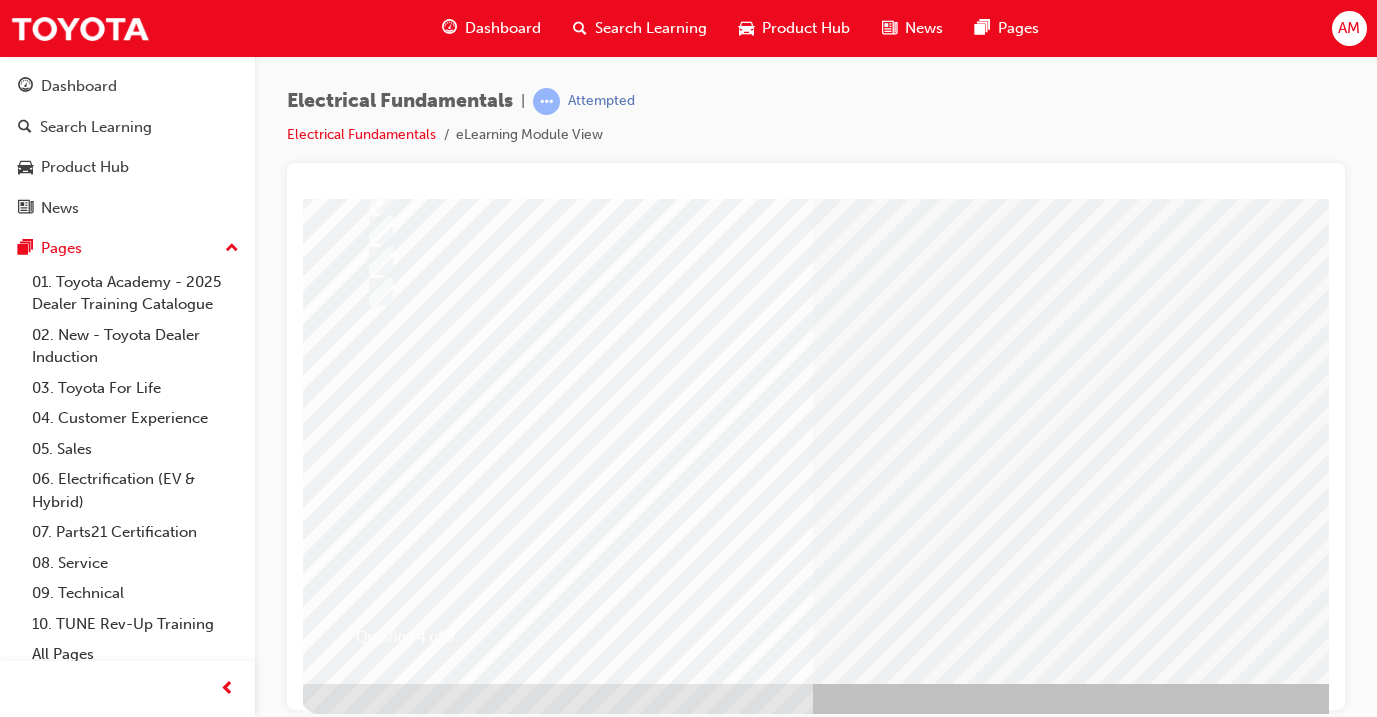 click at bounding box center (372, 2676) 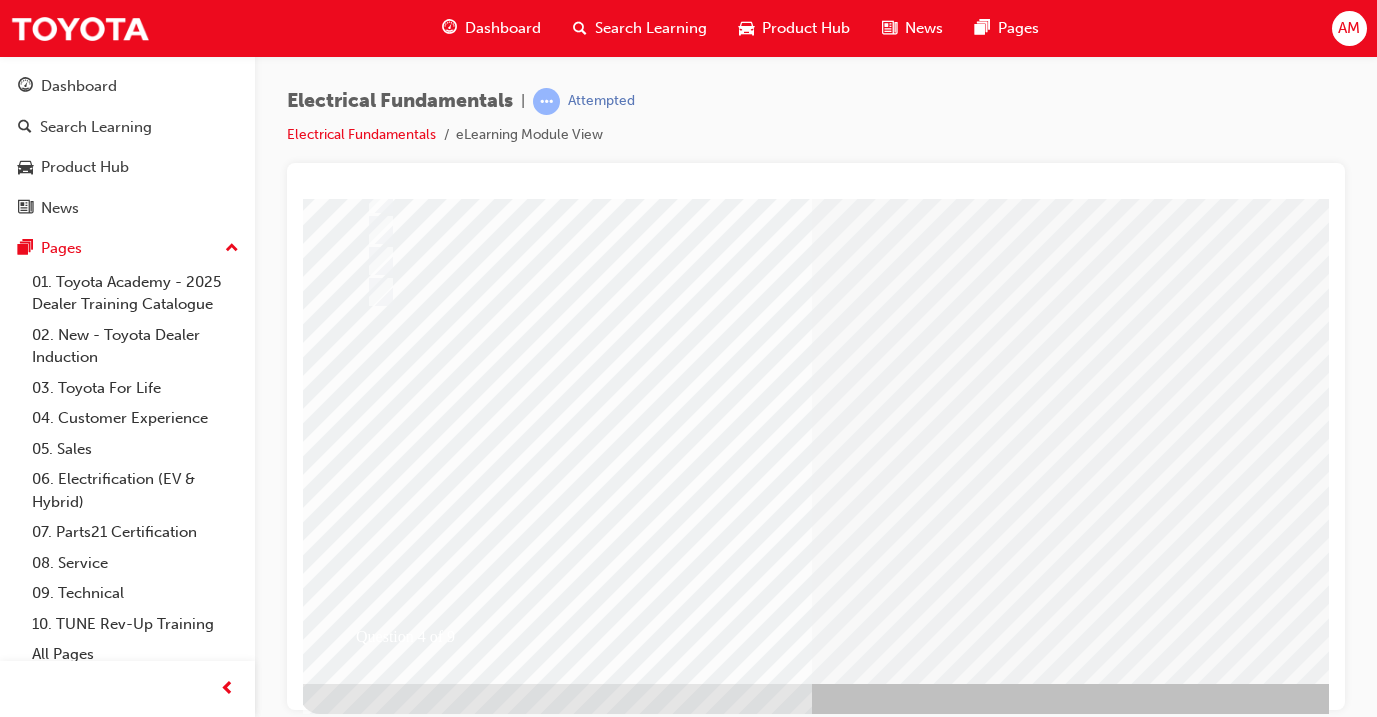 click at bounding box center (632, 2459) 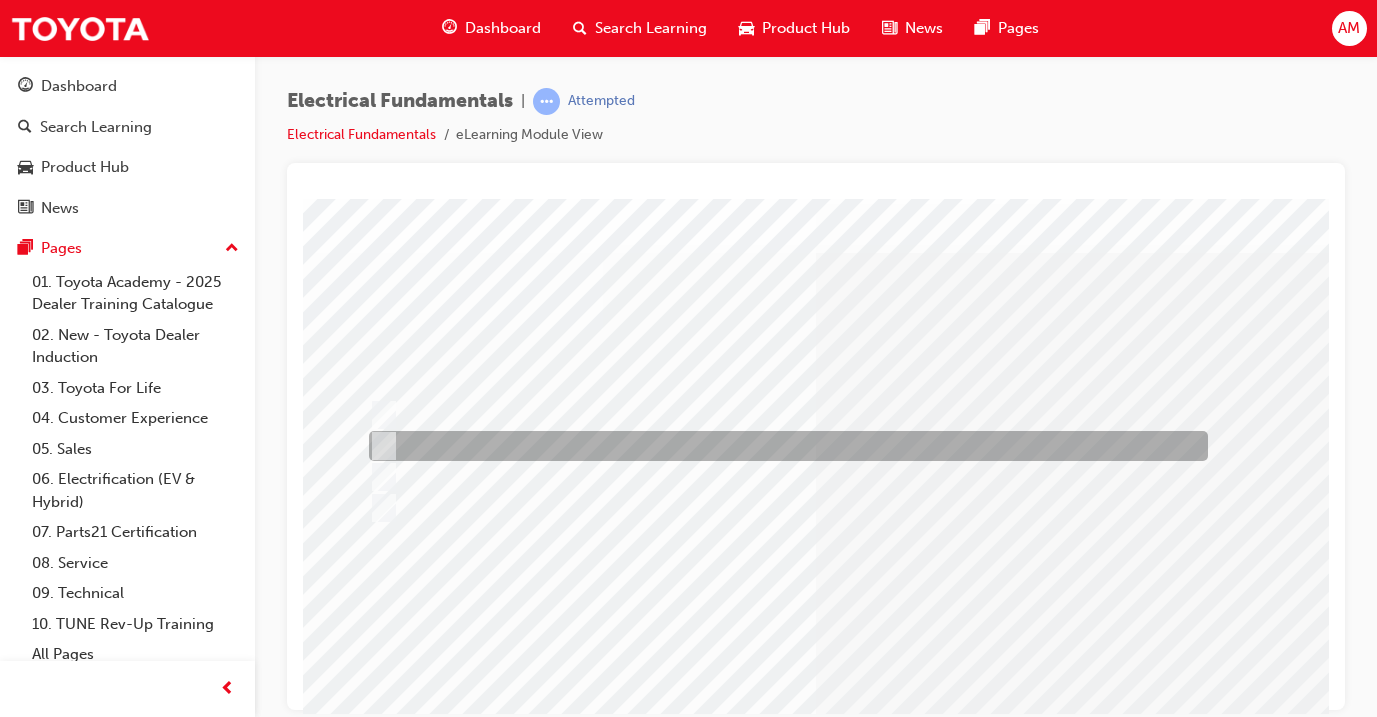 scroll, scrollTop: 31, scrollLeft: 0, axis: vertical 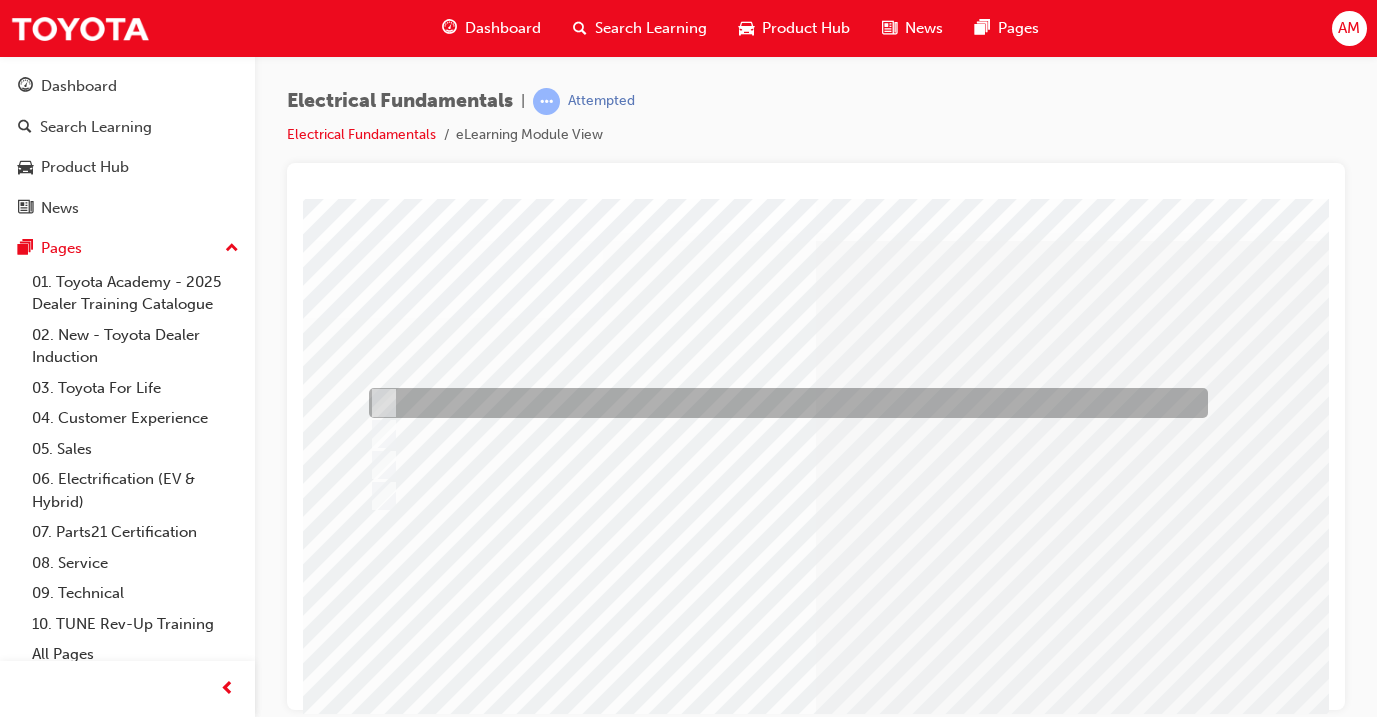 click at bounding box center [783, 403] 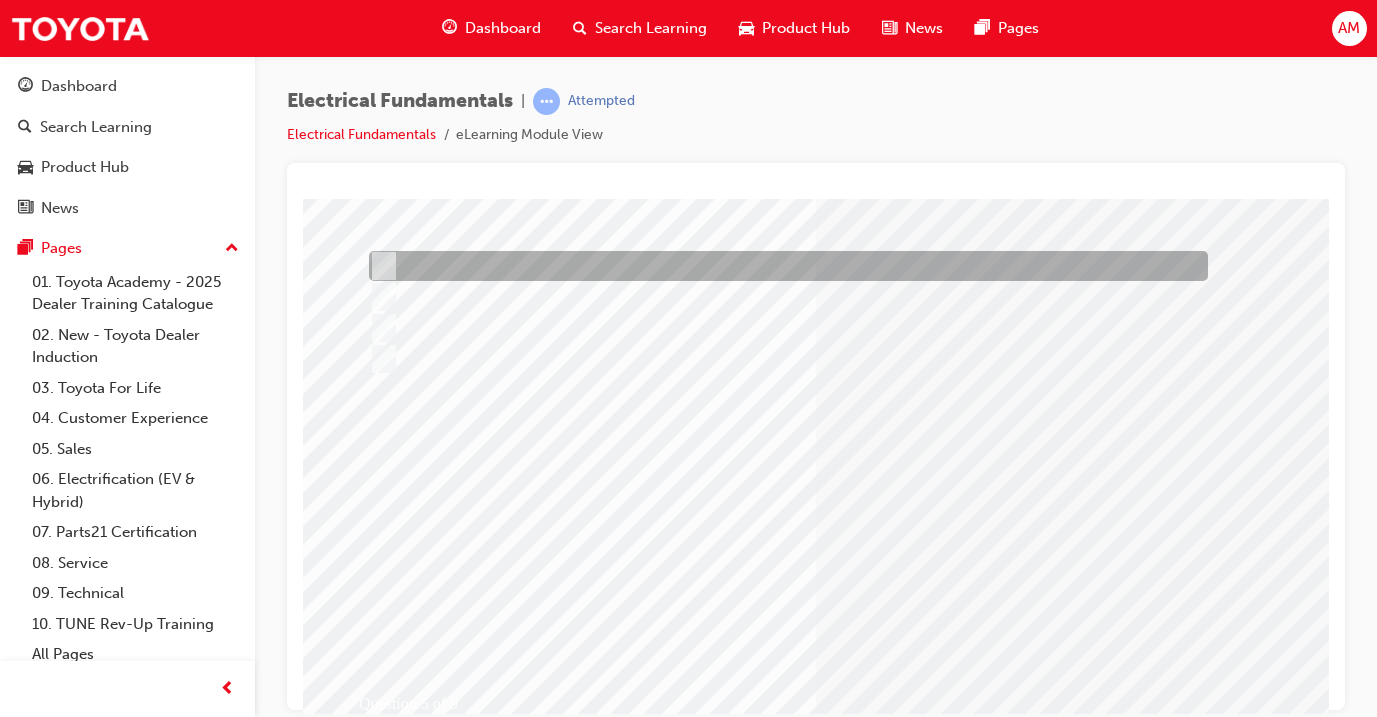 scroll, scrollTop: 179, scrollLeft: 0, axis: vertical 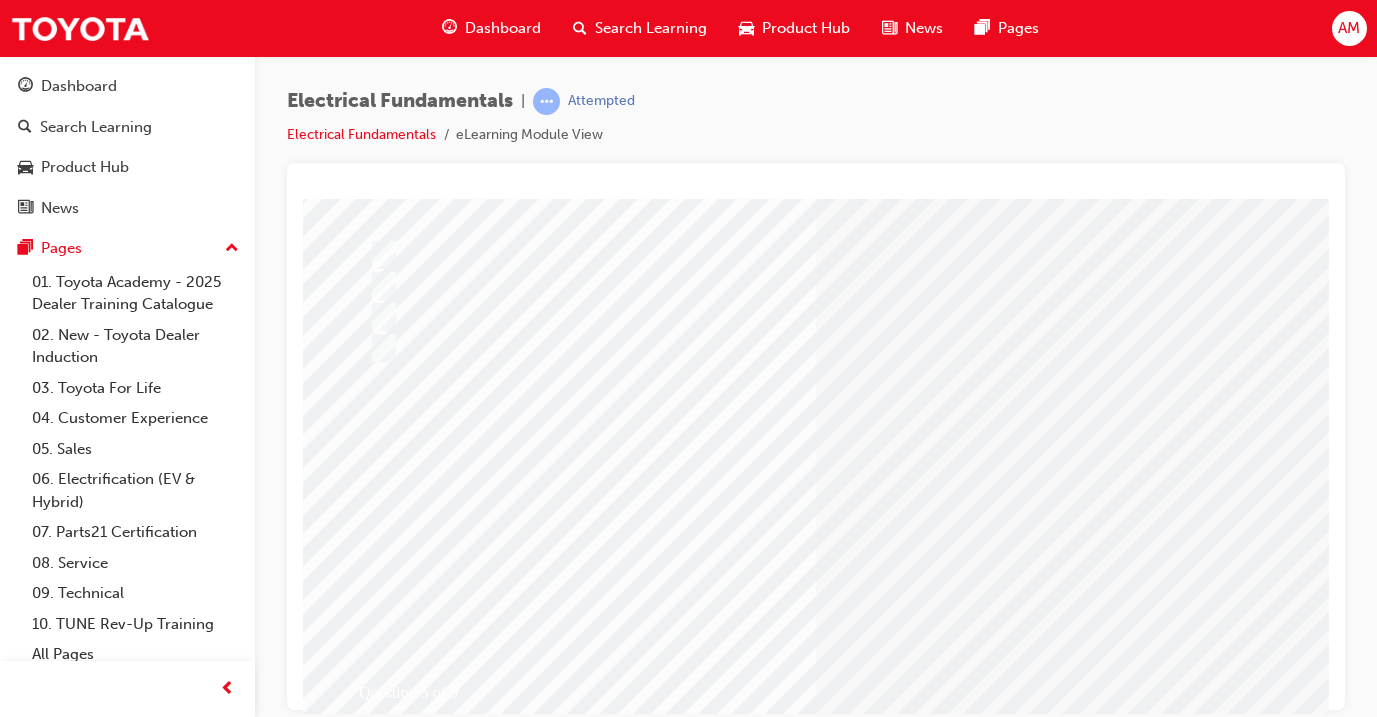 click at bounding box center [375, 2732] 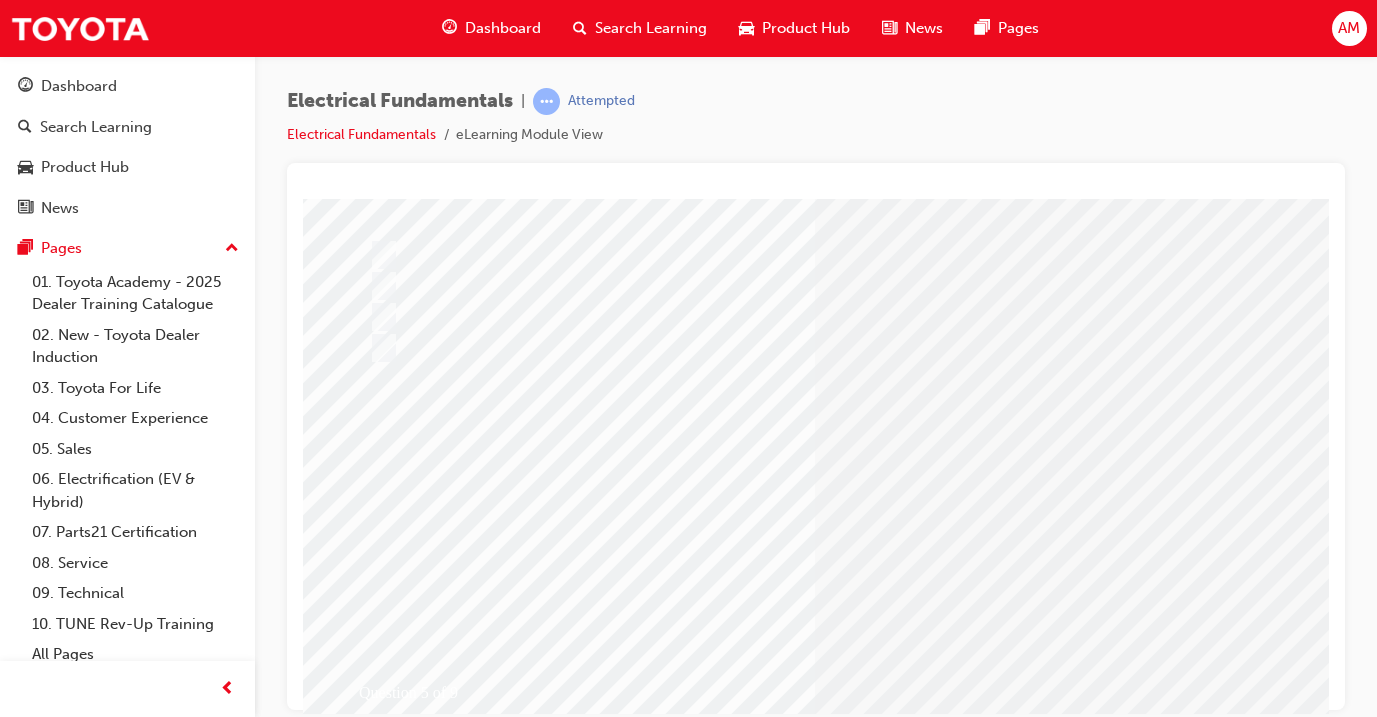 click at bounding box center [635, 2515] 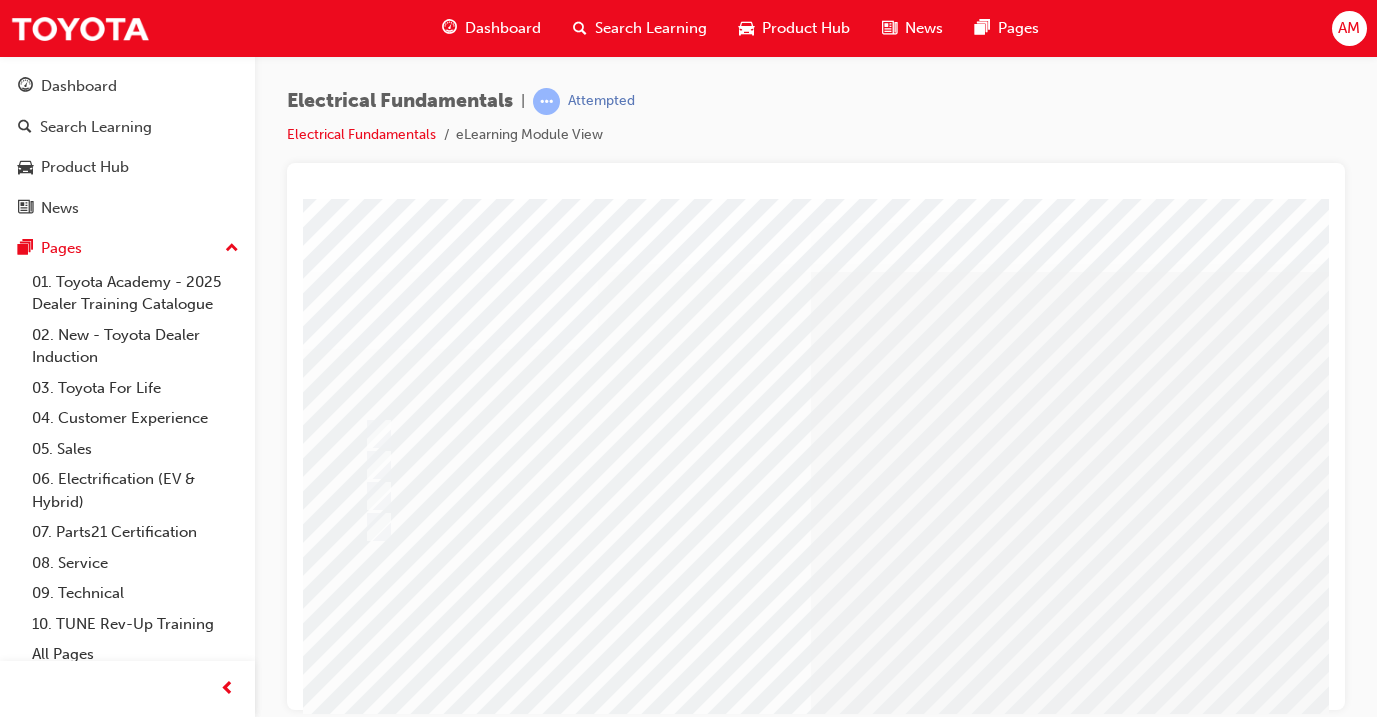 scroll, scrollTop: 0, scrollLeft: 5, axis: horizontal 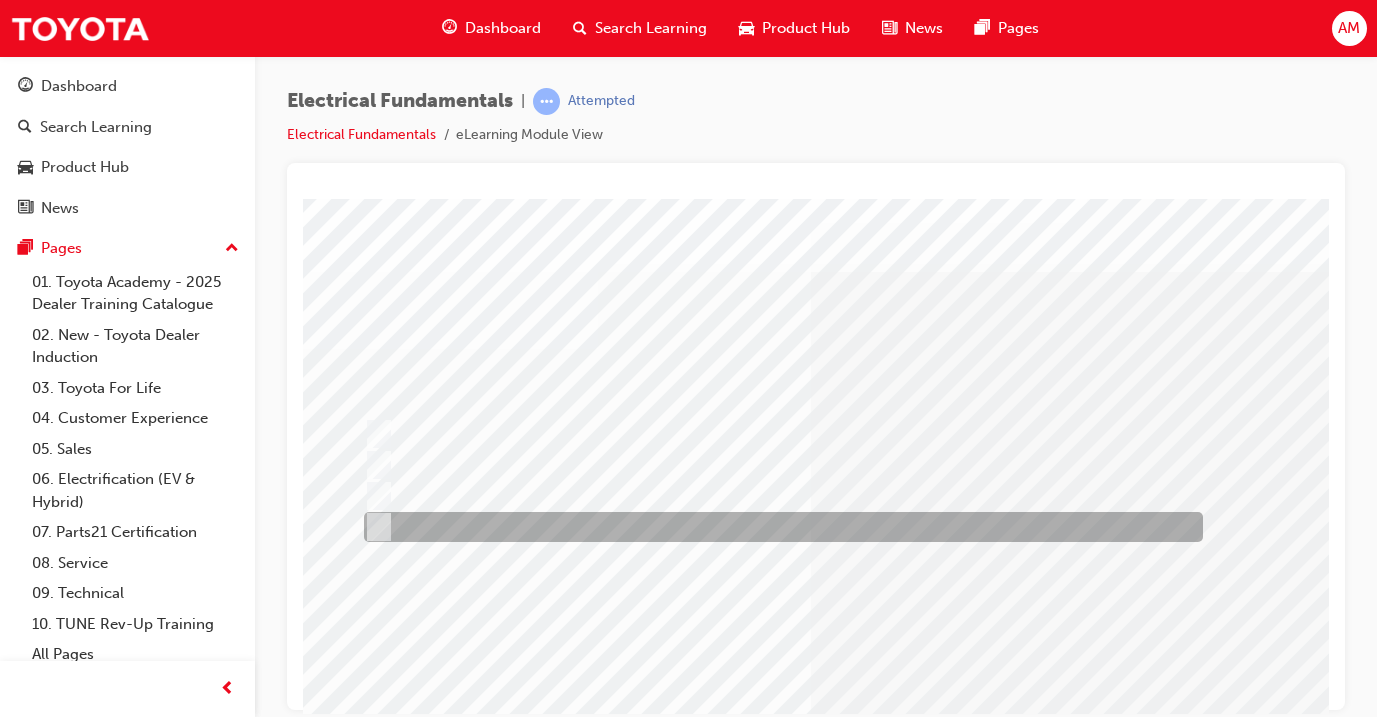 click at bounding box center [778, 527] 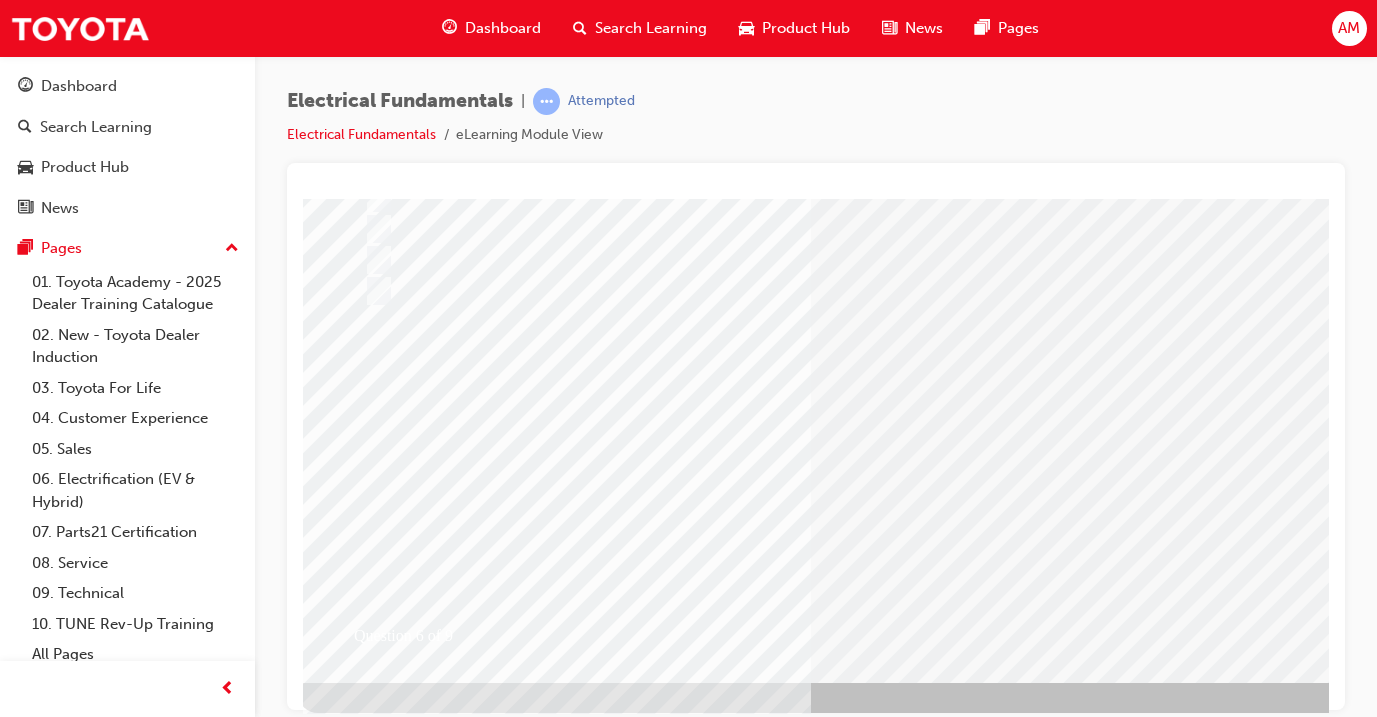 scroll, scrollTop: 235, scrollLeft: 5, axis: both 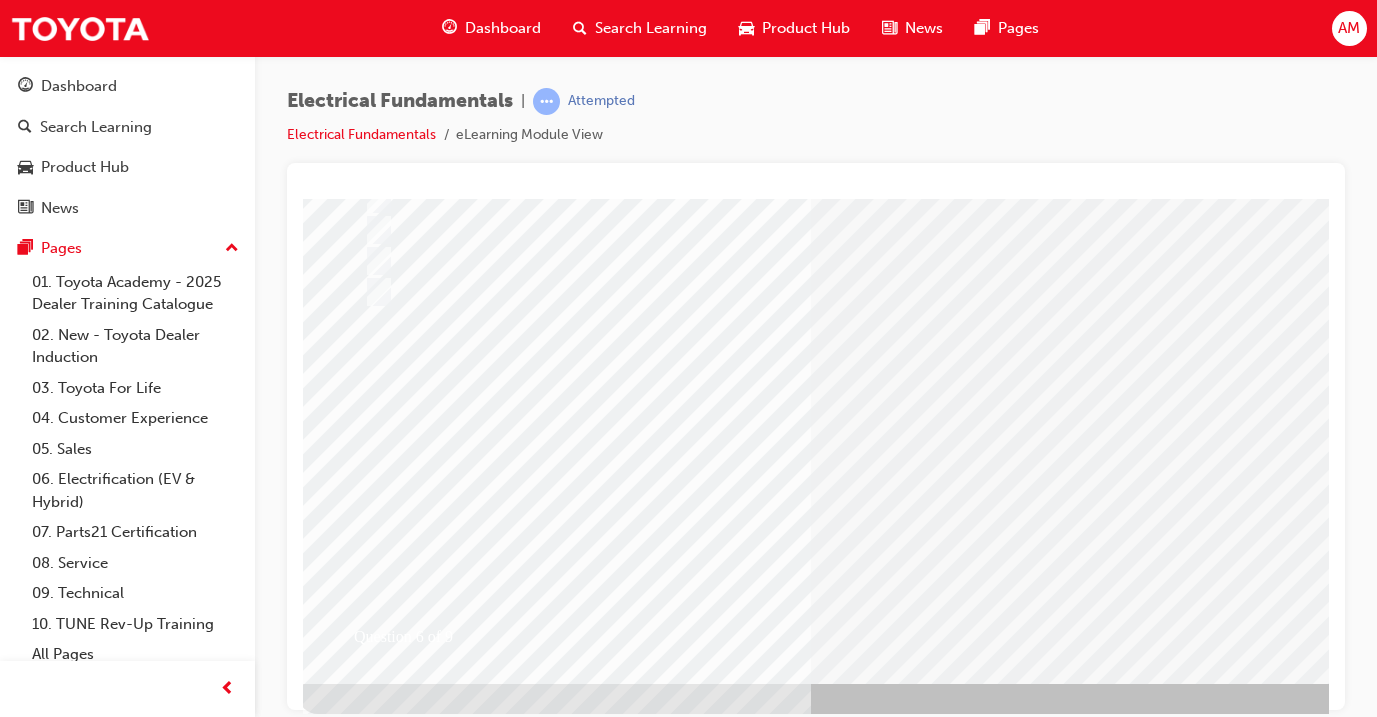 click at bounding box center [370, 2676] 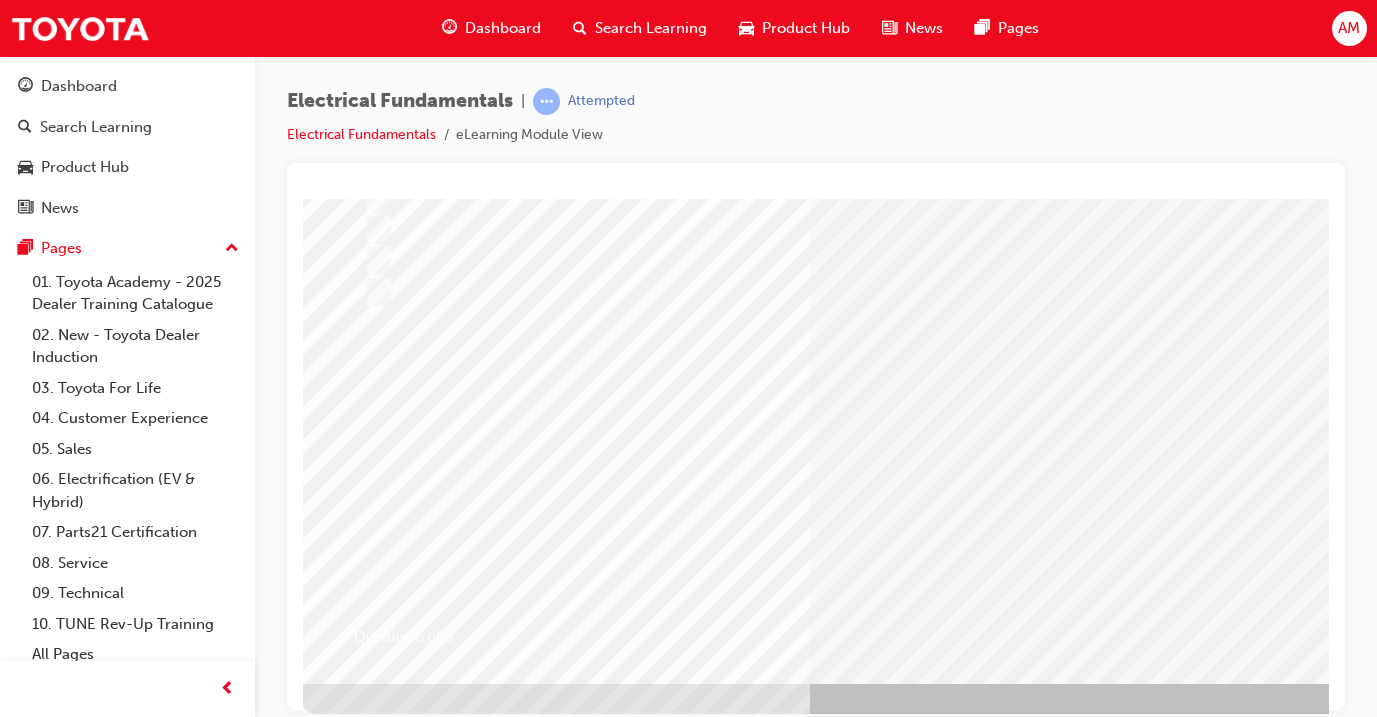 click at bounding box center (630, 2459) 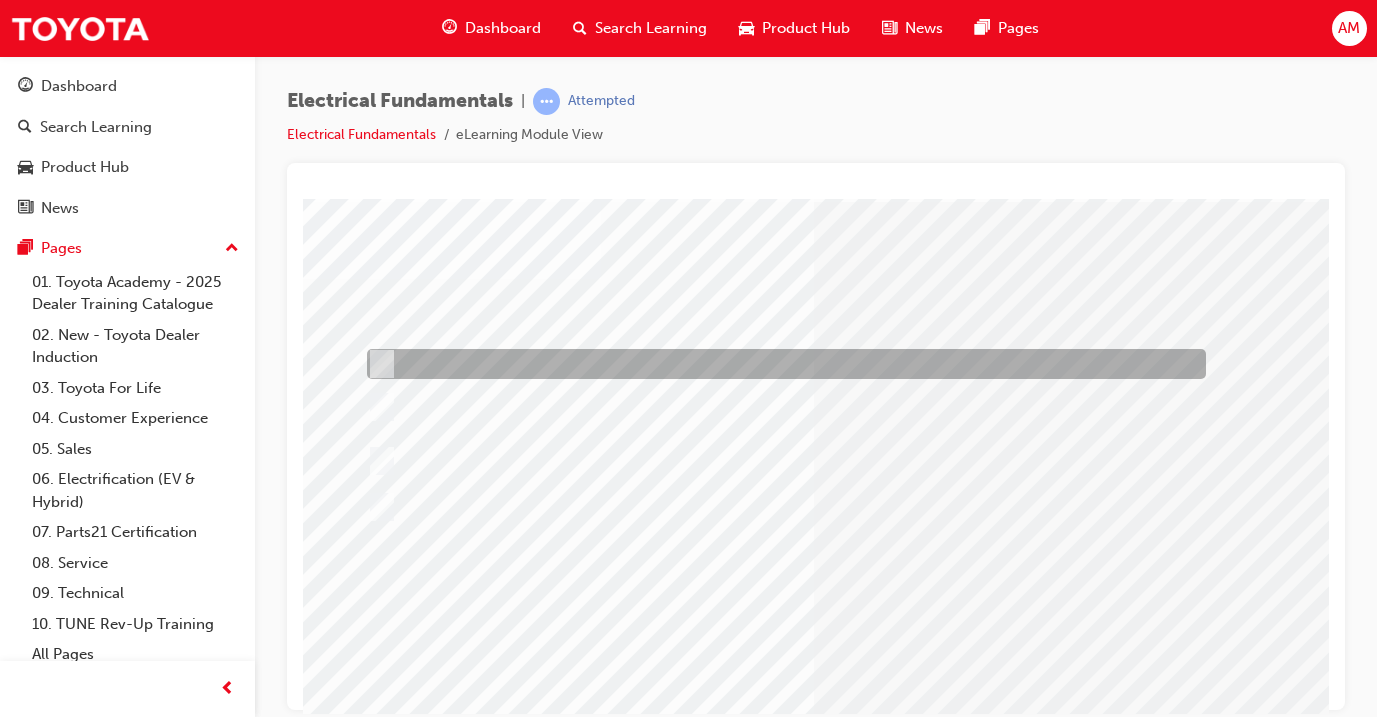 scroll, scrollTop: 52, scrollLeft: 2, axis: both 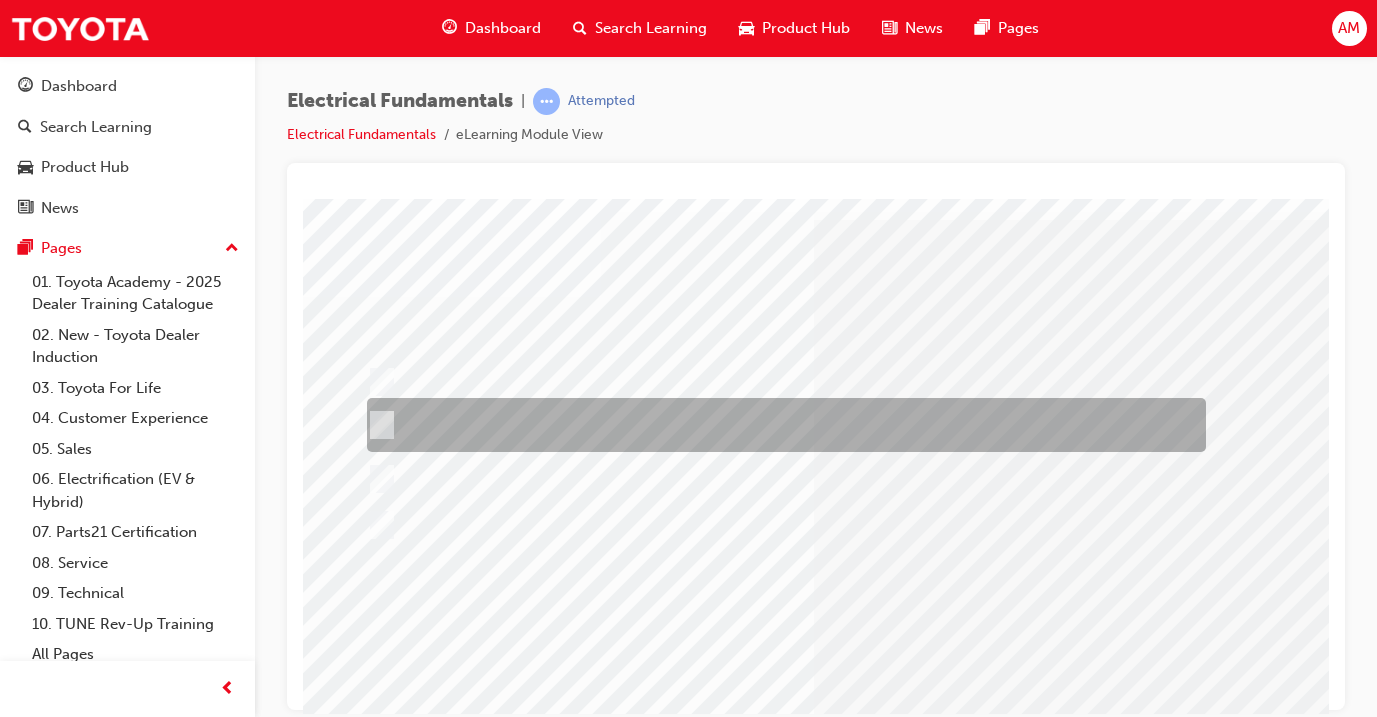 click at bounding box center [781, 425] 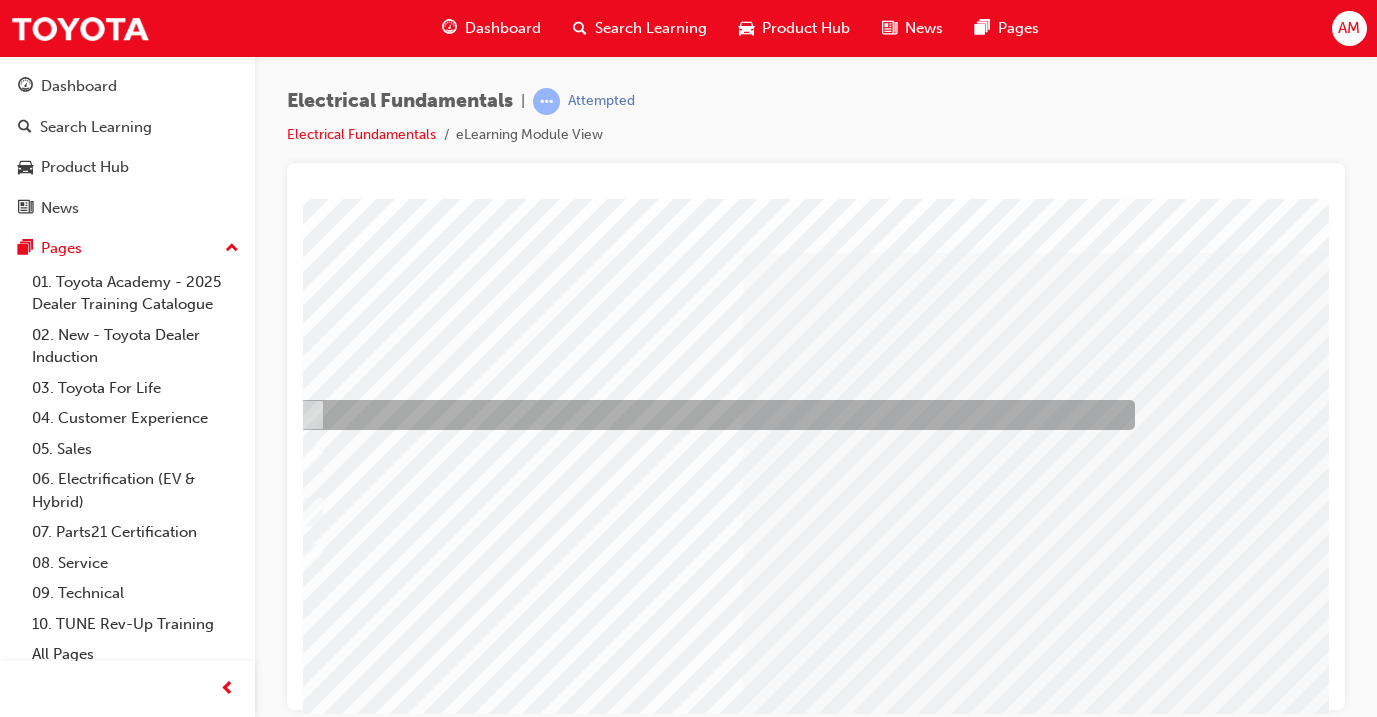scroll, scrollTop: 19, scrollLeft: 75, axis: both 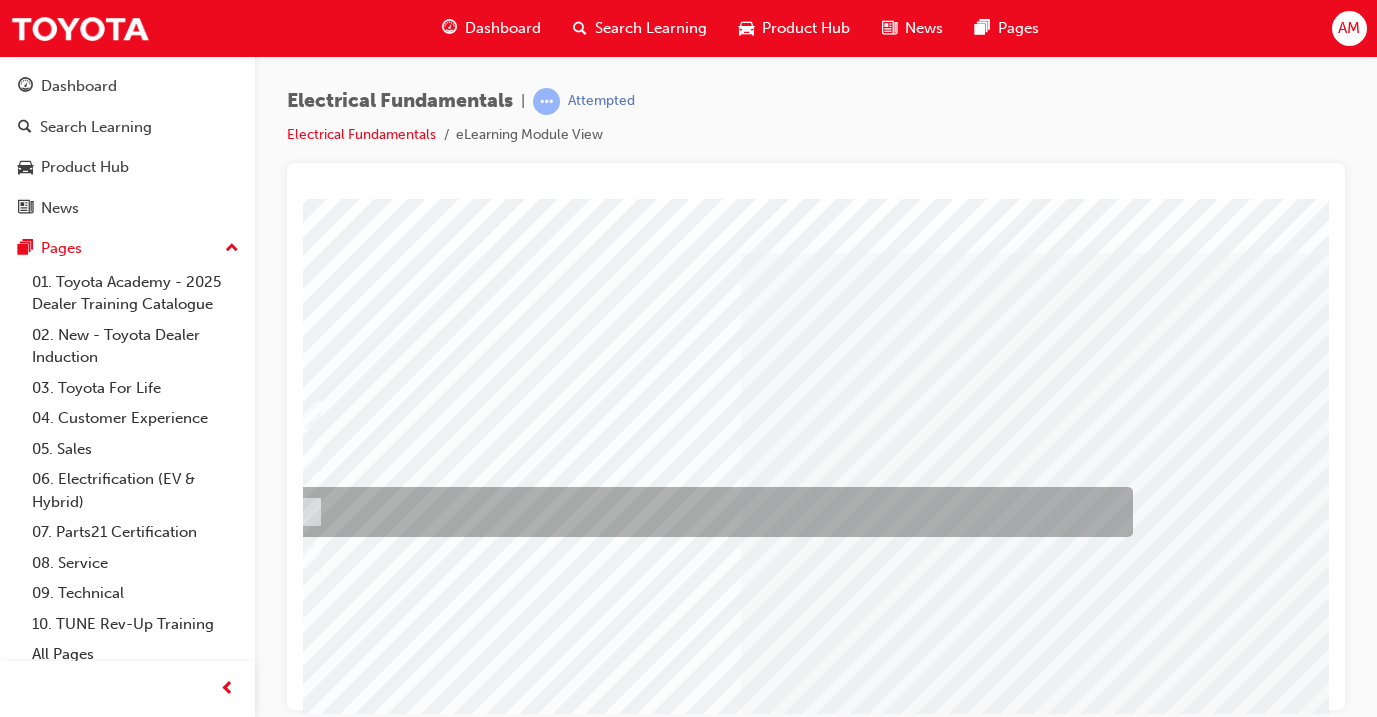 click at bounding box center (708, 512) 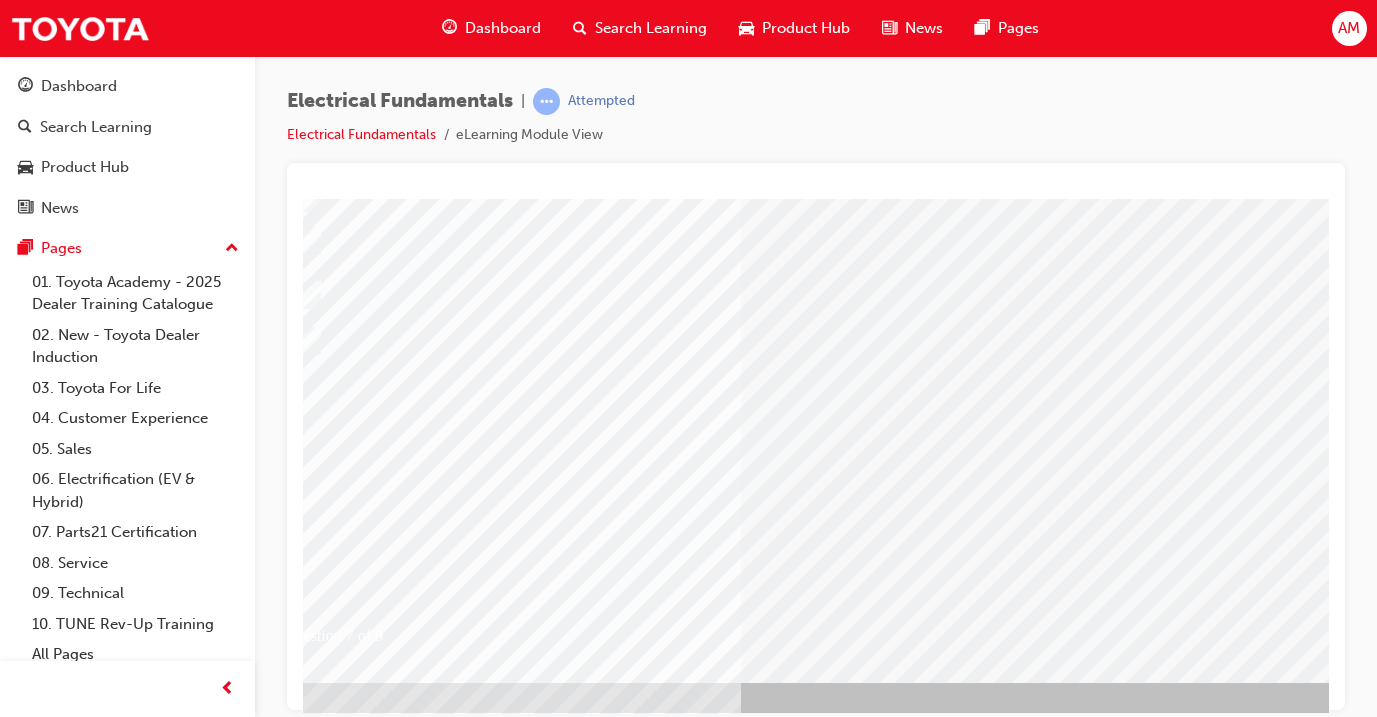 scroll, scrollTop: 235, scrollLeft: 75, axis: both 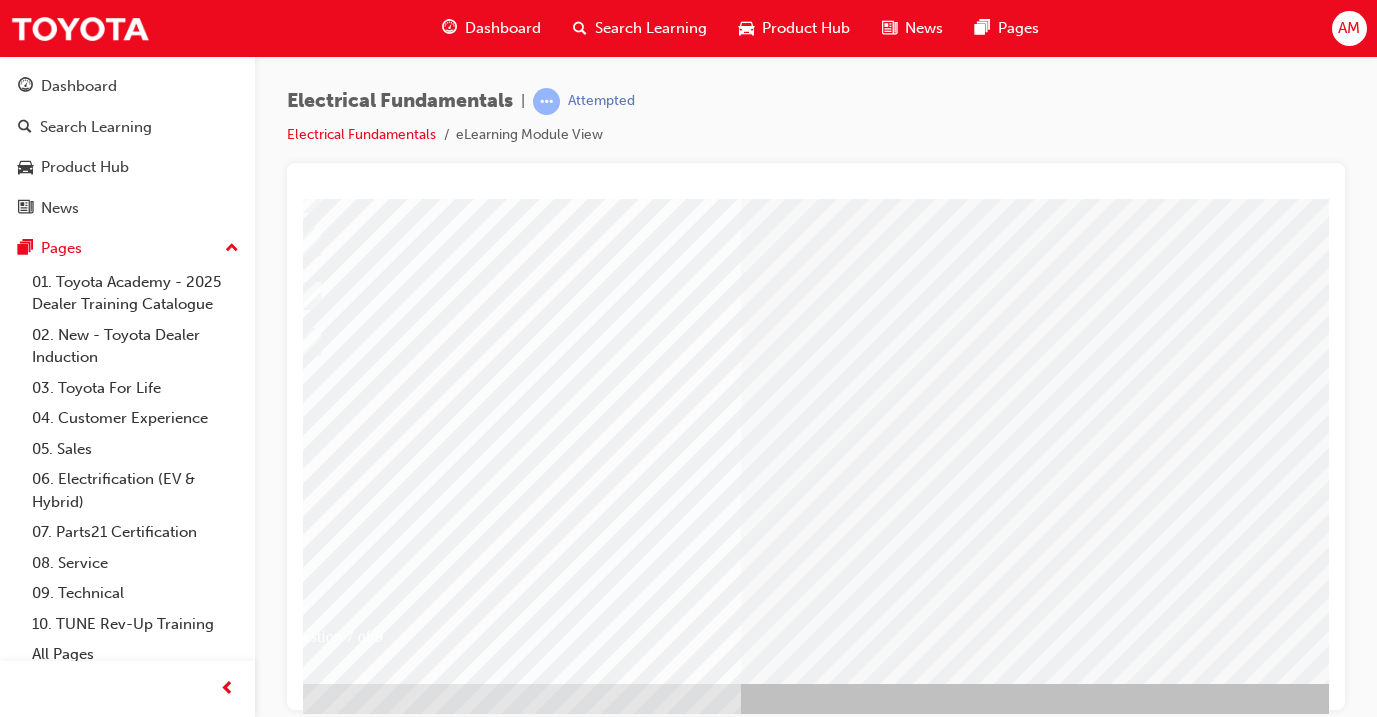 click at bounding box center [300, 2676] 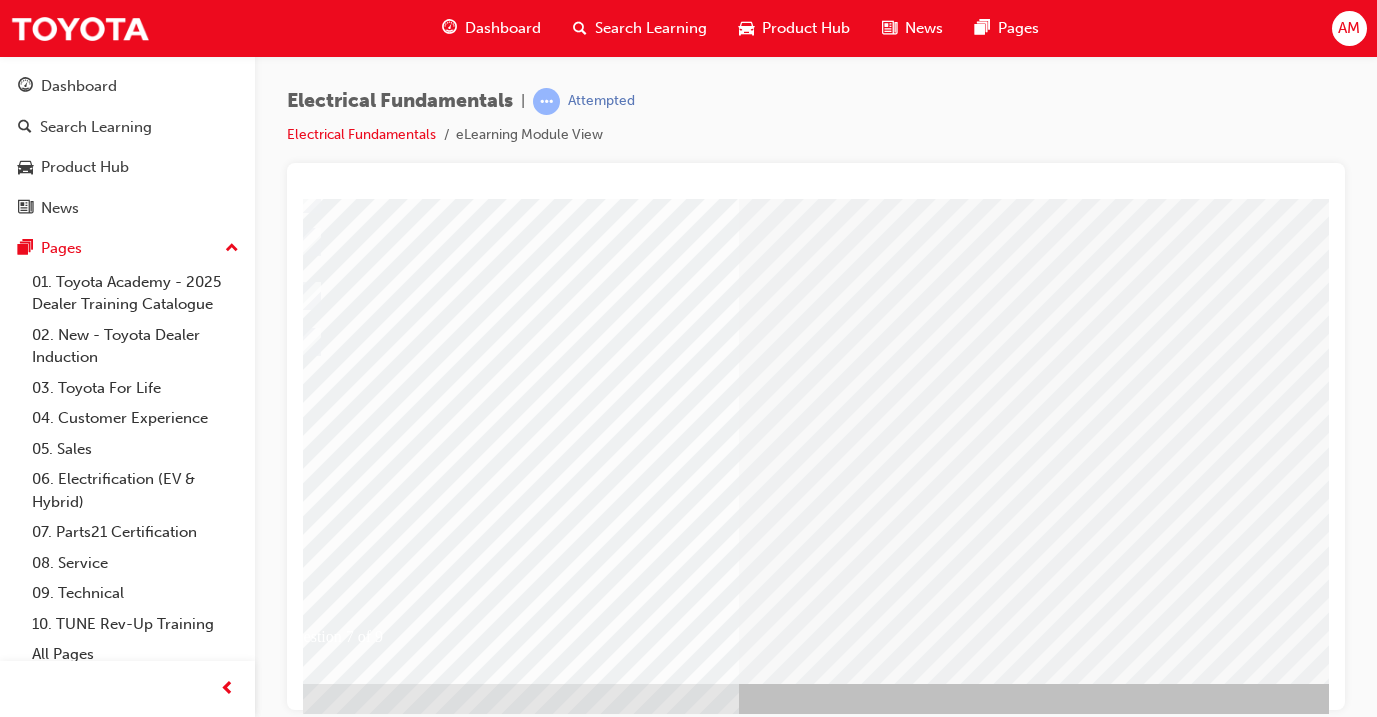 click at bounding box center [560, 2457] 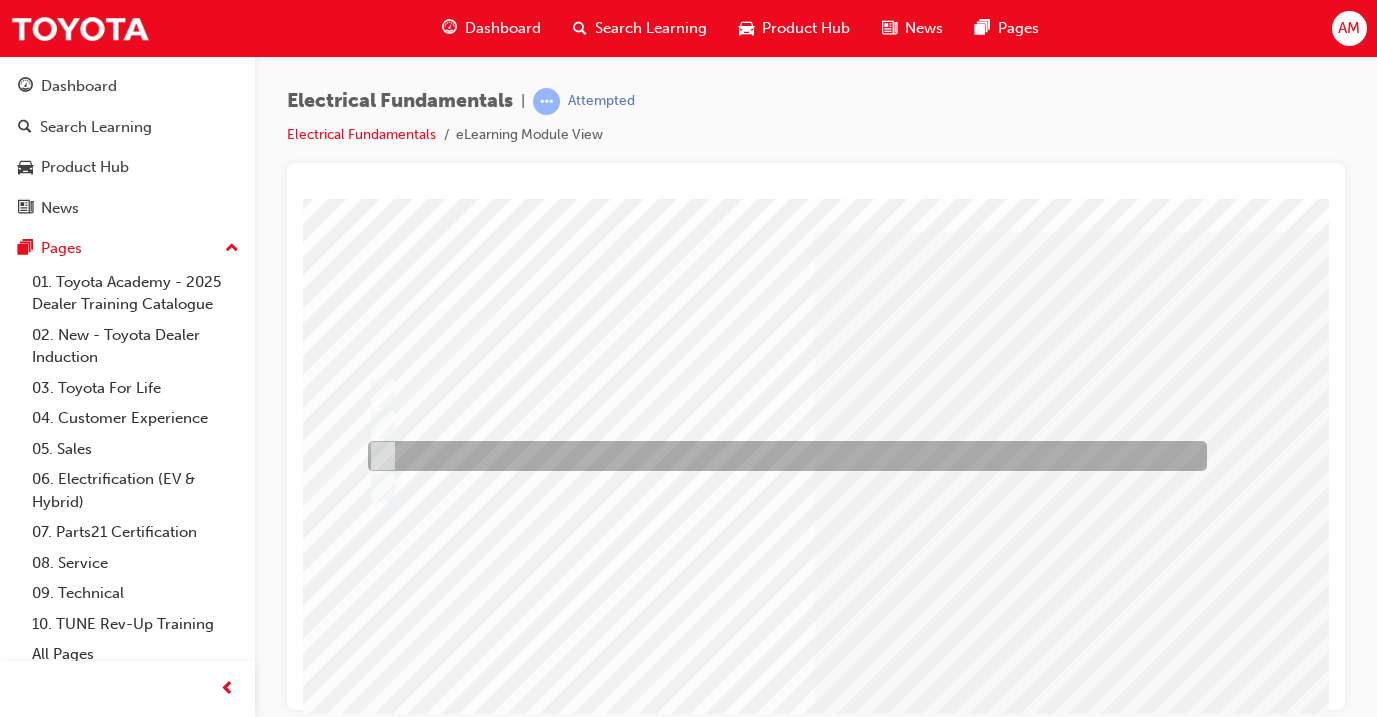 scroll, scrollTop: 40, scrollLeft: 0, axis: vertical 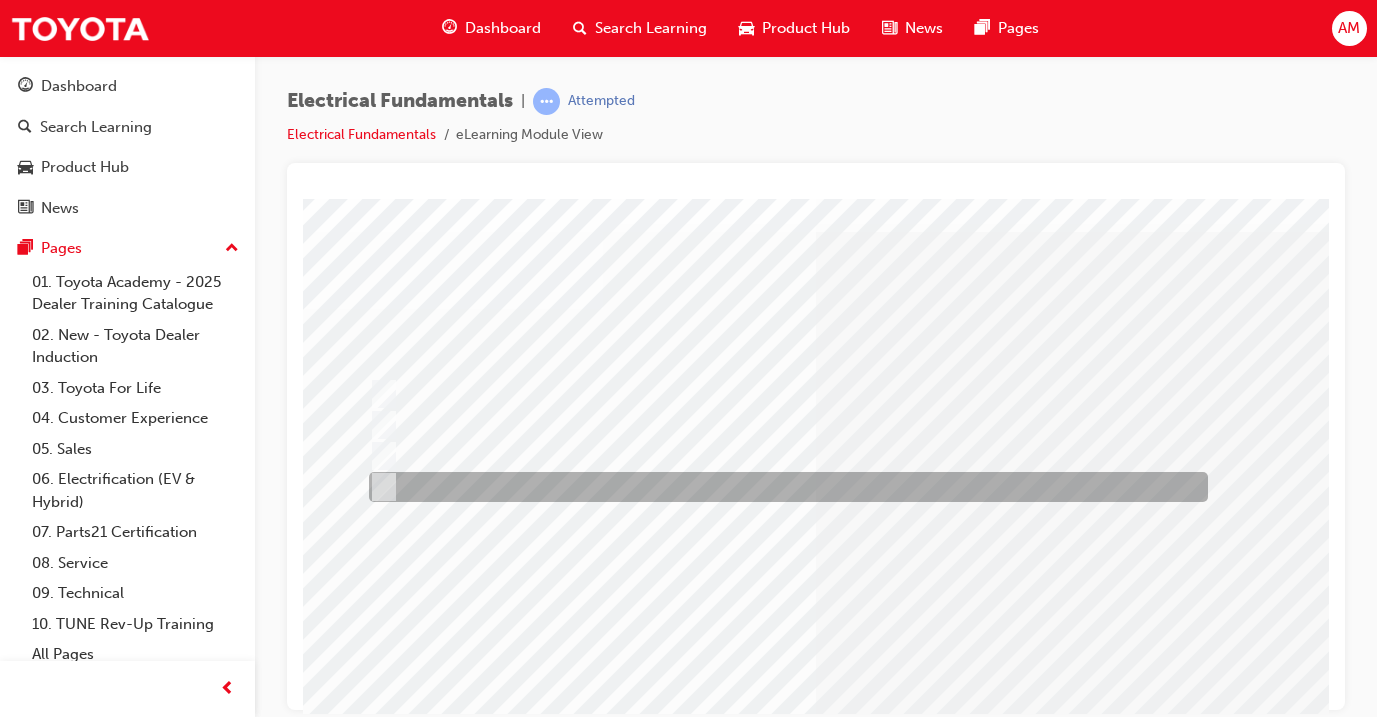 click at bounding box center [783, 487] 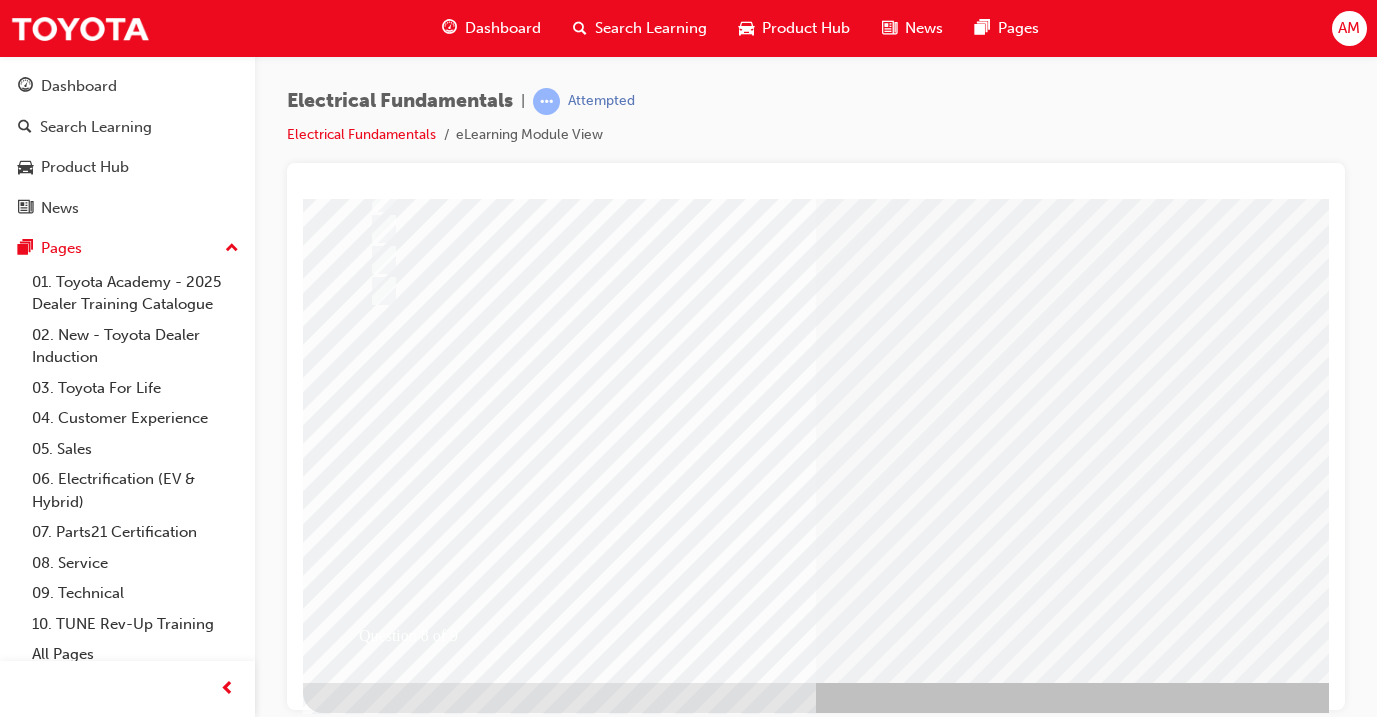 scroll, scrollTop: 235, scrollLeft: 0, axis: vertical 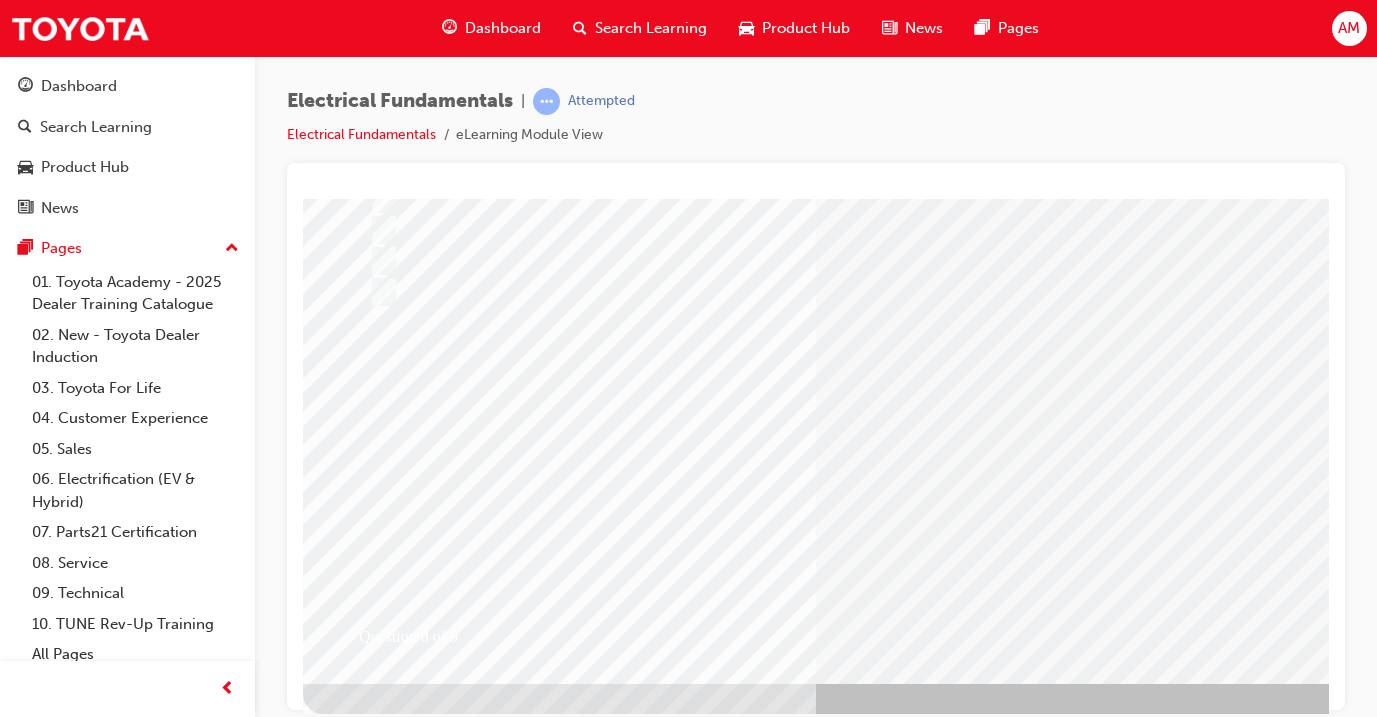 click at bounding box center [375, 2676] 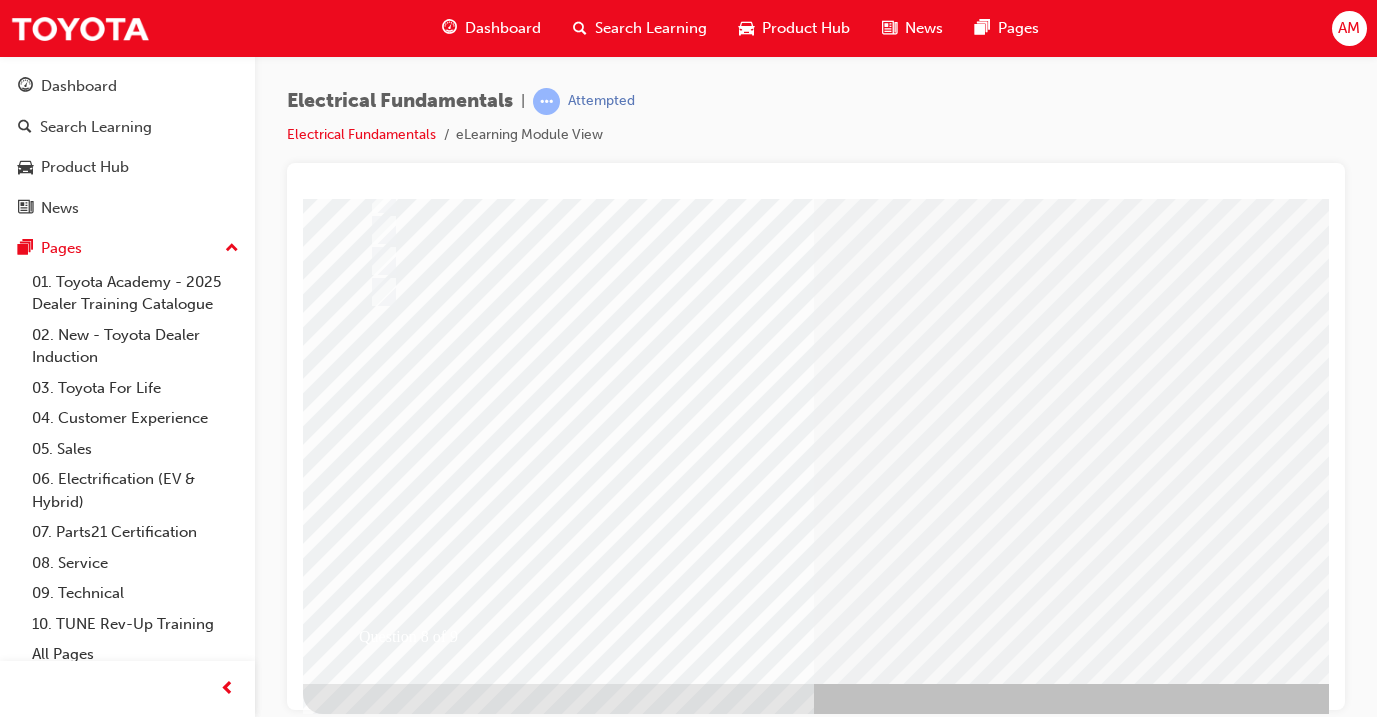 click at bounding box center [635, 2457] 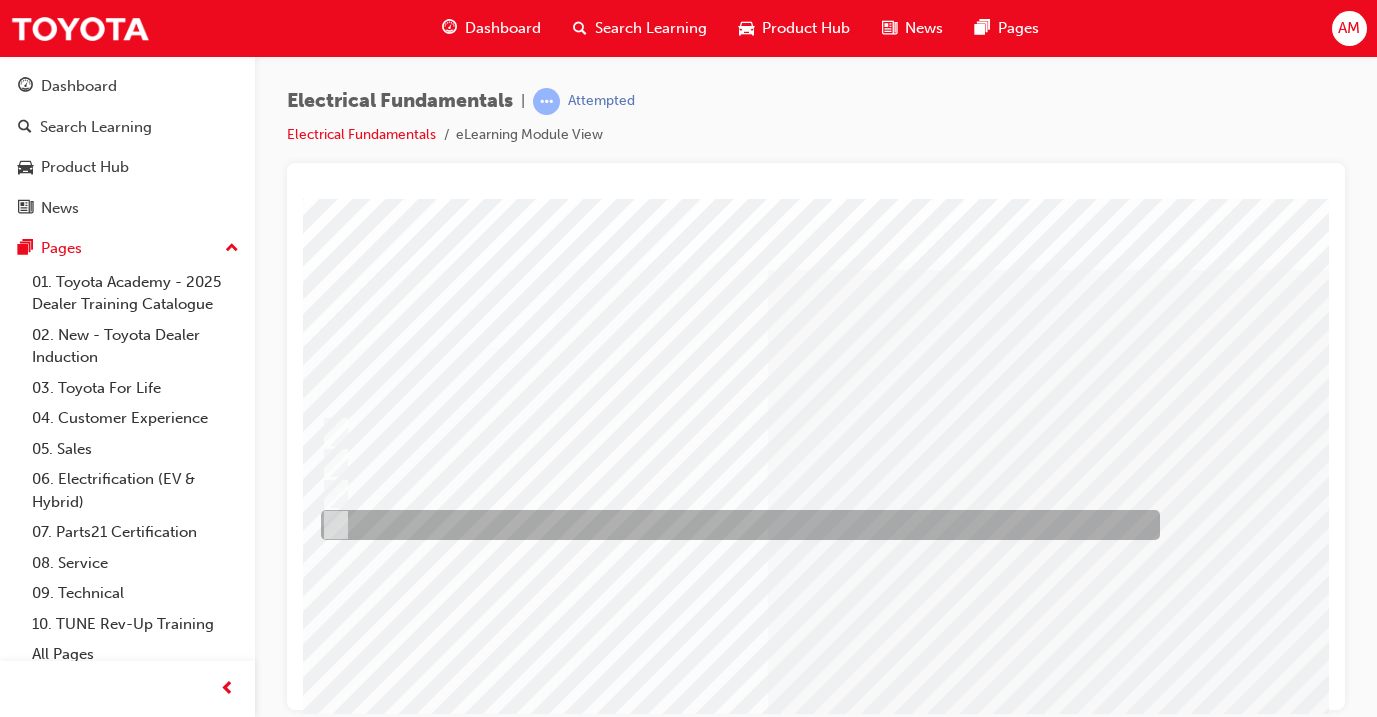 scroll, scrollTop: 2, scrollLeft: 39, axis: both 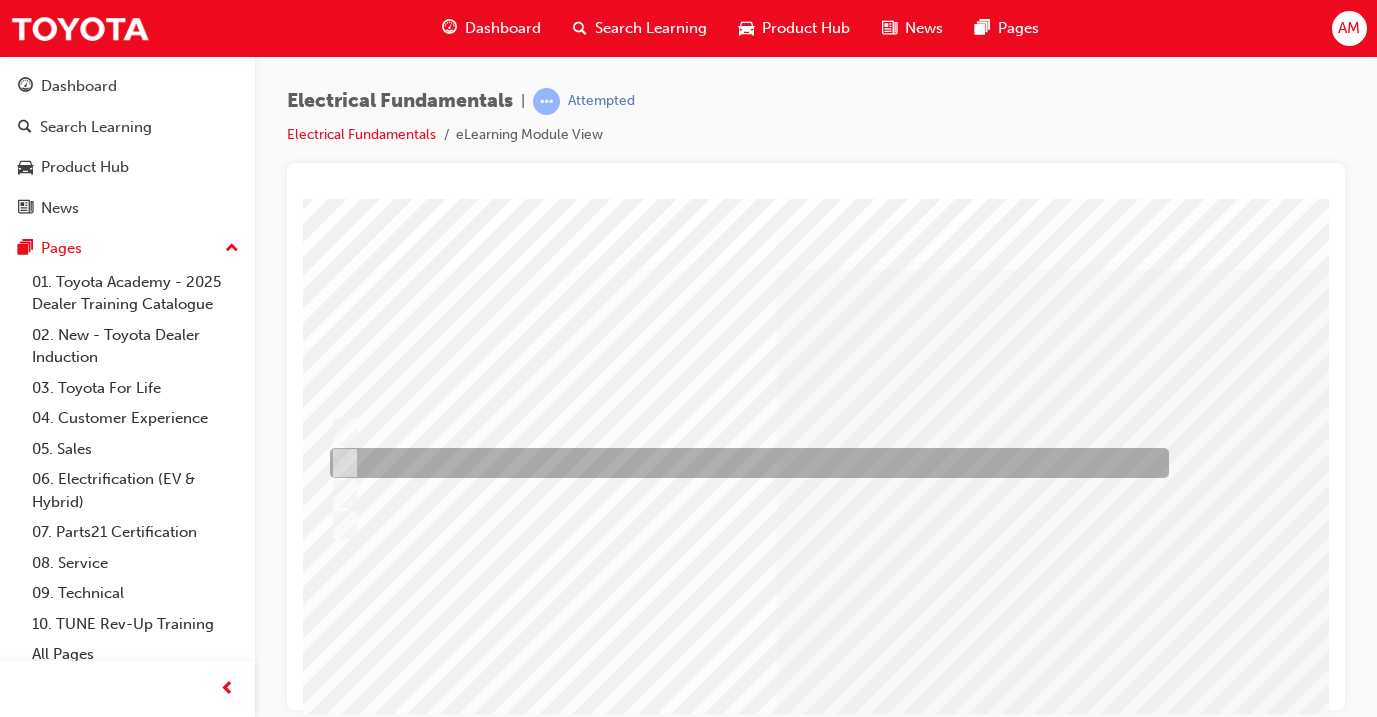 click at bounding box center (744, 463) 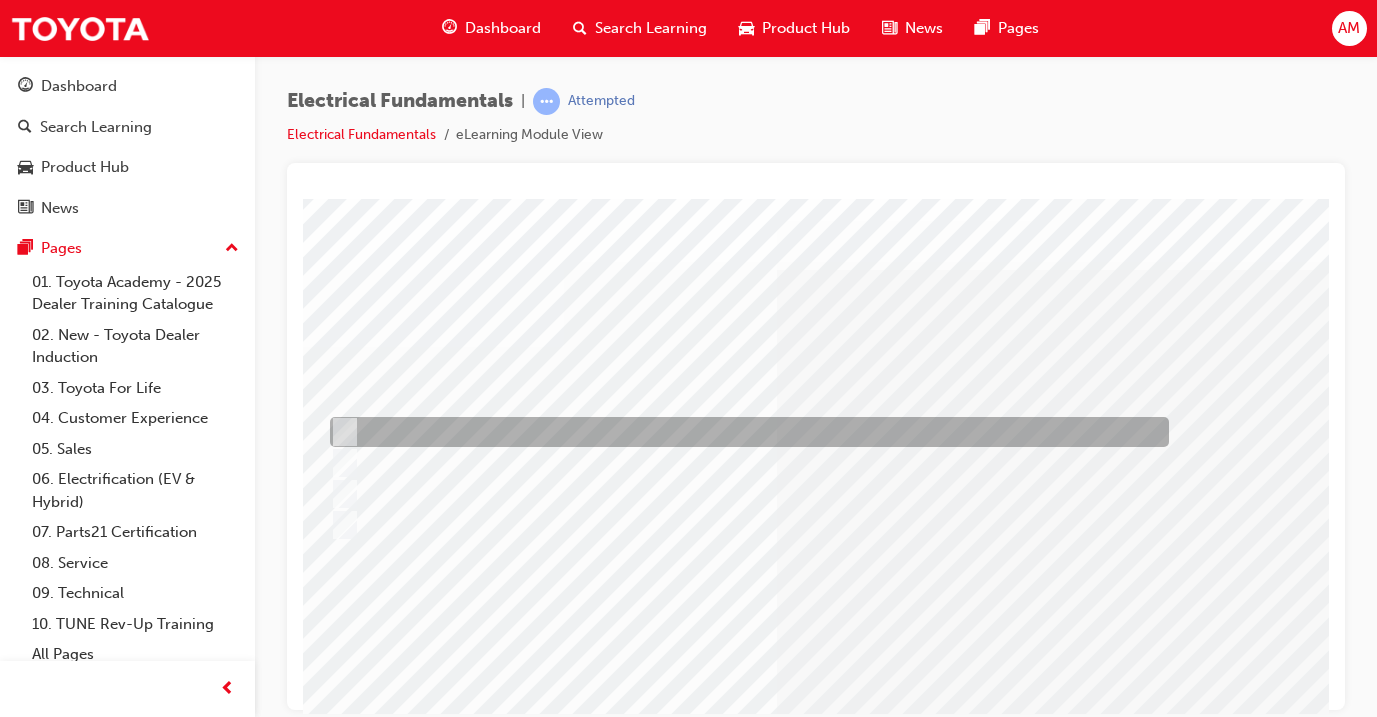 radio on "true" 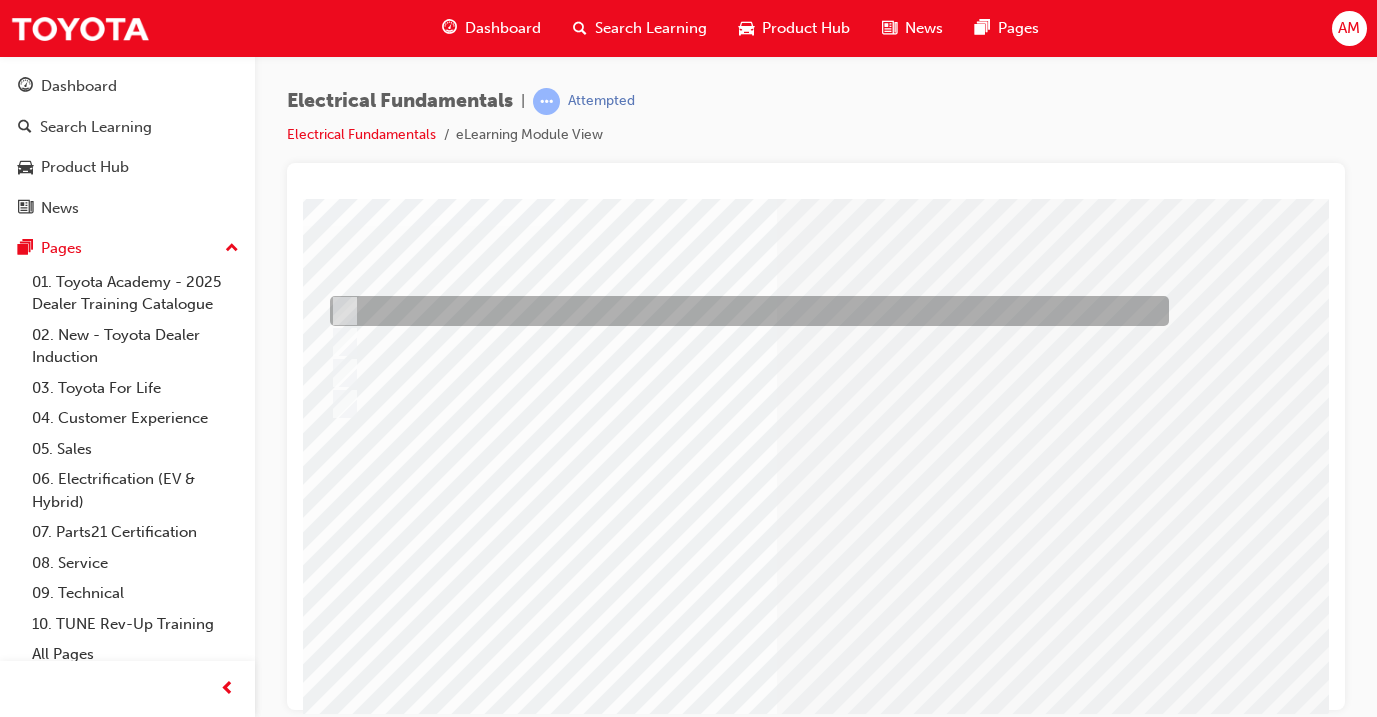 scroll, scrollTop: 131, scrollLeft: 39, axis: both 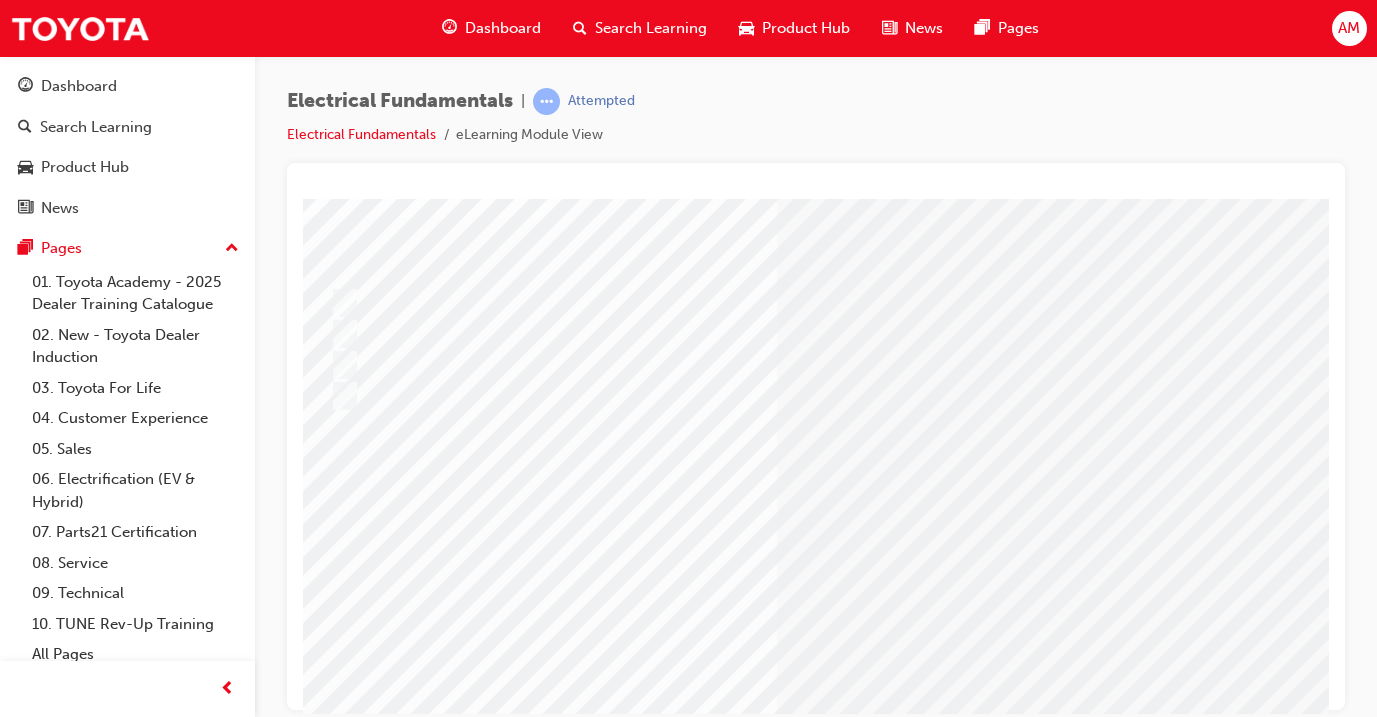 click at bounding box center (336, 2780) 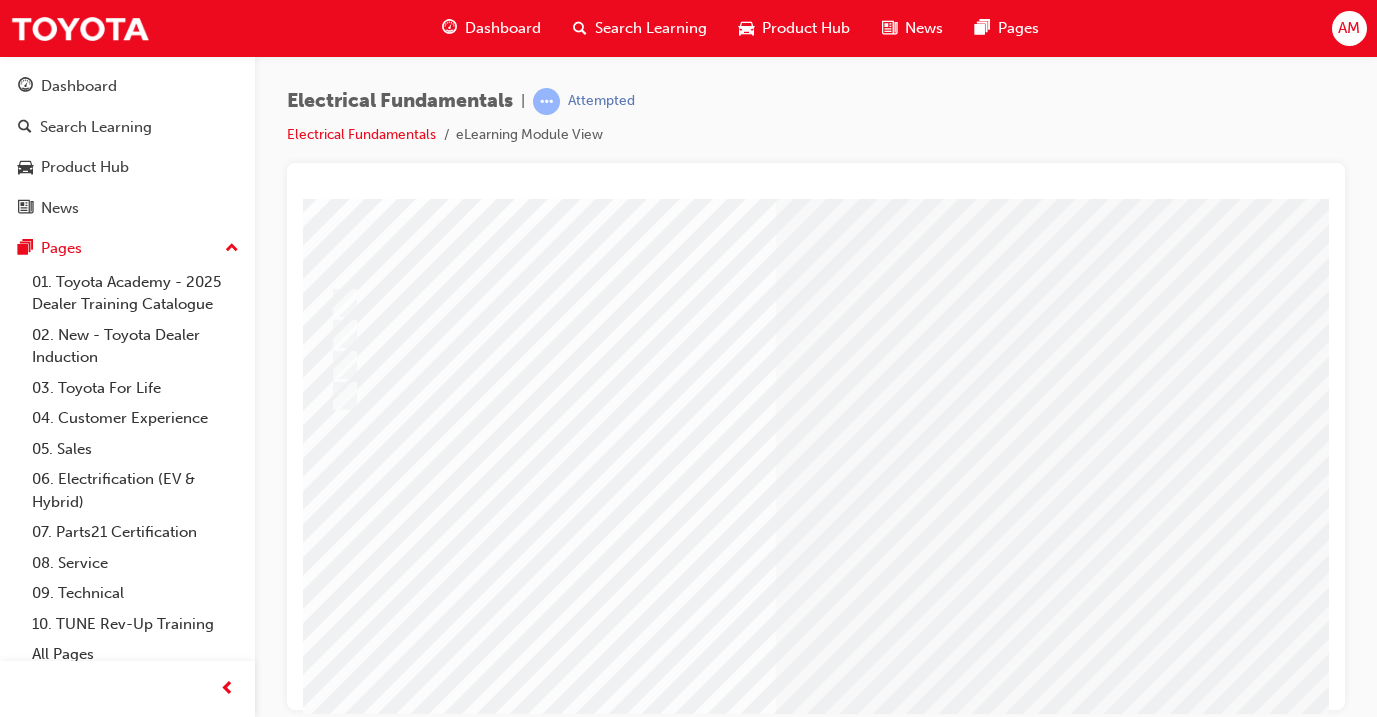 click at bounding box center (596, 2563) 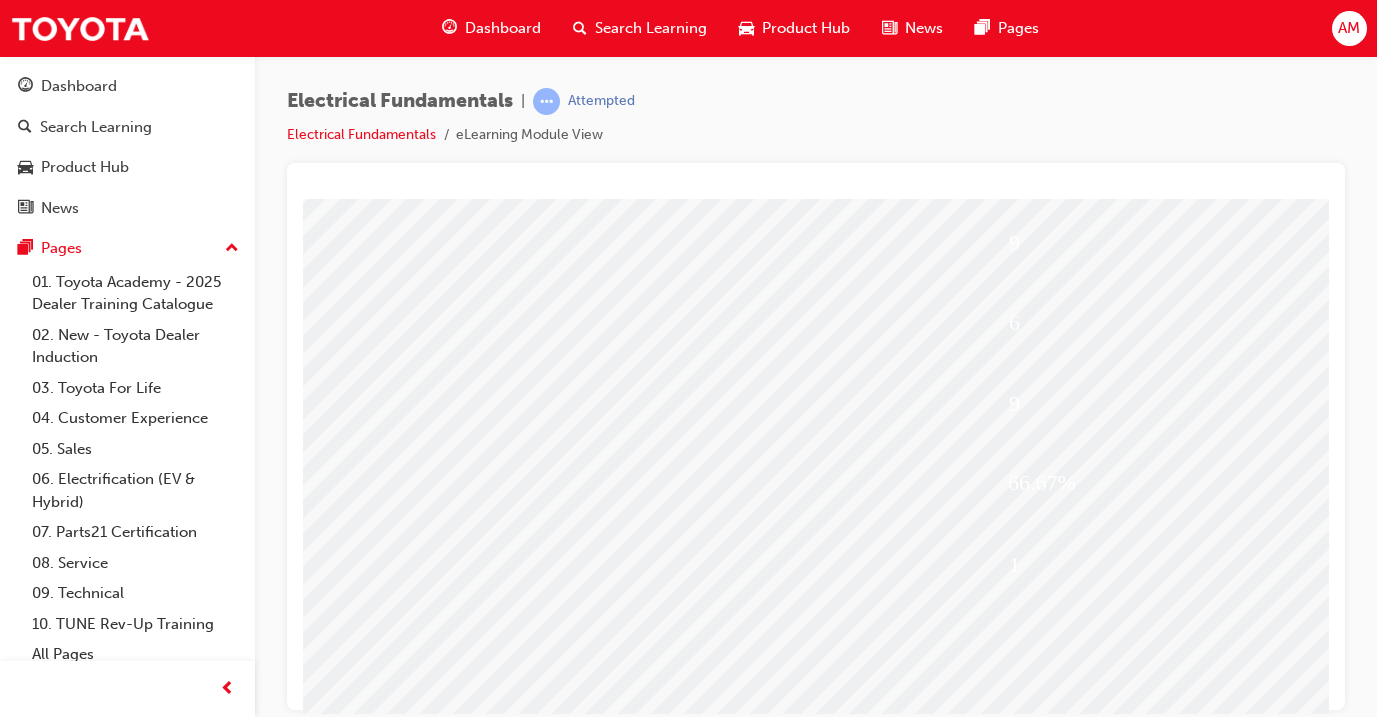 scroll, scrollTop: 162, scrollLeft: 40, axis: both 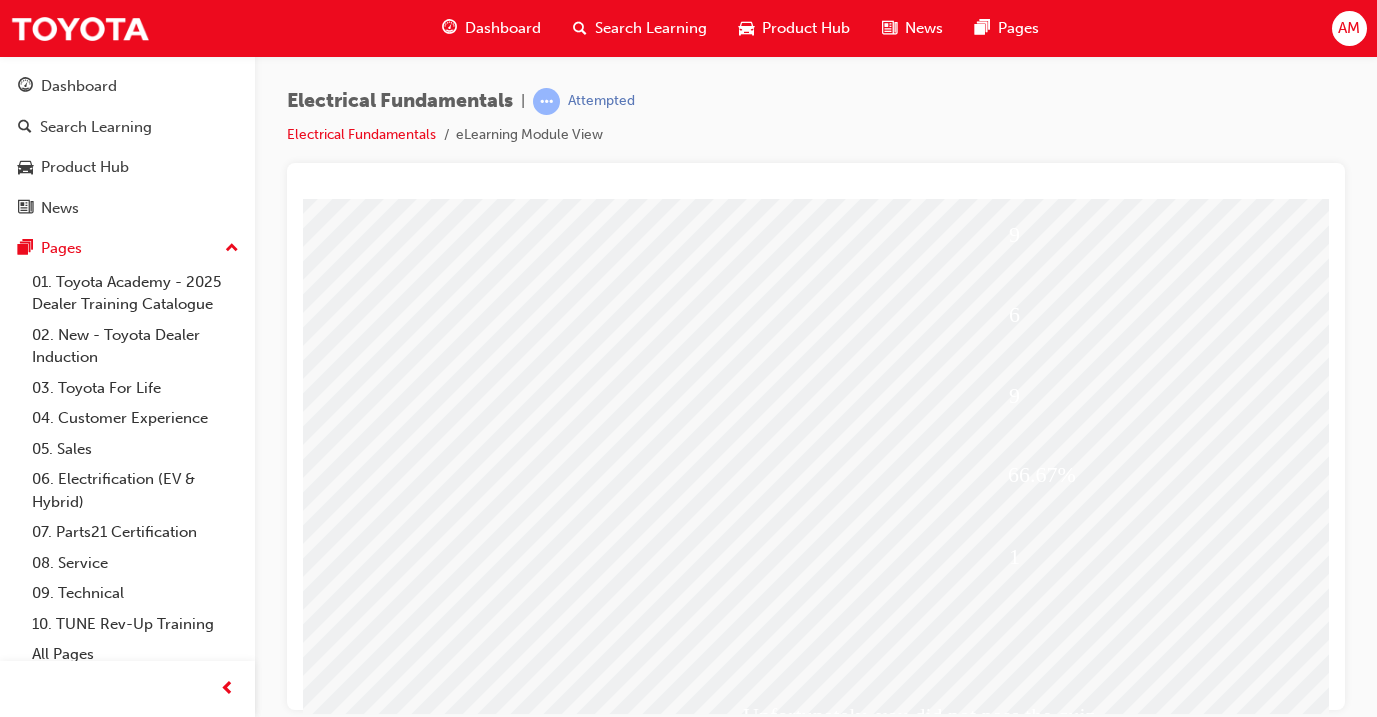 click at bounding box center (371, 2017) 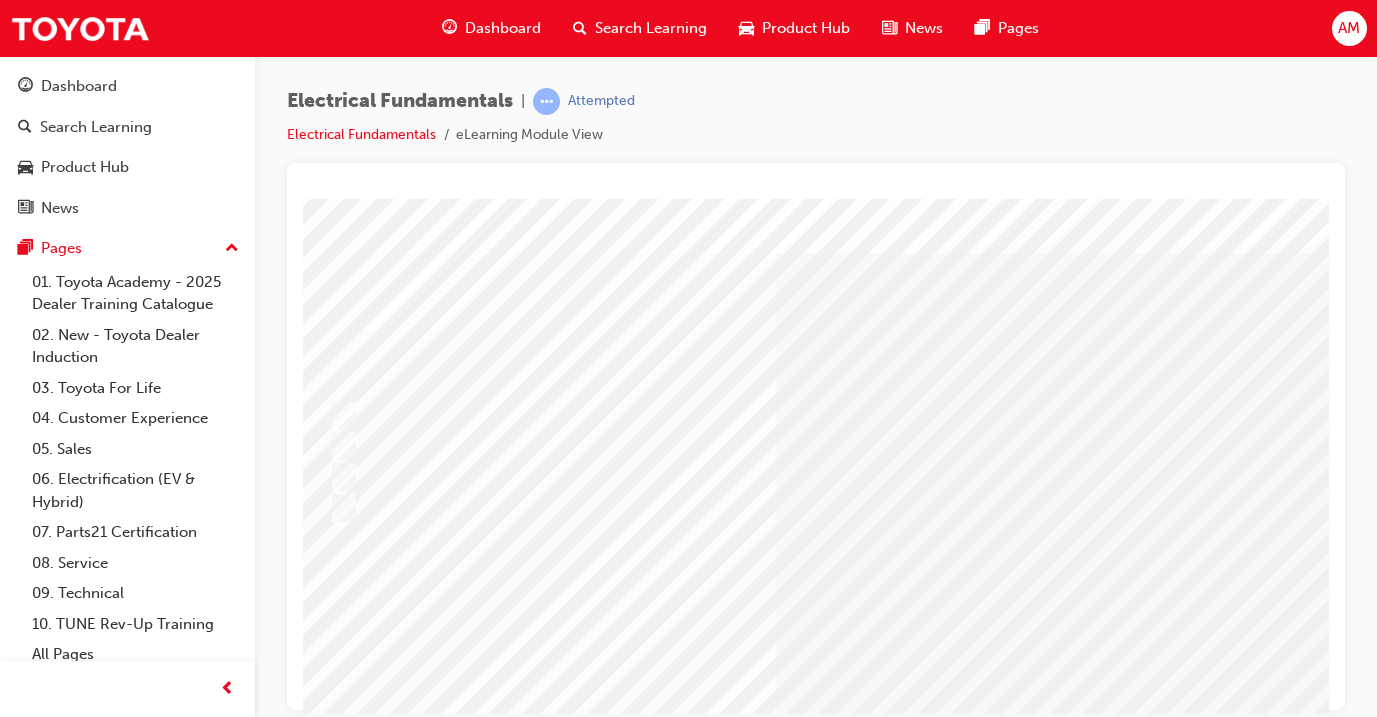 scroll, scrollTop: 20, scrollLeft: 40, axis: both 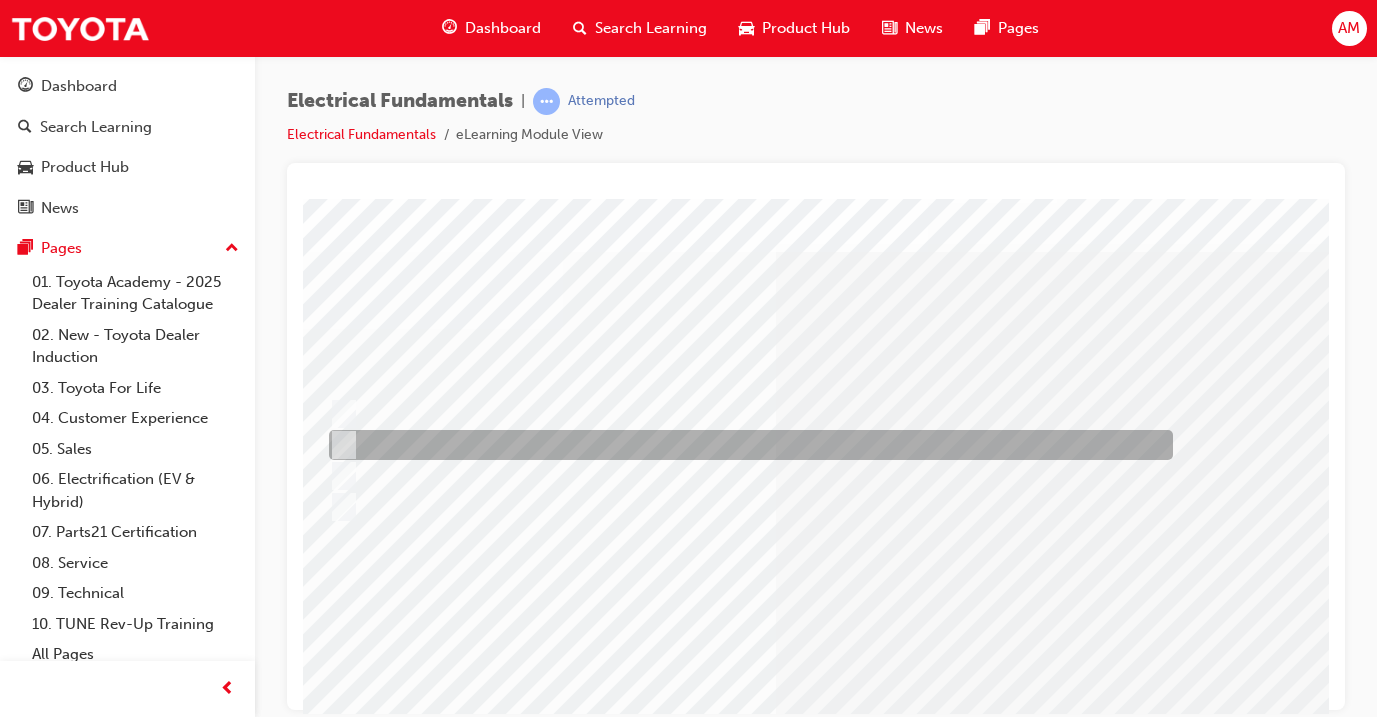 click at bounding box center (746, 445) 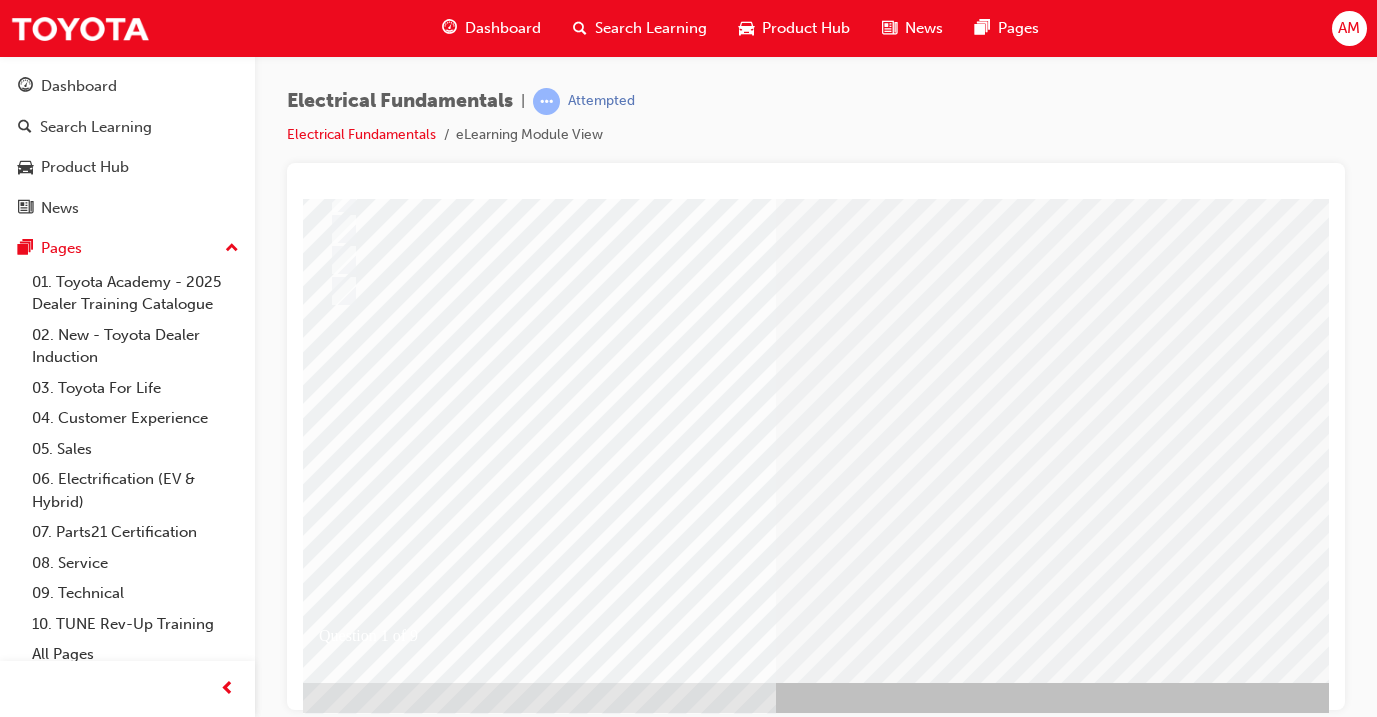 scroll, scrollTop: 235, scrollLeft: 40, axis: both 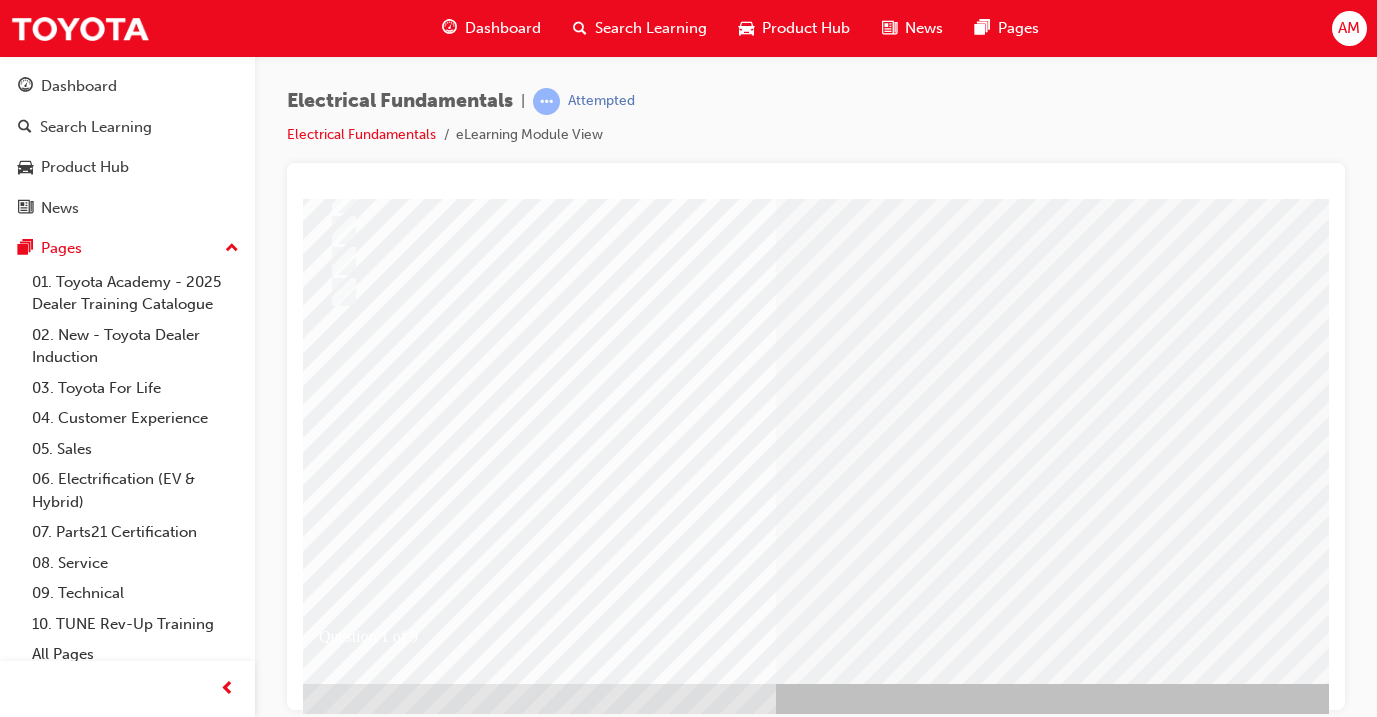 click at bounding box center [335, 2676] 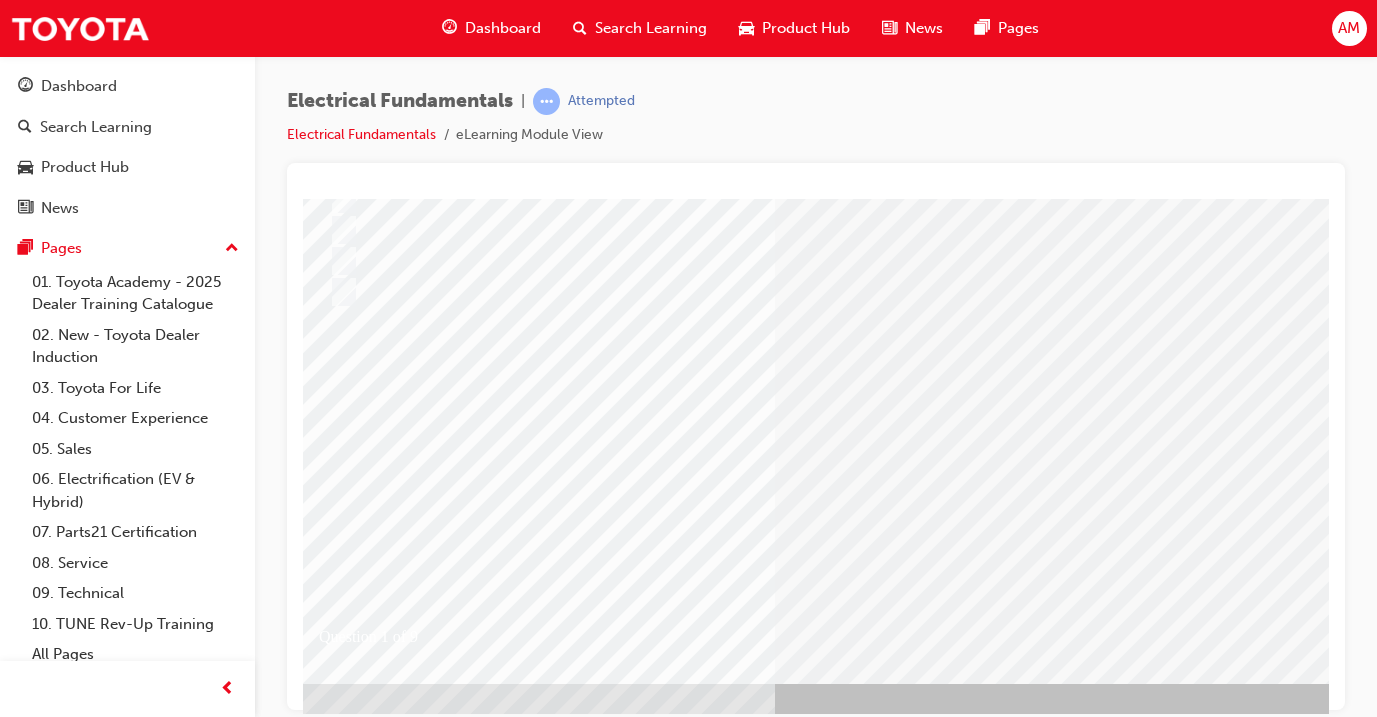 click at bounding box center [595, 2459] 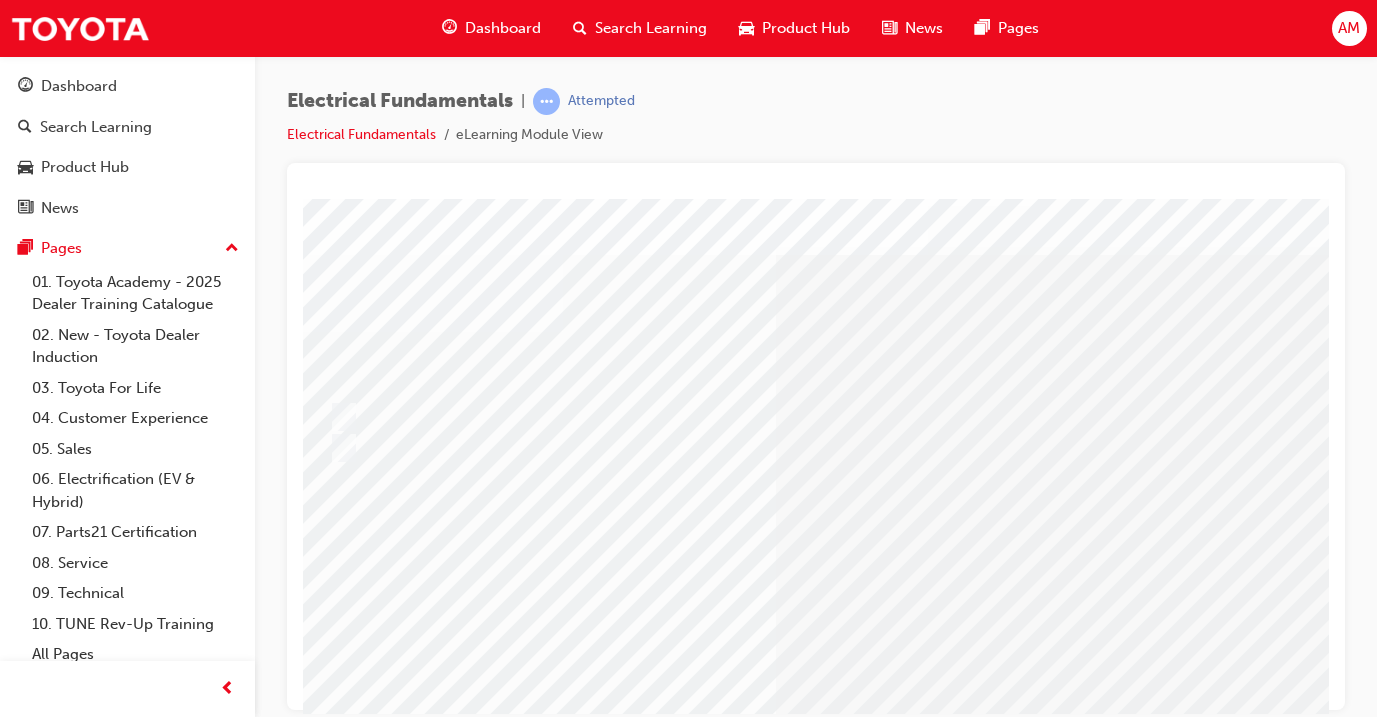 scroll, scrollTop: 10, scrollLeft: 40, axis: both 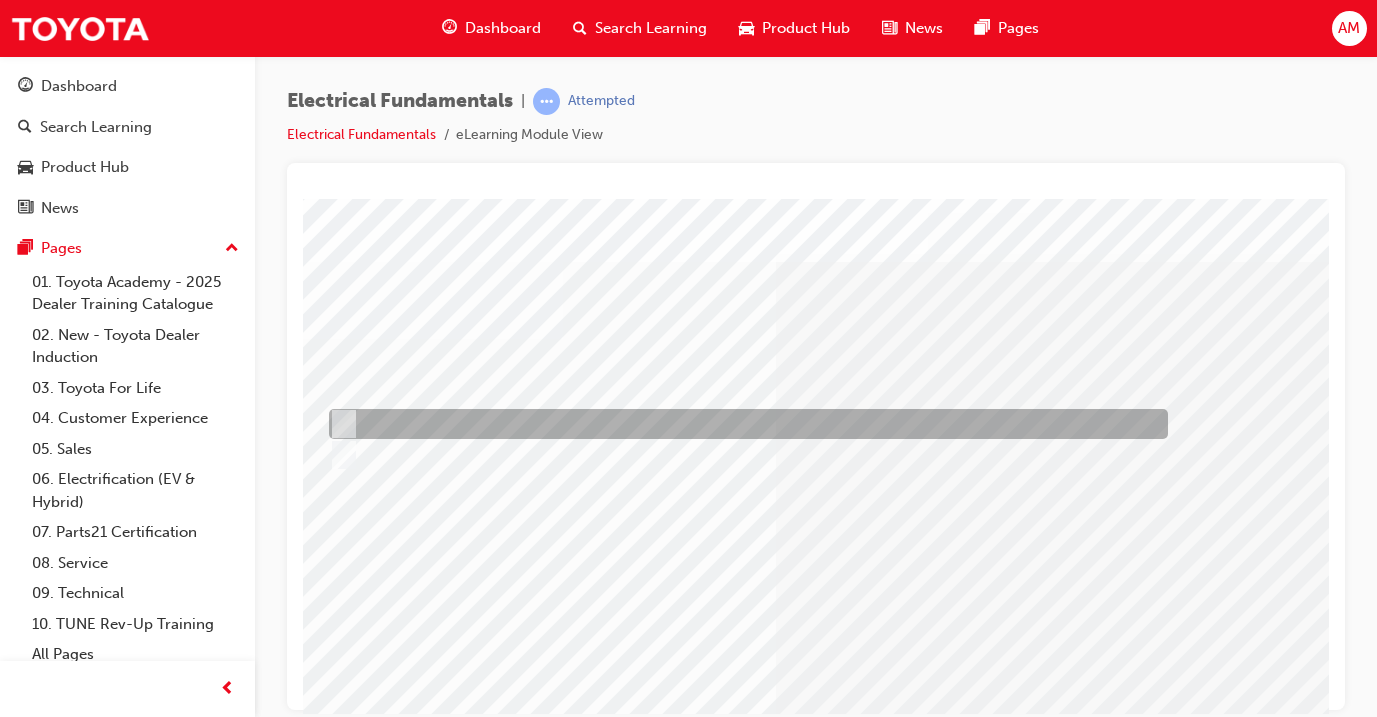 click at bounding box center (743, 424) 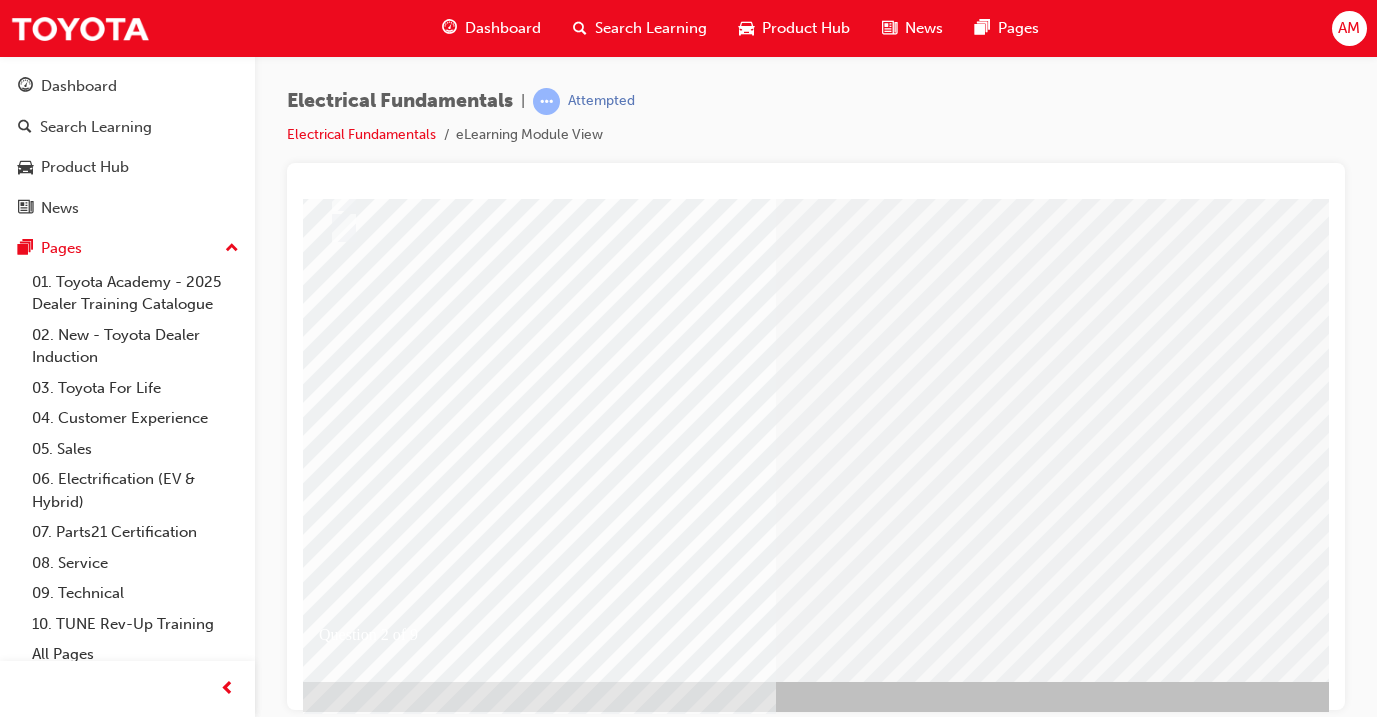 scroll, scrollTop: 235, scrollLeft: 40, axis: both 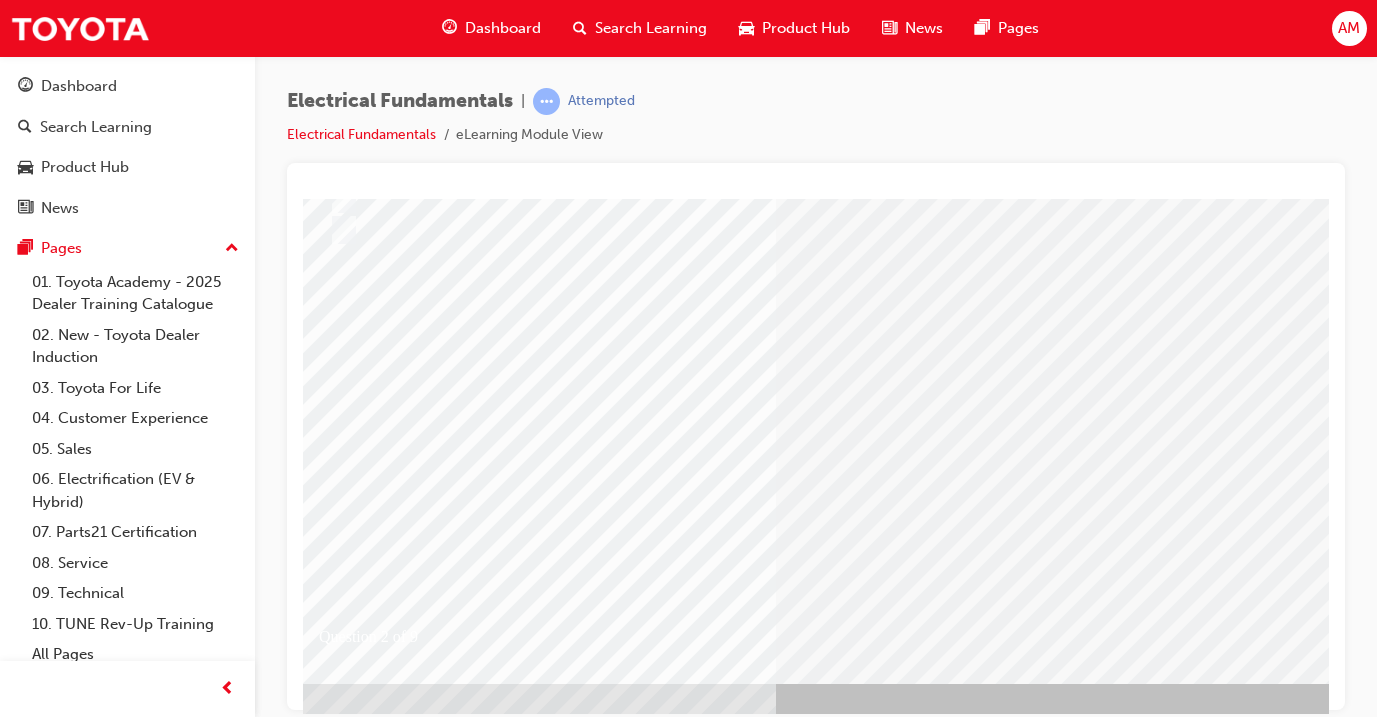 click at bounding box center (335, 2632) 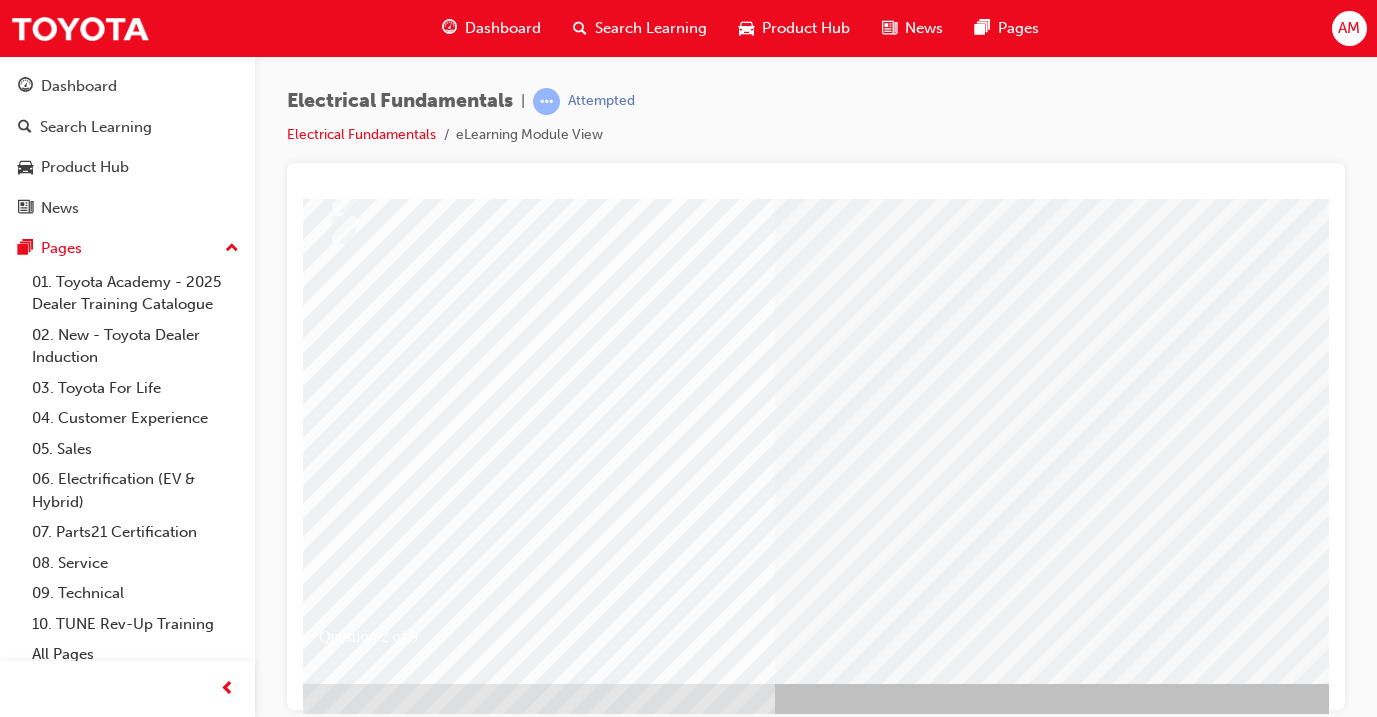 click at bounding box center (595, 2459) 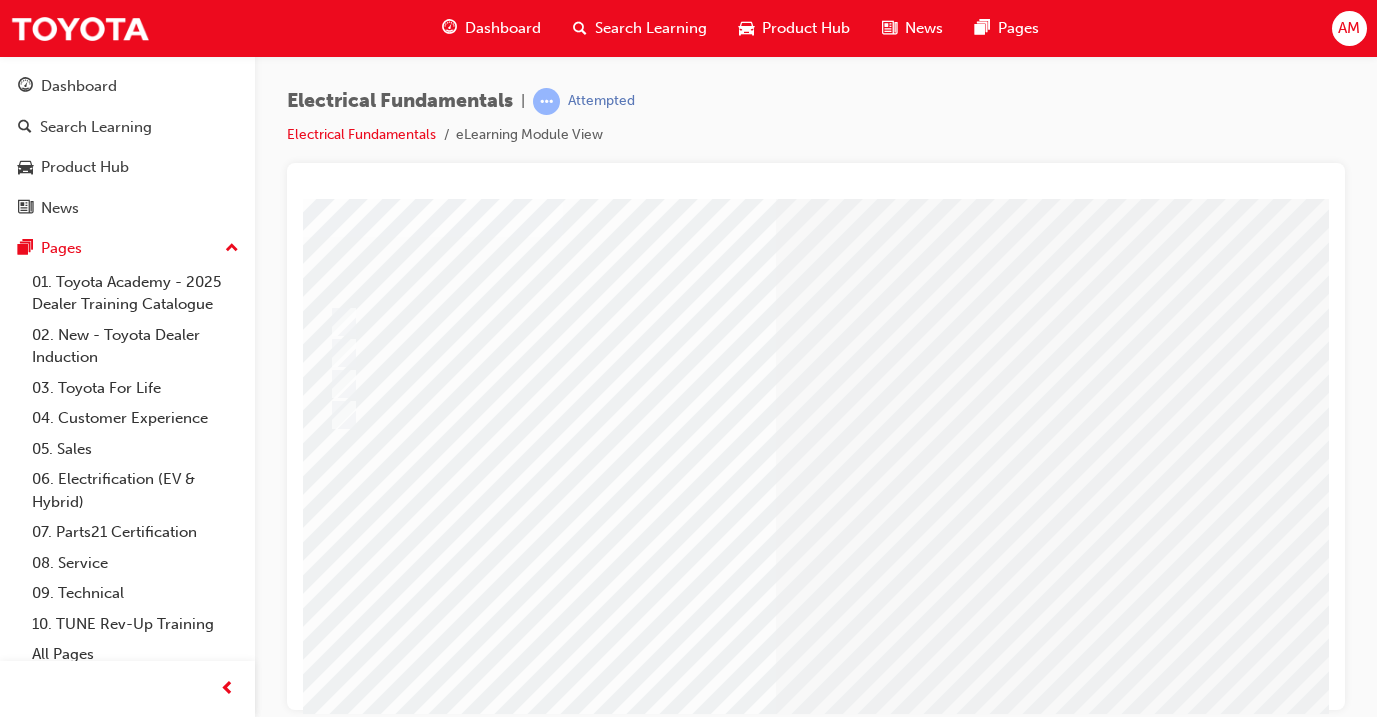 scroll, scrollTop: 89, scrollLeft: 40, axis: both 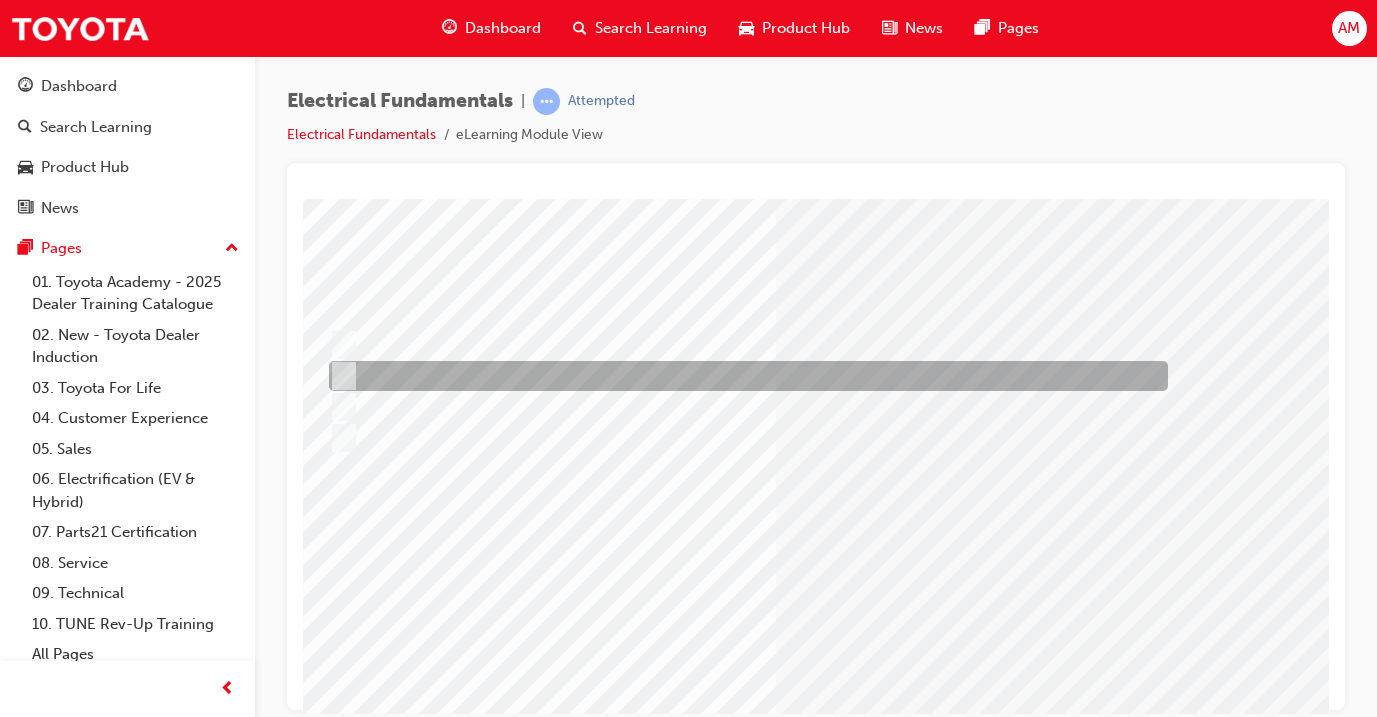 click at bounding box center (743, 376) 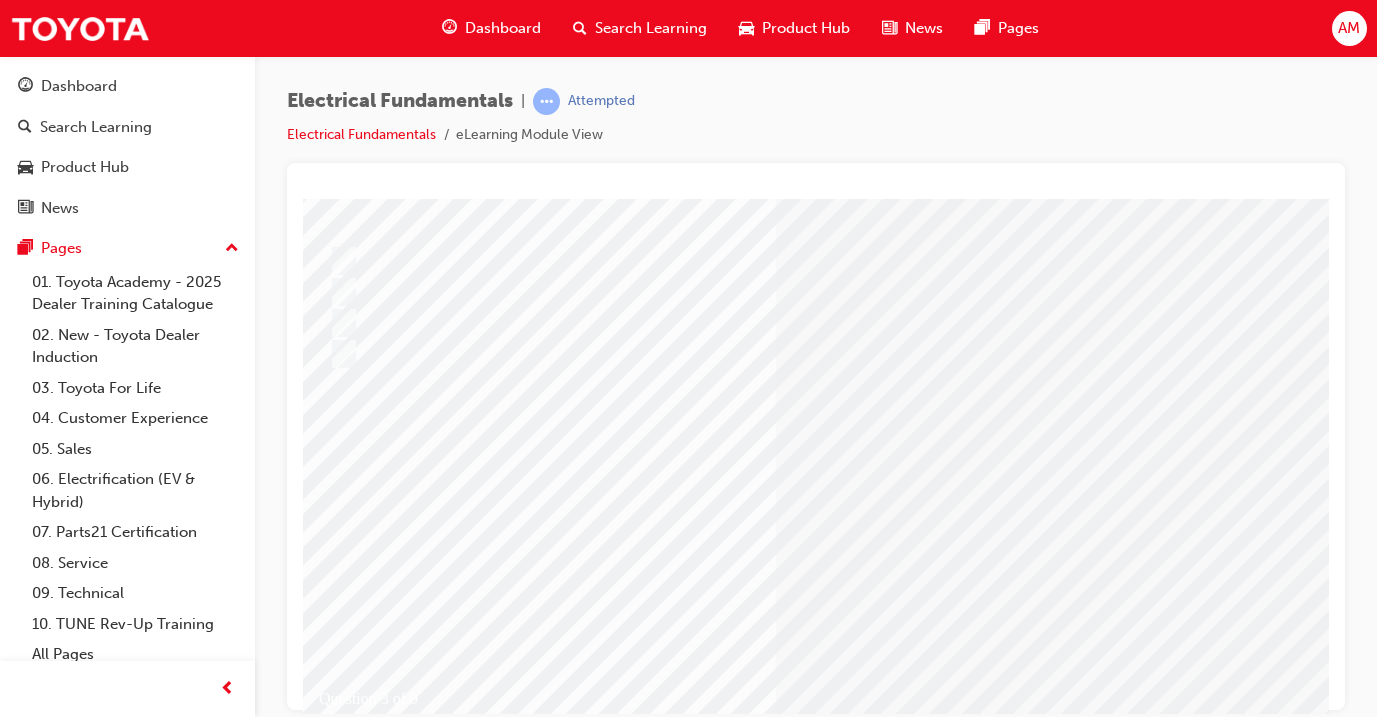 scroll, scrollTop: 201, scrollLeft: 40, axis: both 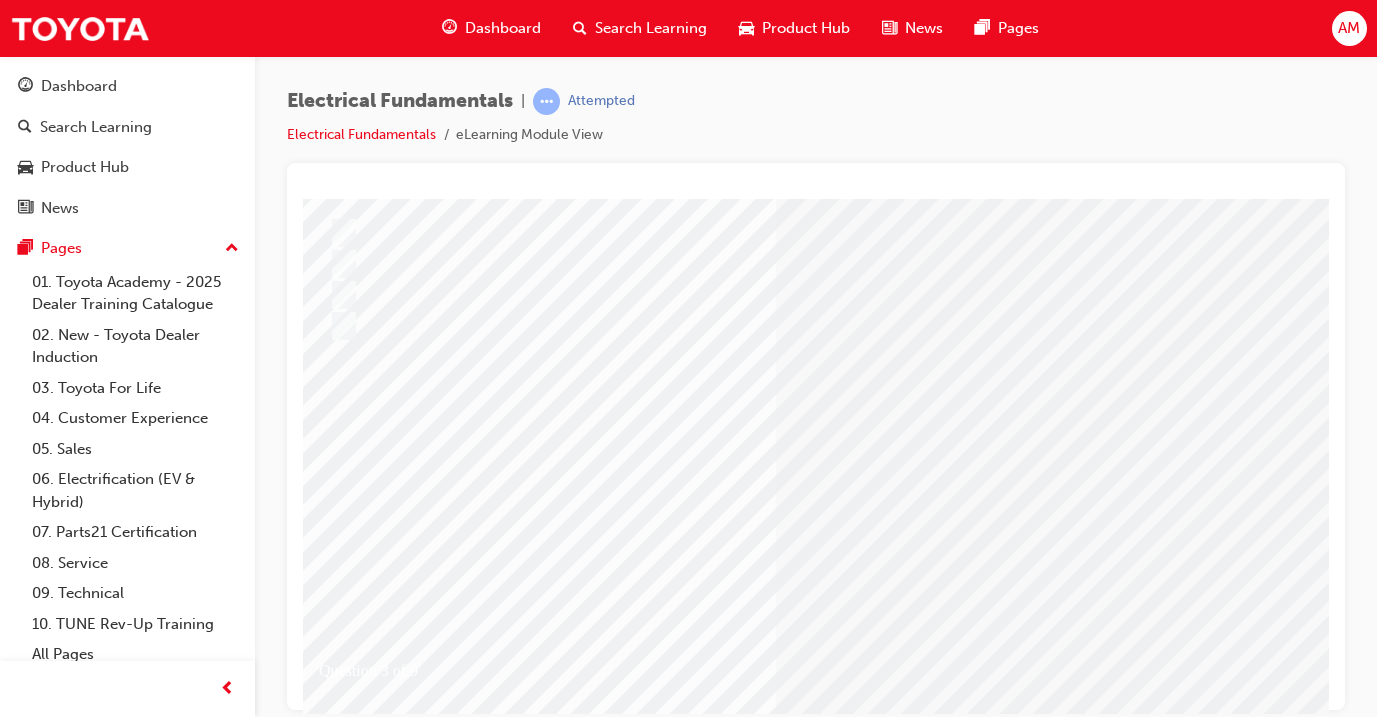click at bounding box center [335, 2710] 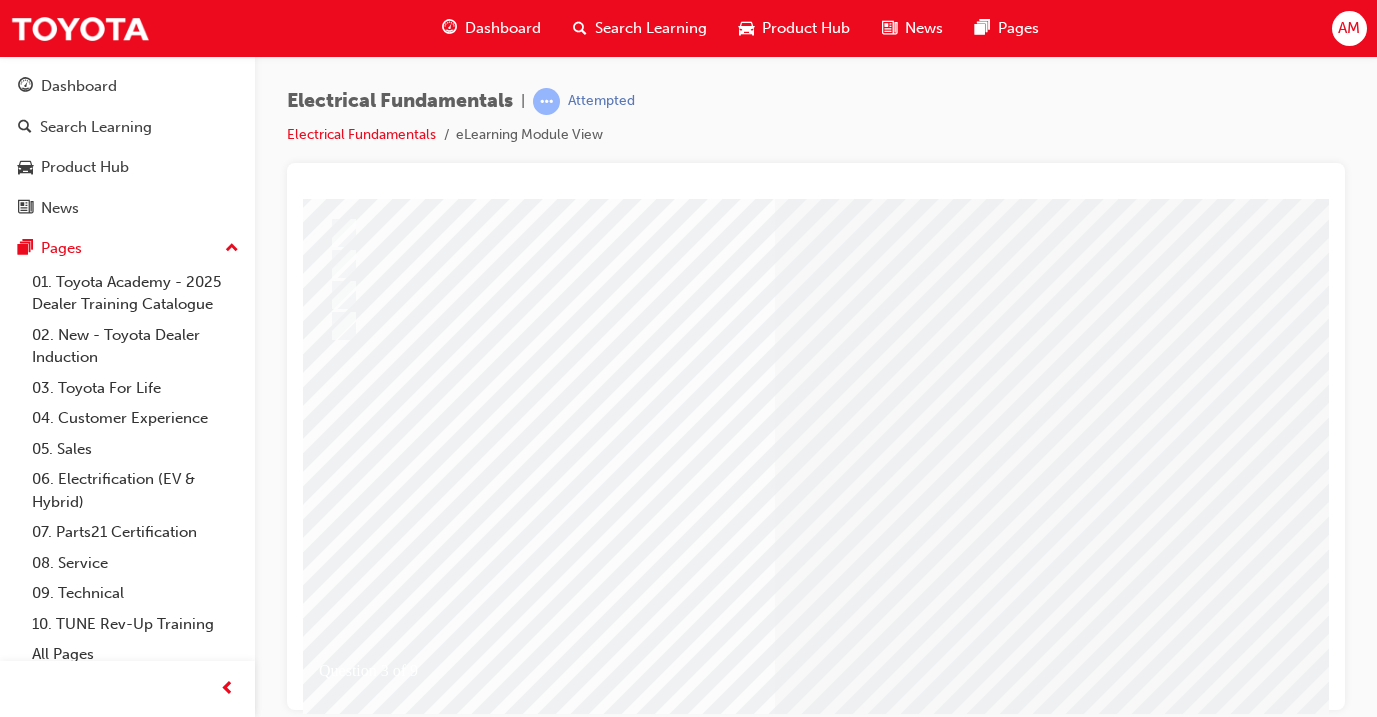 click at bounding box center [595, 2493] 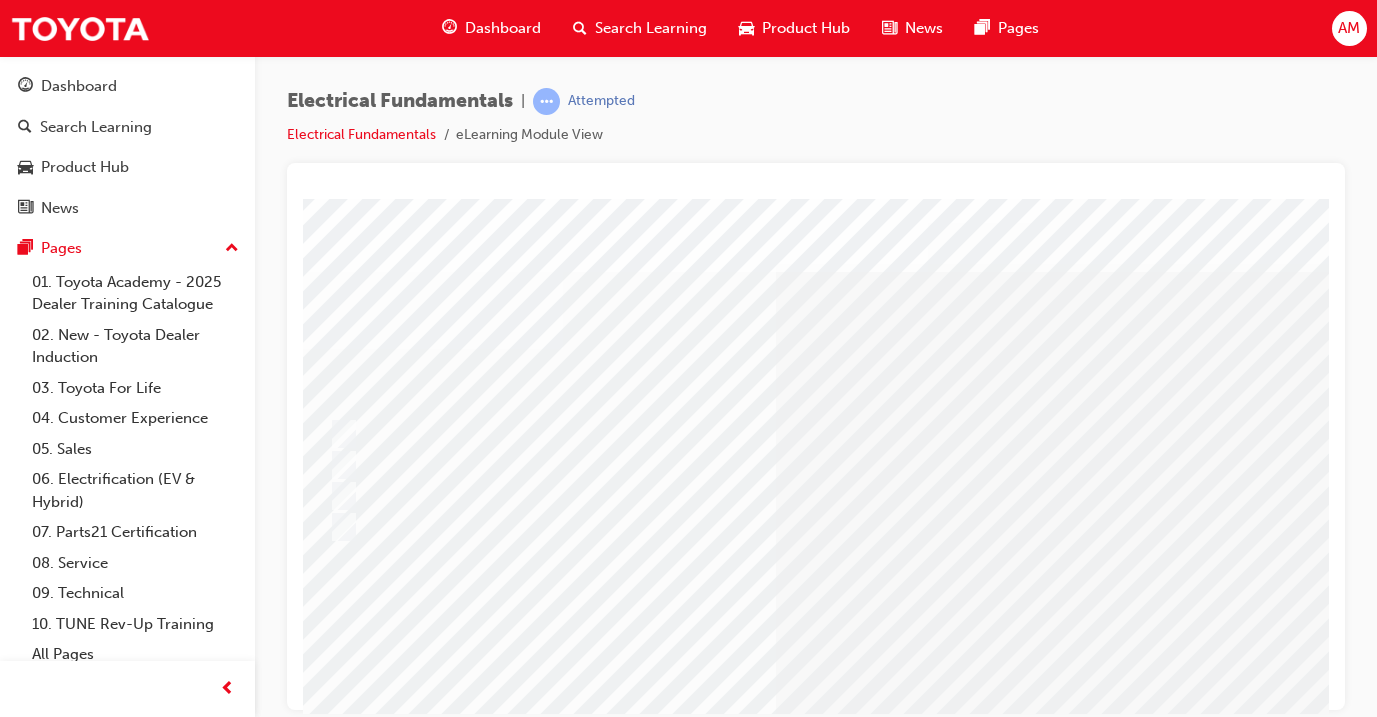 scroll, scrollTop: 0, scrollLeft: 40, axis: horizontal 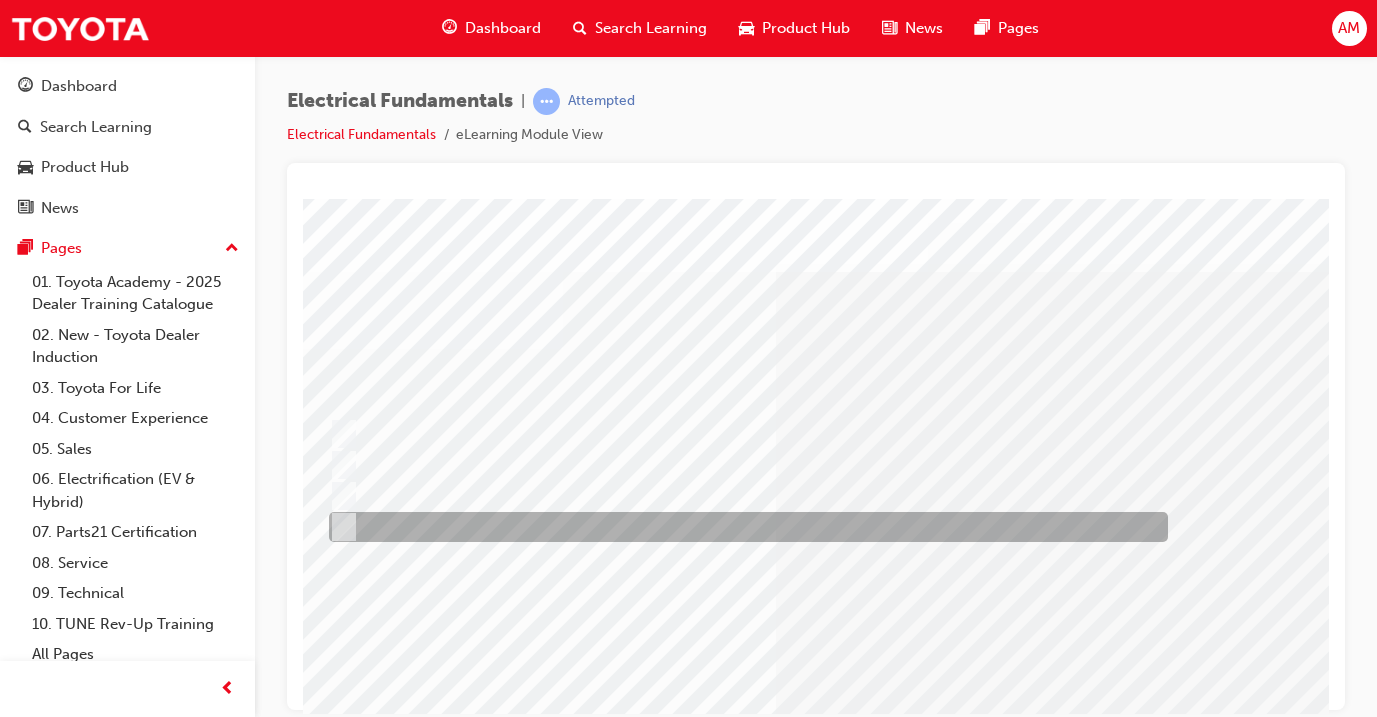 click at bounding box center (743, 527) 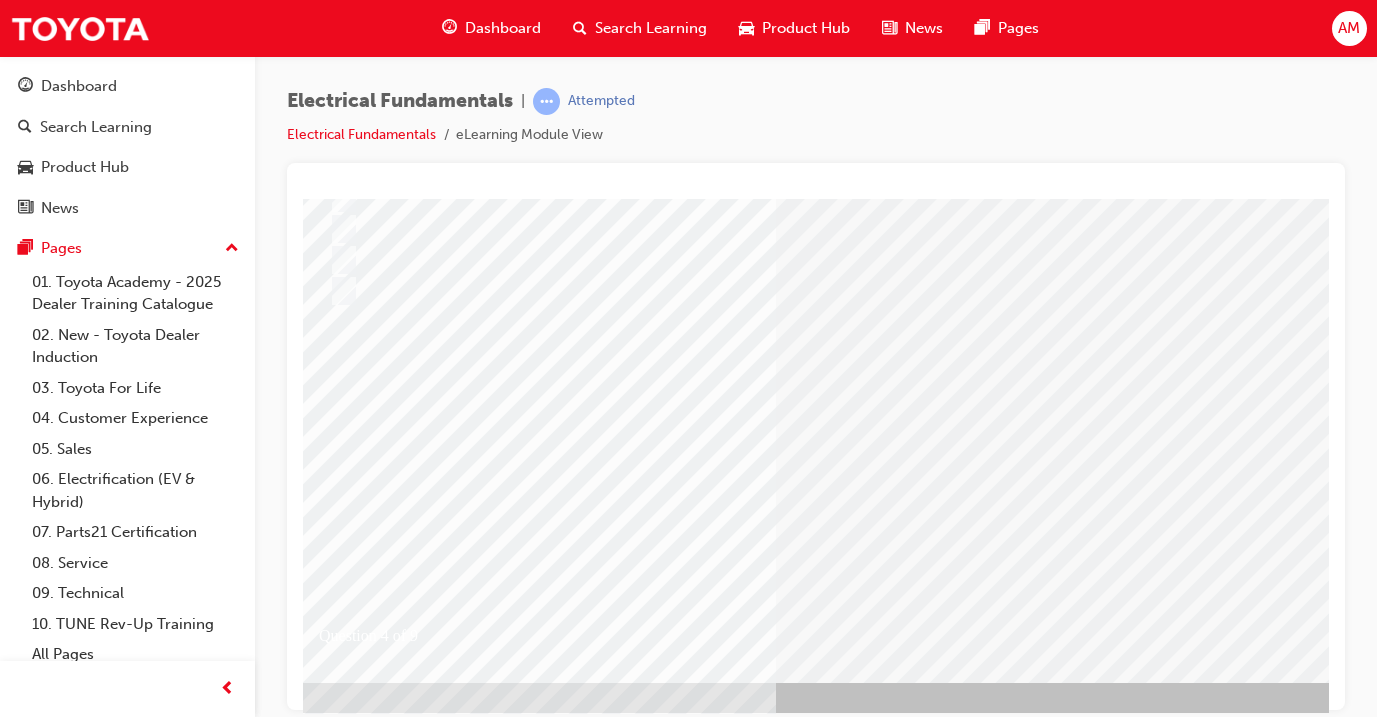 scroll, scrollTop: 235, scrollLeft: 40, axis: both 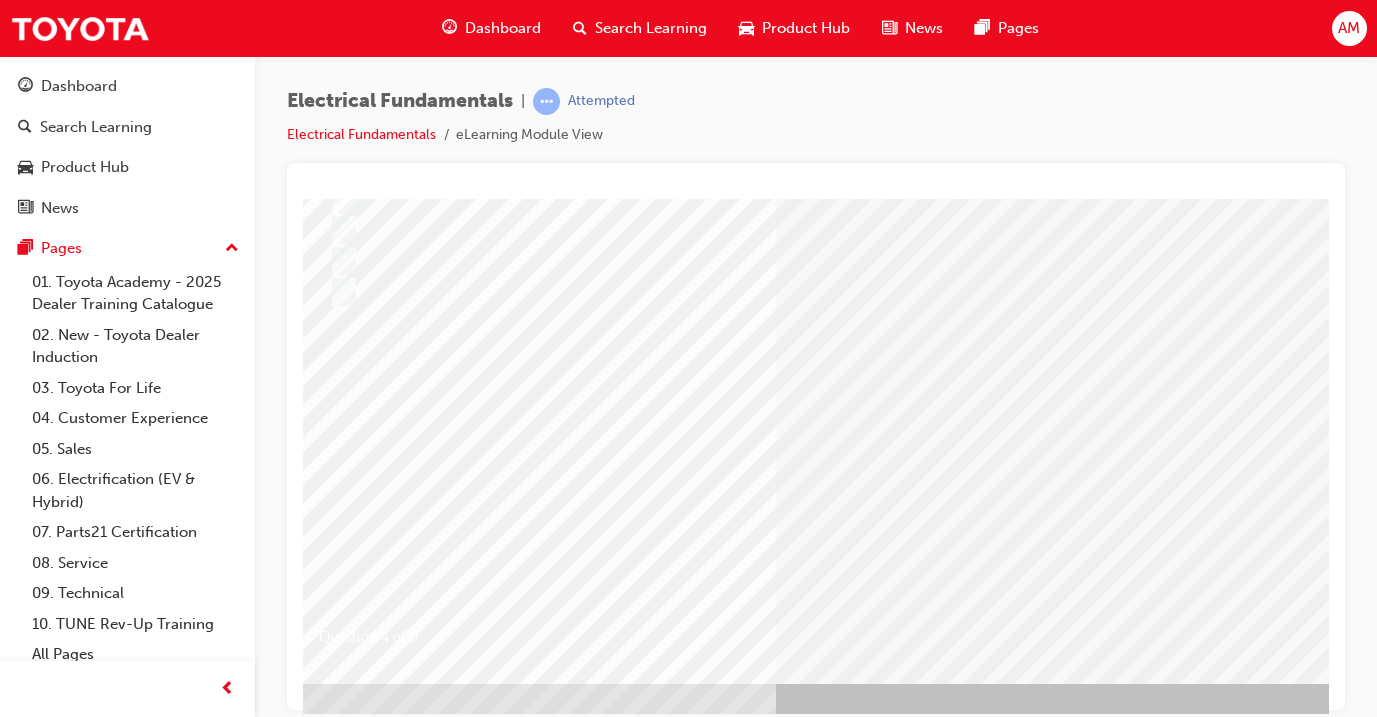 click at bounding box center [335, 2676] 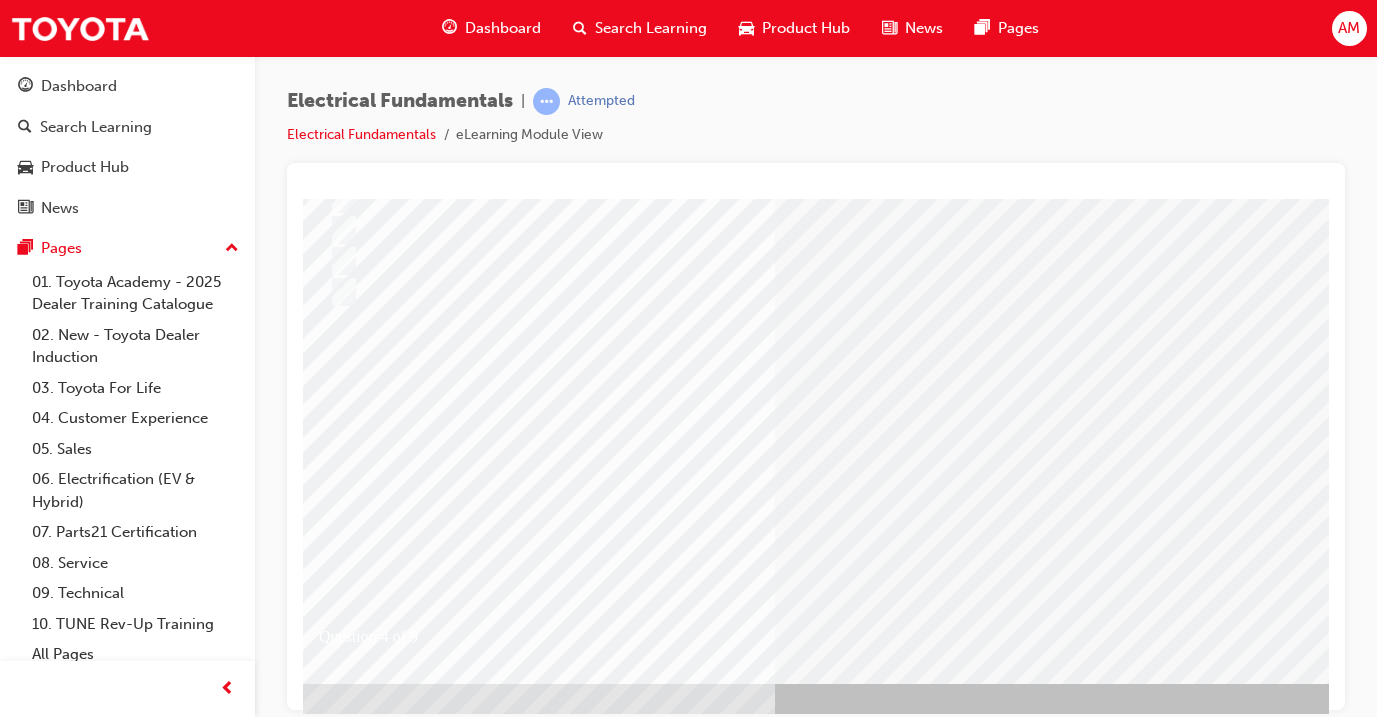 click at bounding box center [595, 2459] 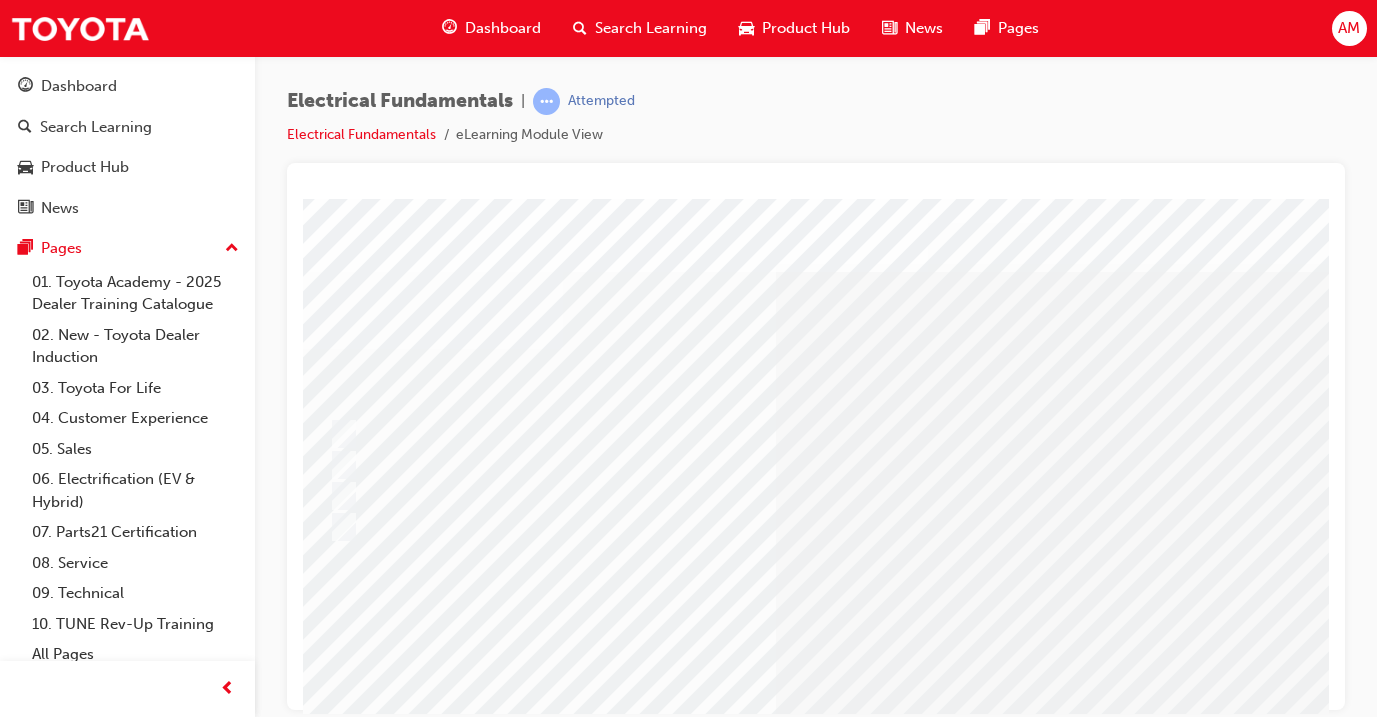 scroll, scrollTop: 0, scrollLeft: 40, axis: horizontal 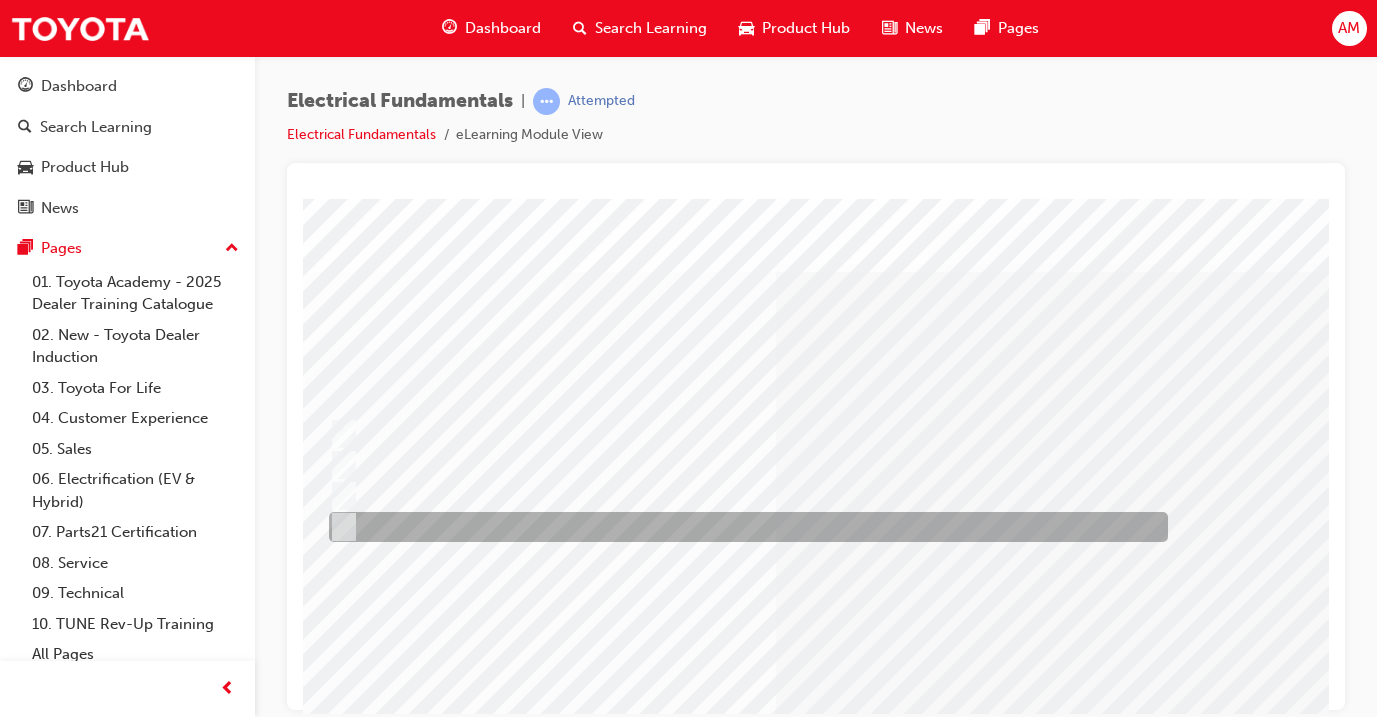 click at bounding box center (743, 527) 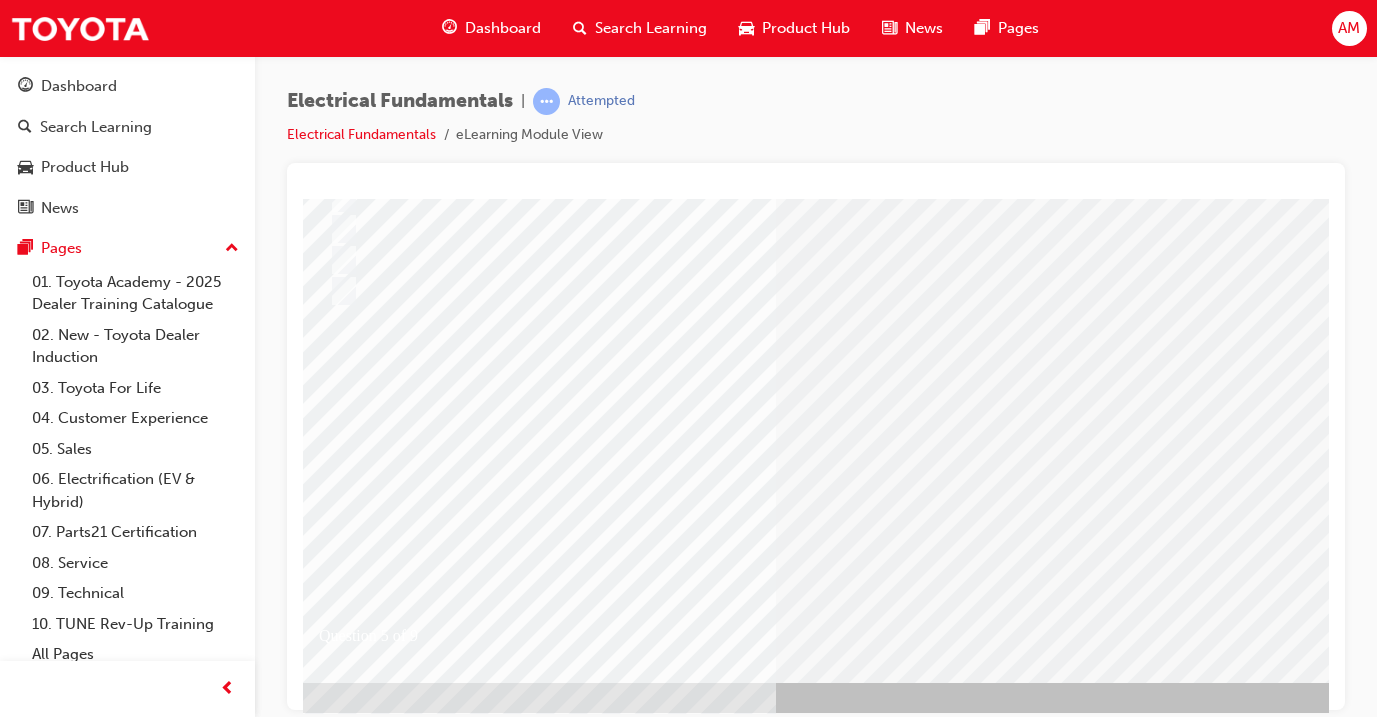 scroll, scrollTop: 235, scrollLeft: 40, axis: both 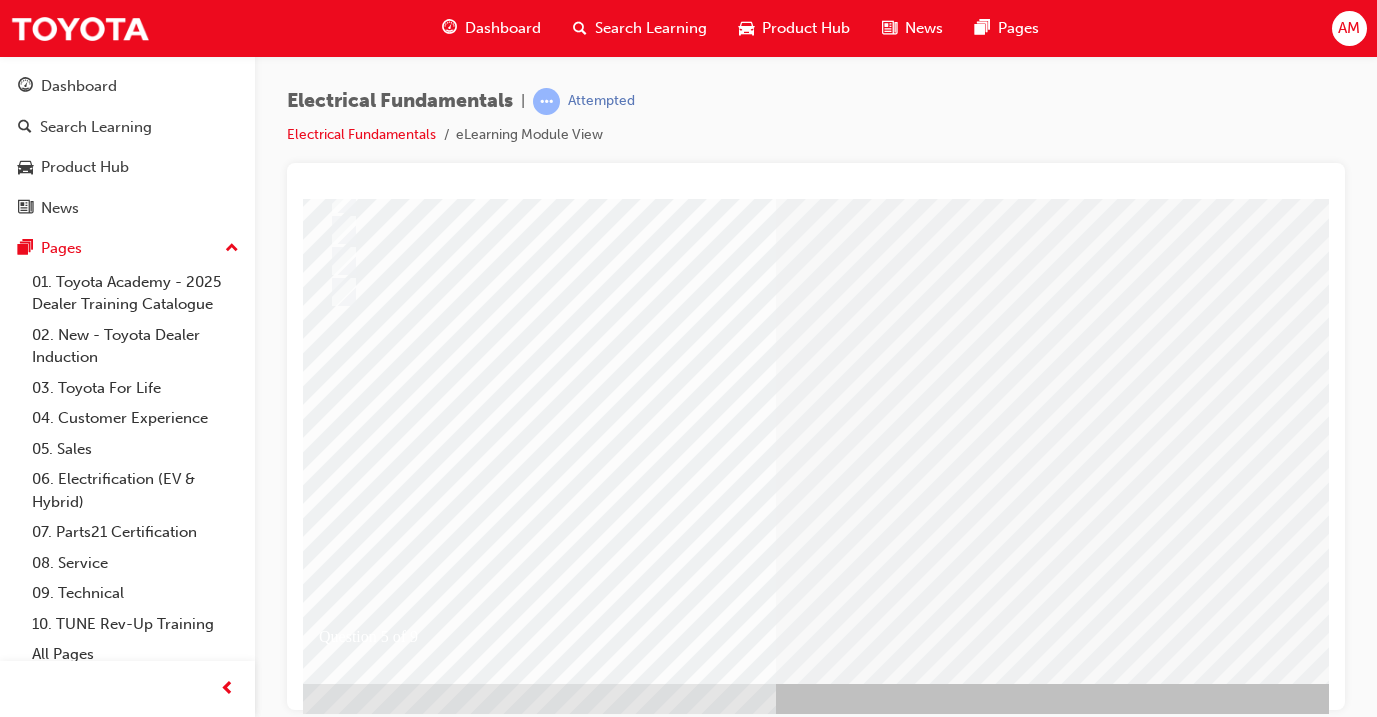 click at bounding box center [335, 2676] 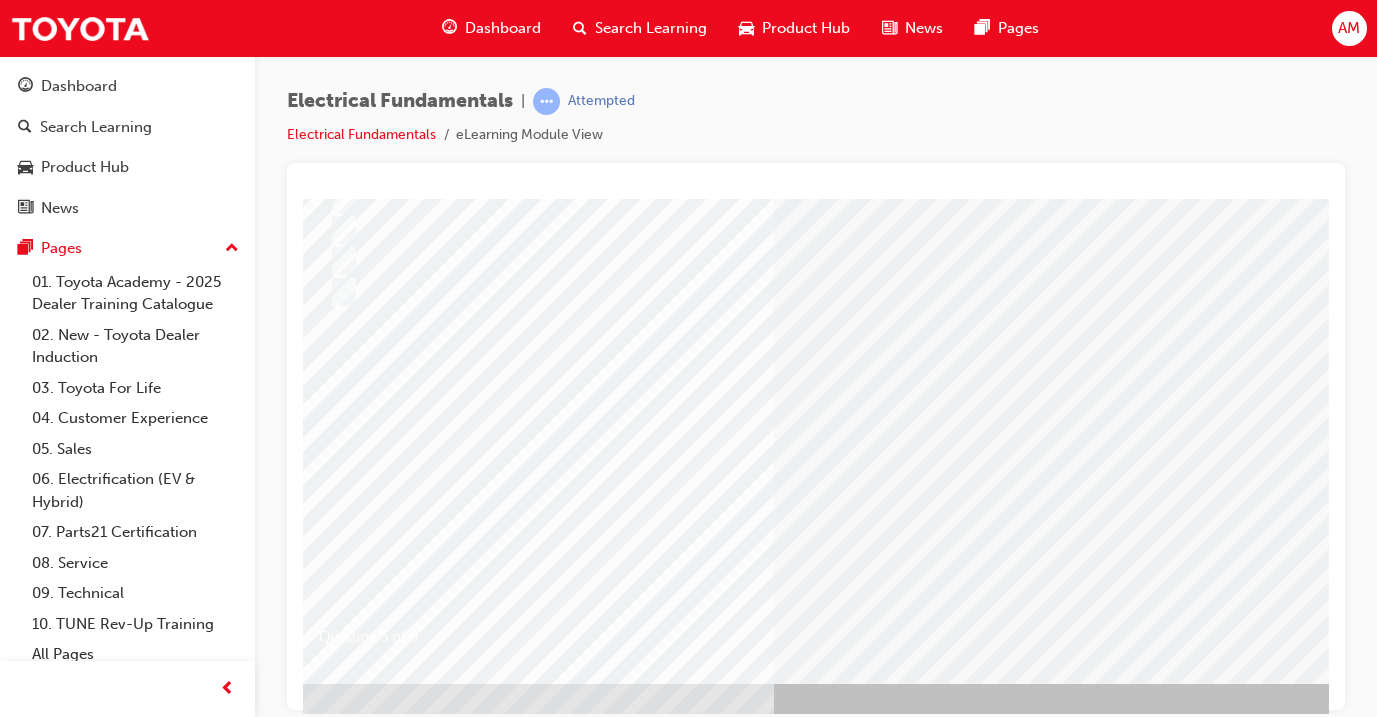 click at bounding box center [595, 2457] 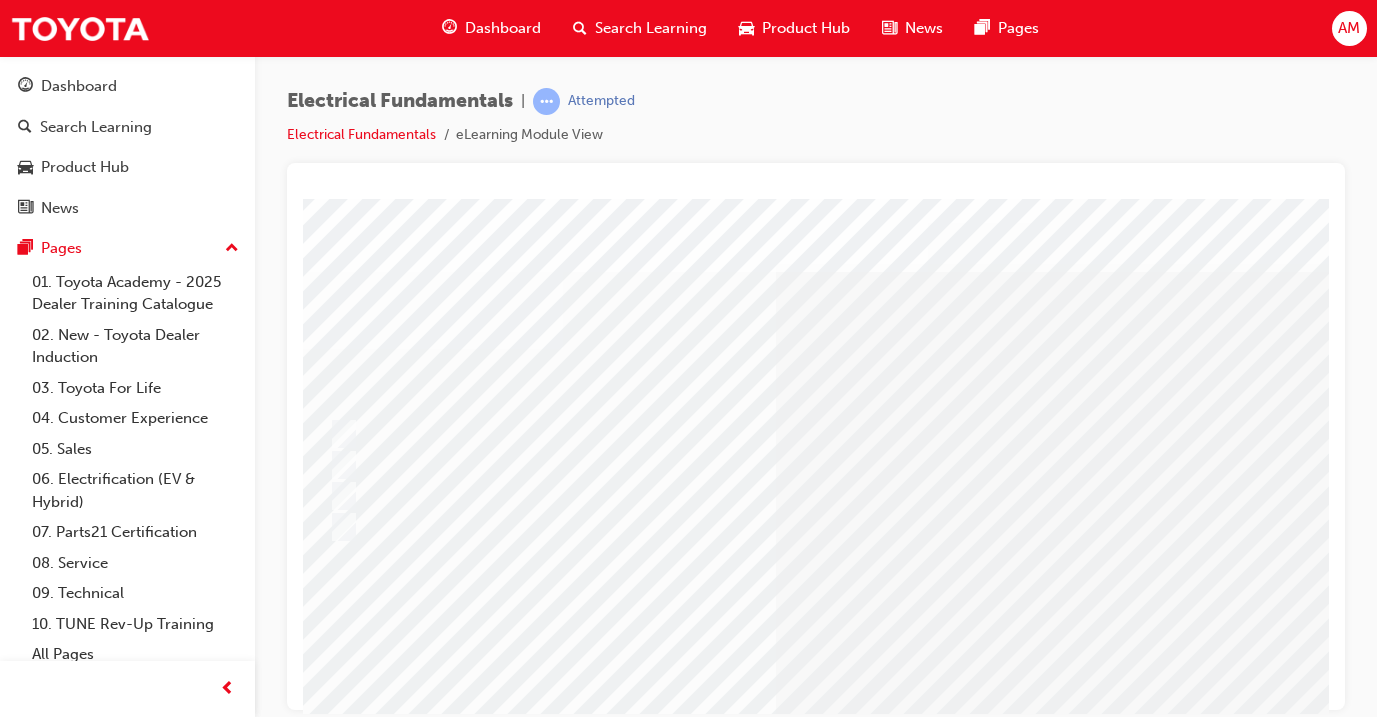 scroll, scrollTop: 0, scrollLeft: 40, axis: horizontal 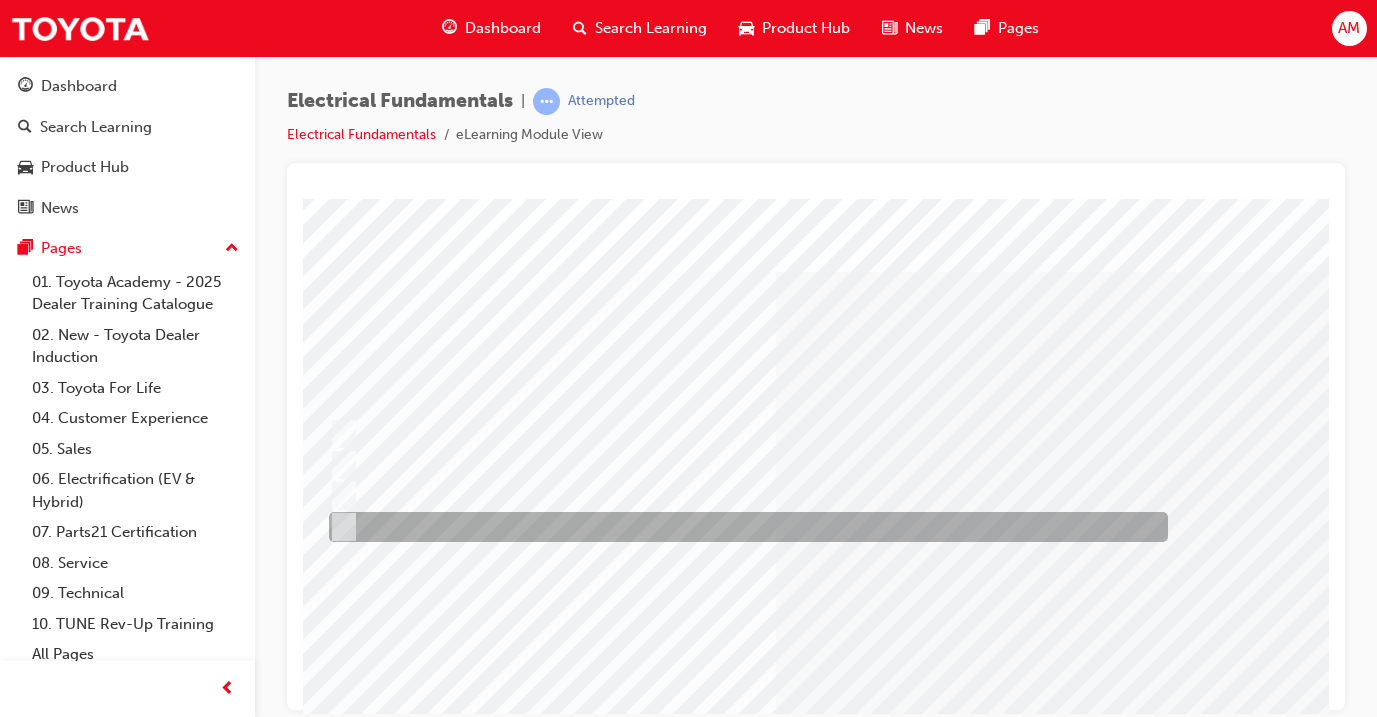 click at bounding box center [743, 527] 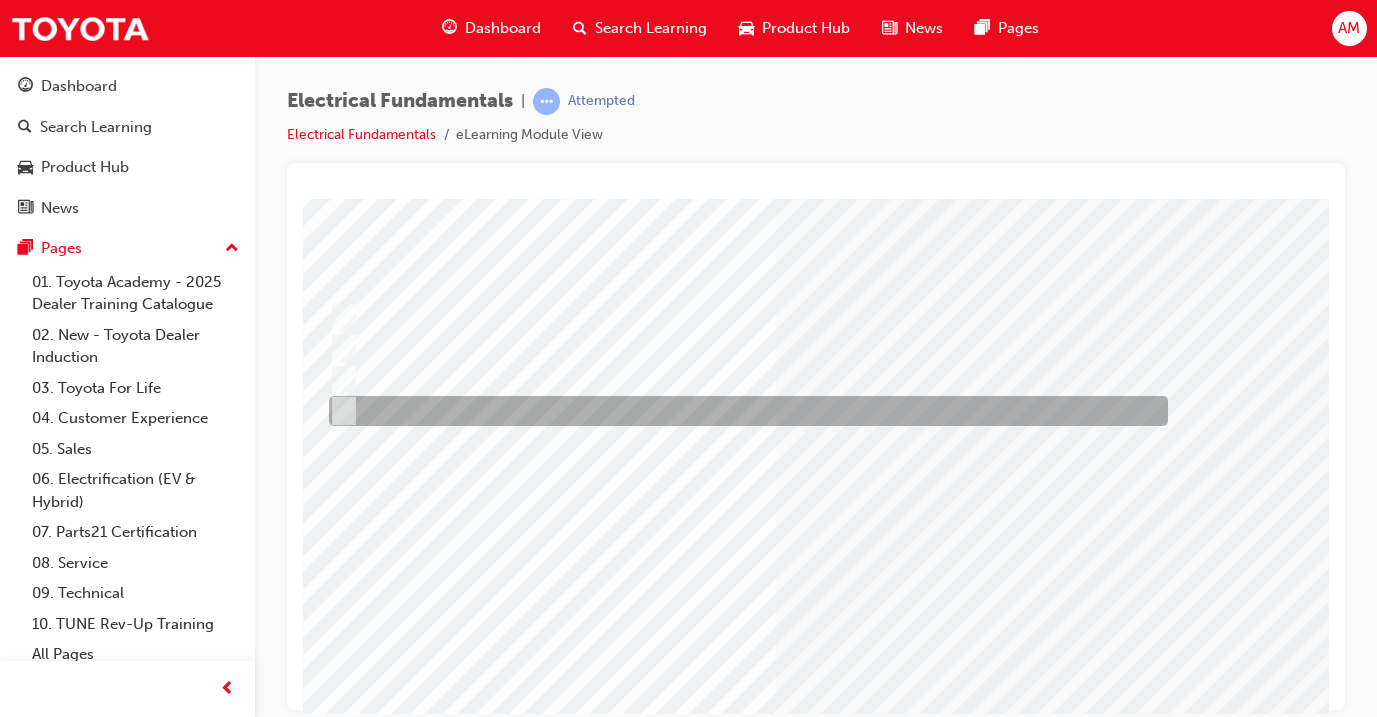 scroll, scrollTop: 211, scrollLeft: 40, axis: both 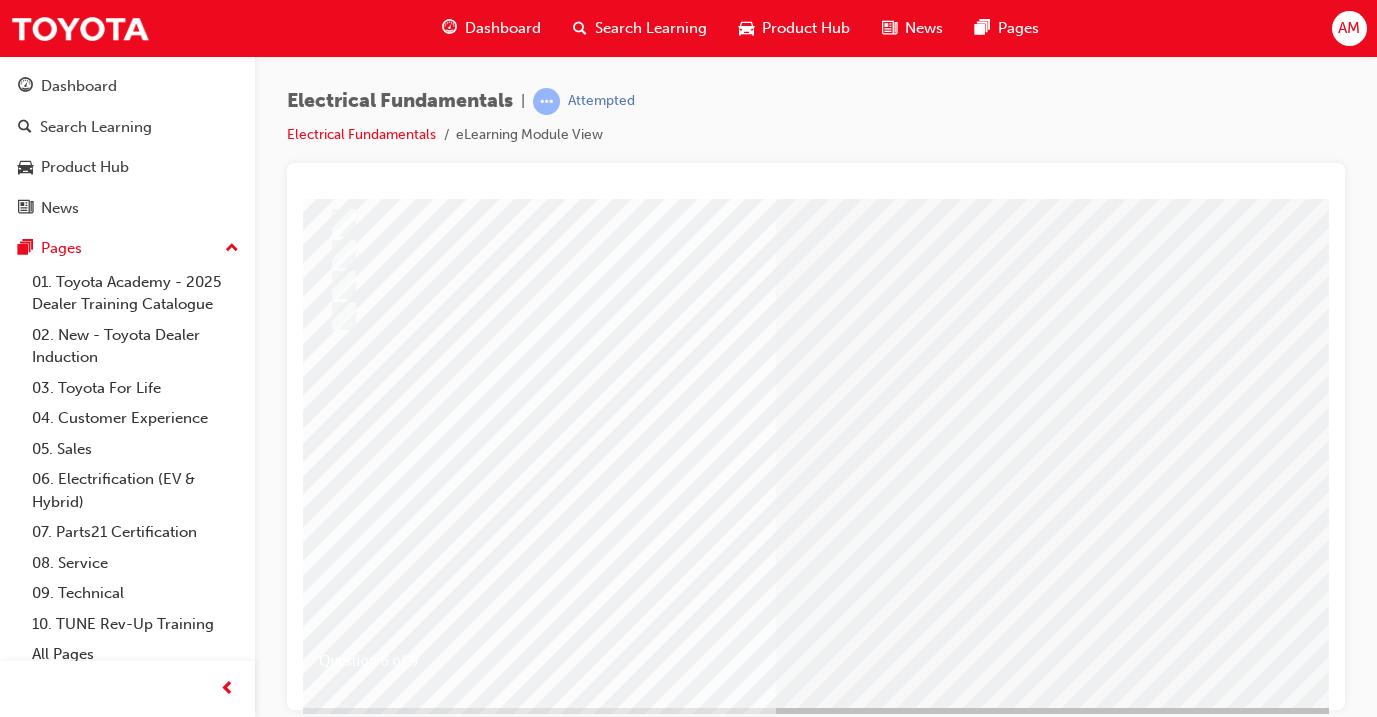 click at bounding box center (335, 2700) 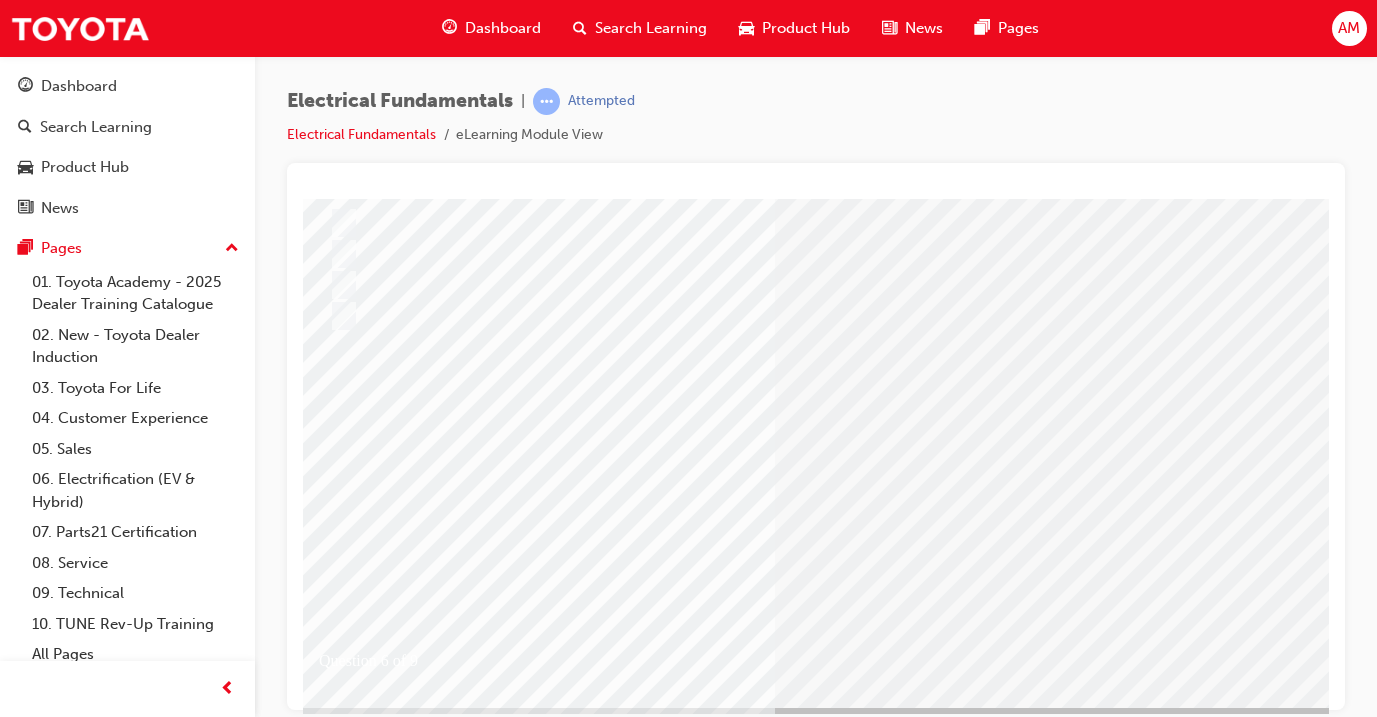 click at bounding box center (595, 2483) 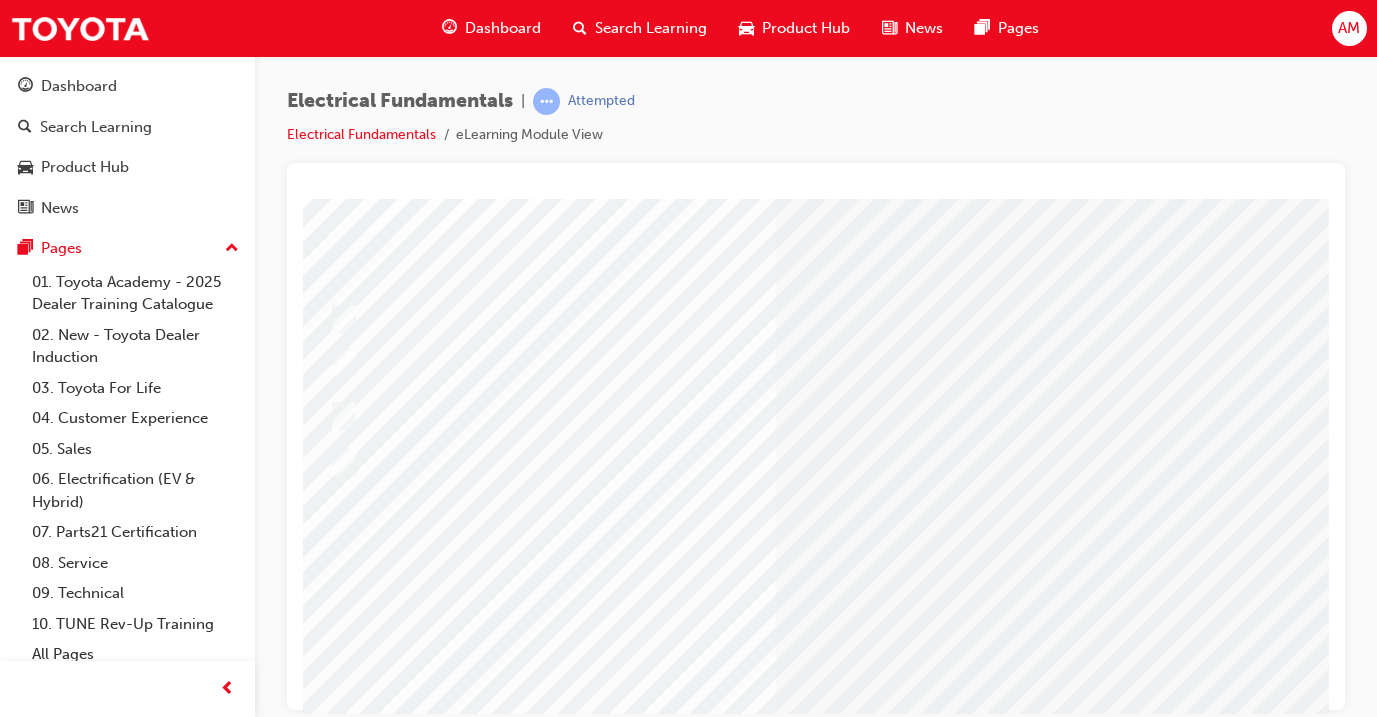 scroll, scrollTop: 105, scrollLeft: 40, axis: both 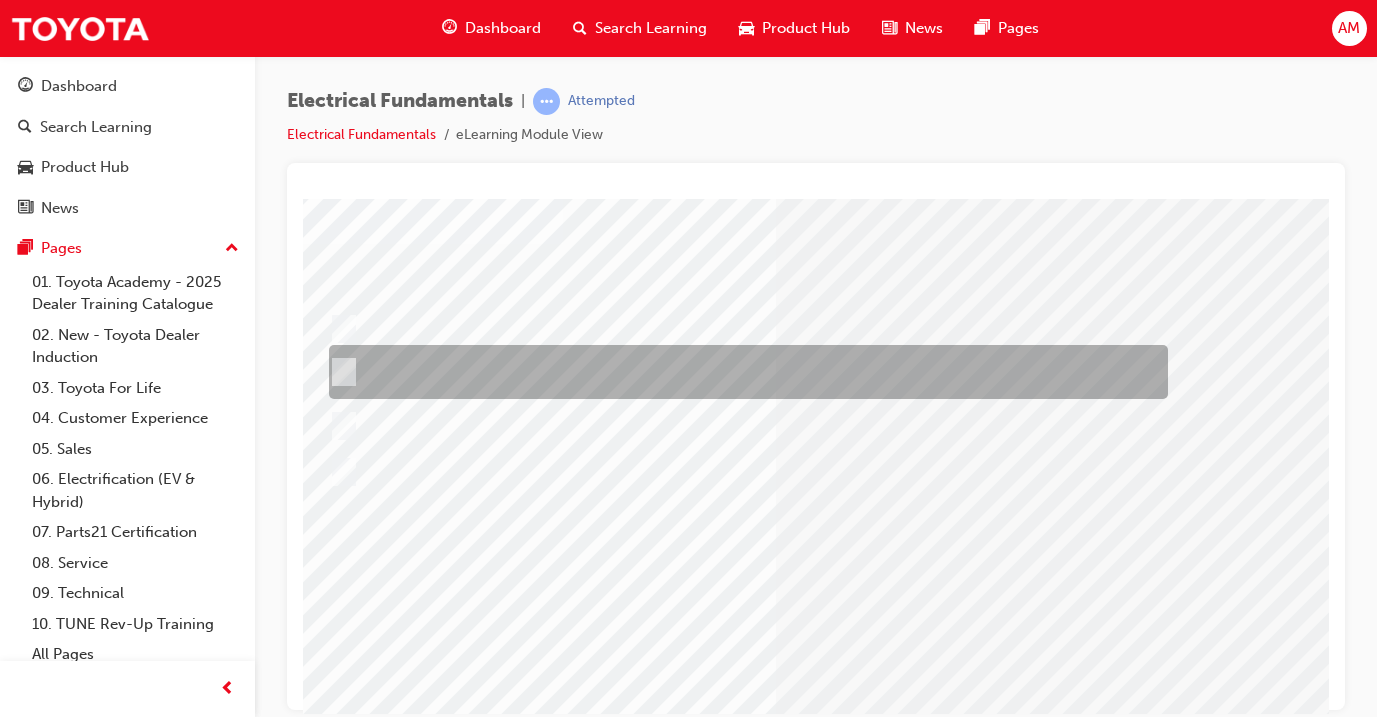 click at bounding box center (743, 372) 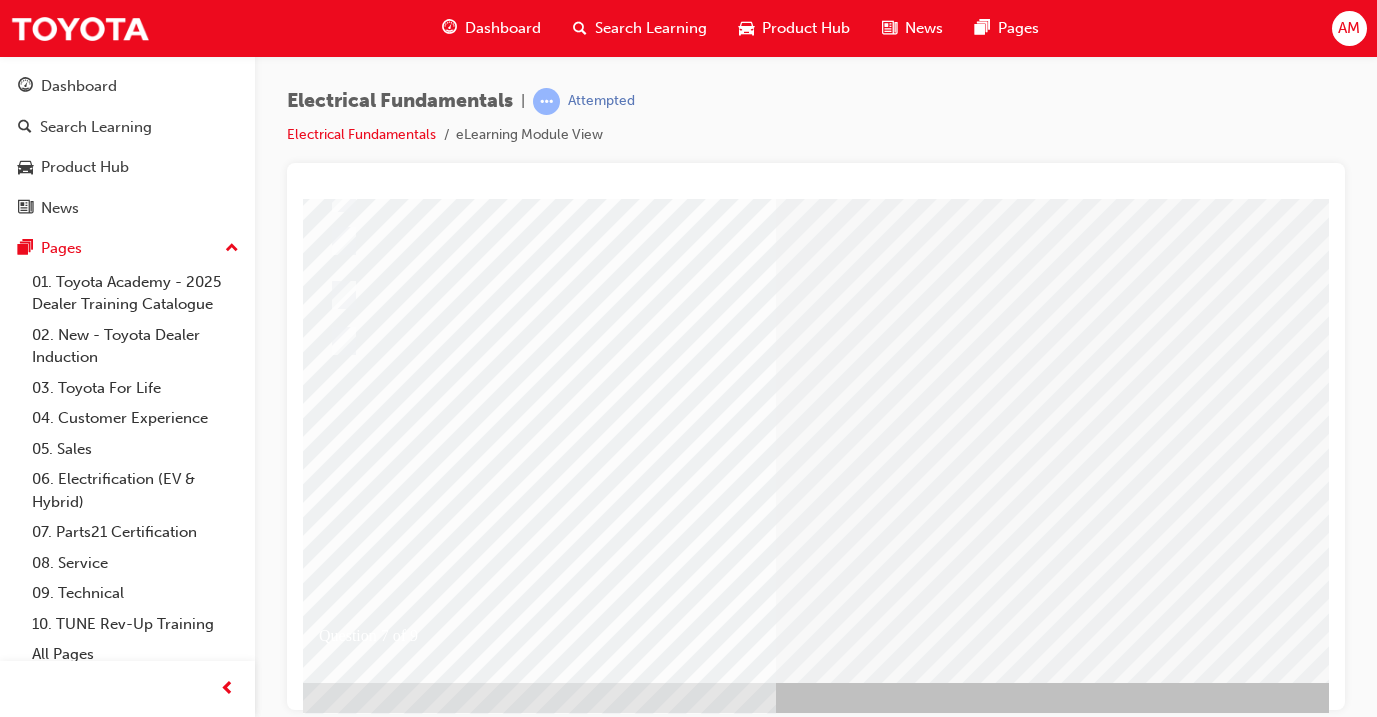 scroll, scrollTop: 235, scrollLeft: 40, axis: both 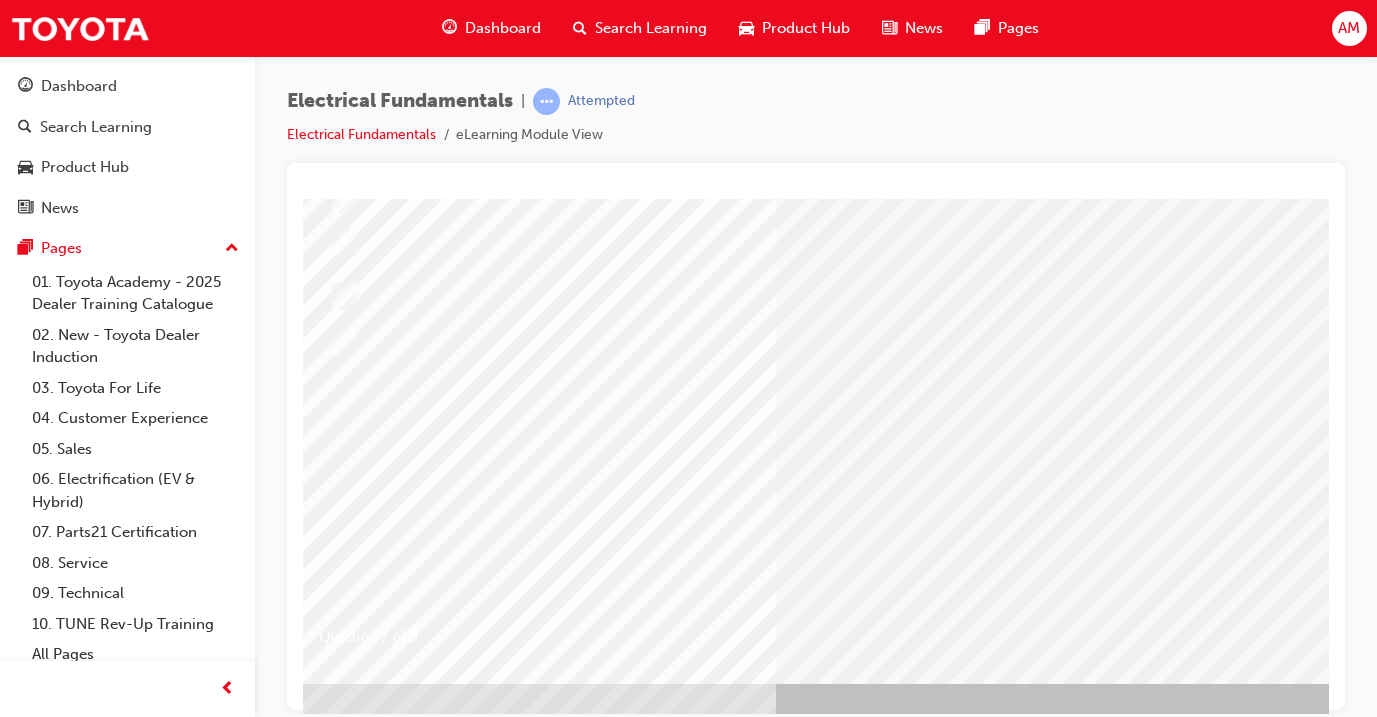 click at bounding box center (335, 2676) 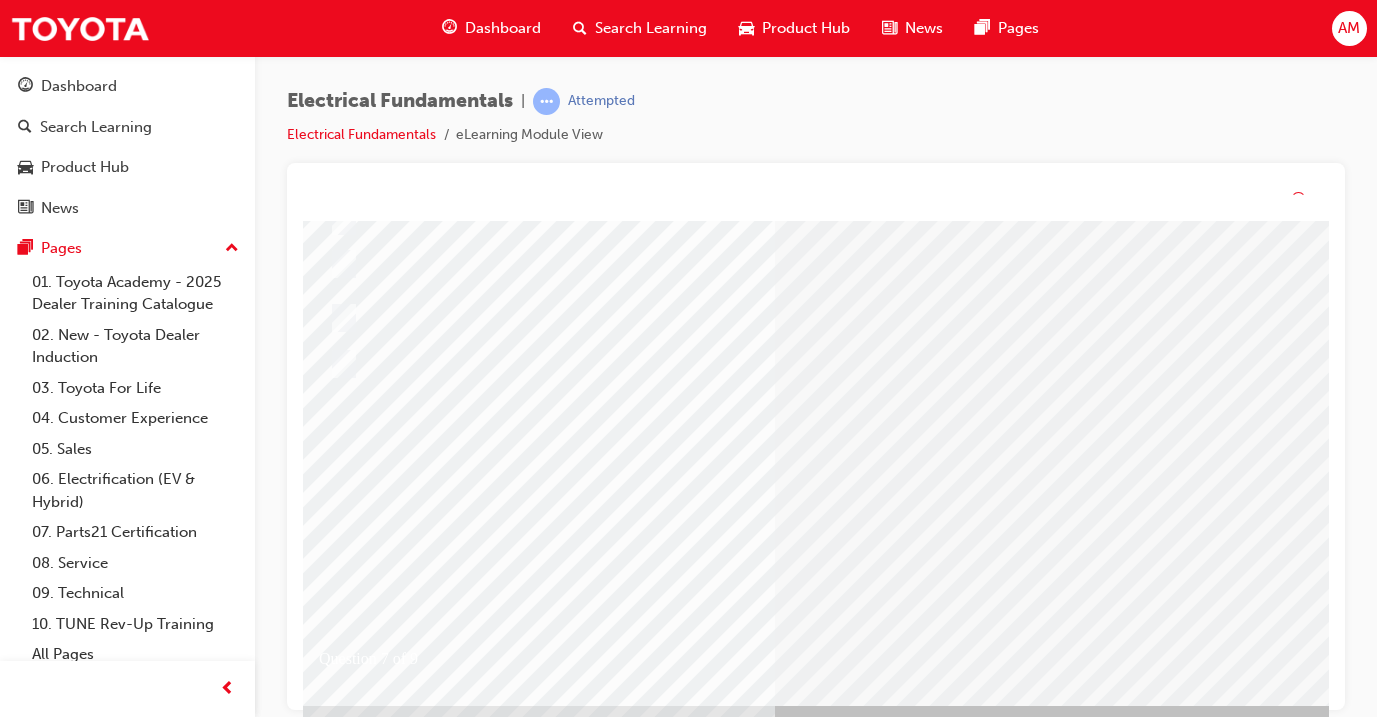 click at bounding box center [595, 2482] 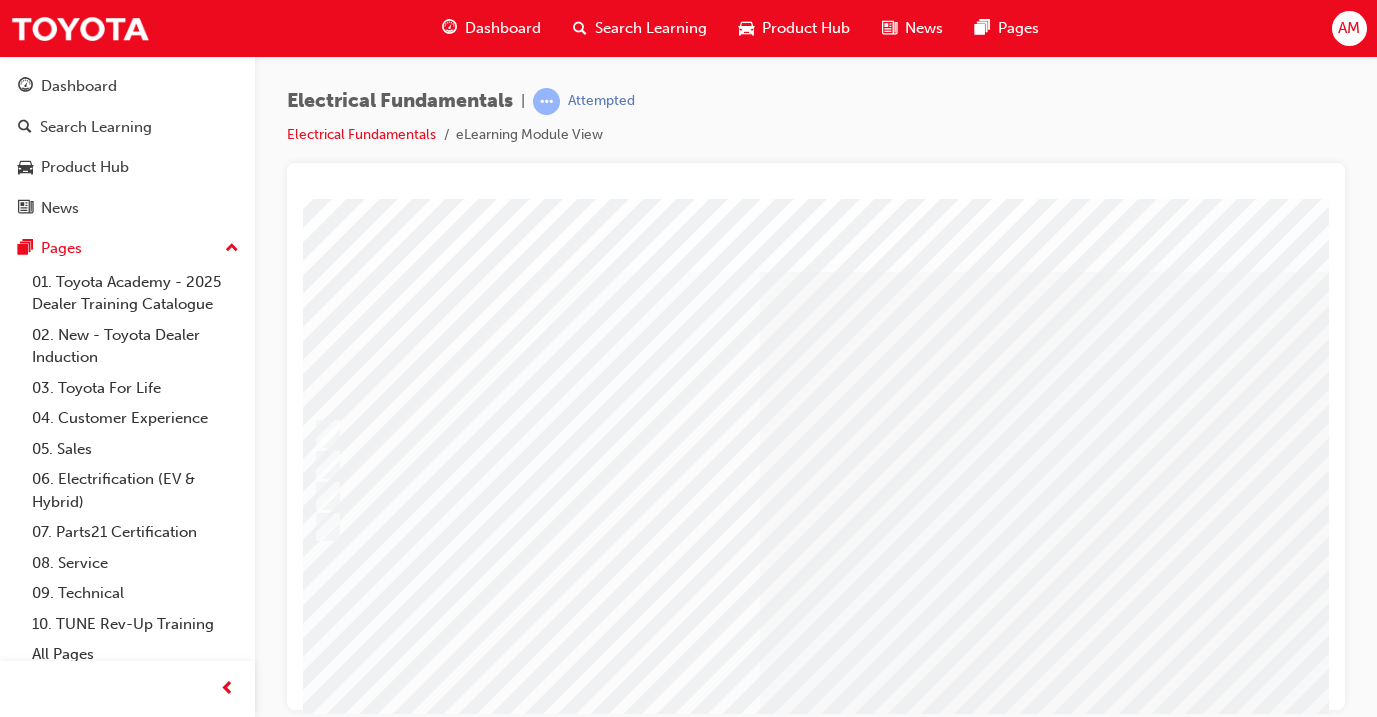 scroll, scrollTop: 0, scrollLeft: 54, axis: horizontal 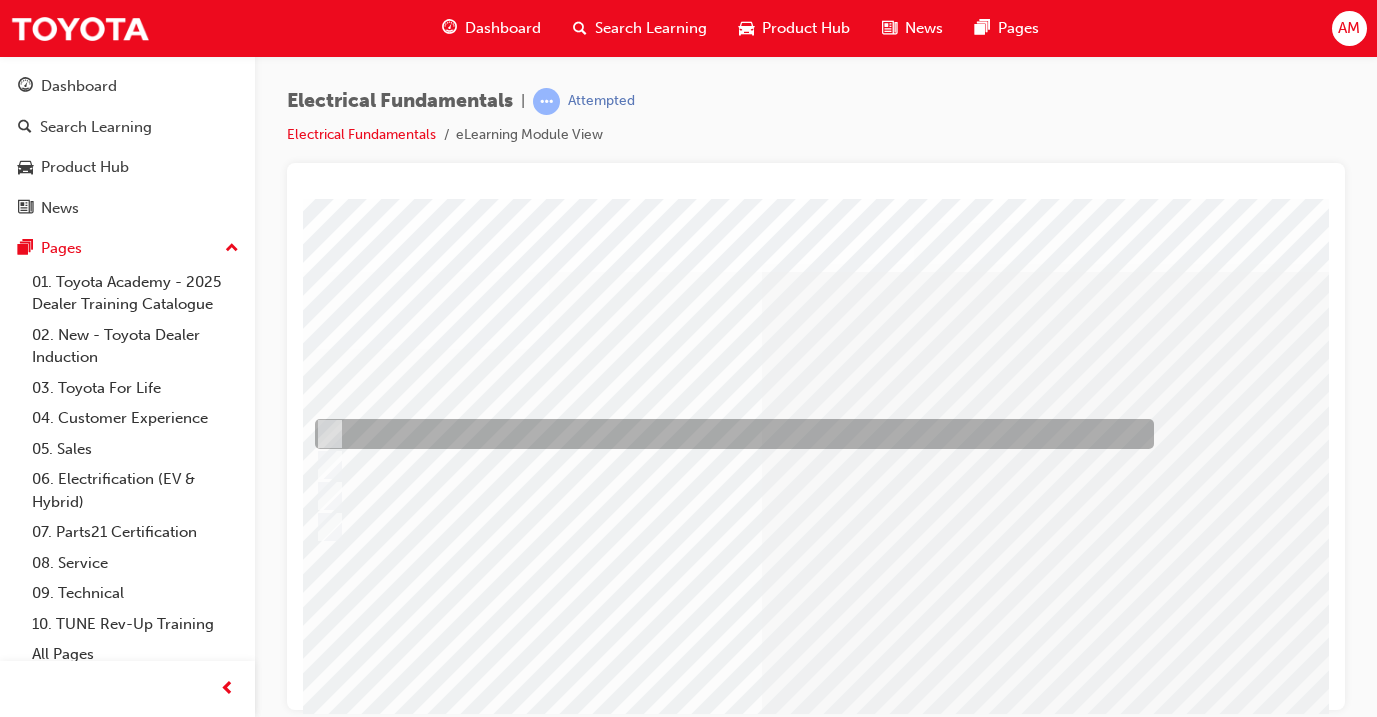 click at bounding box center [729, 434] 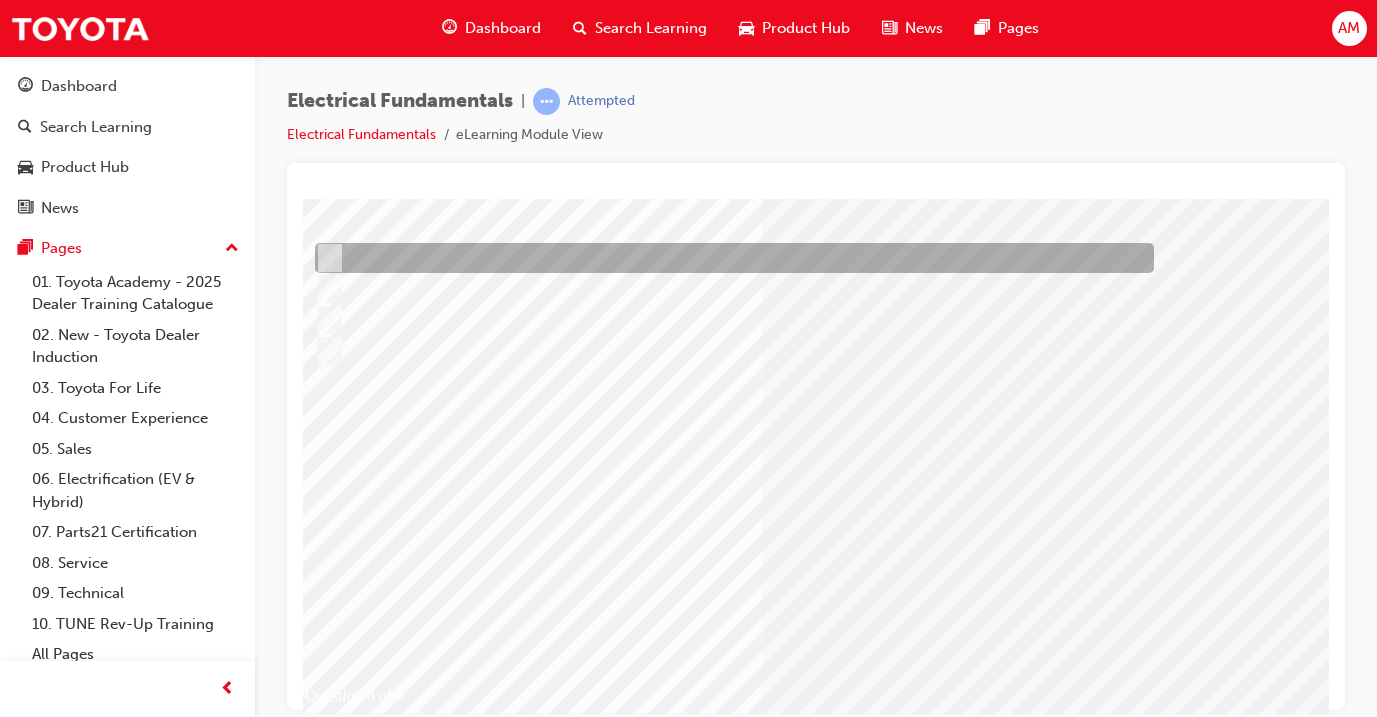 scroll, scrollTop: 179, scrollLeft: 54, axis: both 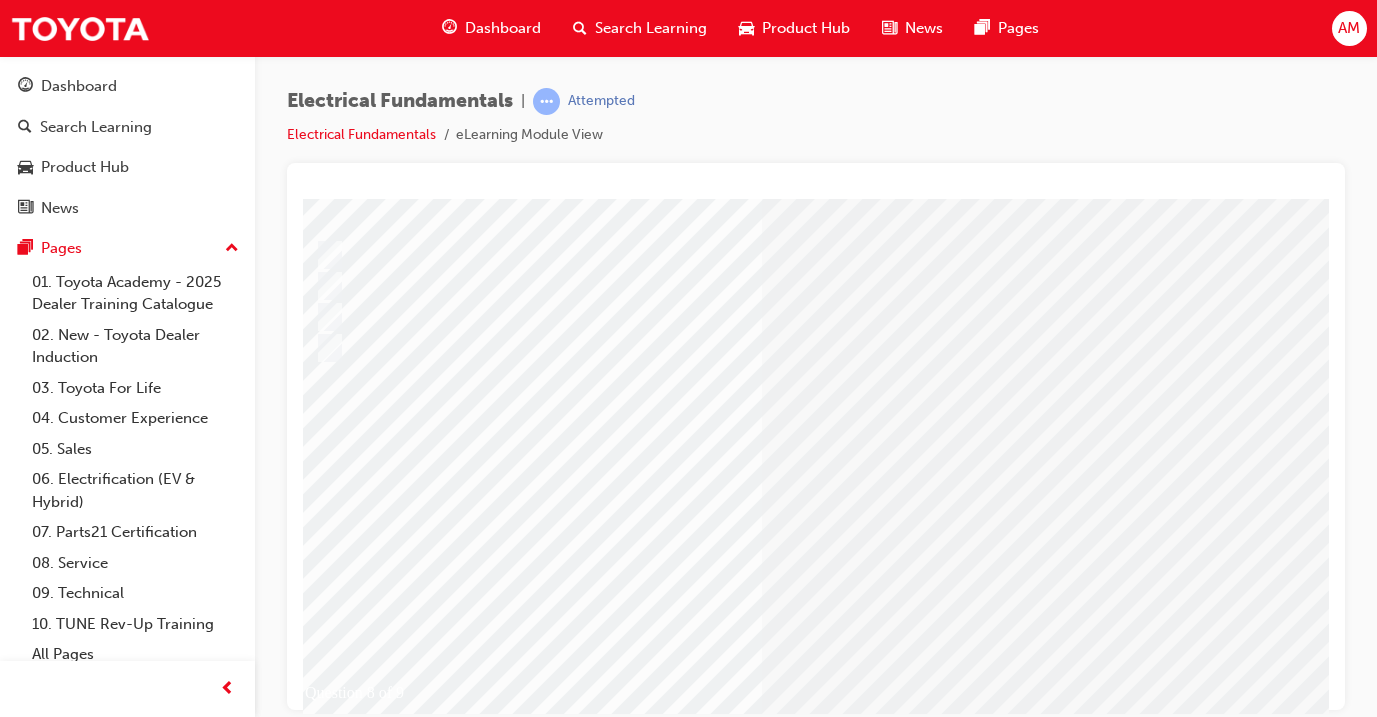 click at bounding box center [321, 2732] 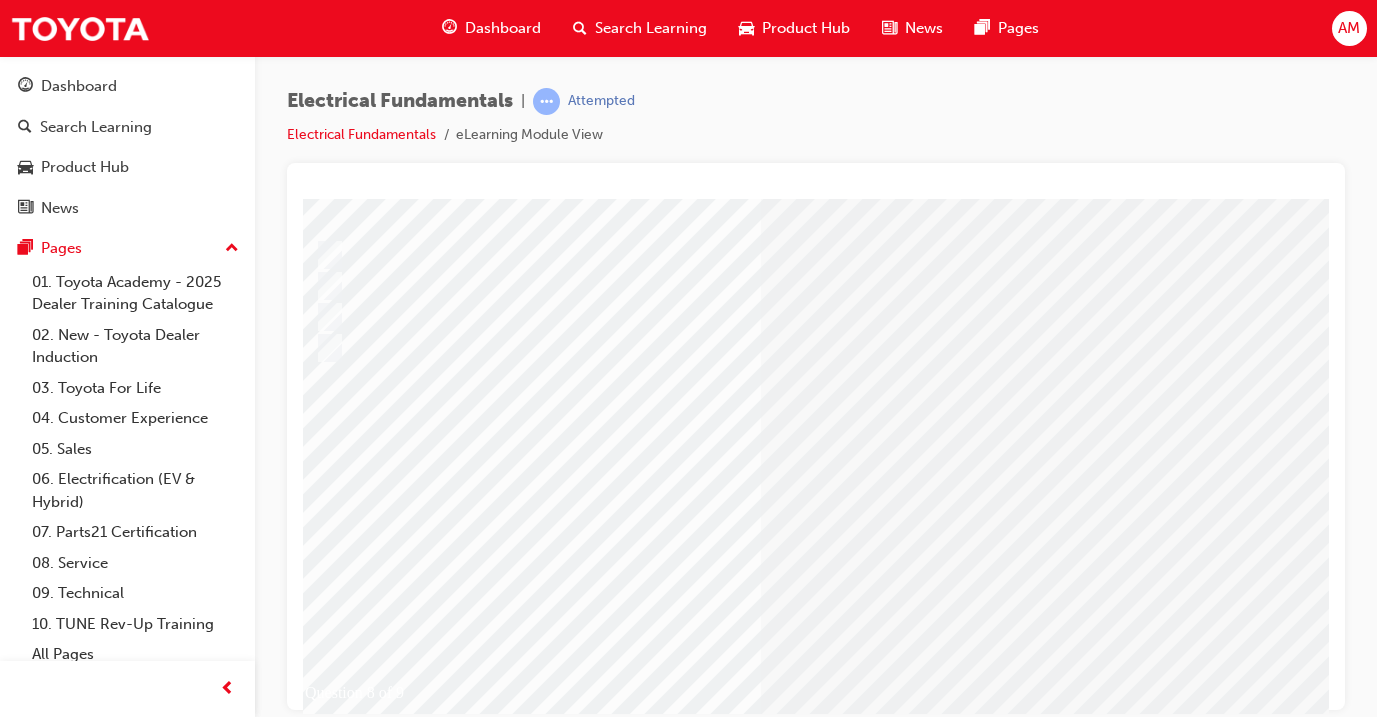 click at bounding box center (581, 2515) 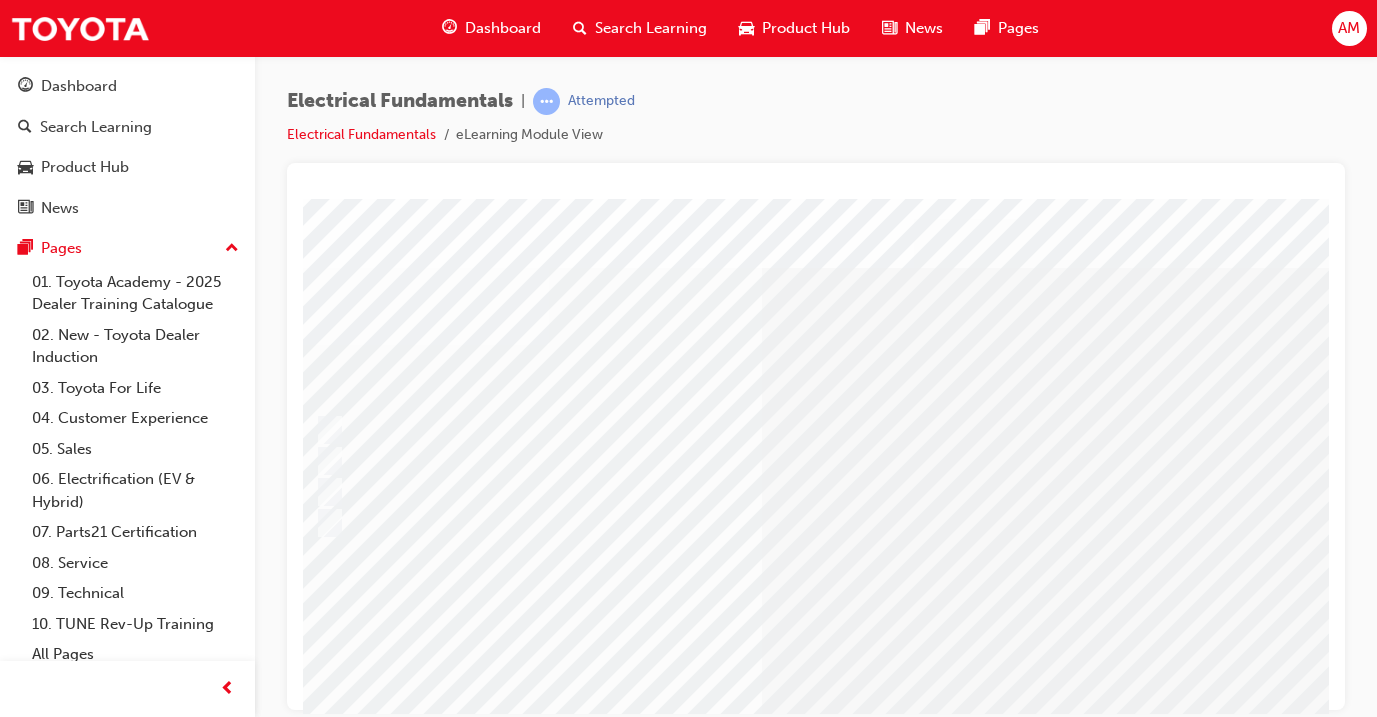 scroll, scrollTop: 2, scrollLeft: 54, axis: both 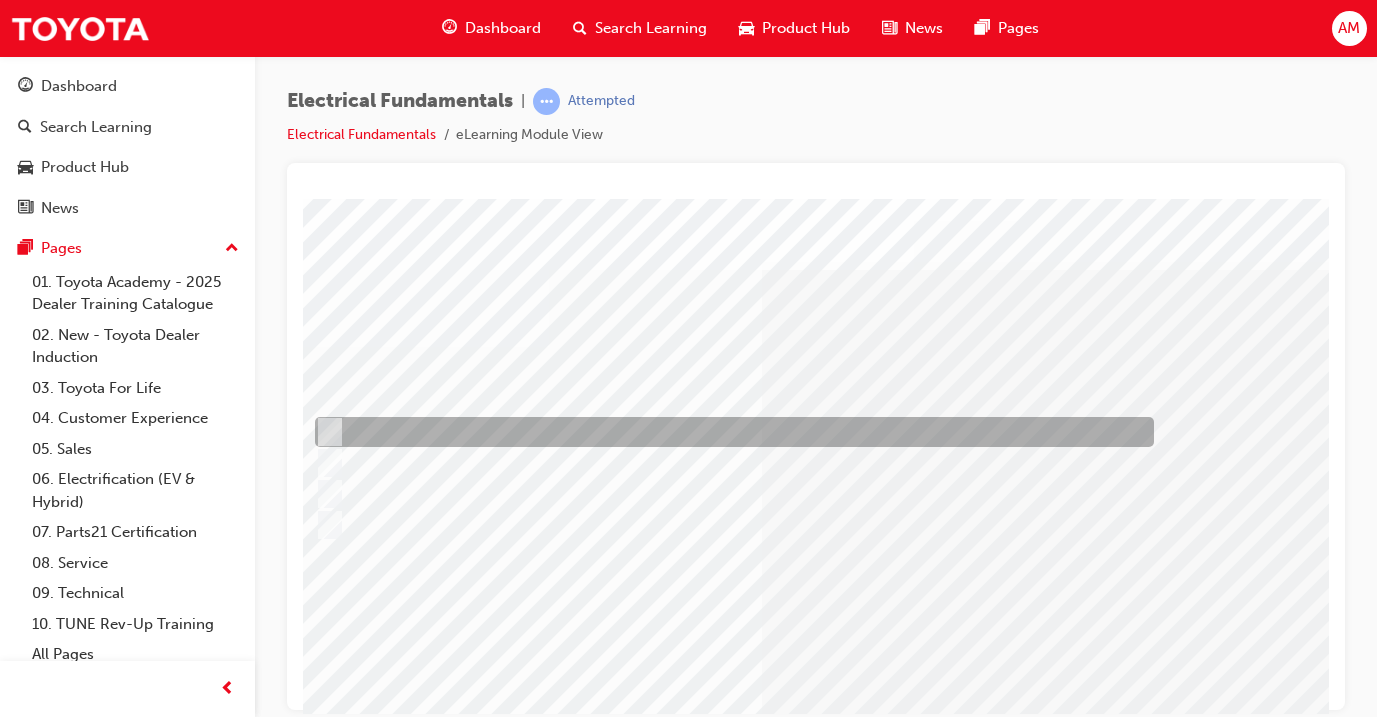 click at bounding box center [729, 432] 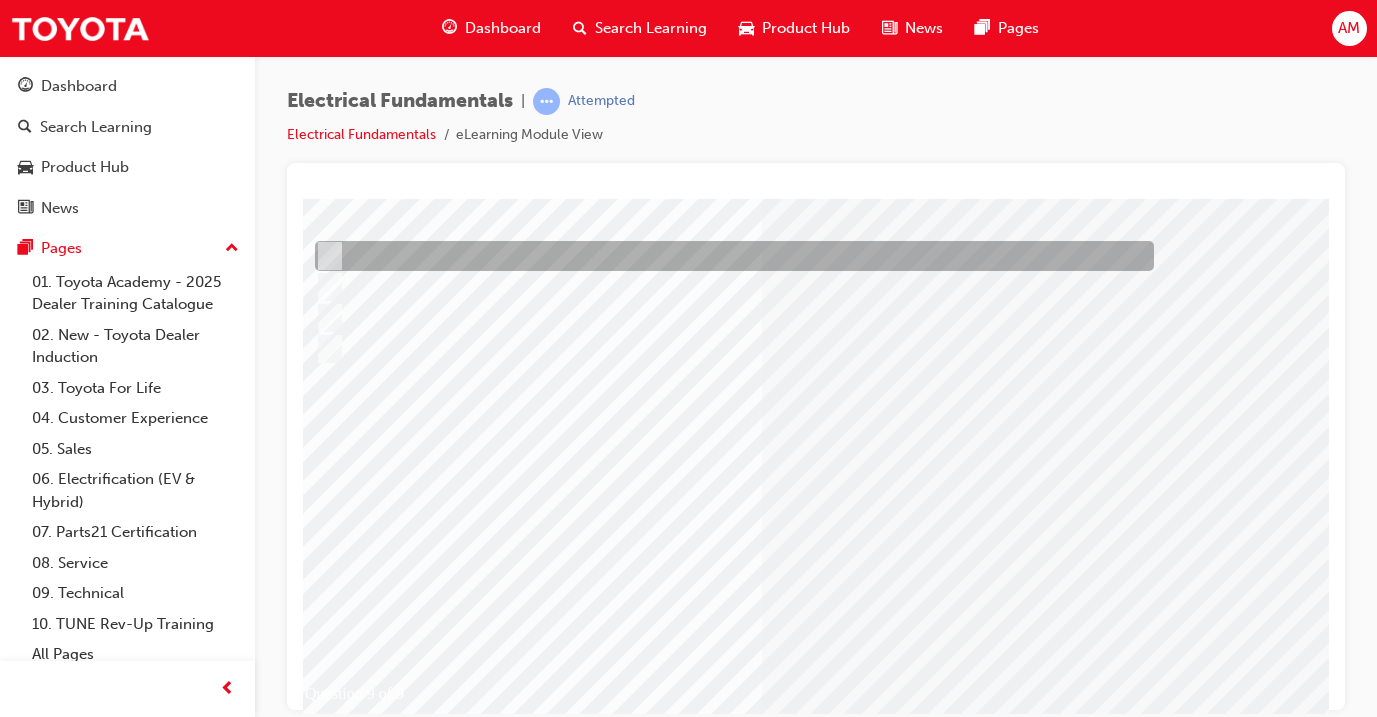 scroll, scrollTop: 228, scrollLeft: 54, axis: both 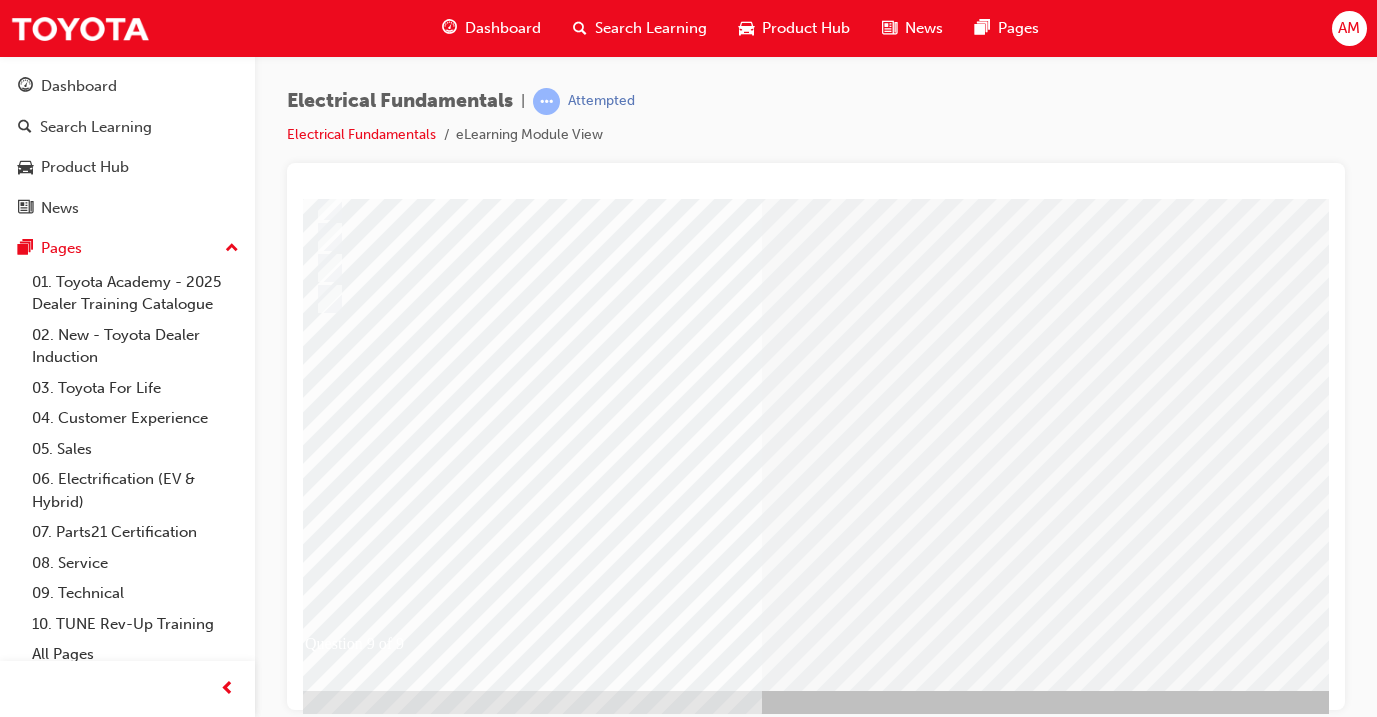 click at bounding box center (321, 2683) 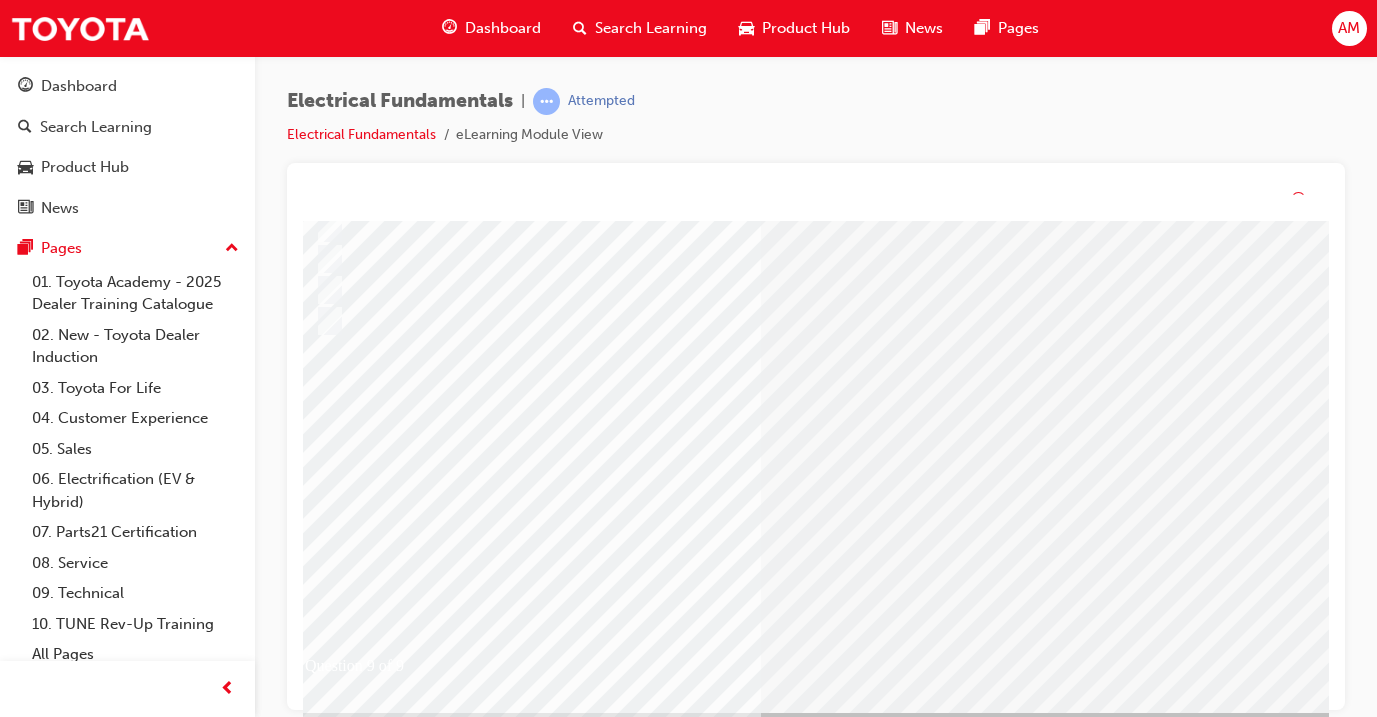click at bounding box center (581, 2489) 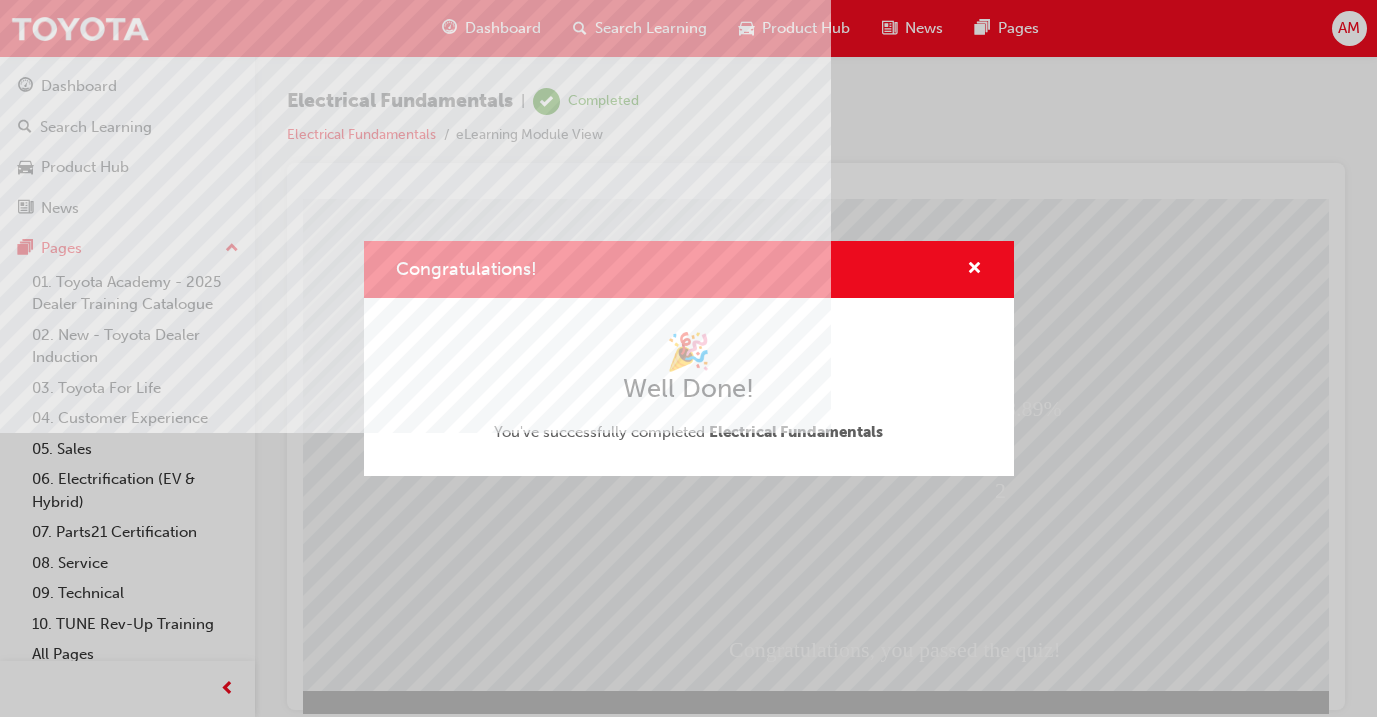 click on "Congratulations! 🎉 Well Done! You've successfully completed   Electrical Fundamentals" at bounding box center (688, 358) 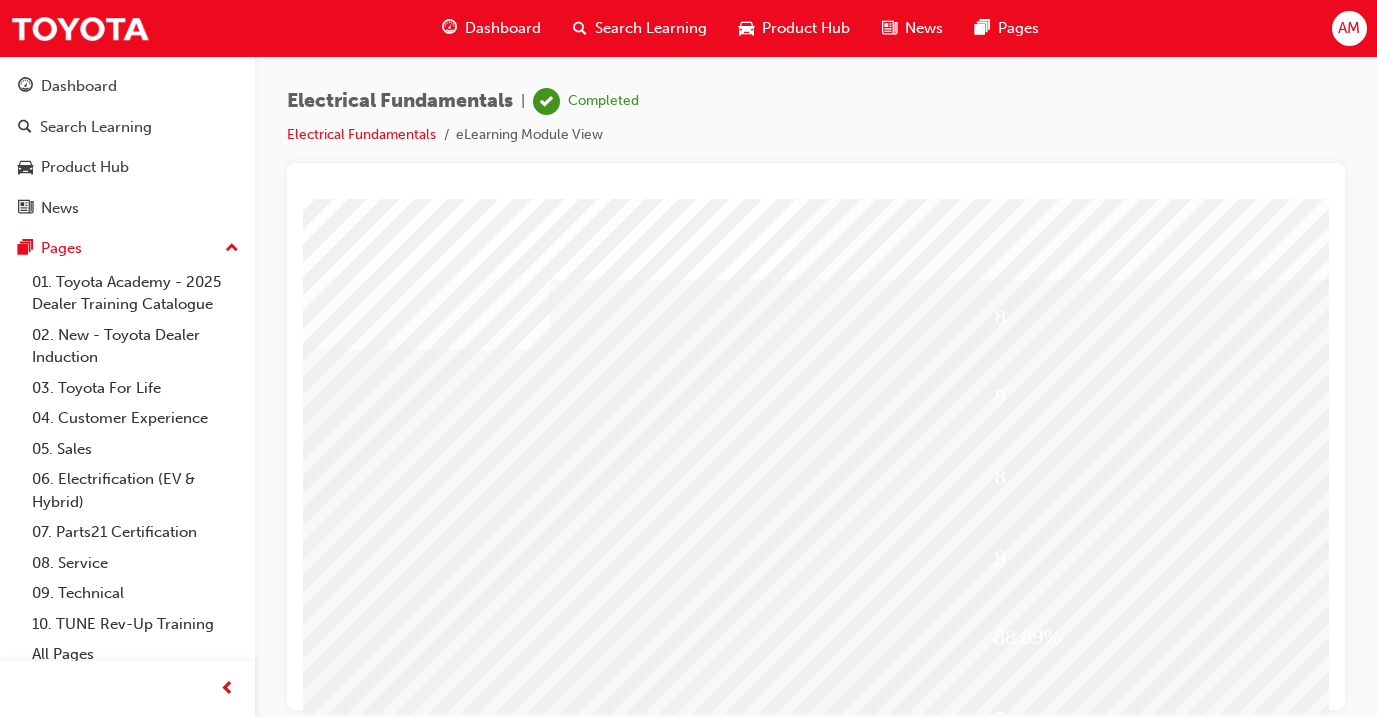 scroll, scrollTop: 0, scrollLeft: 0, axis: both 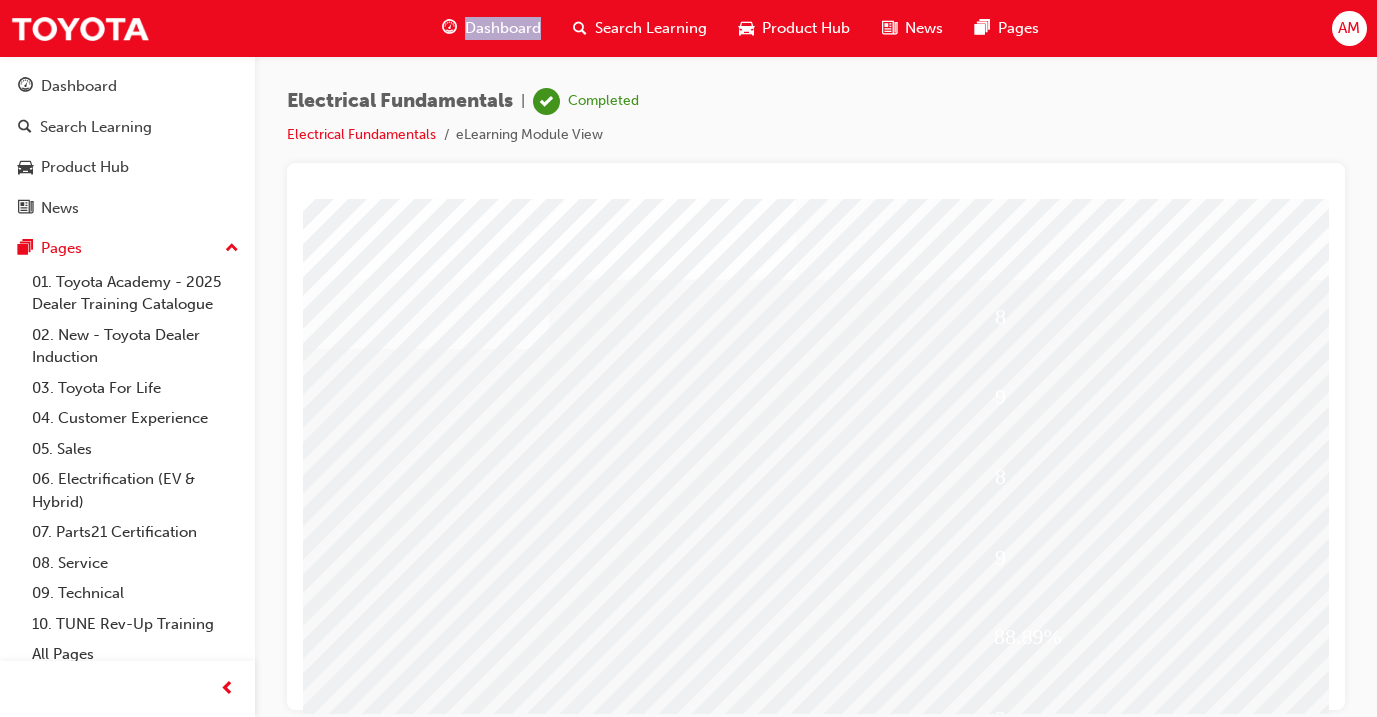 click on "Dashboard" at bounding box center [503, 28] 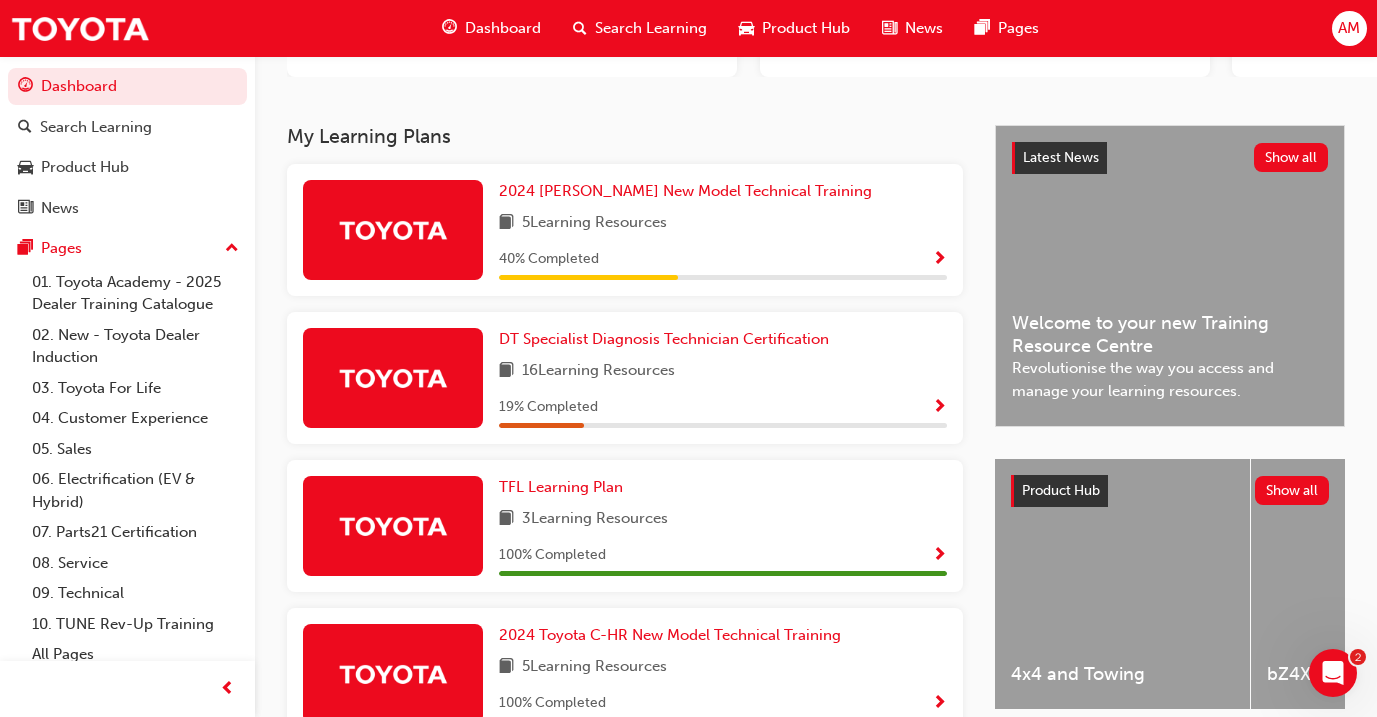 scroll, scrollTop: 325, scrollLeft: 0, axis: vertical 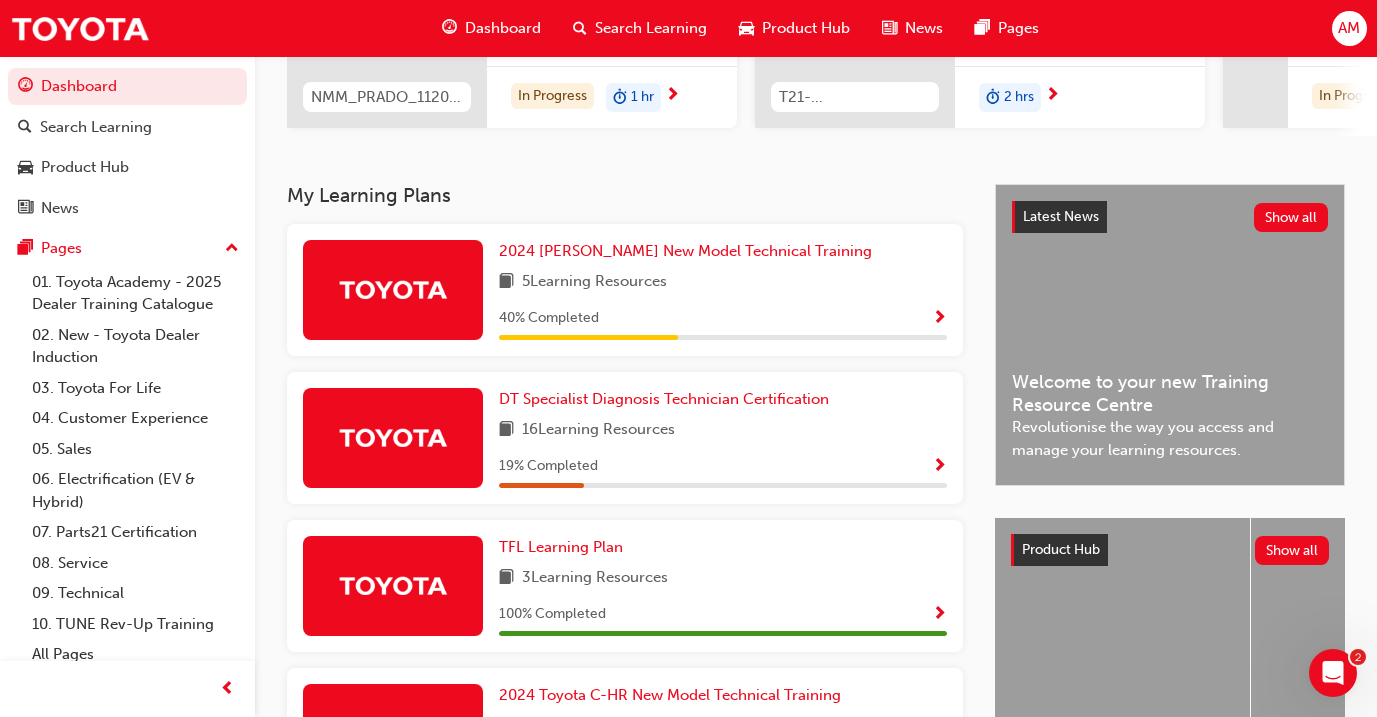 click on "40 % Completed" at bounding box center (723, 323) 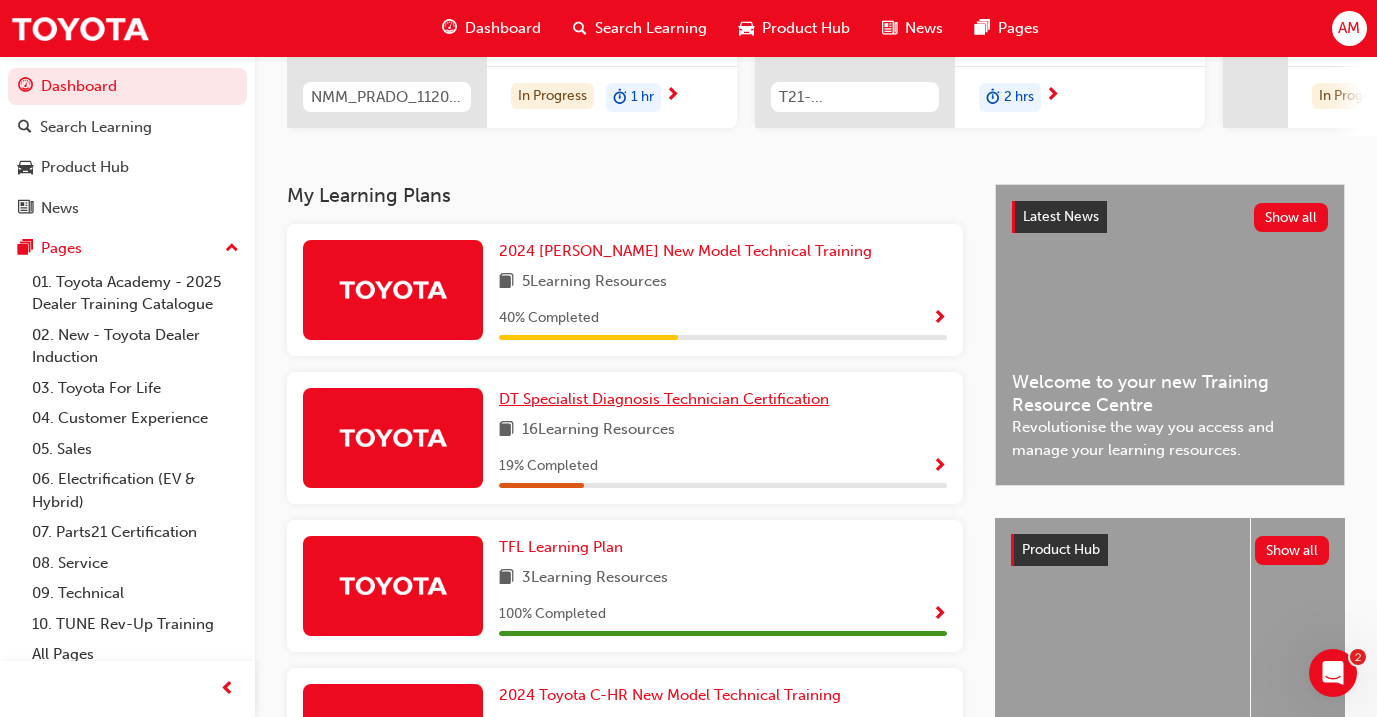 click on "DT Specialist Diagnosis Technician Certification" at bounding box center (664, 399) 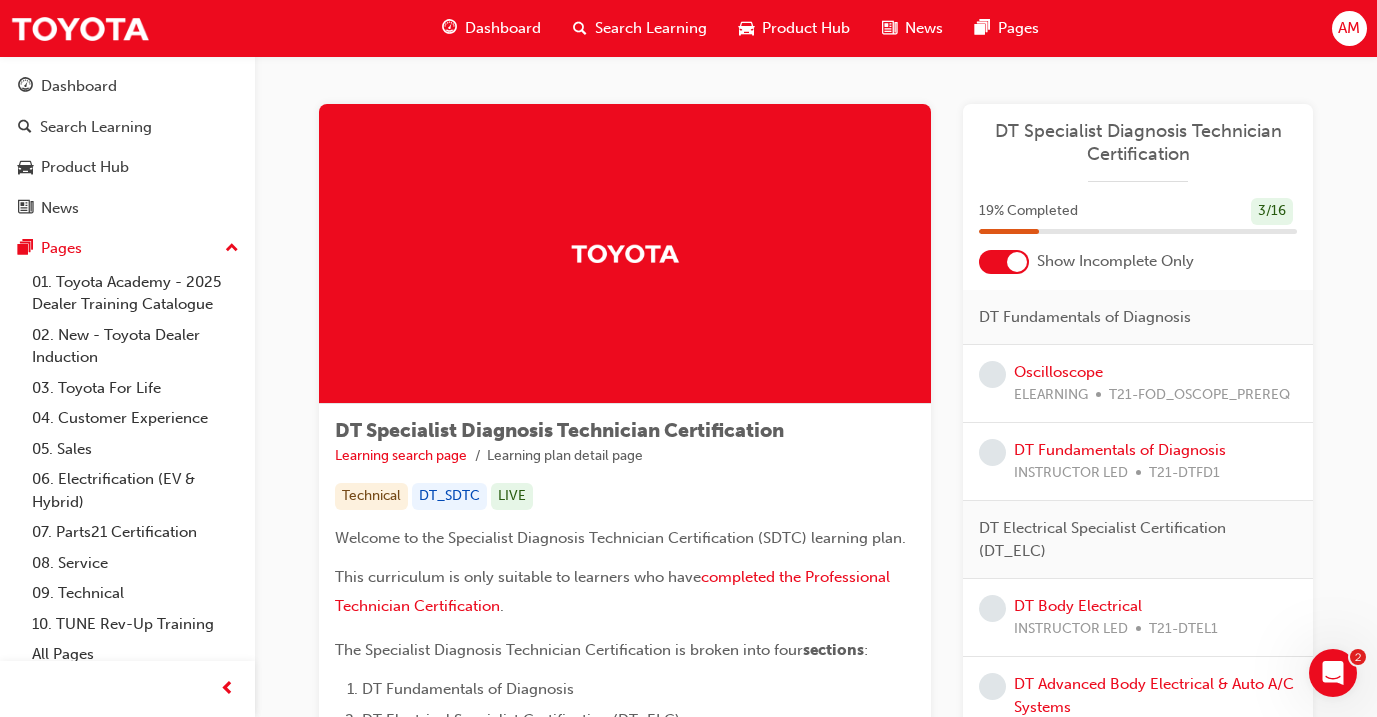 scroll, scrollTop: 0, scrollLeft: 0, axis: both 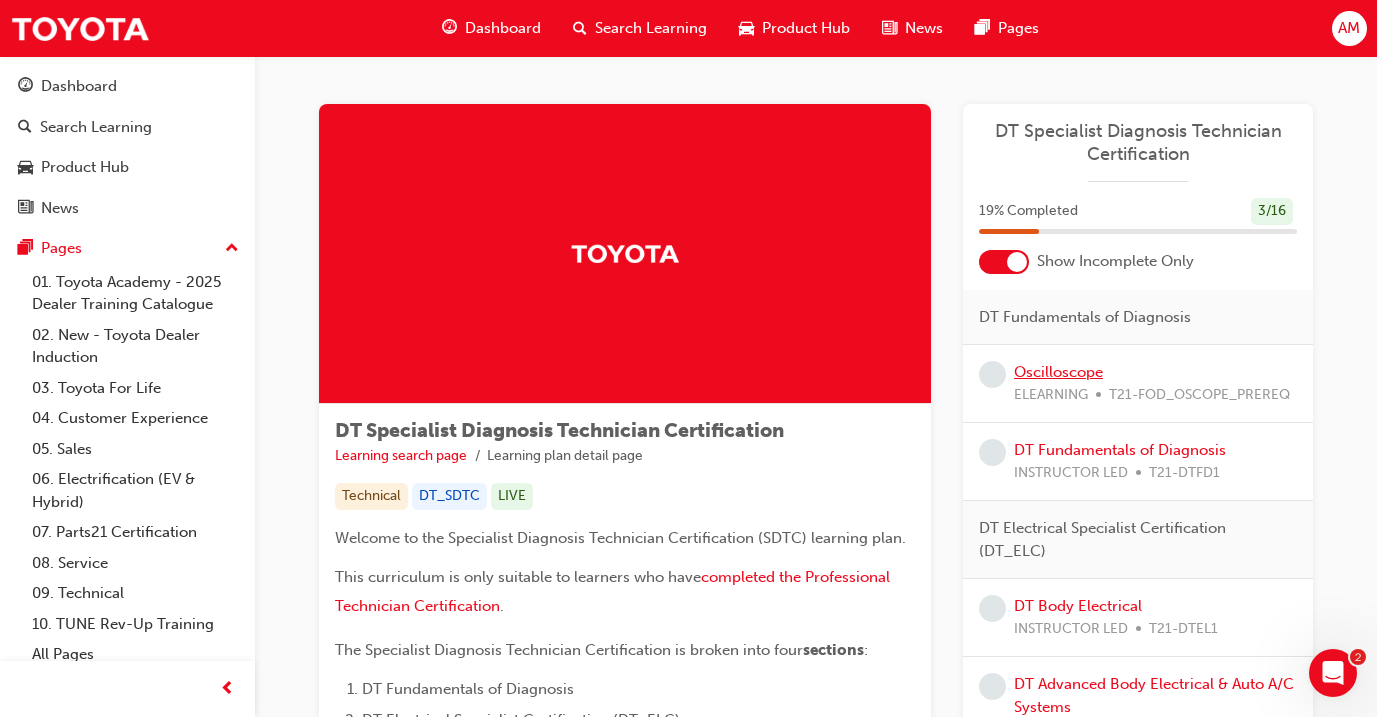 click on "Oscilloscope" at bounding box center [1058, 372] 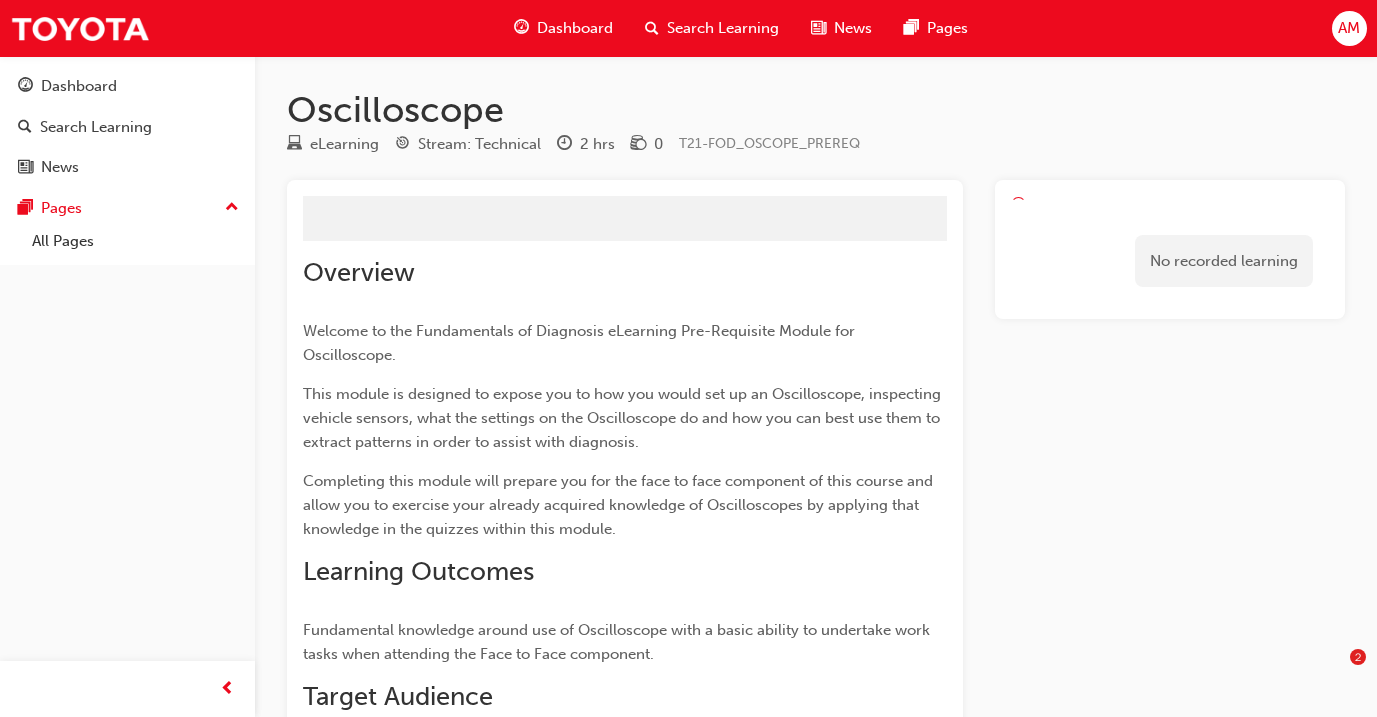 scroll, scrollTop: 44, scrollLeft: 0, axis: vertical 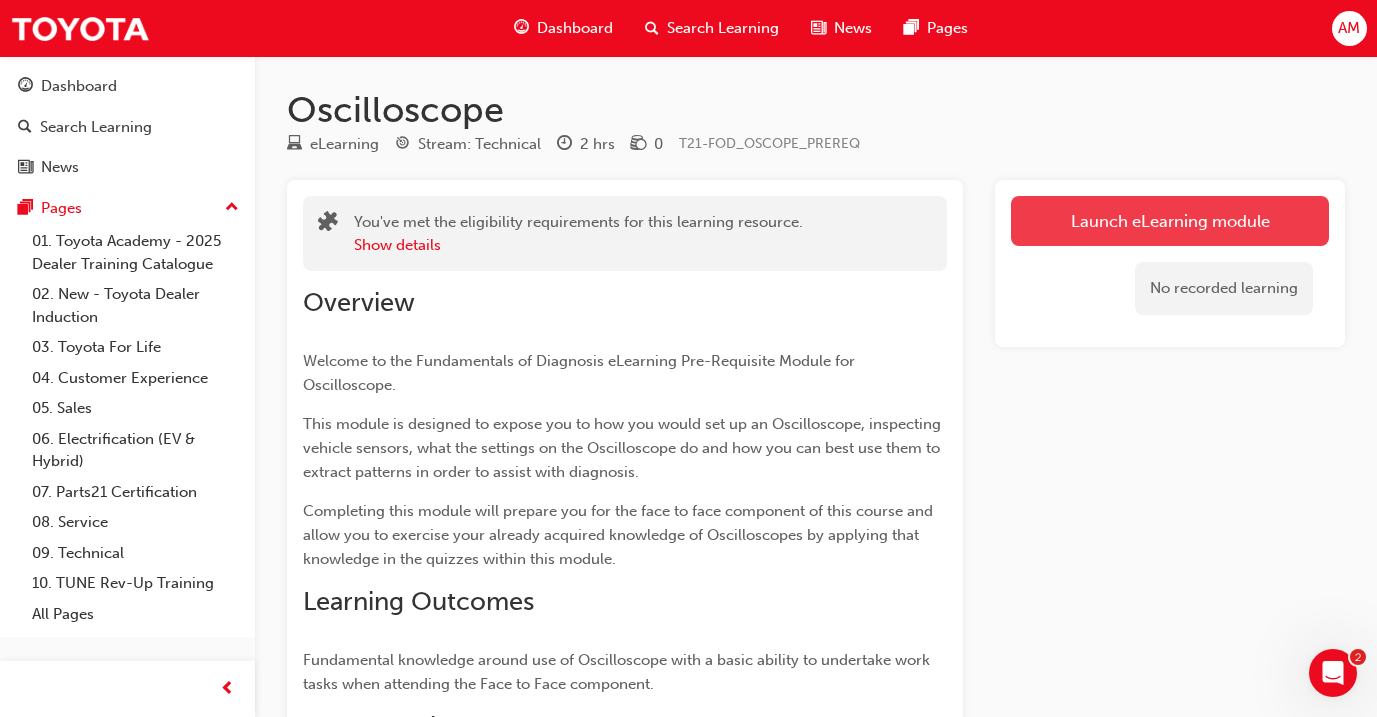 click on "Launch eLearning module" at bounding box center (1170, 221) 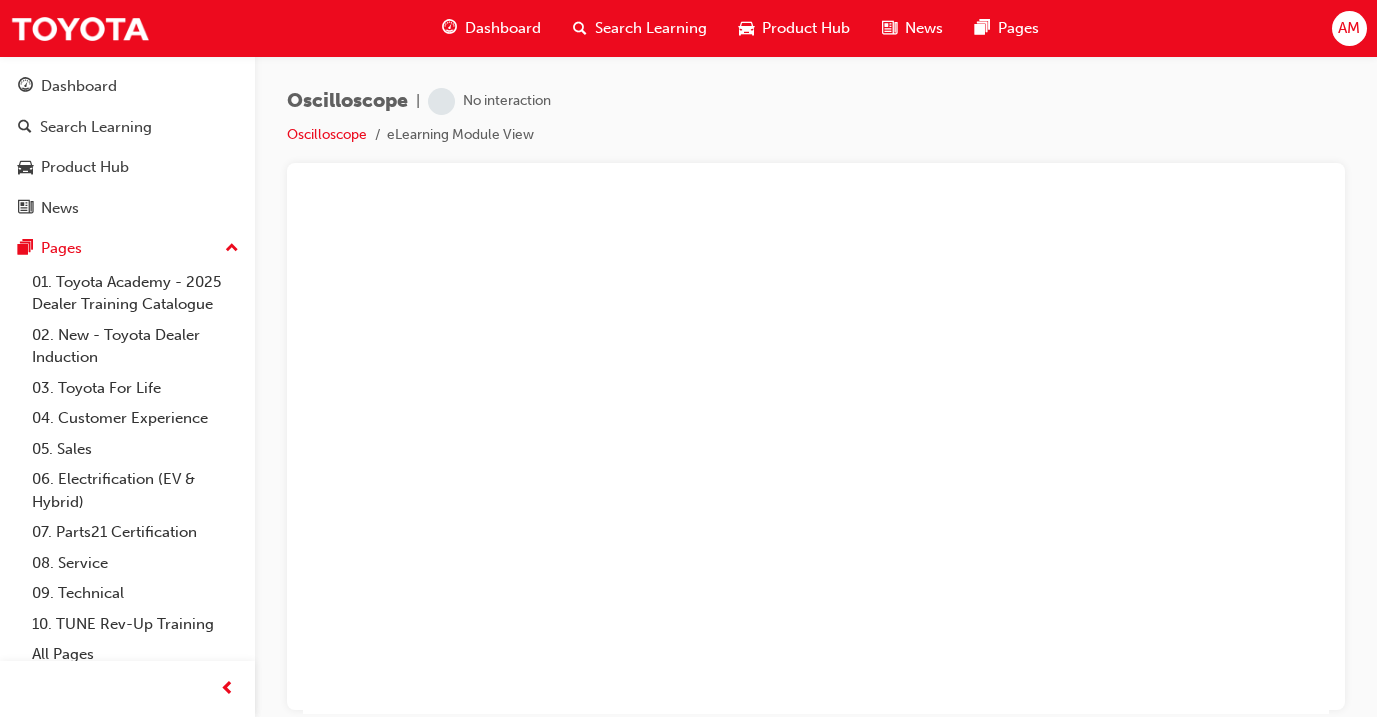 scroll, scrollTop: 0, scrollLeft: 0, axis: both 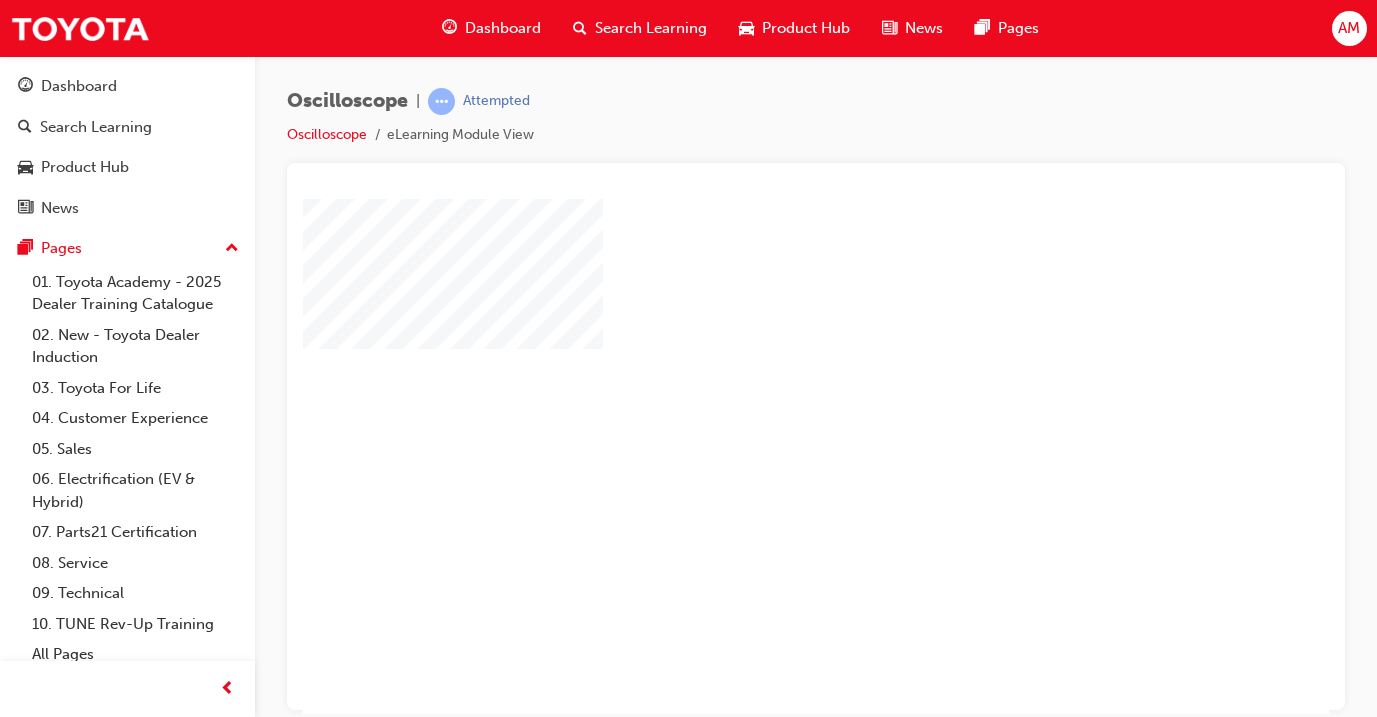 click at bounding box center [758, 398] 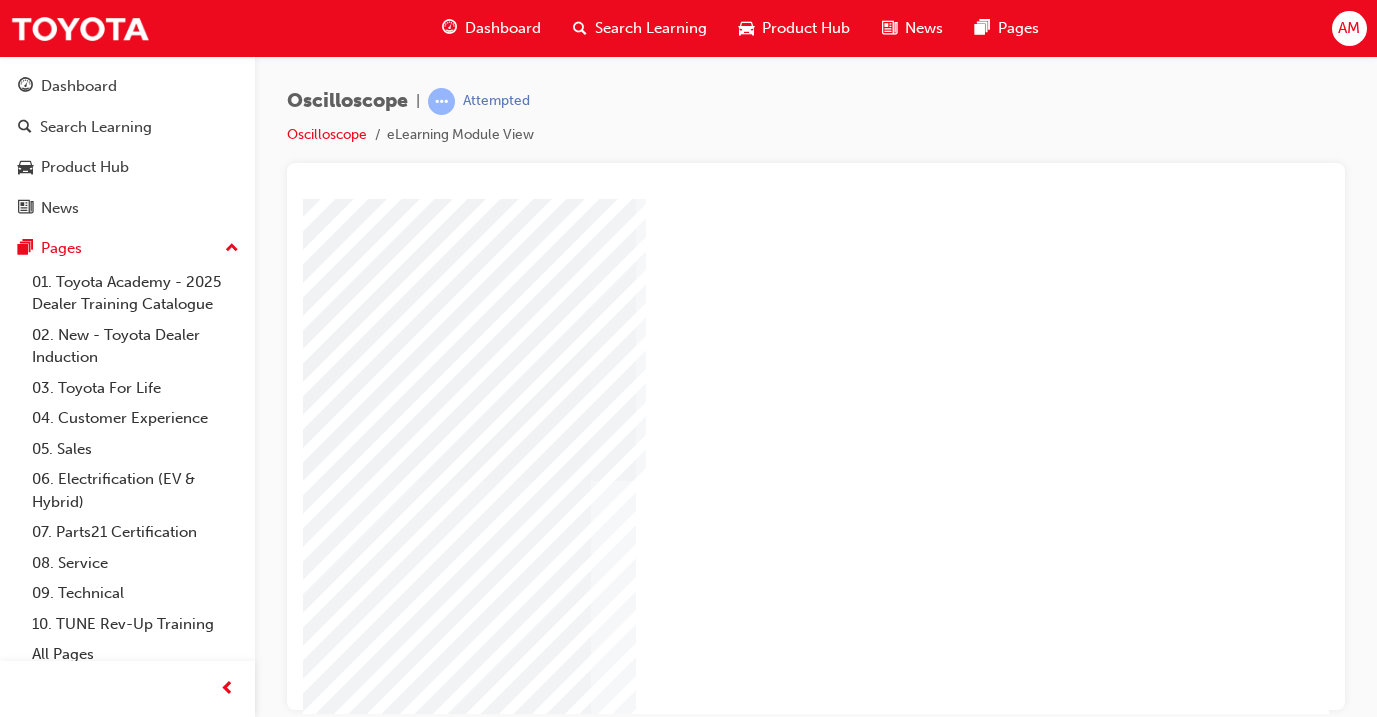 scroll, scrollTop: 0, scrollLeft: 0, axis: both 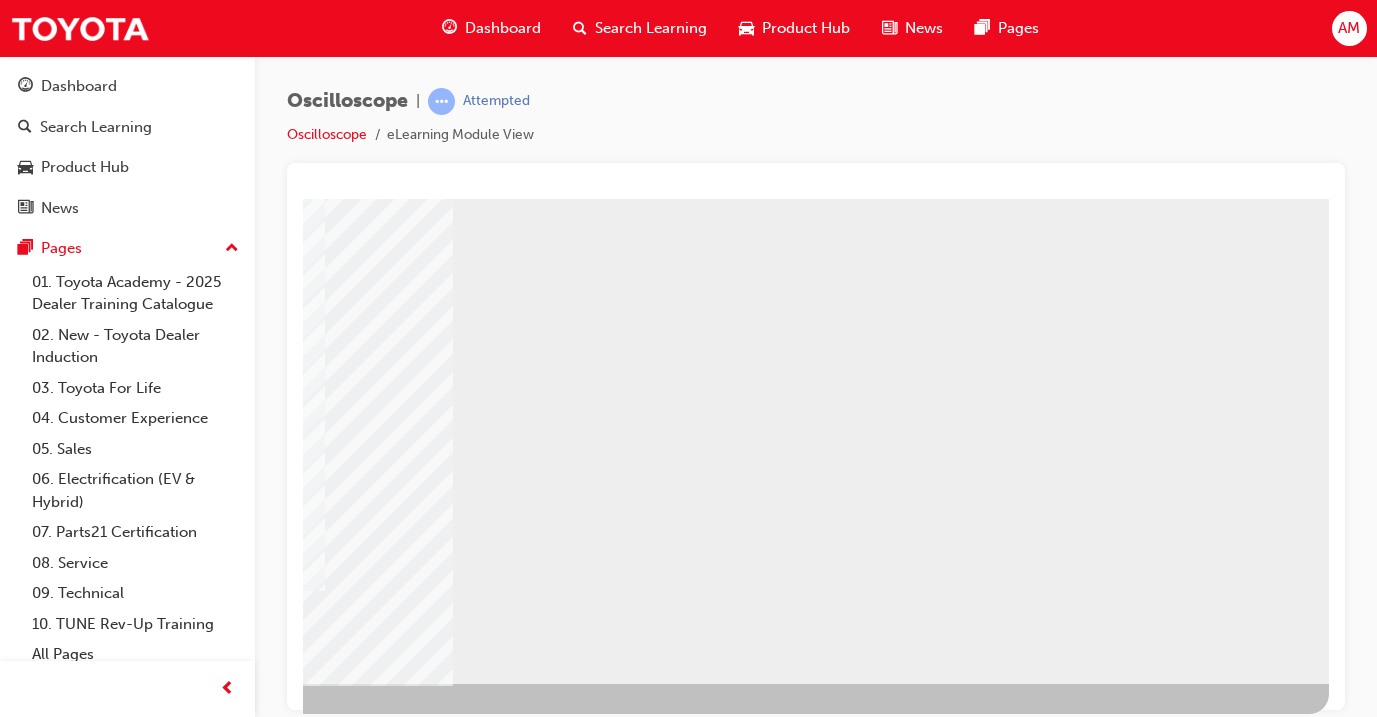 click at bounding box center [32, 737] 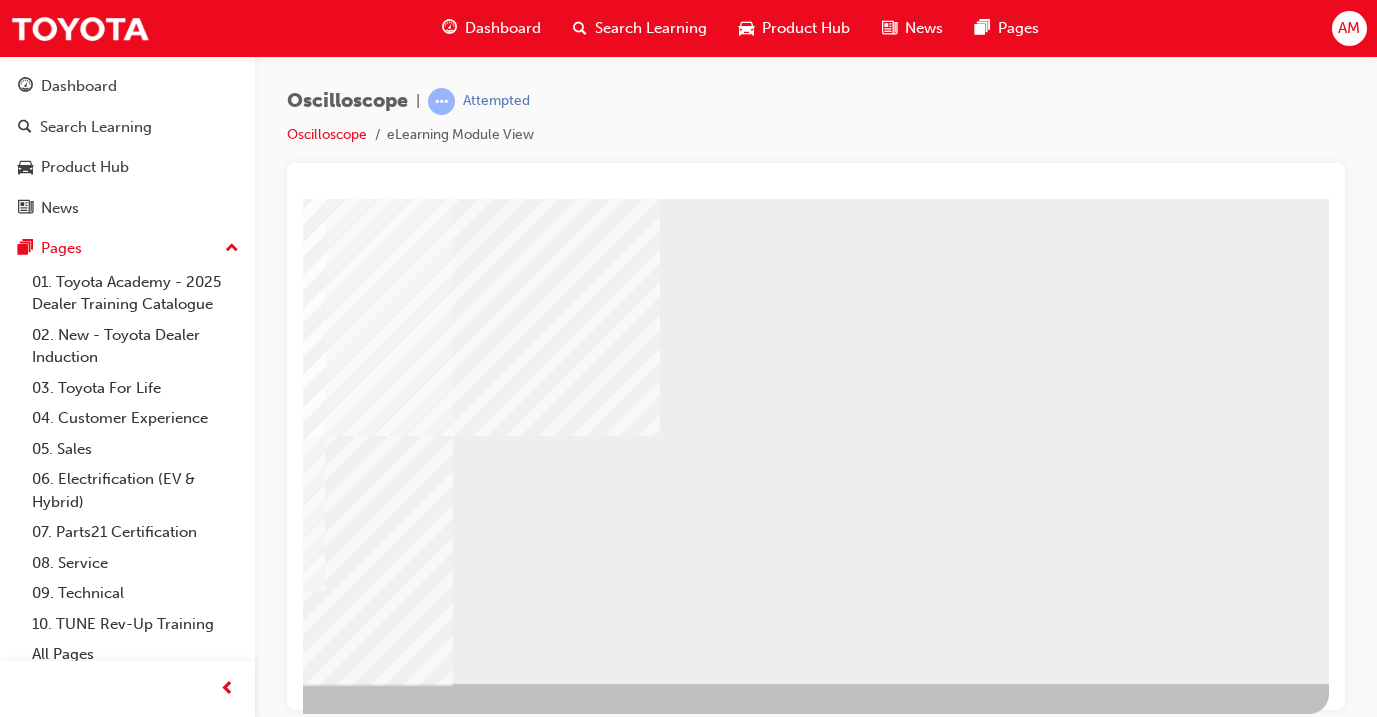 click at bounding box center (32, 737) 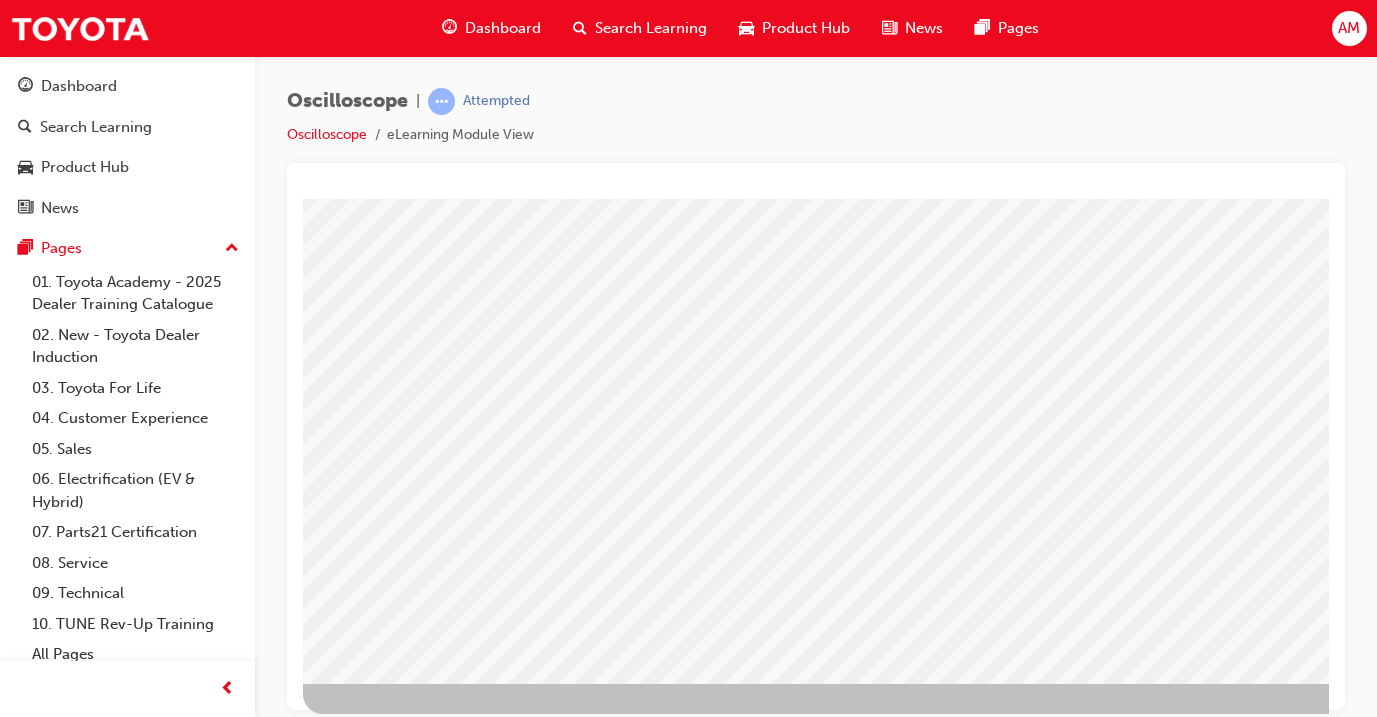 scroll, scrollTop: 235, scrollLeft: 0, axis: vertical 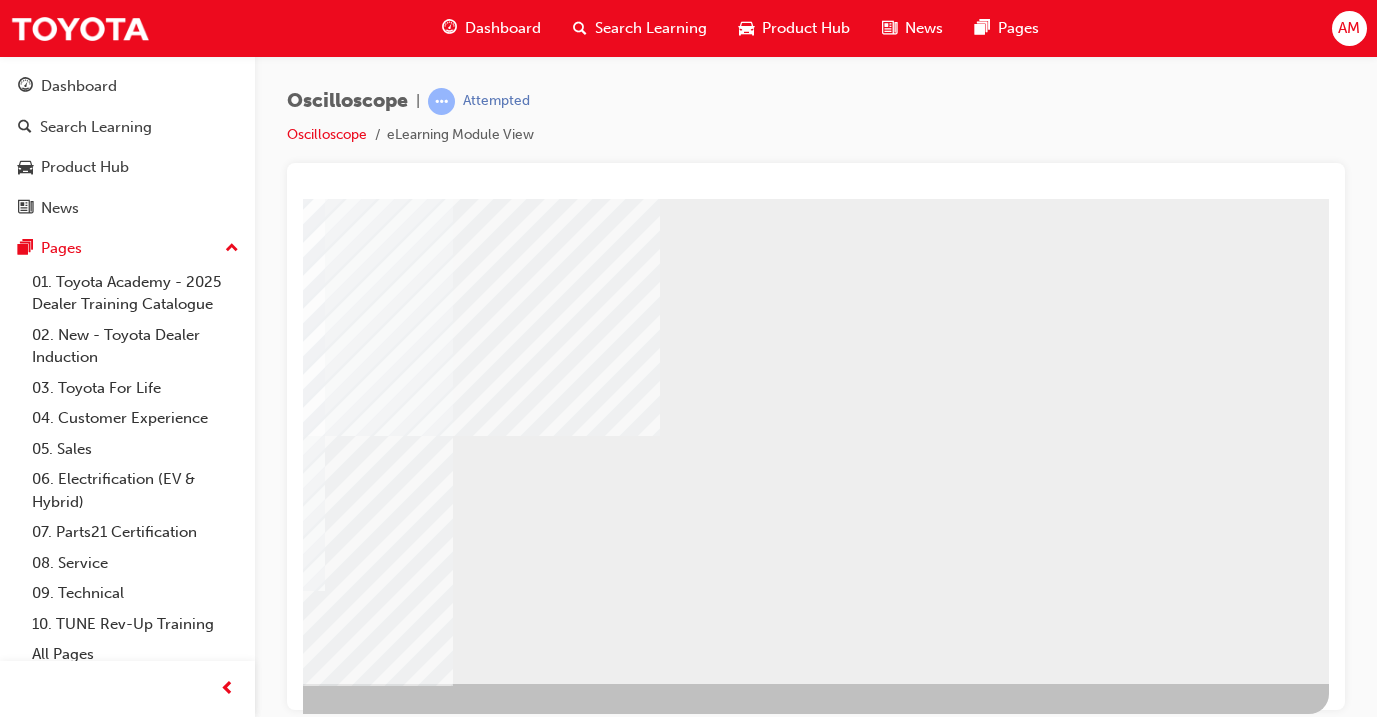 click at bounding box center (32, 737) 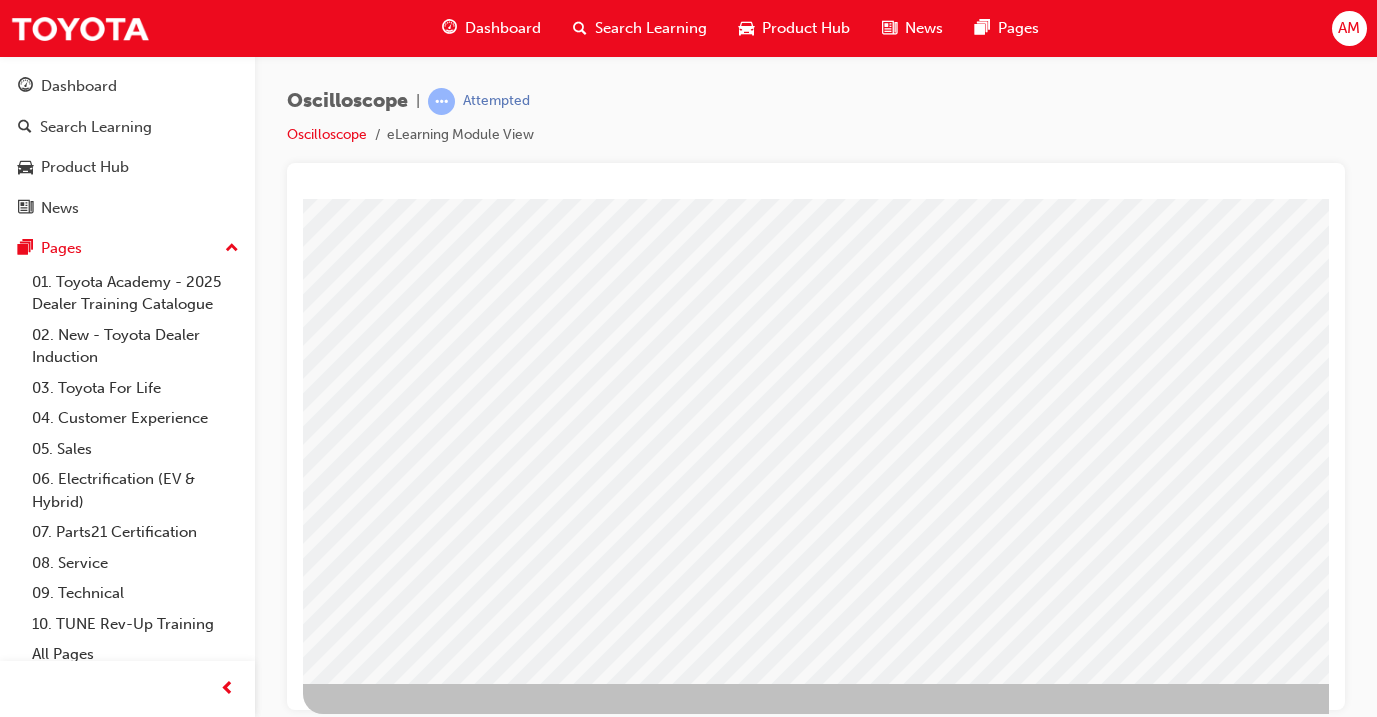 scroll, scrollTop: 235, scrollLeft: 0, axis: vertical 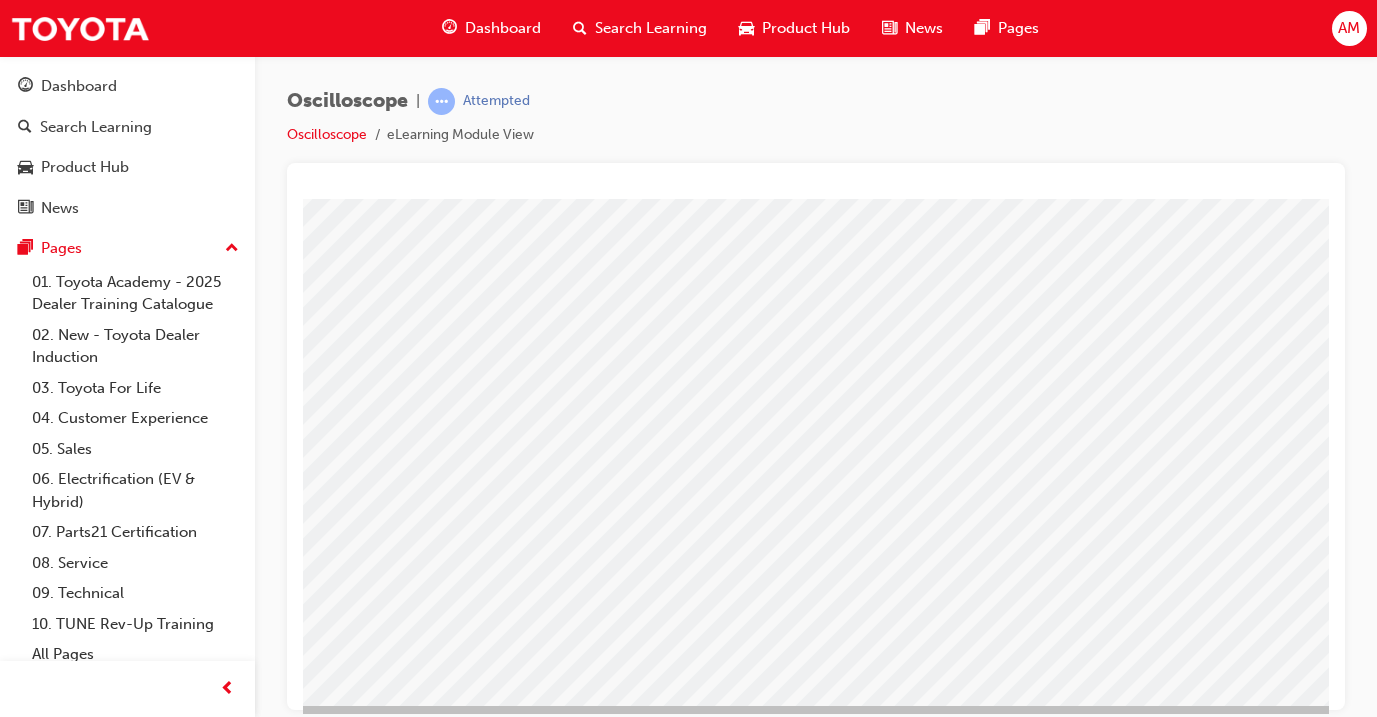 click at bounding box center [208, 2456] 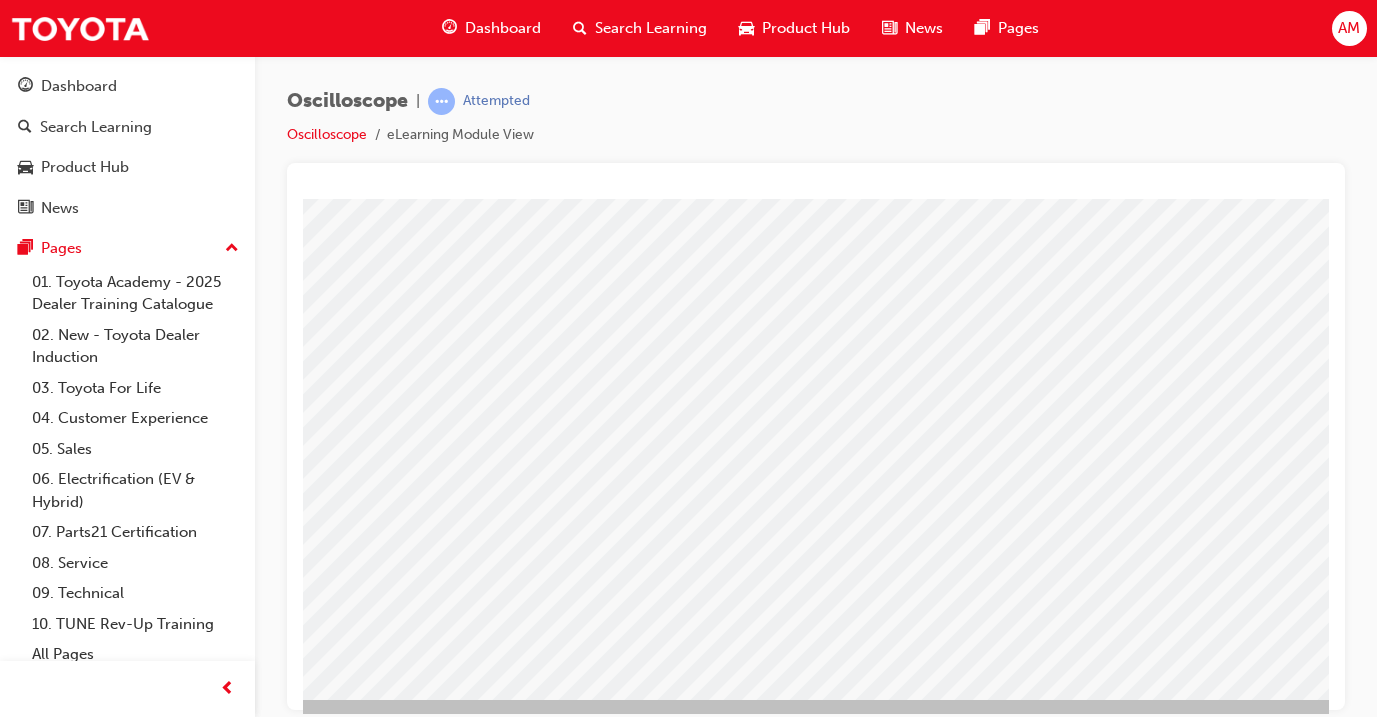scroll, scrollTop: 219, scrollLeft: 217, axis: both 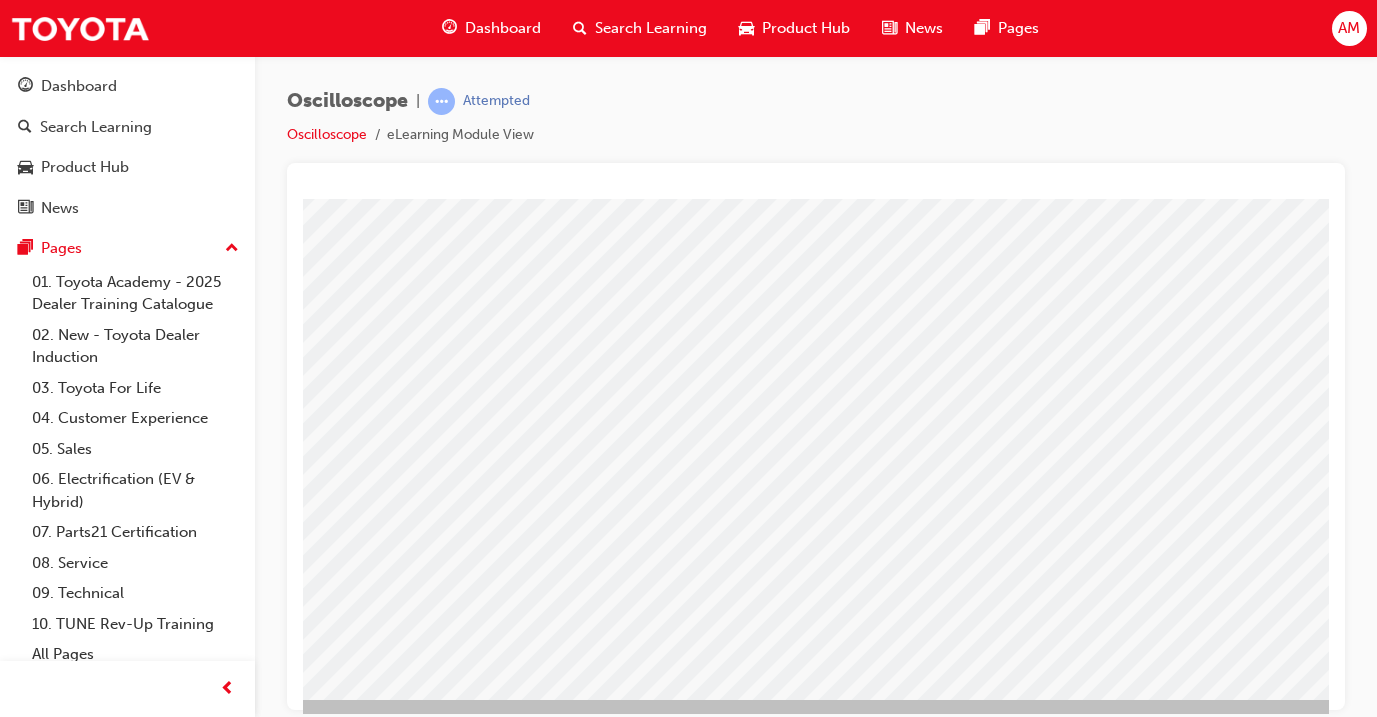 click at bounding box center (165, 2439) 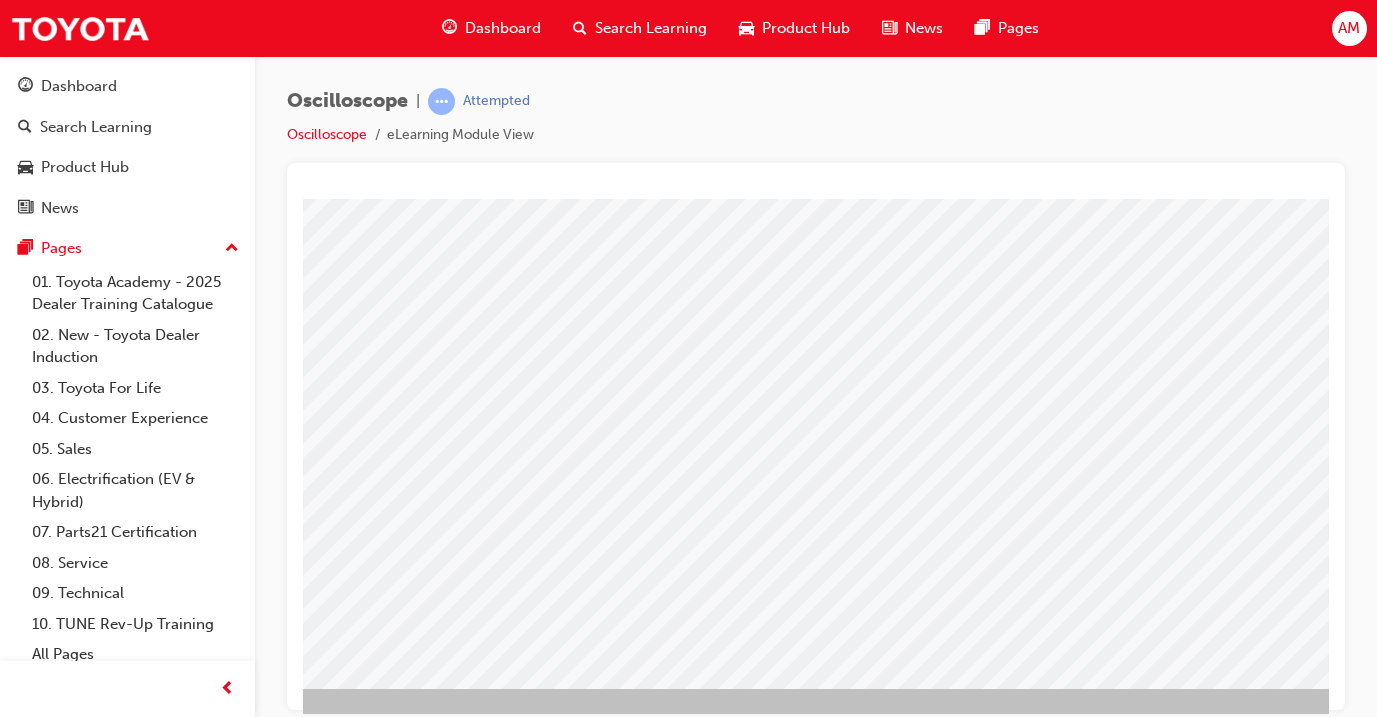 scroll, scrollTop: 233, scrollLeft: 237, axis: both 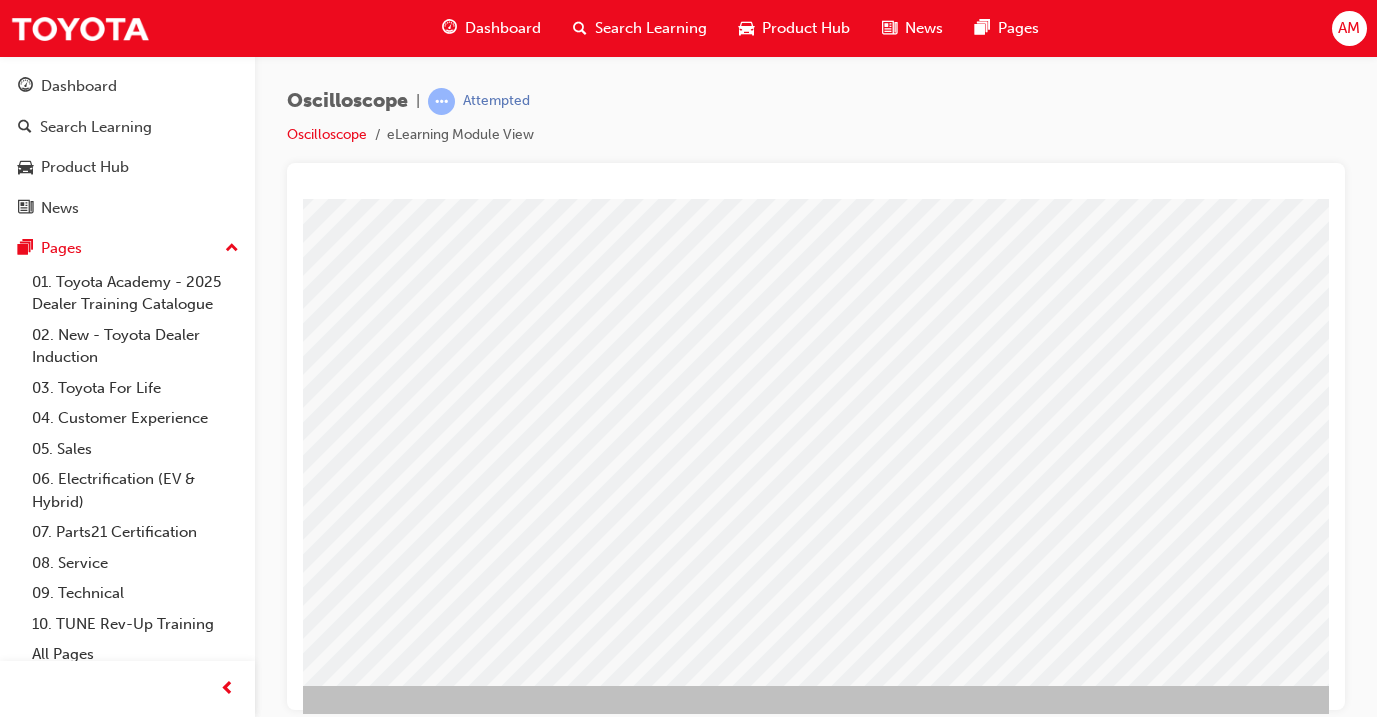 click at bounding box center [145, 2568] 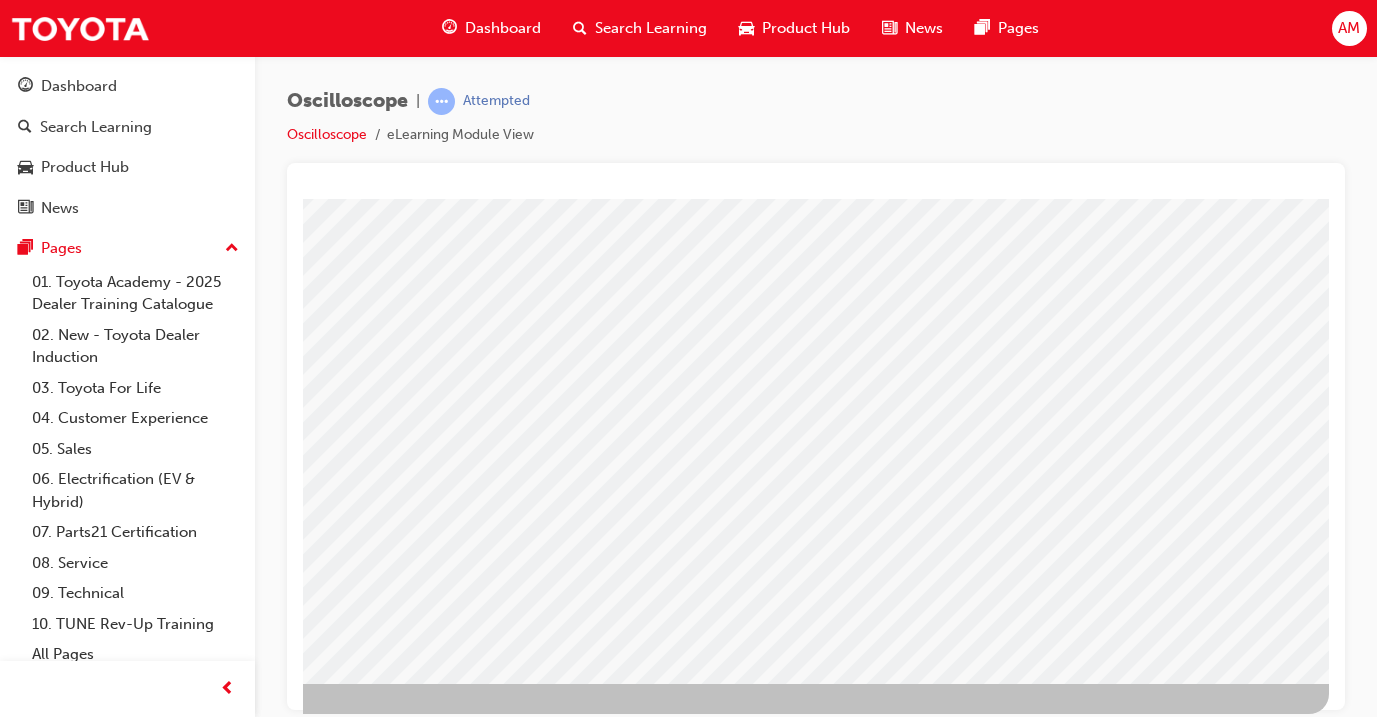 scroll, scrollTop: 235, scrollLeft: 334, axis: both 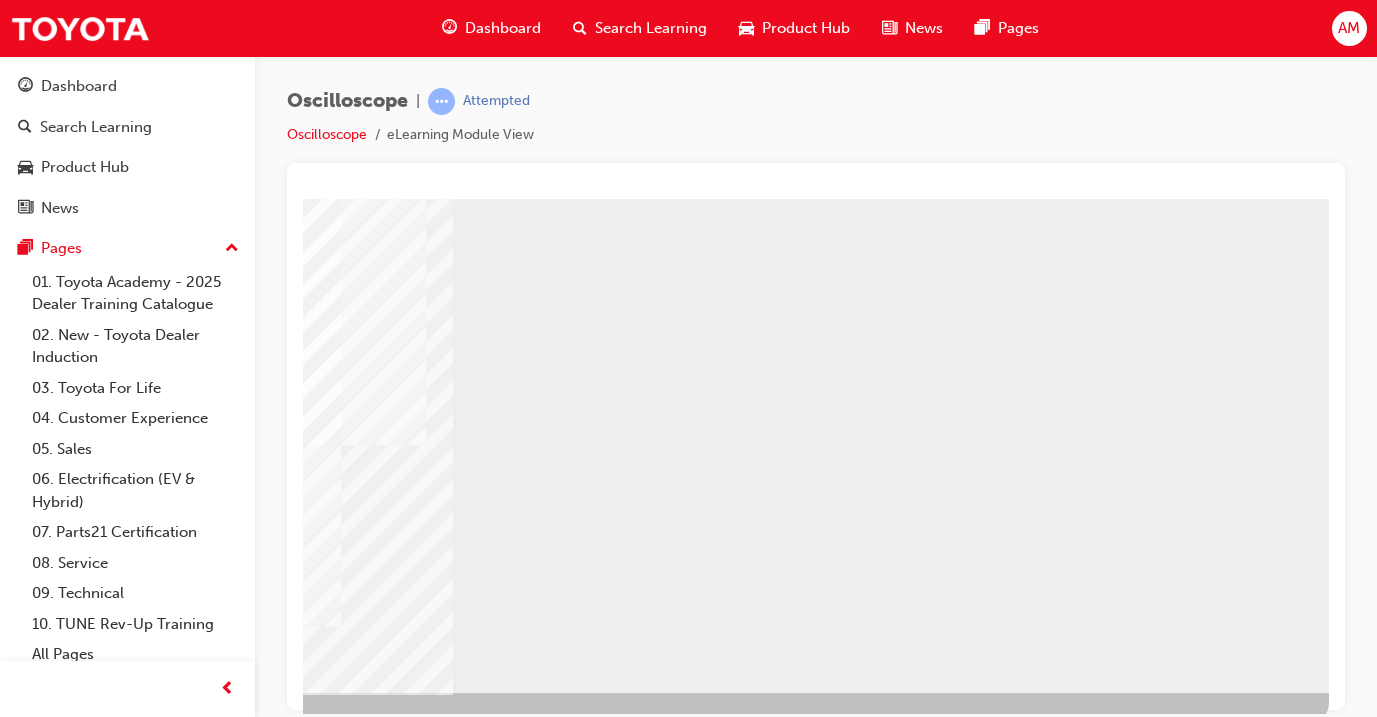 click at bounding box center [32, 746] 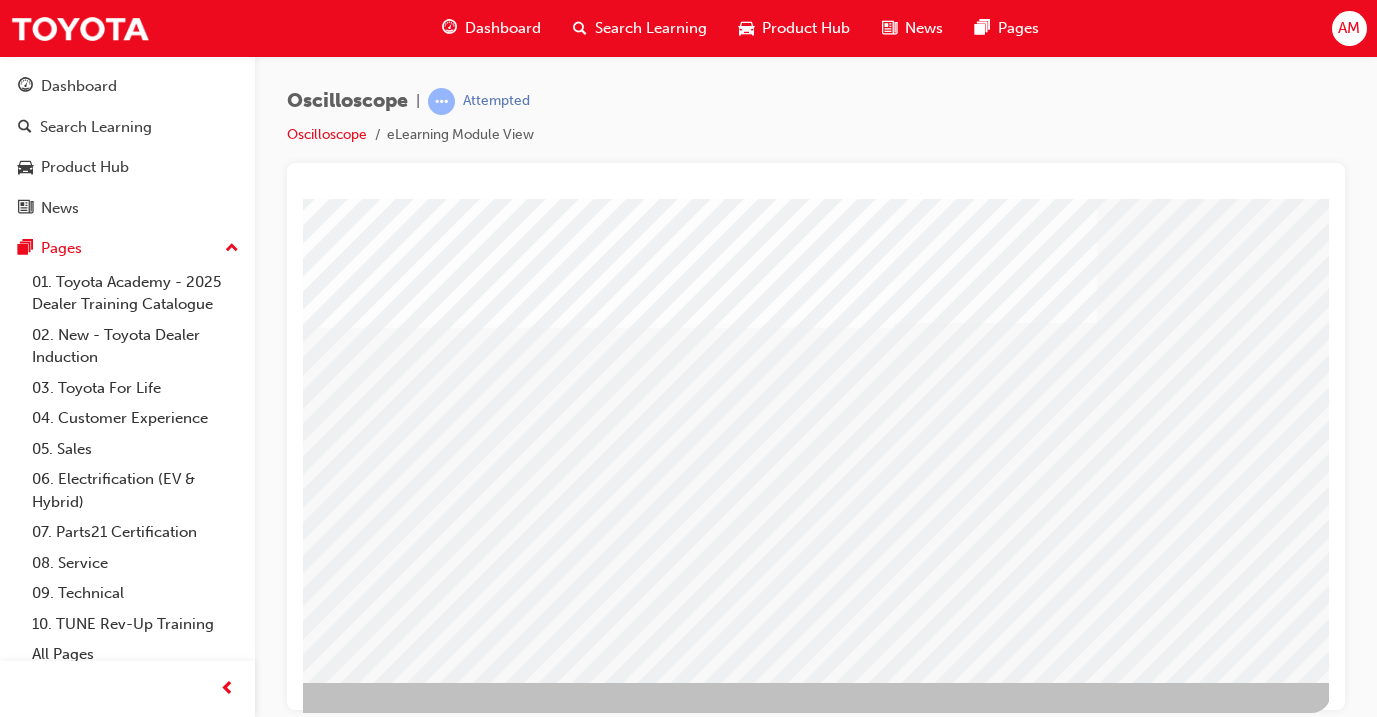 scroll, scrollTop: 235, scrollLeft: 334, axis: both 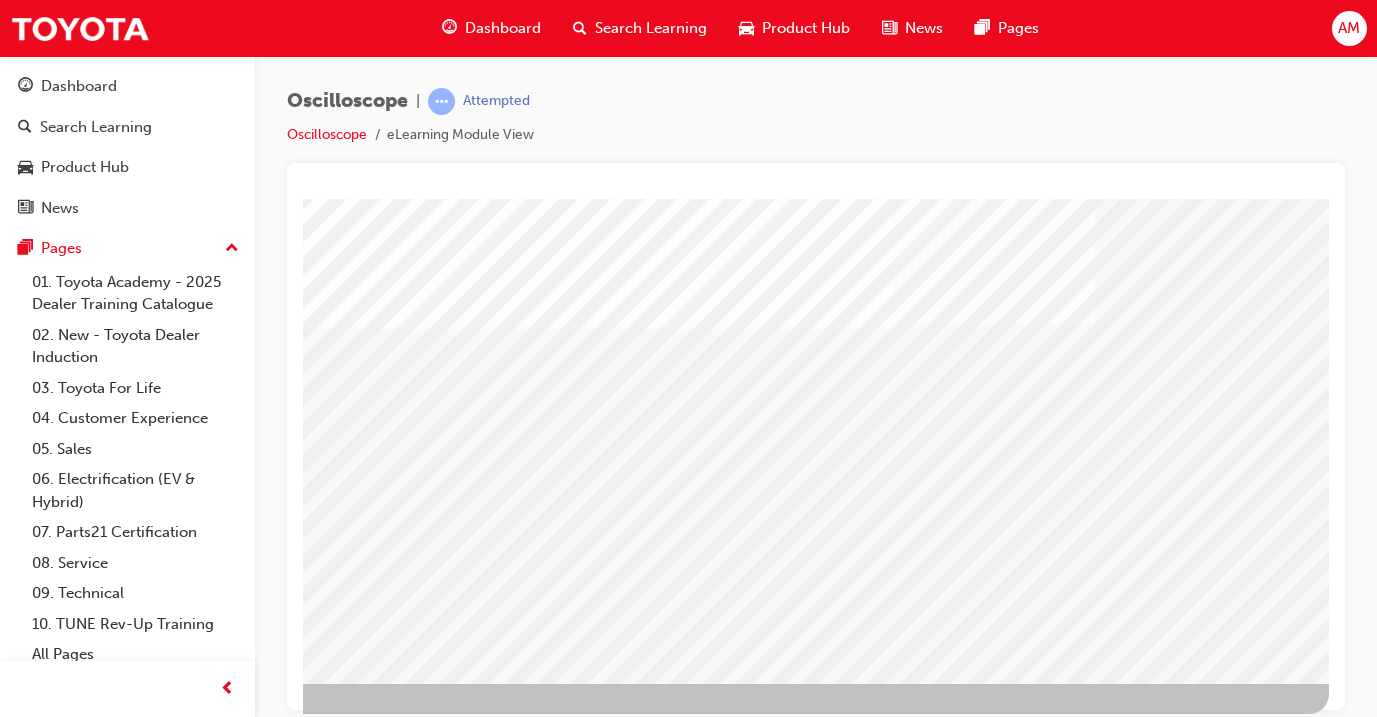 click at bounding box center (649, 1115) 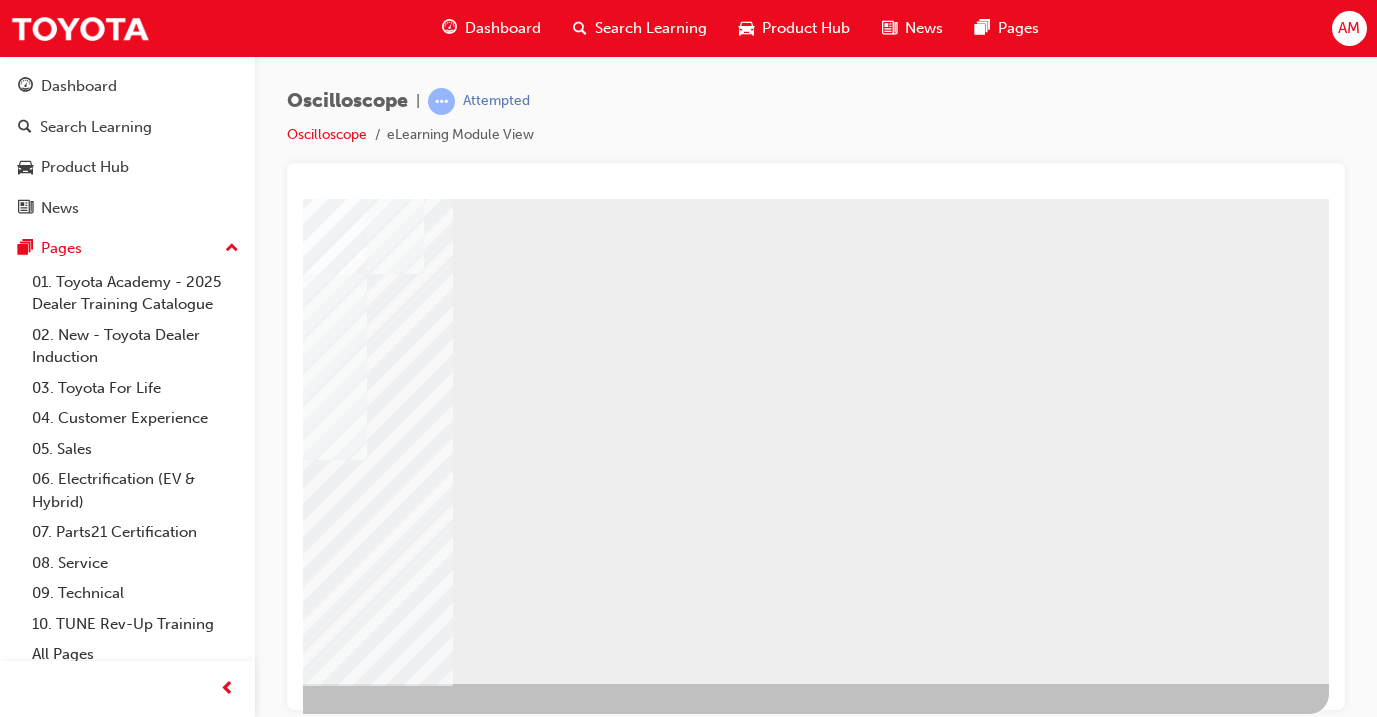 scroll, scrollTop: 235, scrollLeft: 334, axis: both 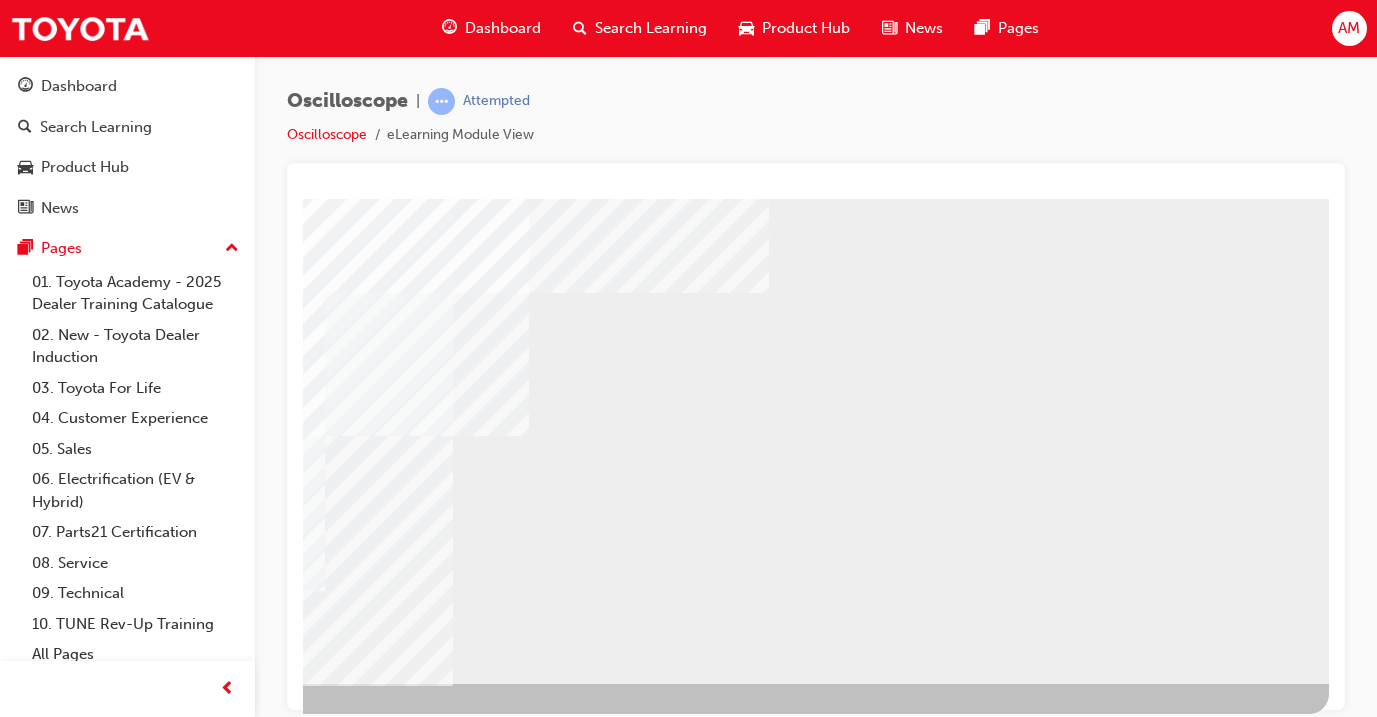 click at bounding box center [32, 2357] 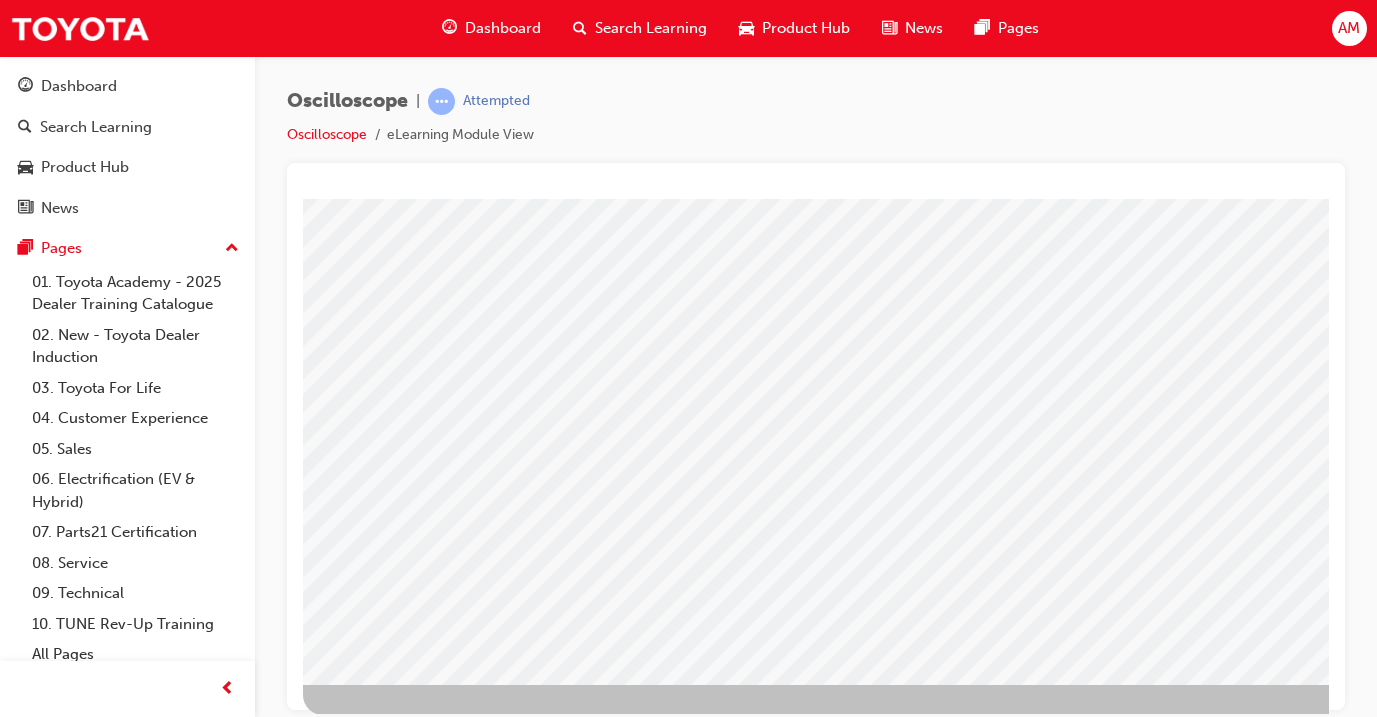 scroll, scrollTop: 234, scrollLeft: 0, axis: vertical 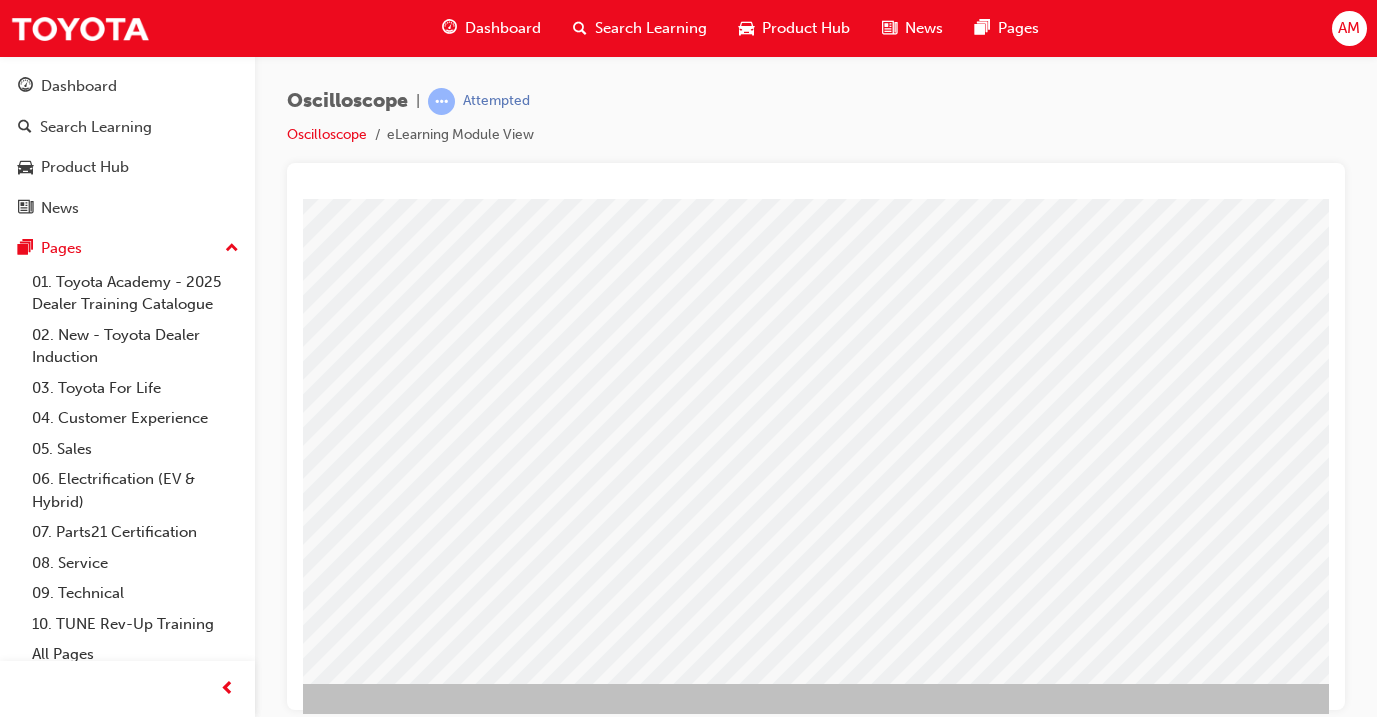 click at bounding box center (165, 1881) 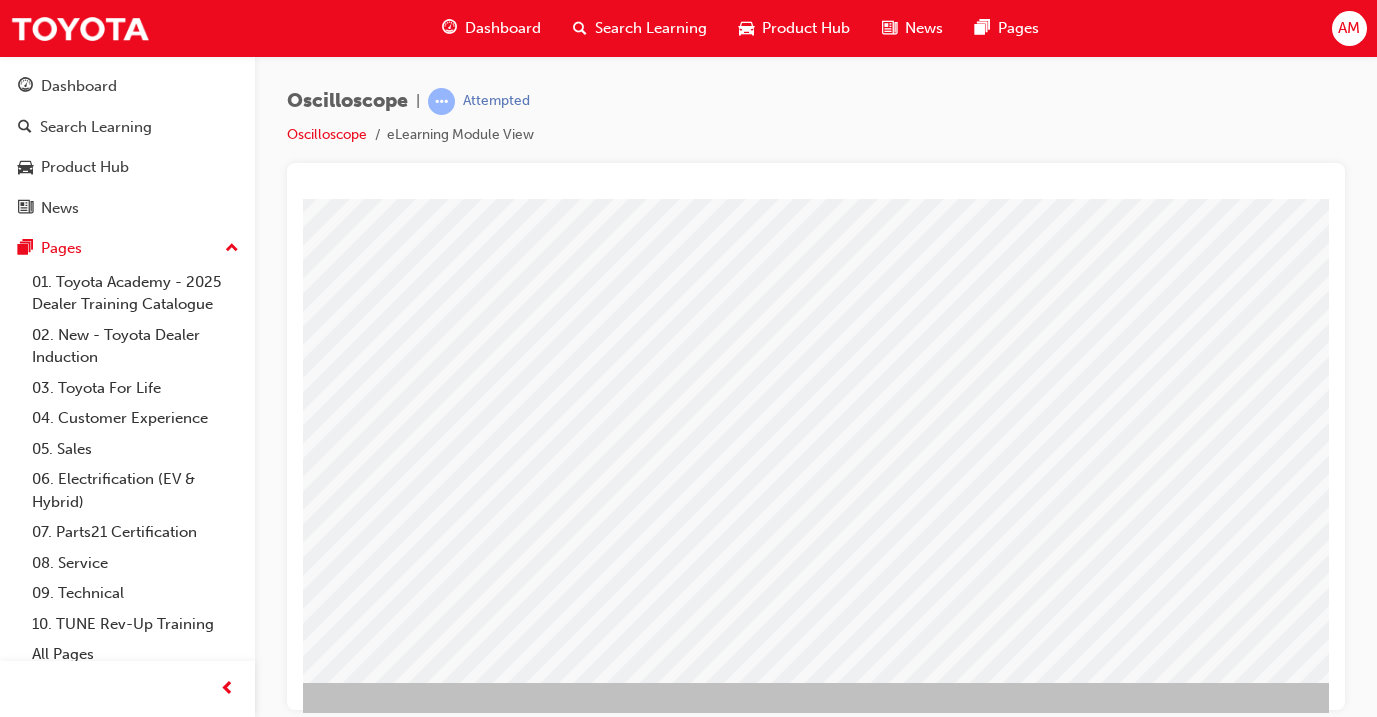 scroll, scrollTop: 235, scrollLeft: 297, axis: both 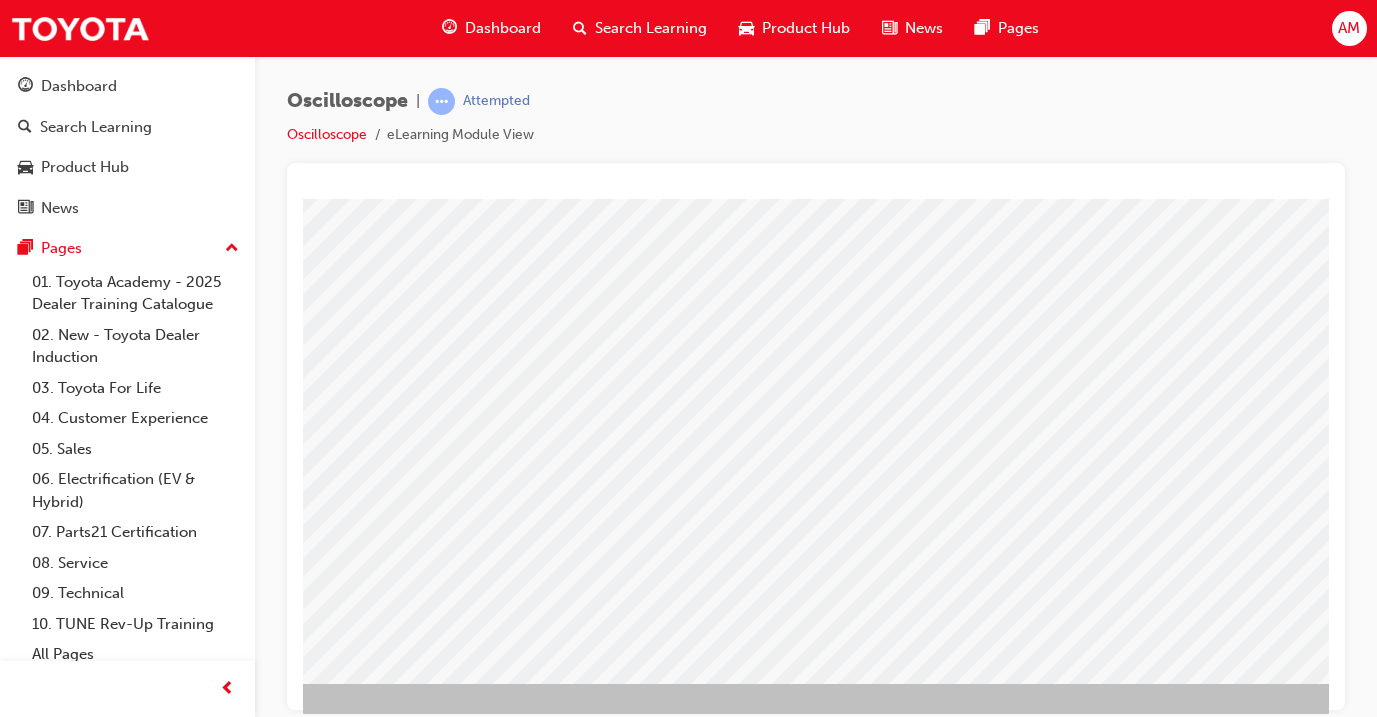 click at bounding box center (69, 2555) 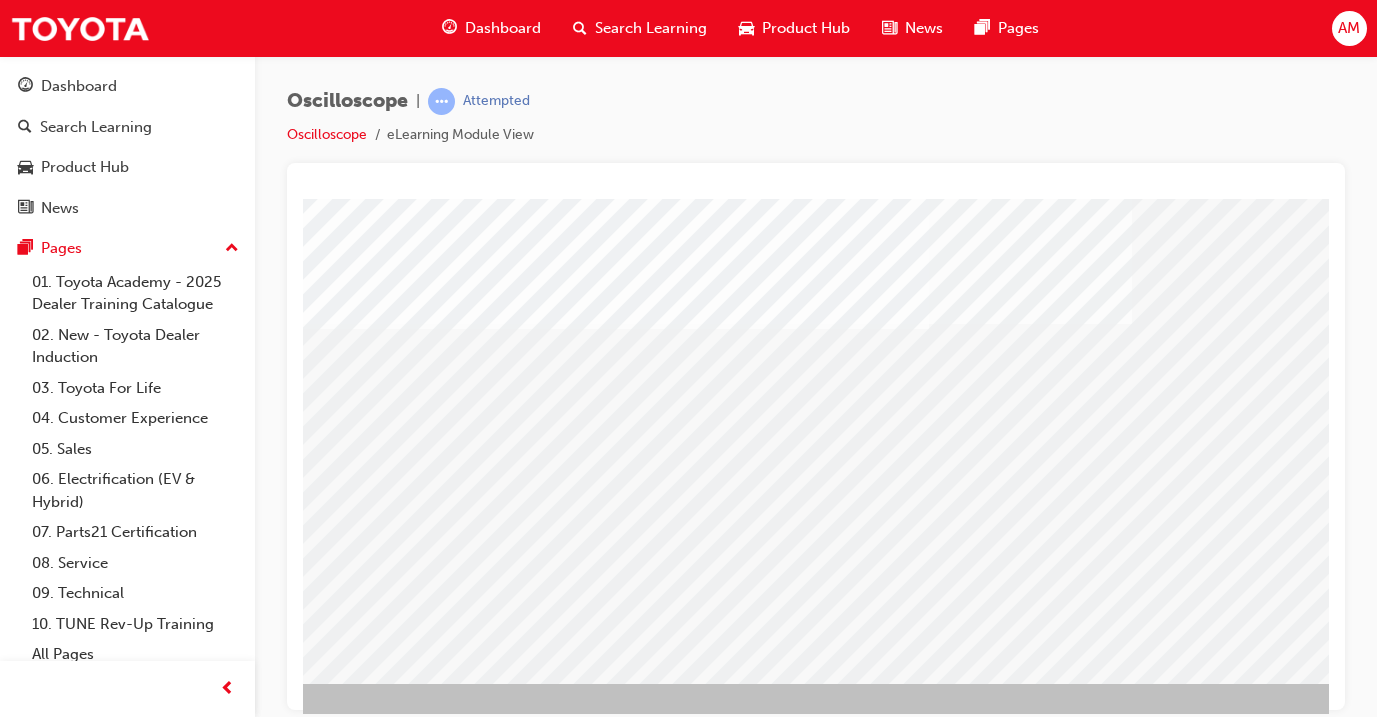 scroll, scrollTop: 0, scrollLeft: 0, axis: both 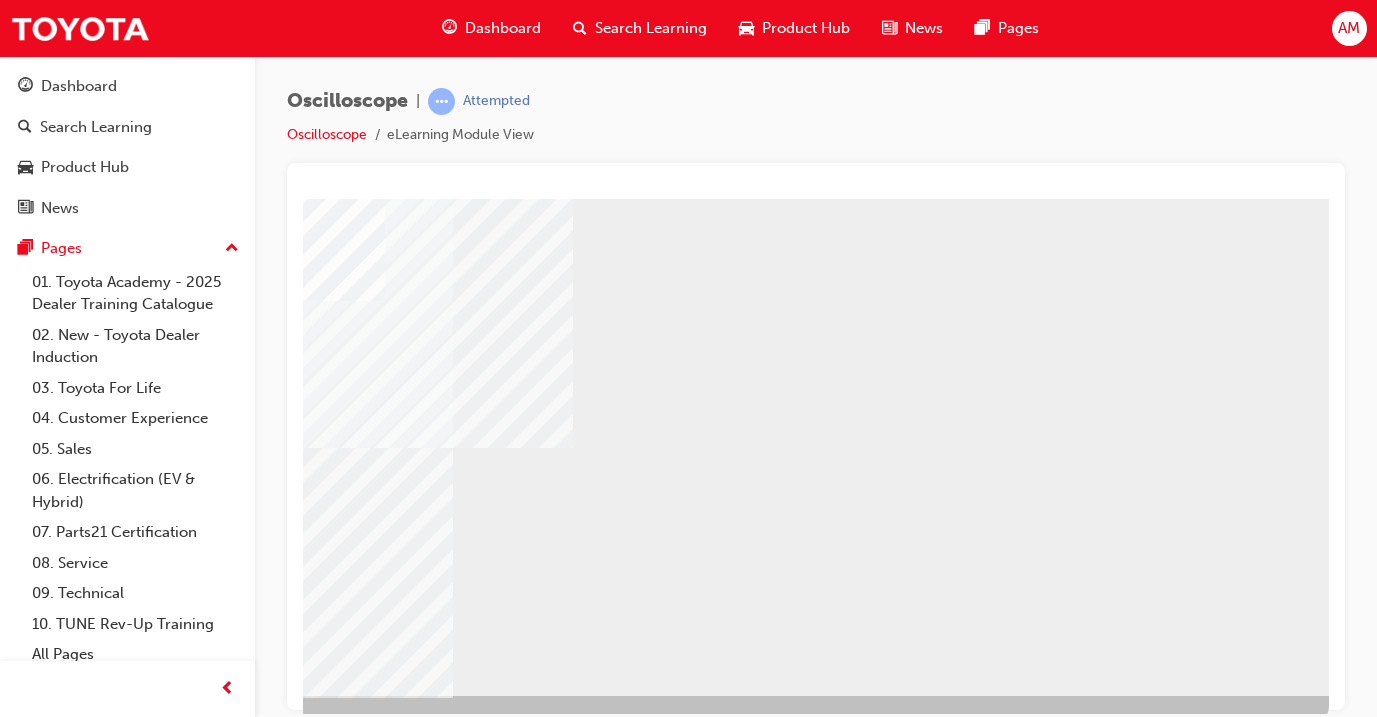 click at bounding box center [32, 1413] 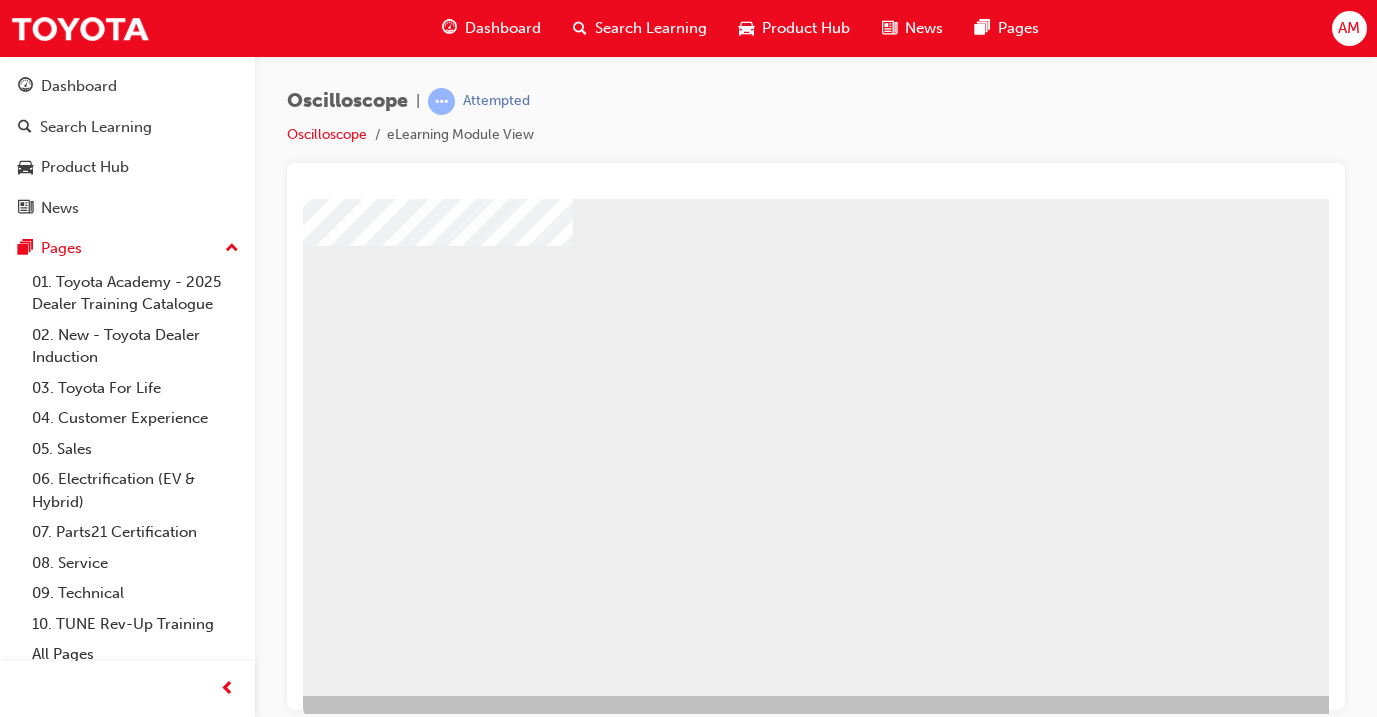 click at bounding box center (434, 862) 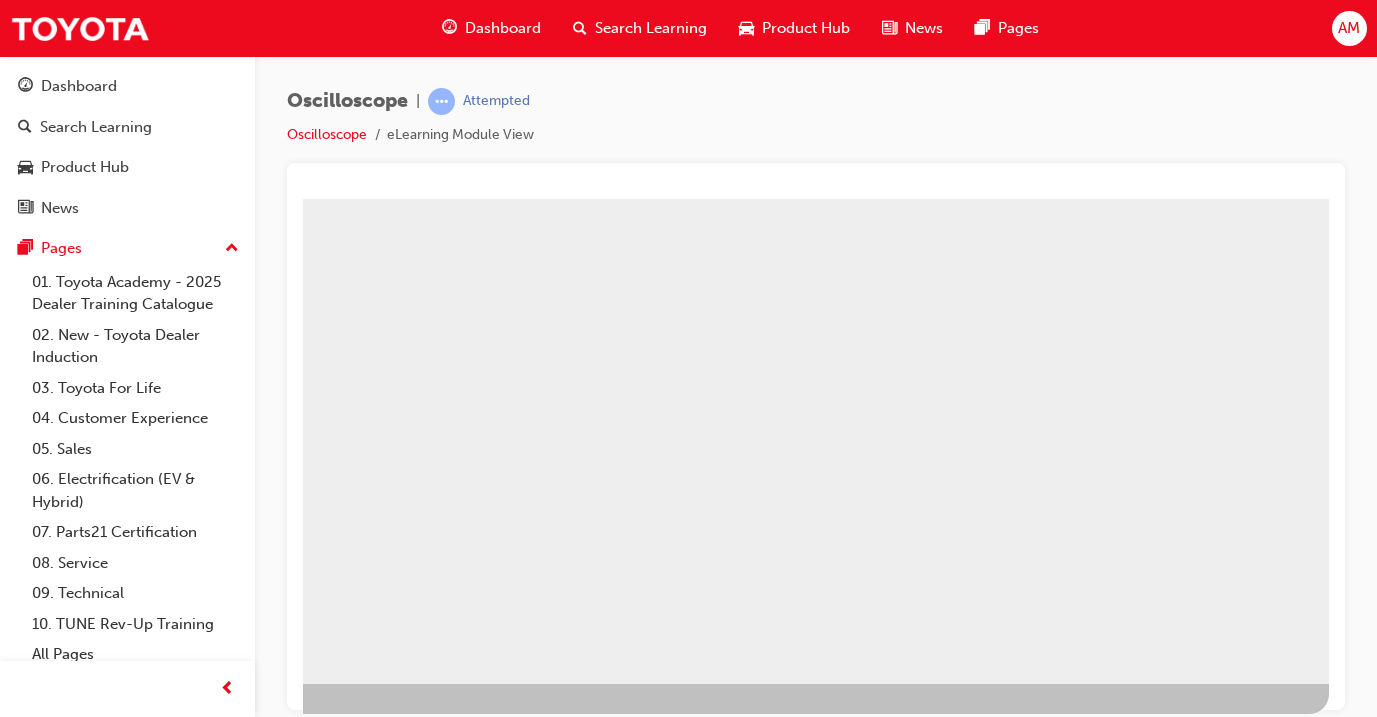 scroll, scrollTop: 235, scrollLeft: 334, axis: both 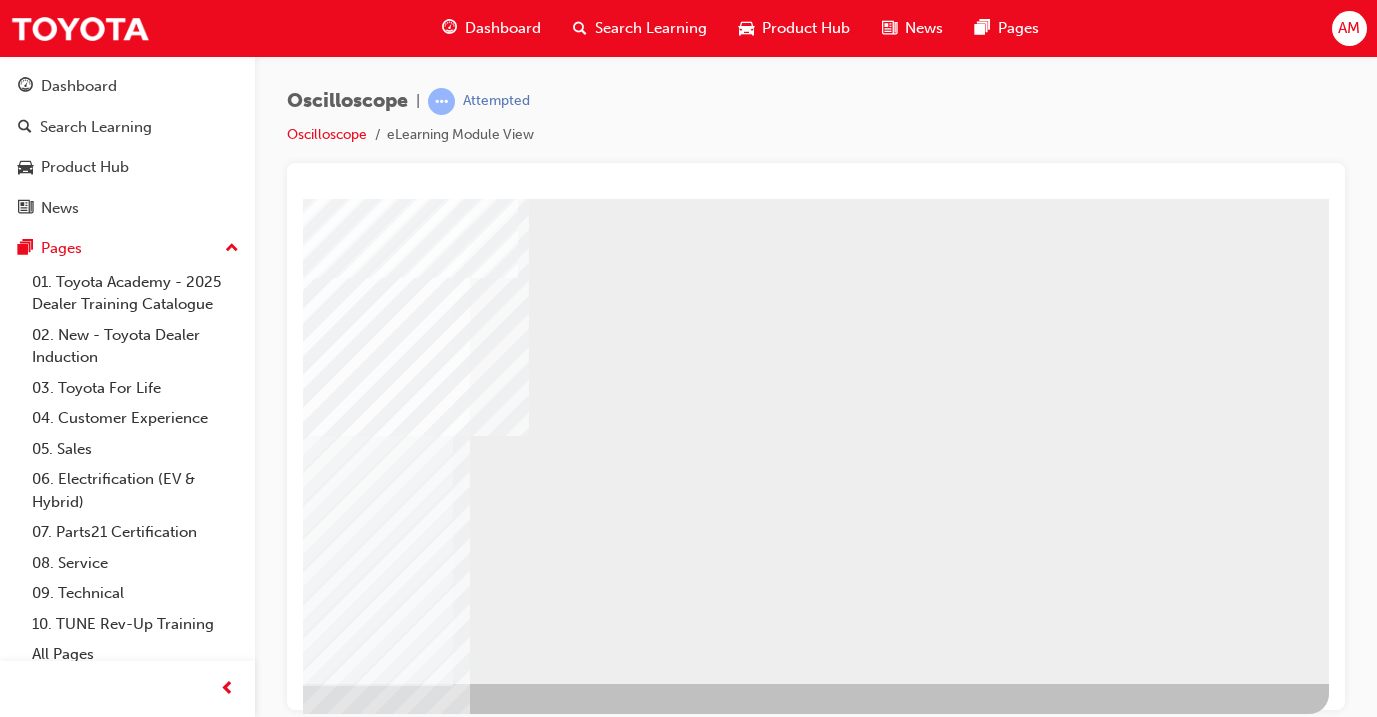 click at bounding box center (32, 2394) 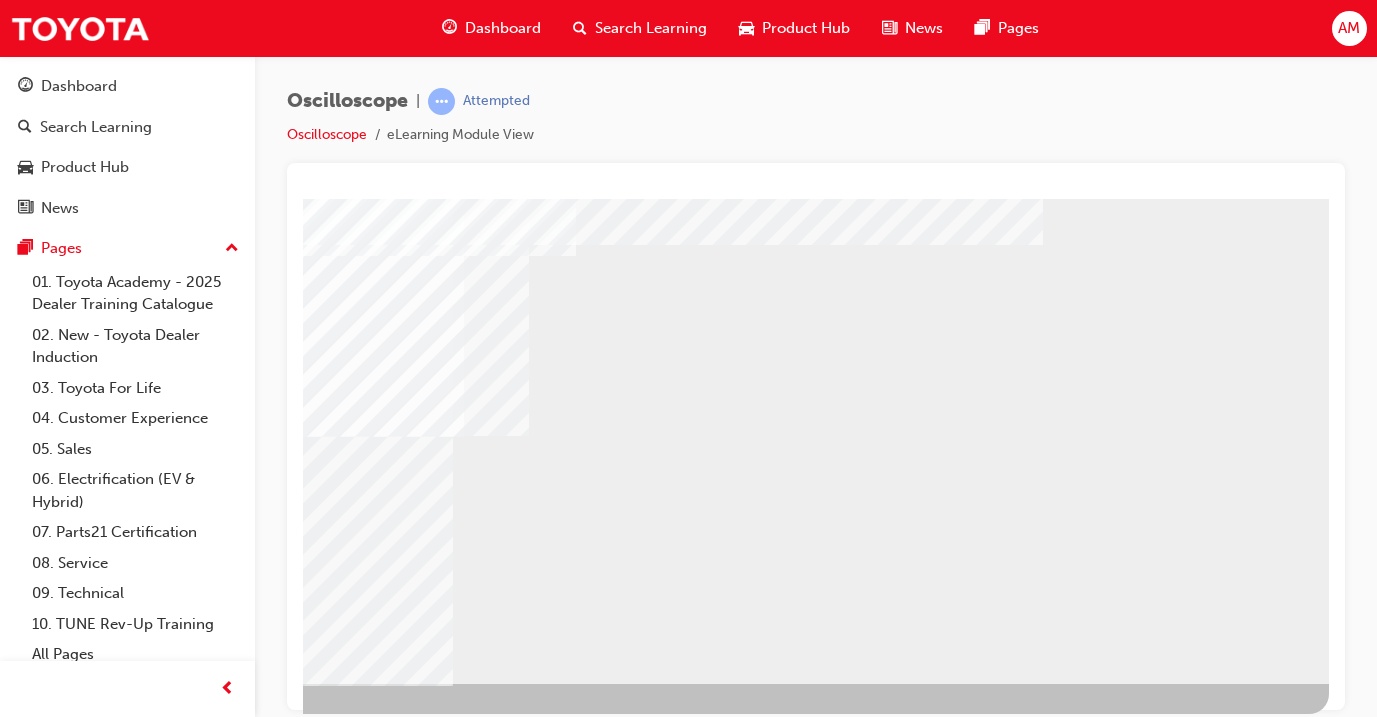 scroll, scrollTop: 235, scrollLeft: 334, axis: both 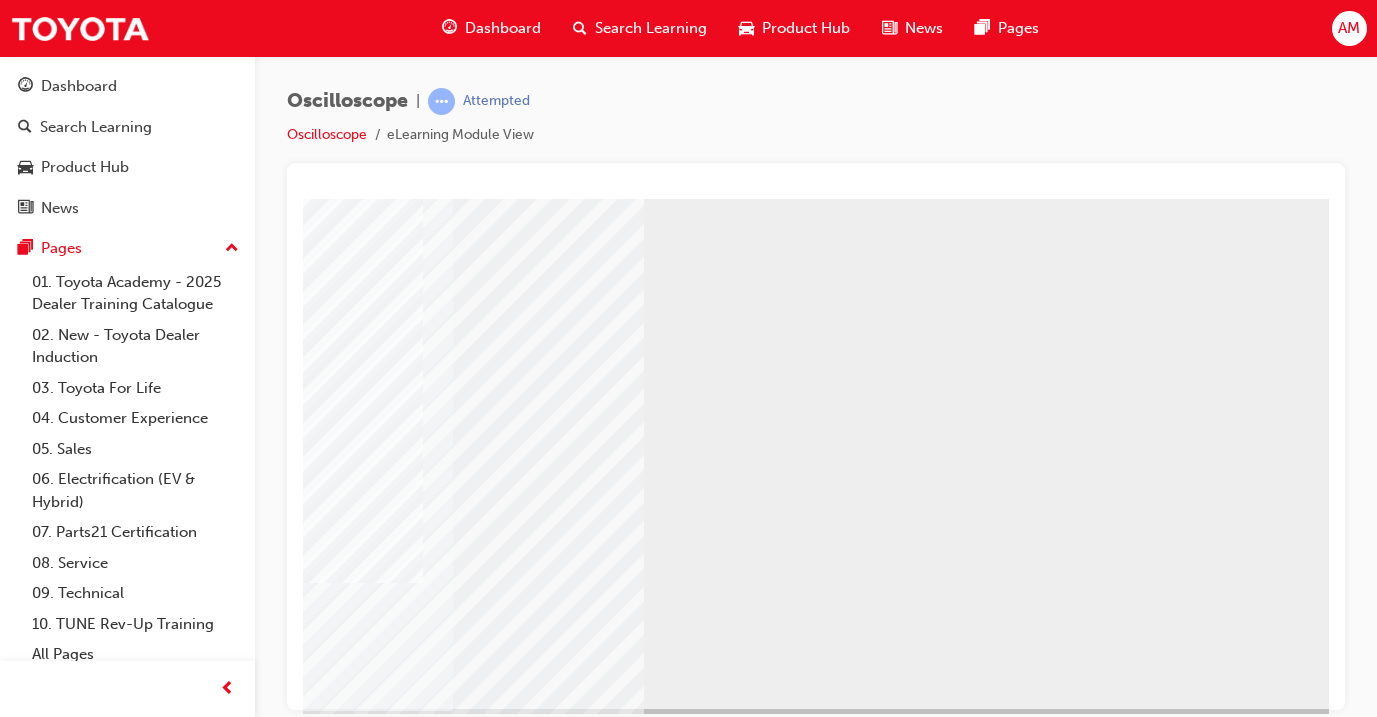 click at bounding box center [32, 762] 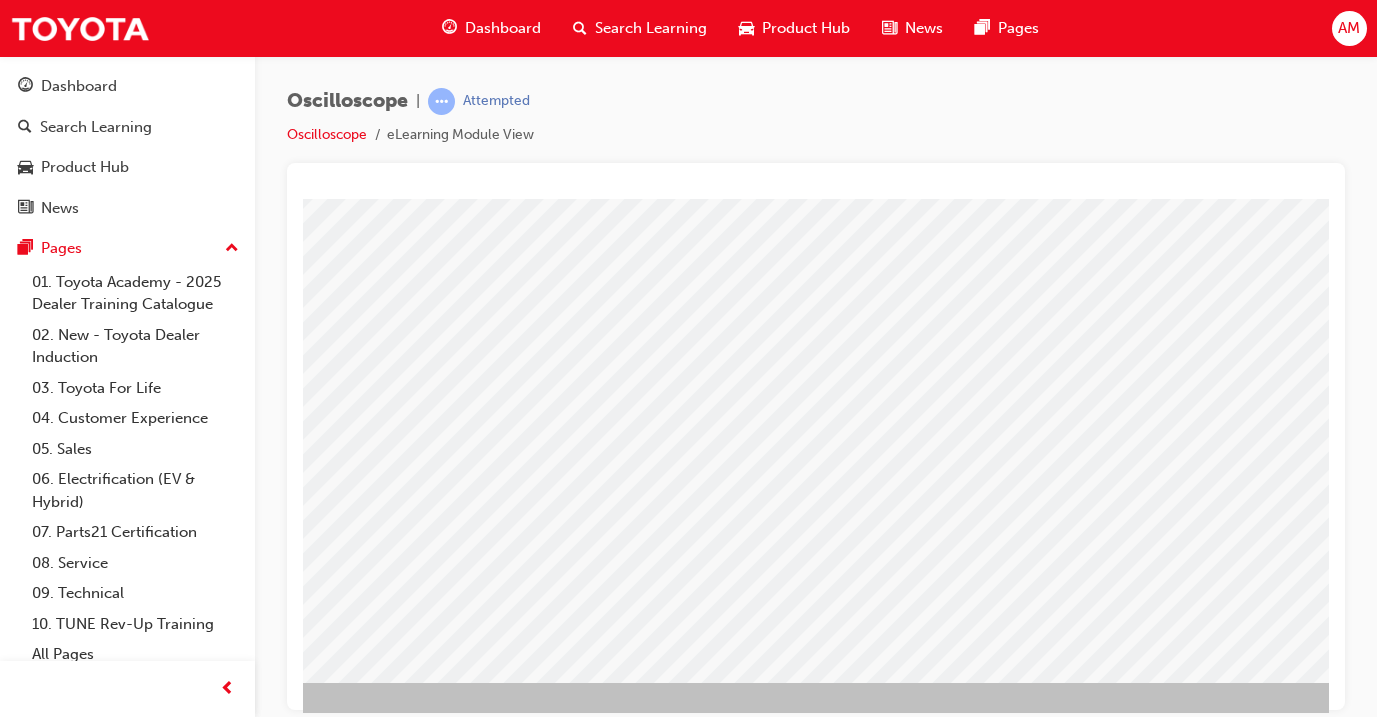 scroll, scrollTop: 235, scrollLeft: 202, axis: both 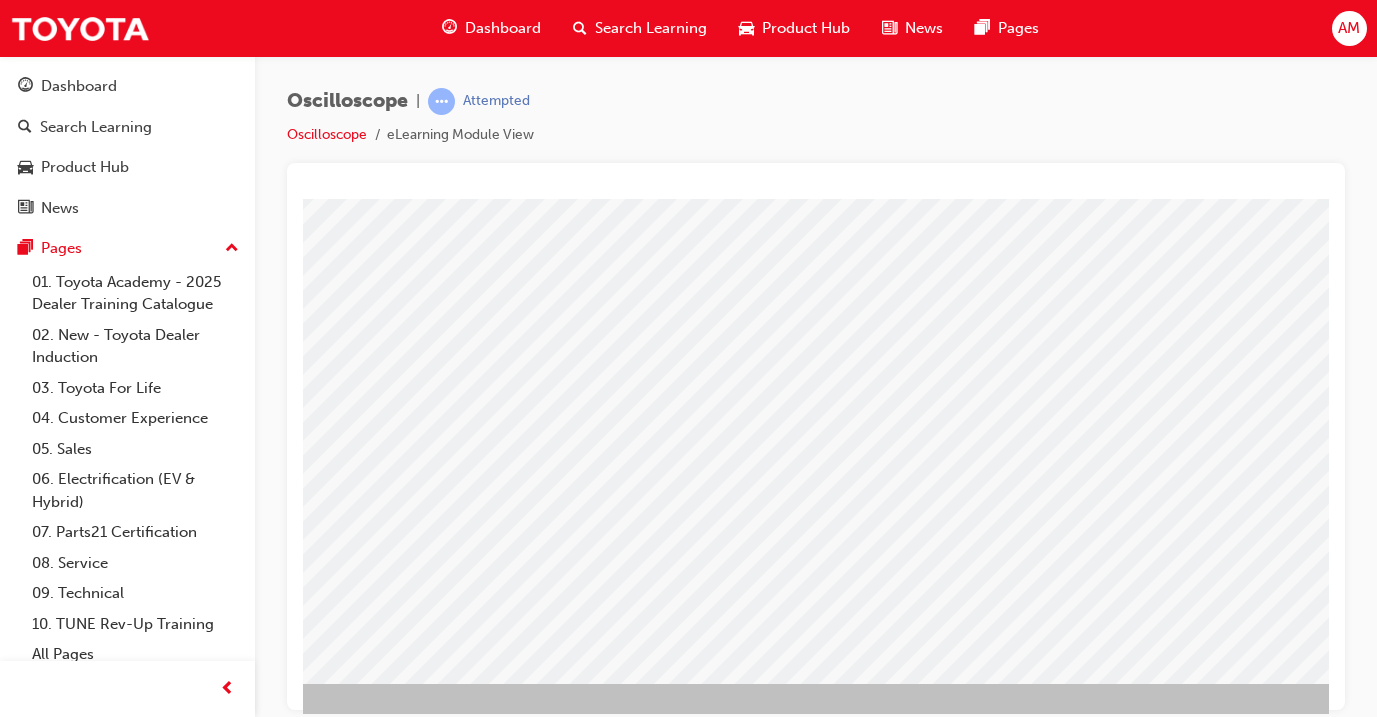 click at bounding box center [188, 1701] 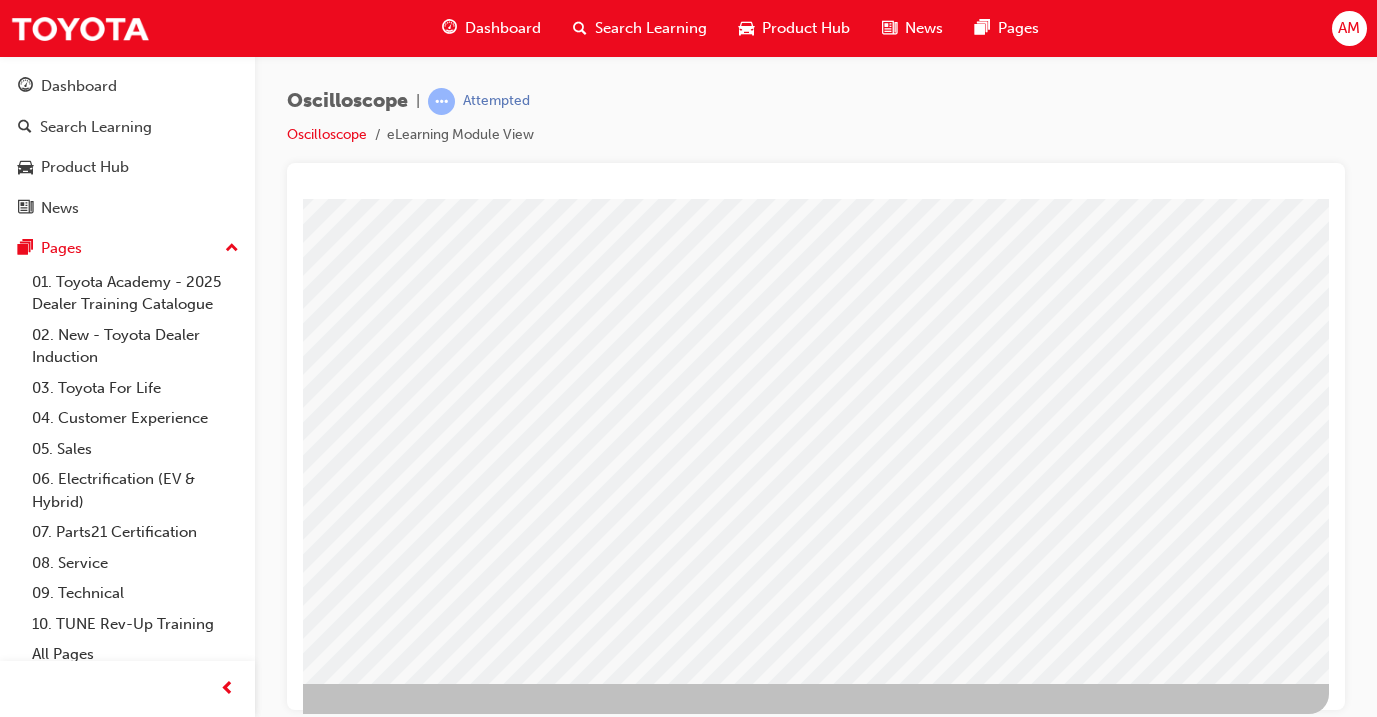 scroll, scrollTop: 235, scrollLeft: 334, axis: both 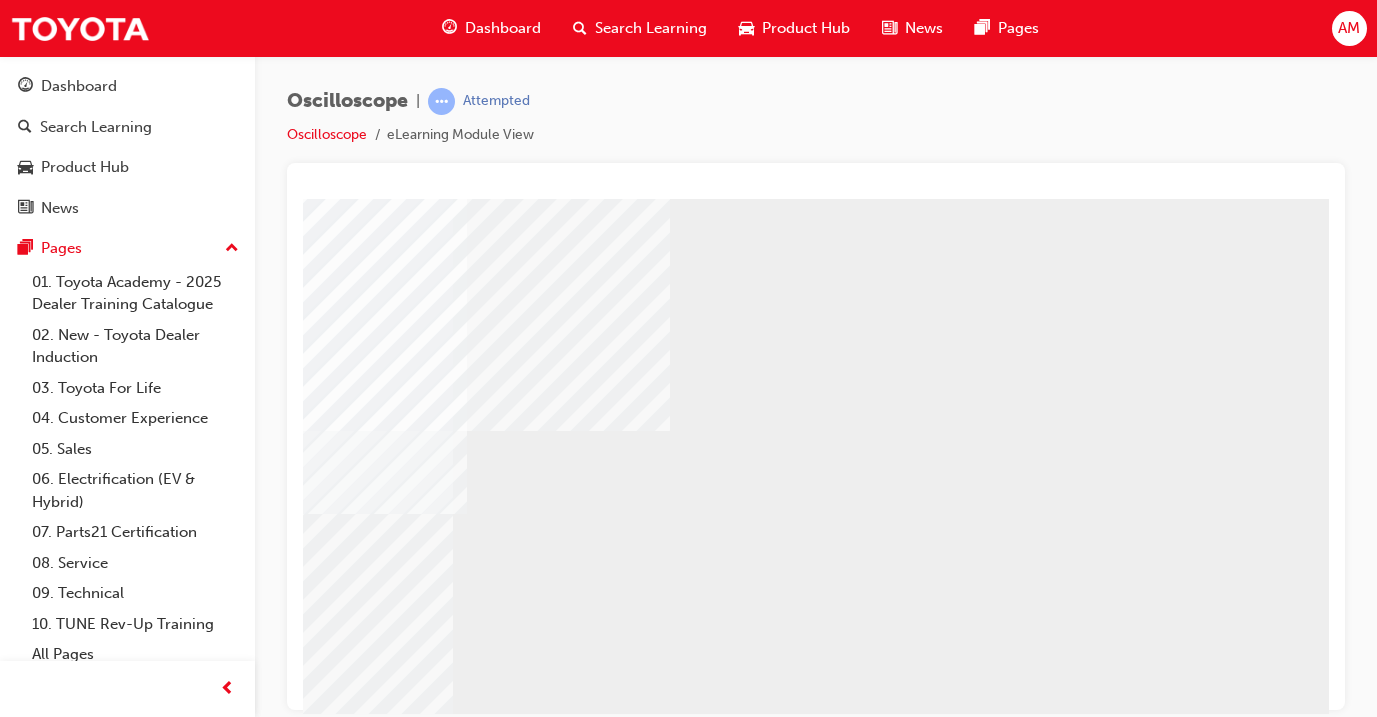 click at bounding box center [32, 815] 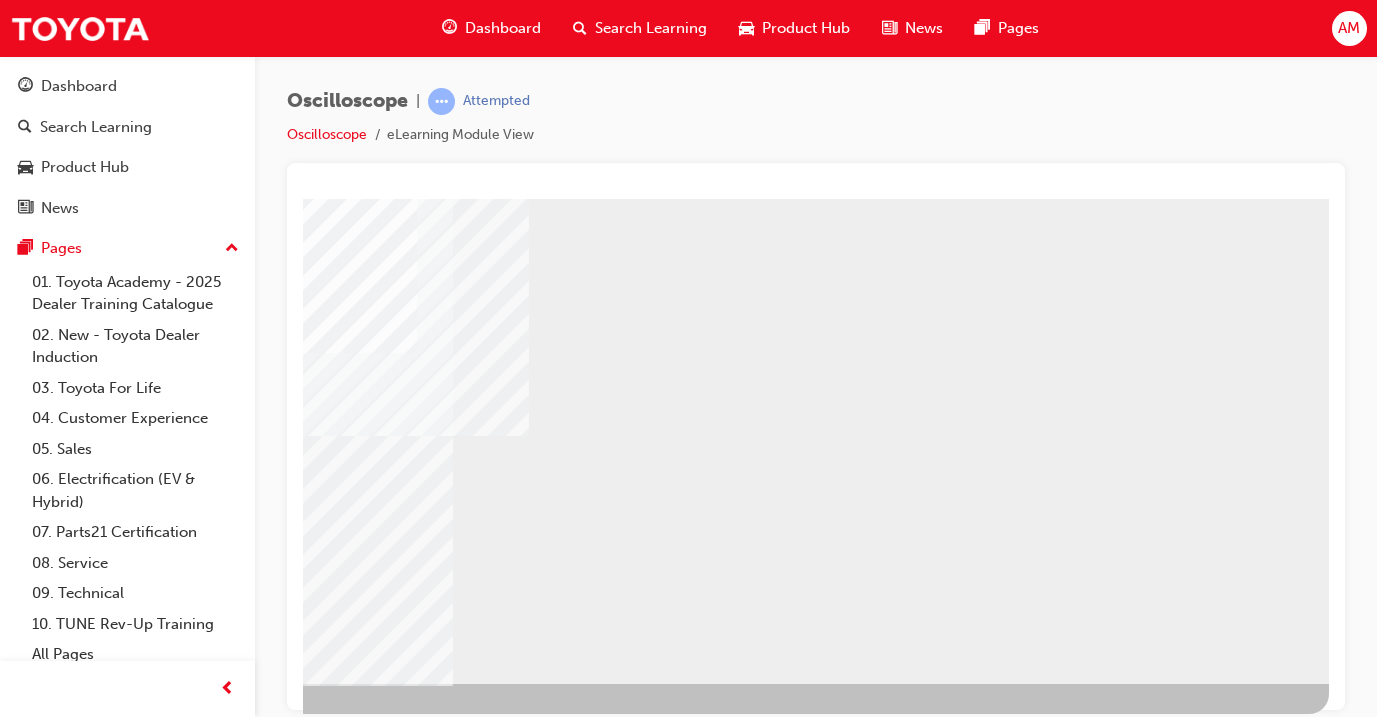scroll, scrollTop: 235, scrollLeft: 334, axis: both 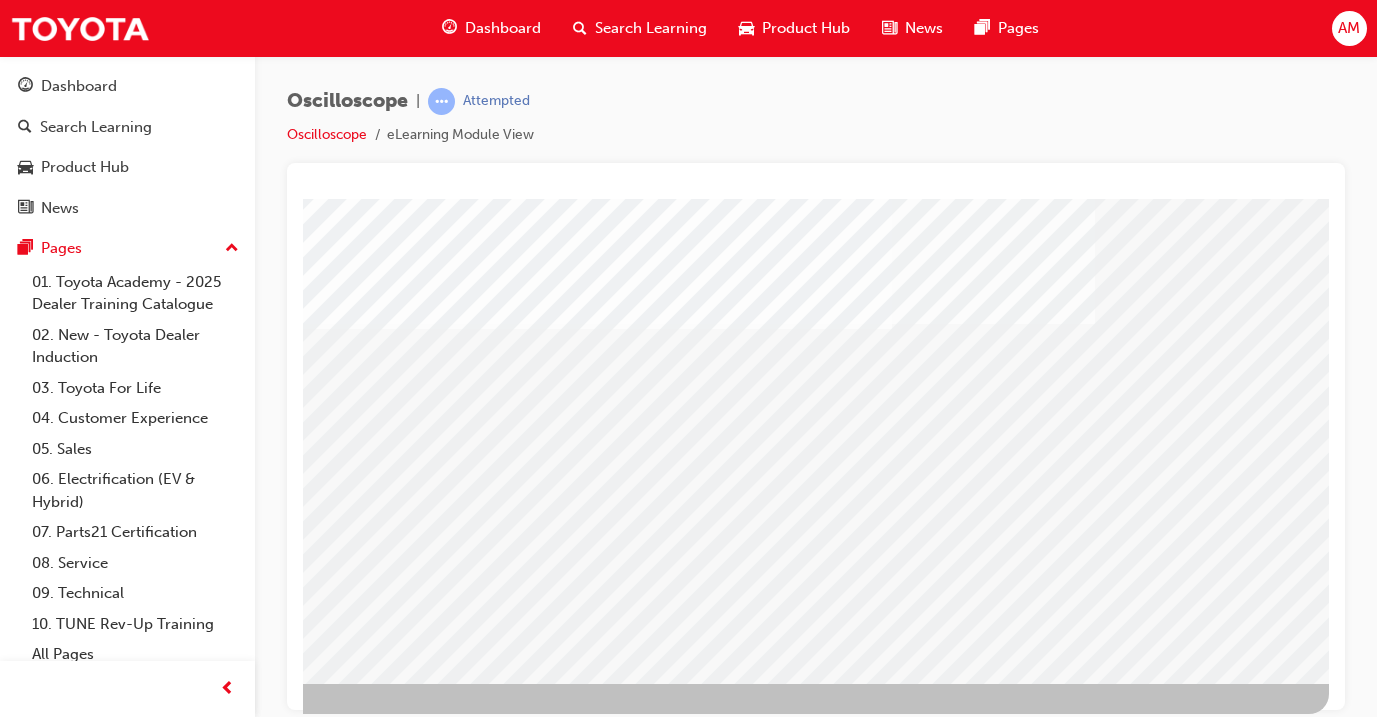 click at bounding box center (32, 1687) 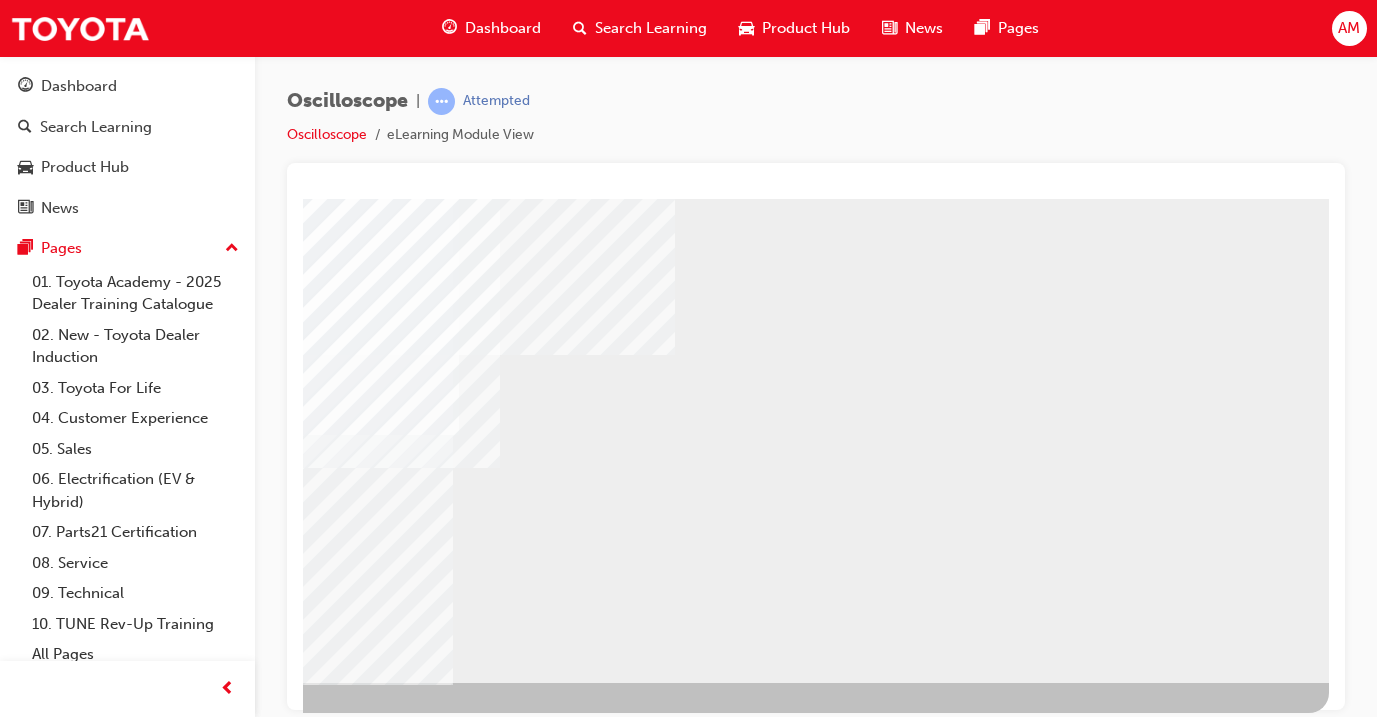 scroll, scrollTop: 235, scrollLeft: 334, axis: both 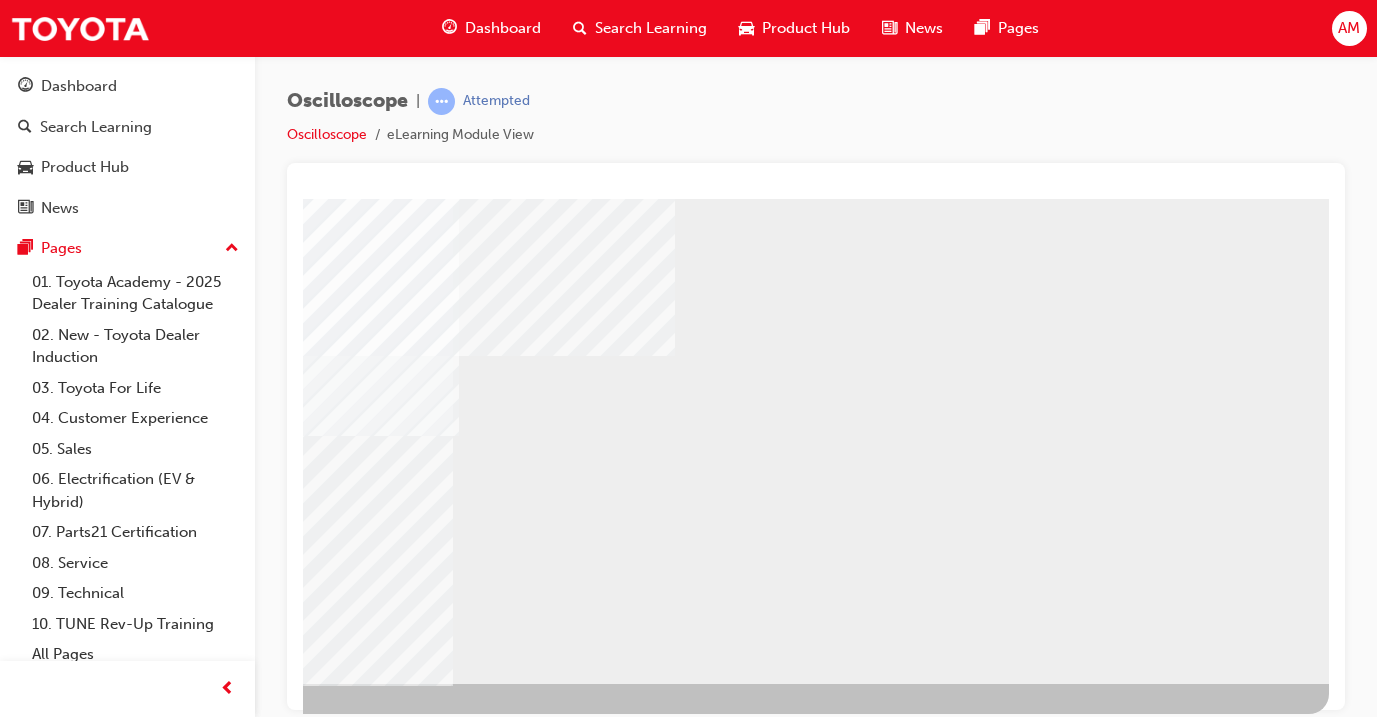 click at bounding box center [32, 1851] 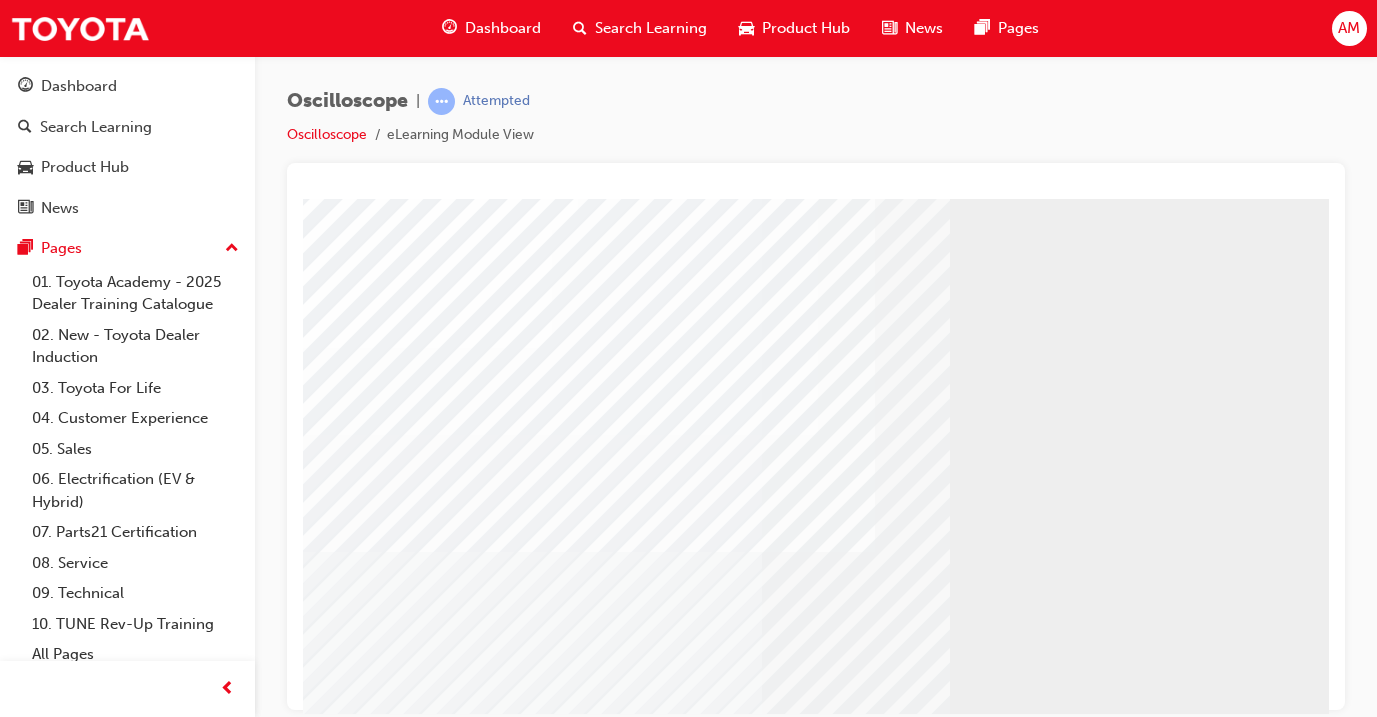 scroll, scrollTop: 120, scrollLeft: 25, axis: both 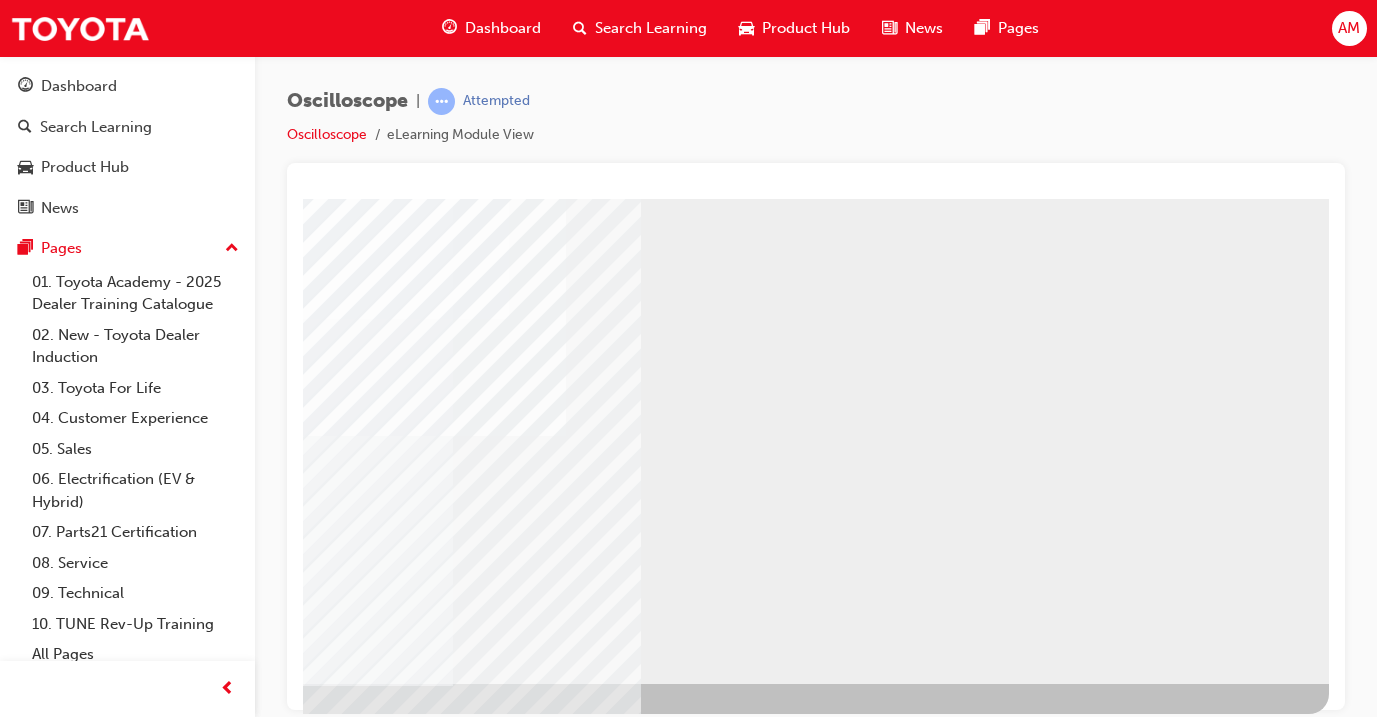 click at bounding box center [32, 2740] 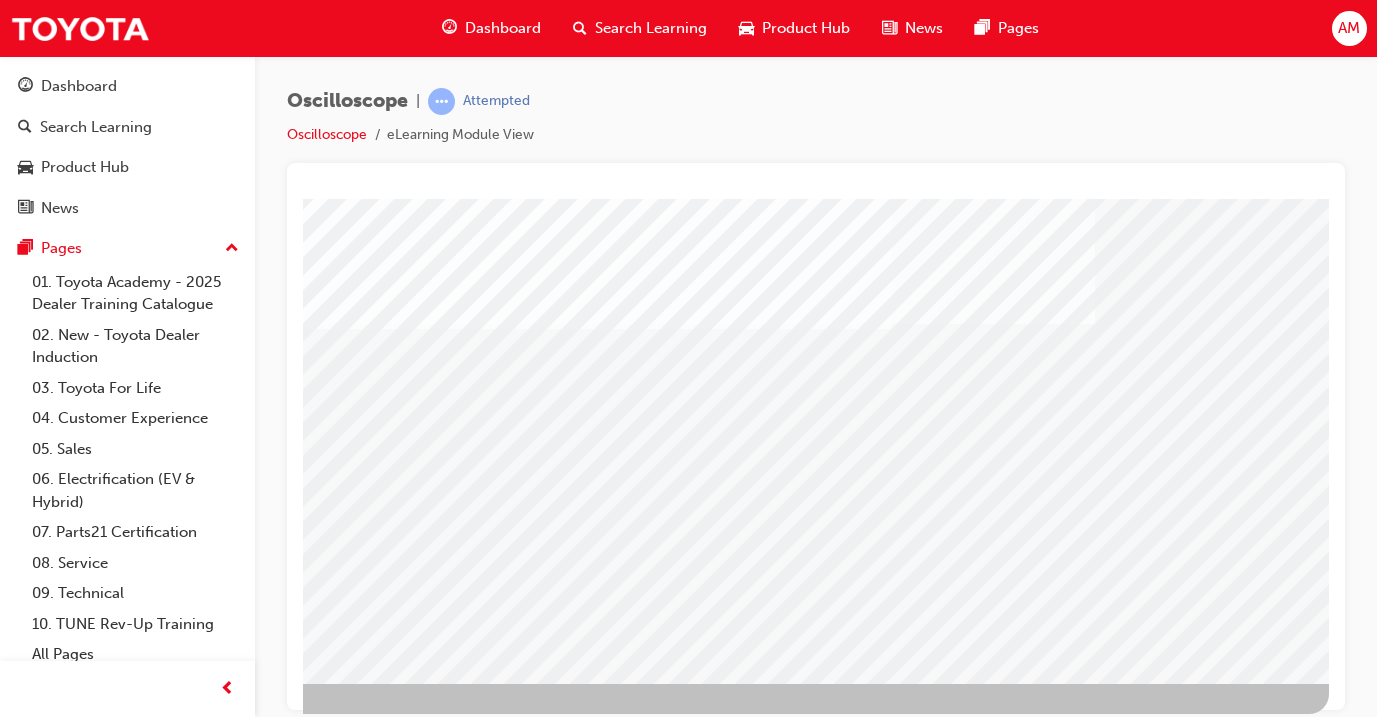 click at bounding box center [32, 1687] 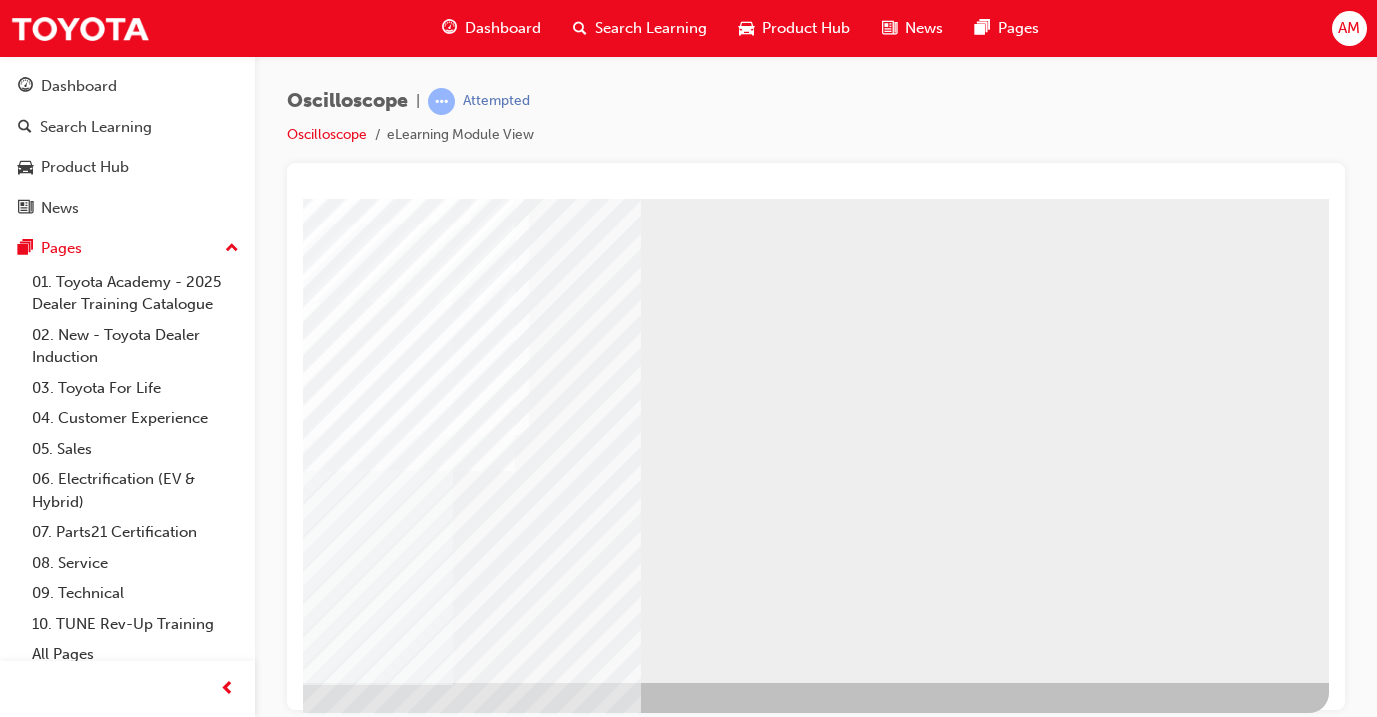 scroll, scrollTop: 235, scrollLeft: 334, axis: both 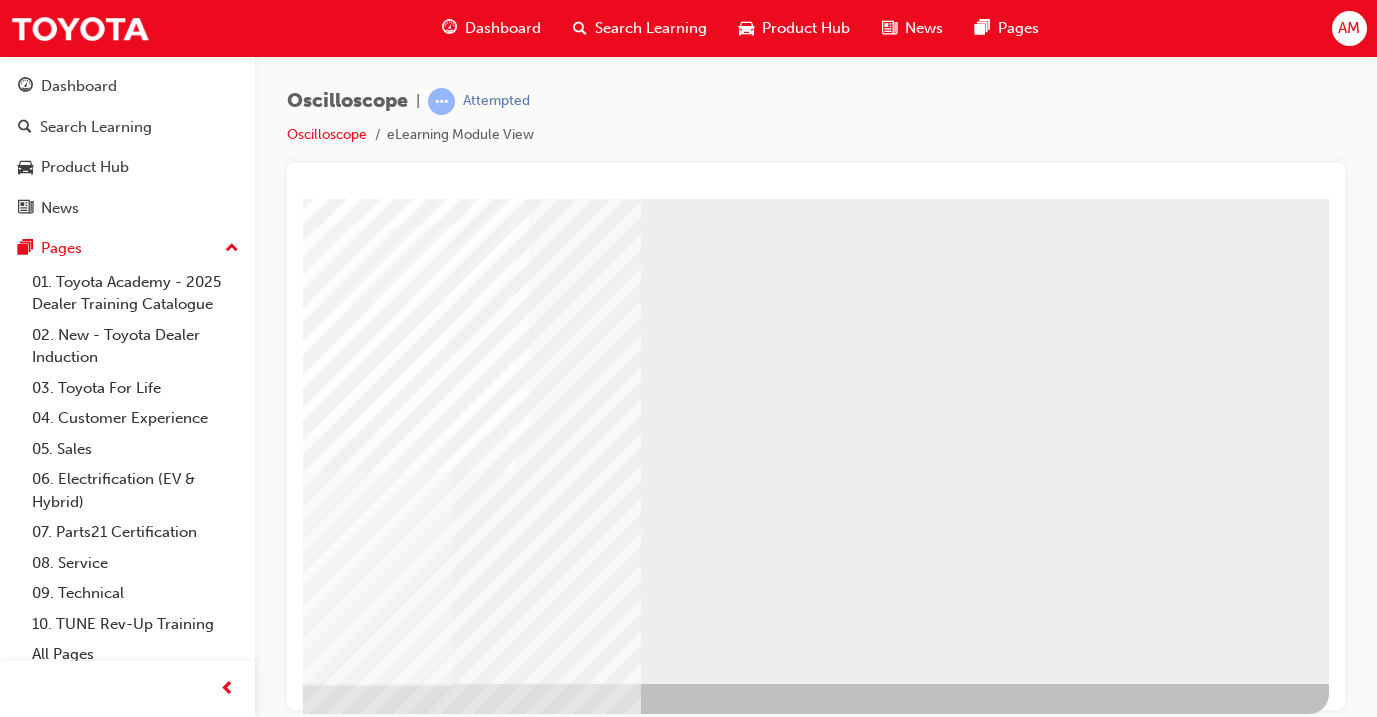 click at bounding box center (32, 737) 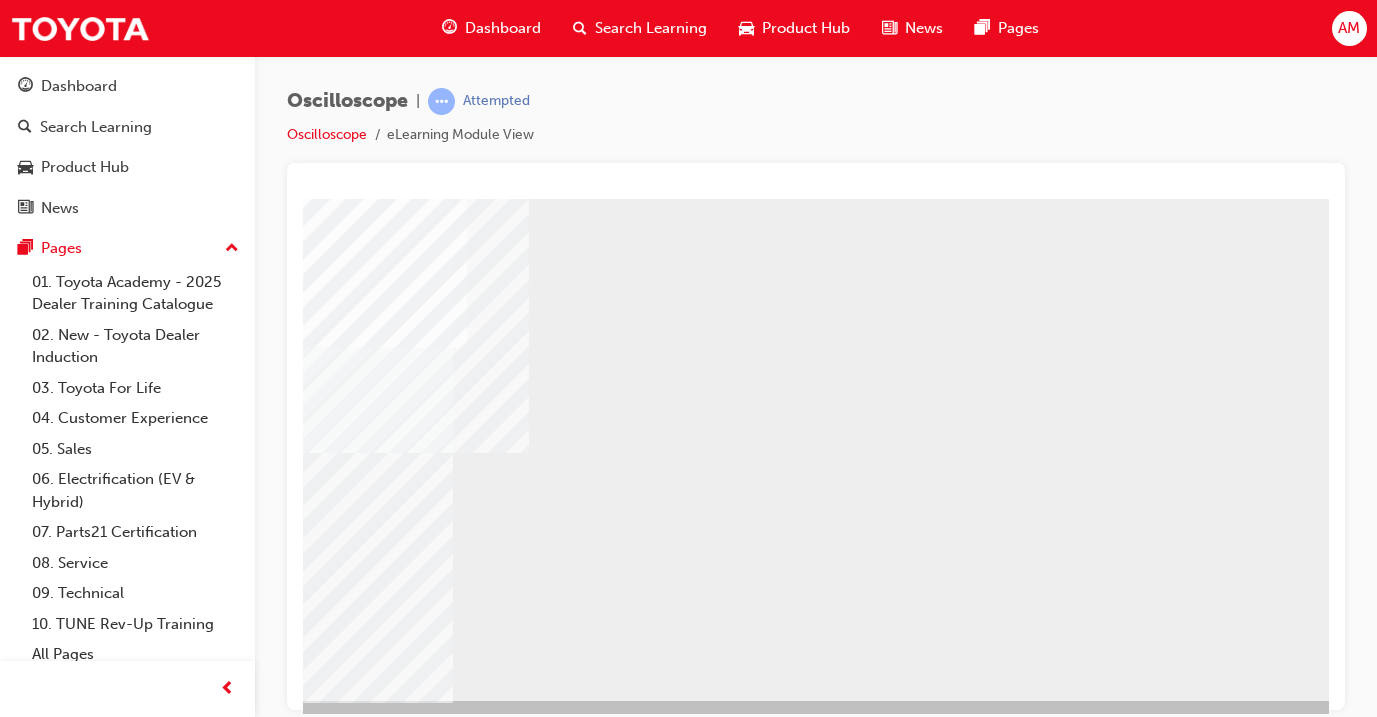 scroll, scrollTop: 230, scrollLeft: 334, axis: both 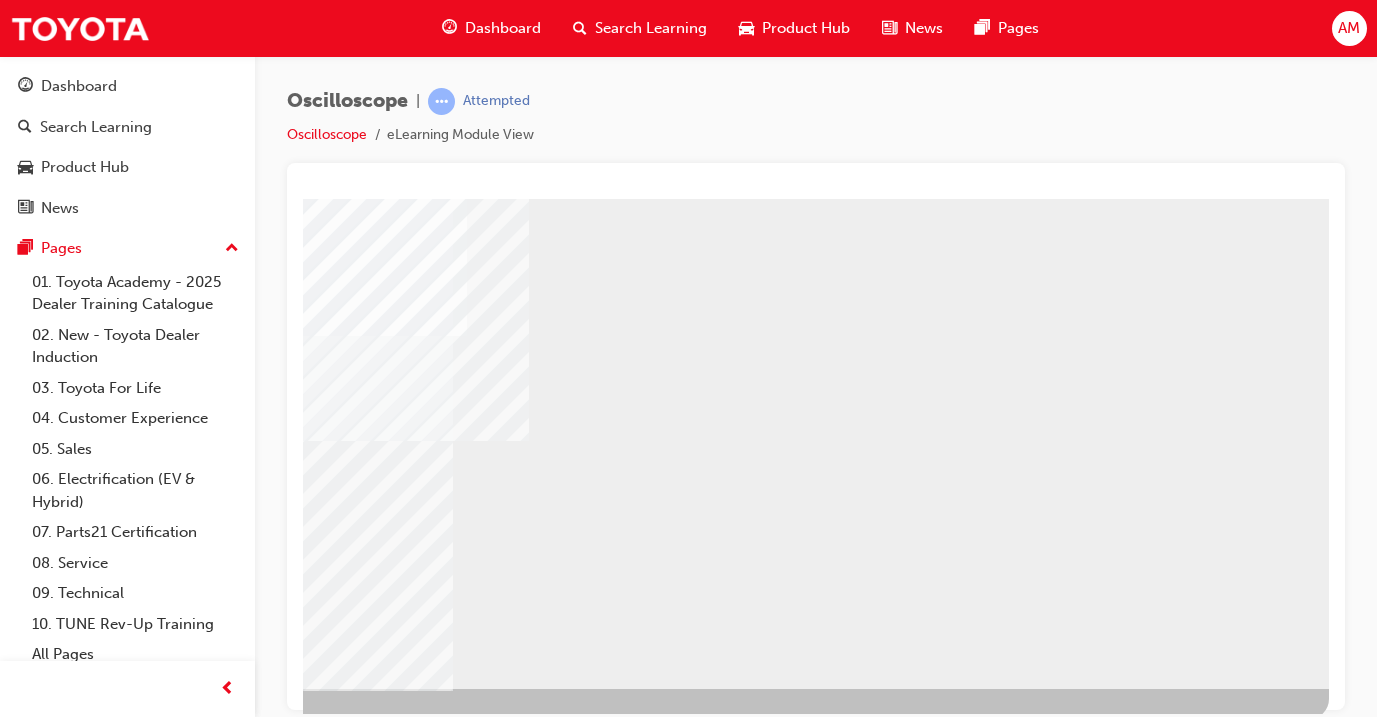 click at bounding box center [32, 1406] 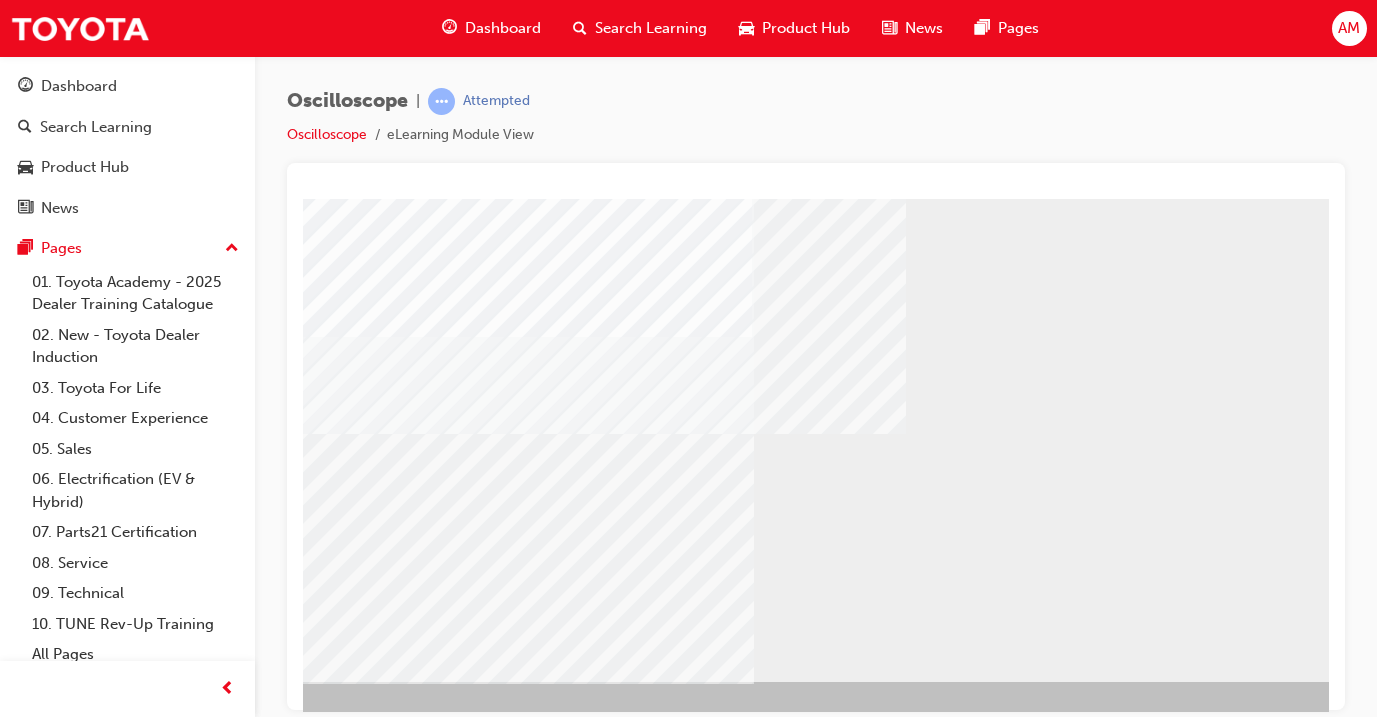 scroll, scrollTop: 235, scrollLeft: 33, axis: both 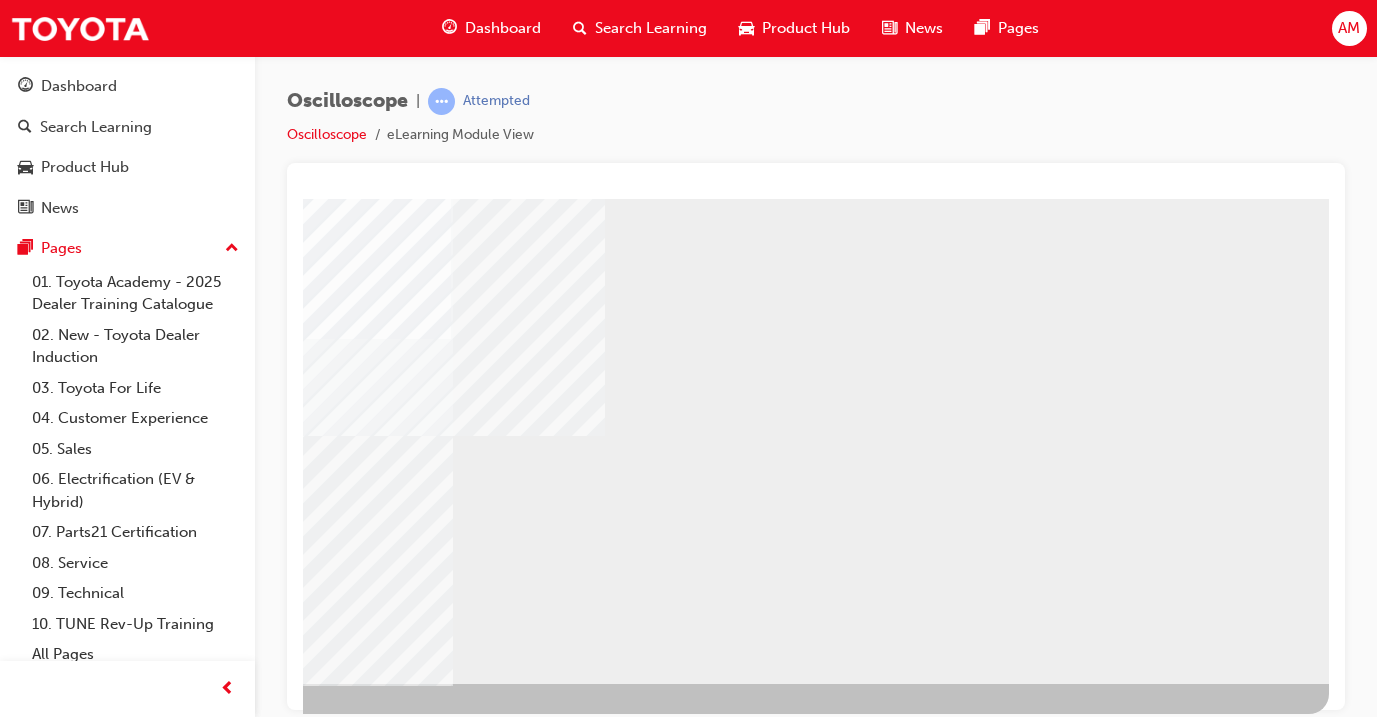 click at bounding box center (32, 737) 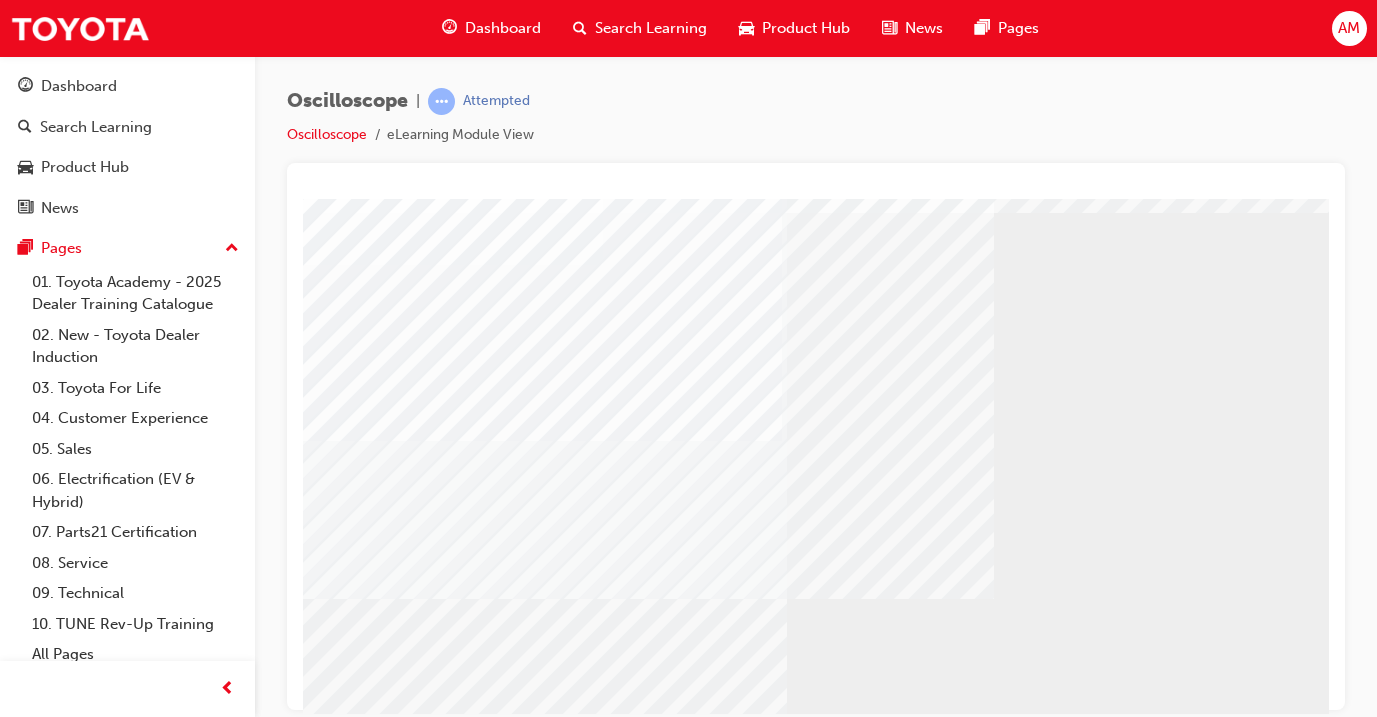 scroll, scrollTop: 88, scrollLeft: 0, axis: vertical 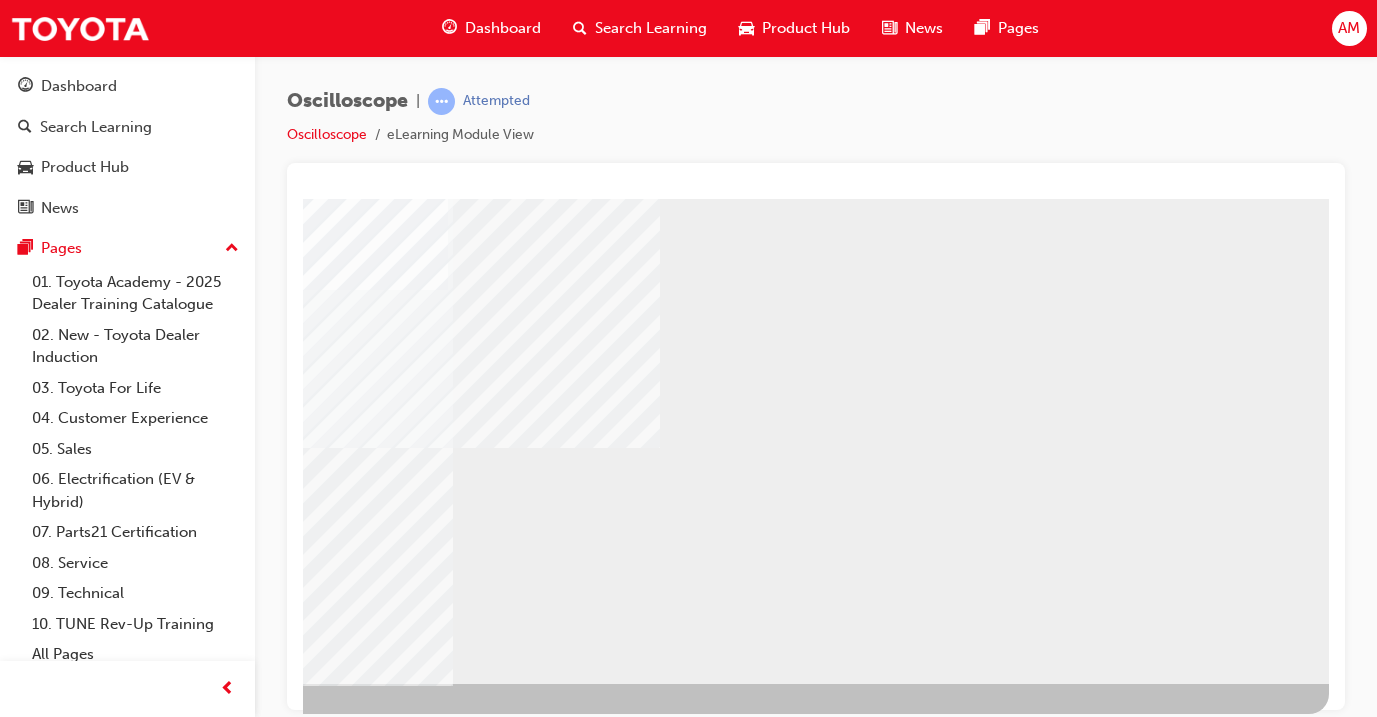 click at bounding box center [32, 737] 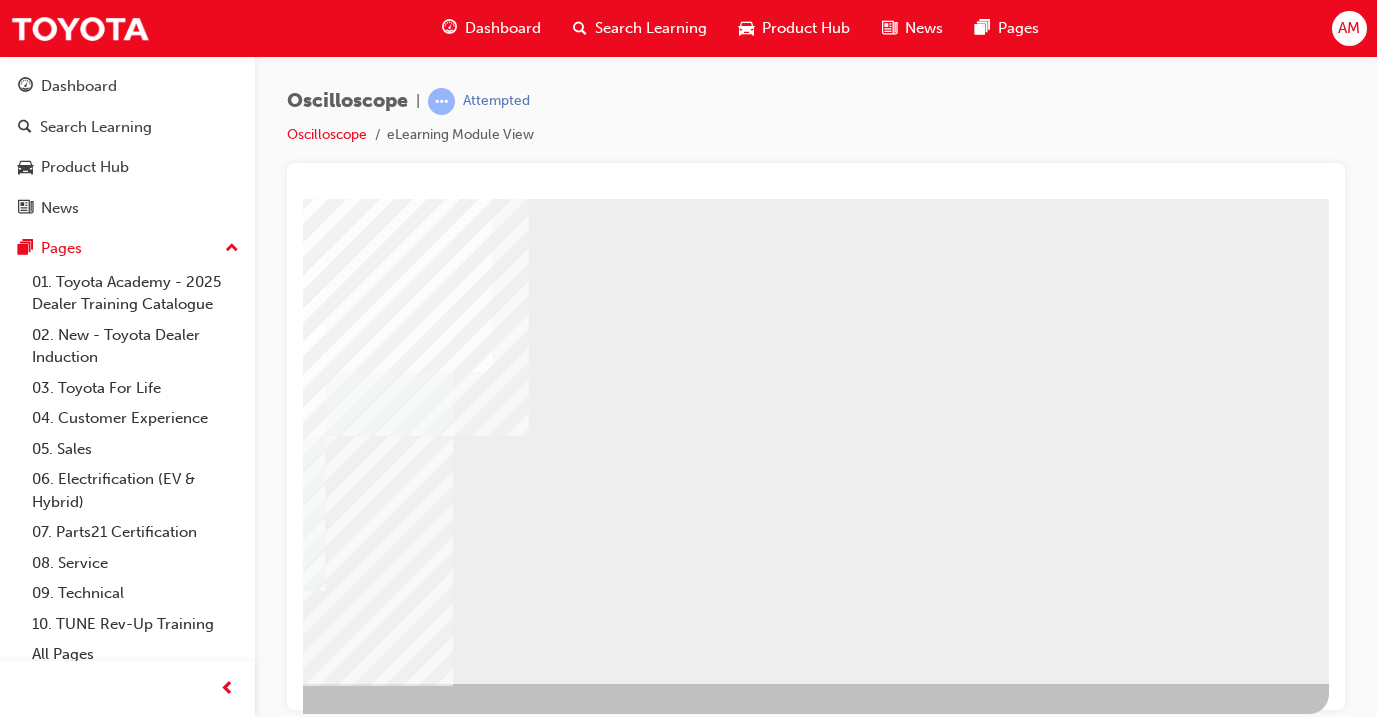click at bounding box center [32, 2028] 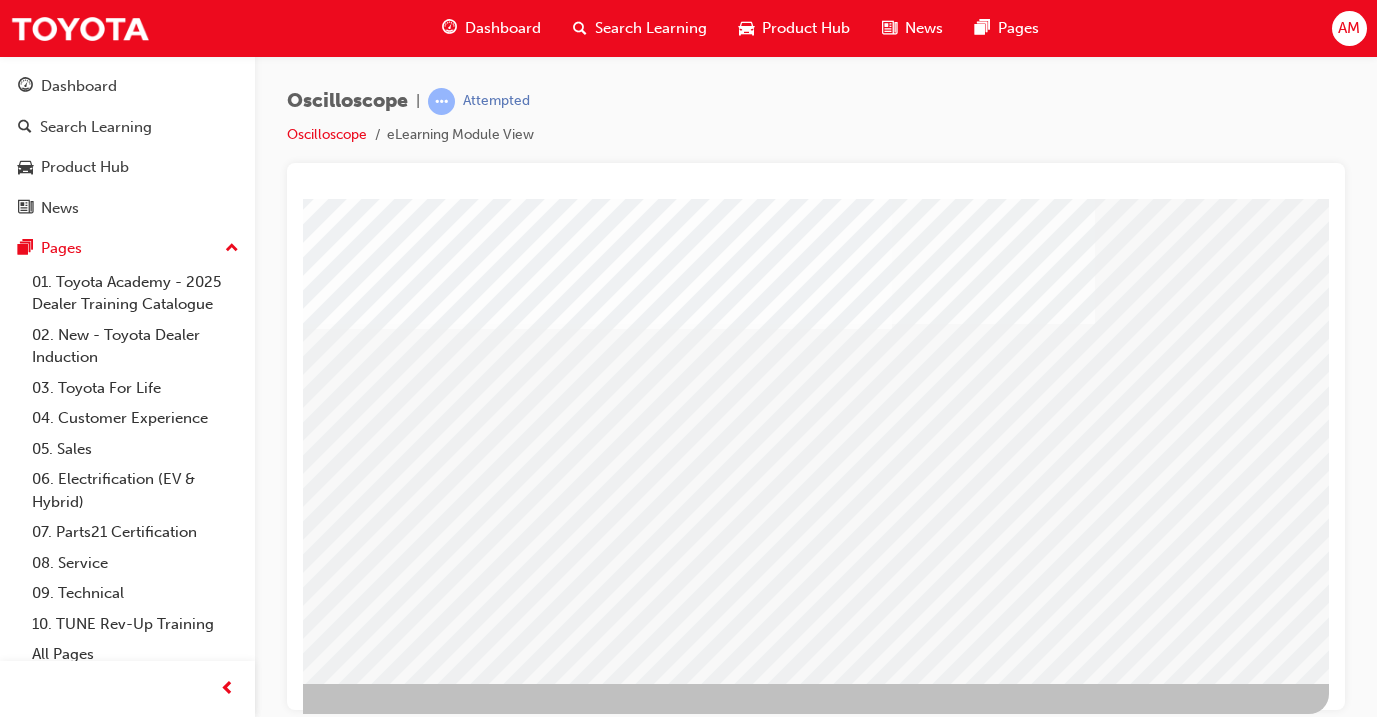 click at bounding box center [32, 1687] 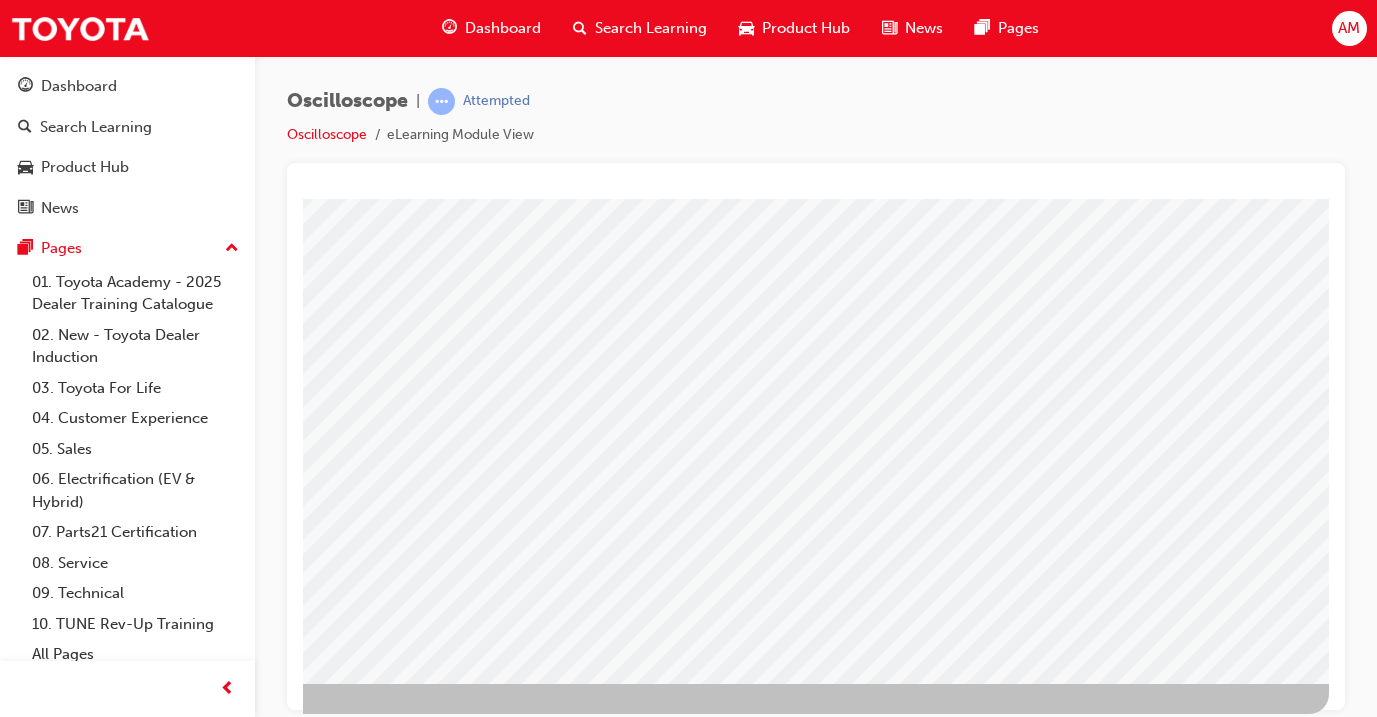 click at bounding box center (649, 1079) 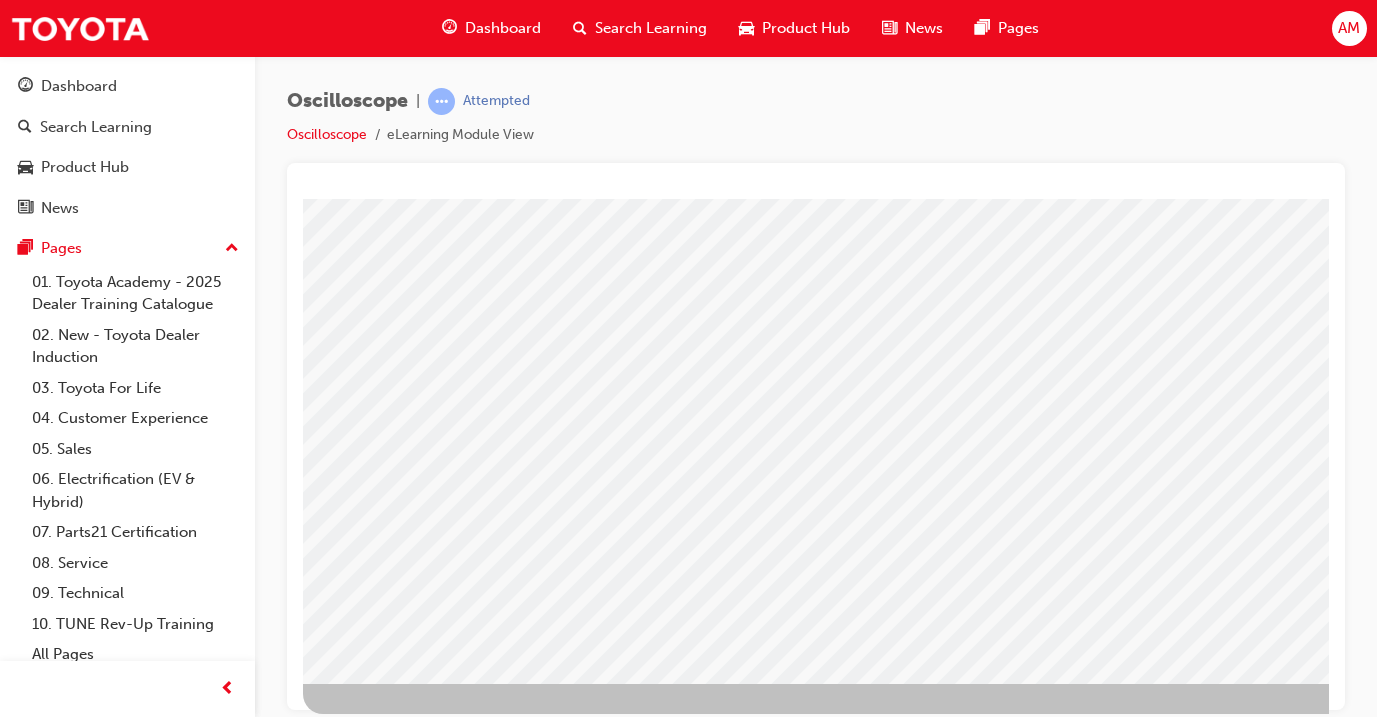 scroll, scrollTop: 235, scrollLeft: 0, axis: vertical 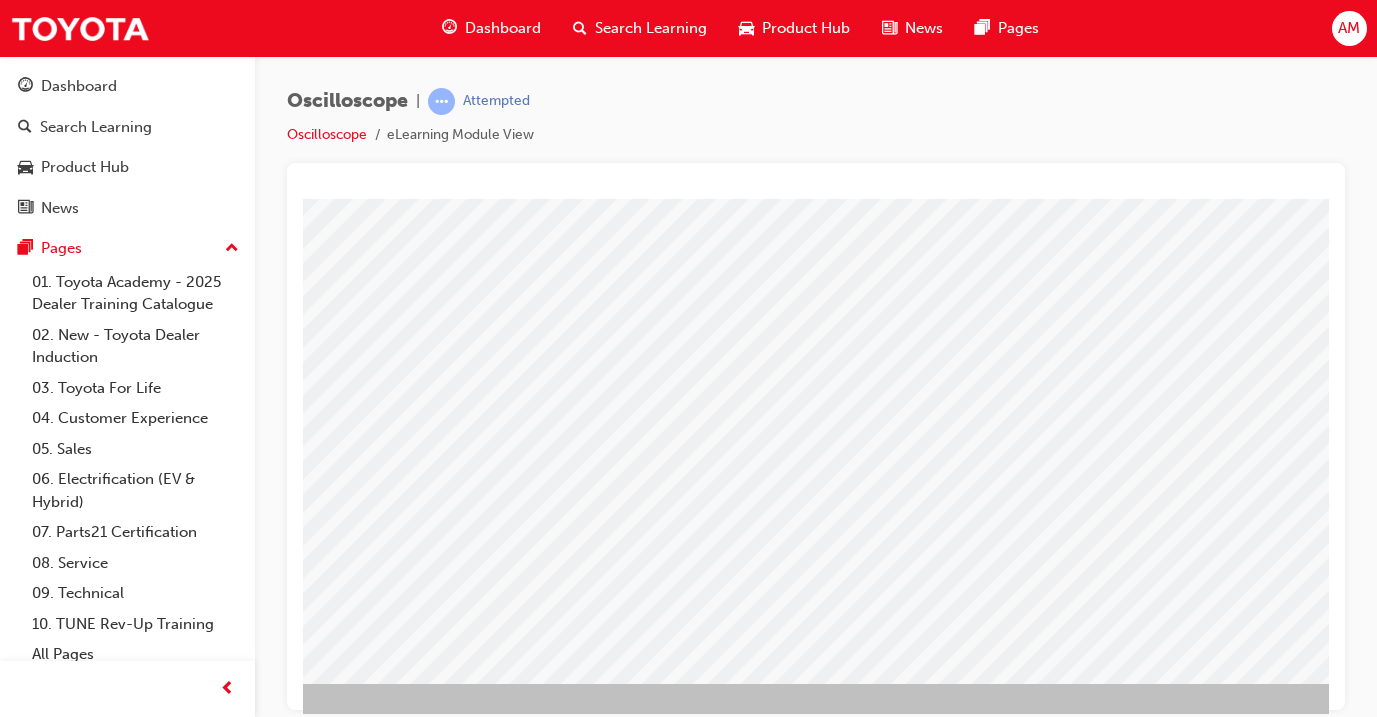 click at bounding box center [164, 2123] 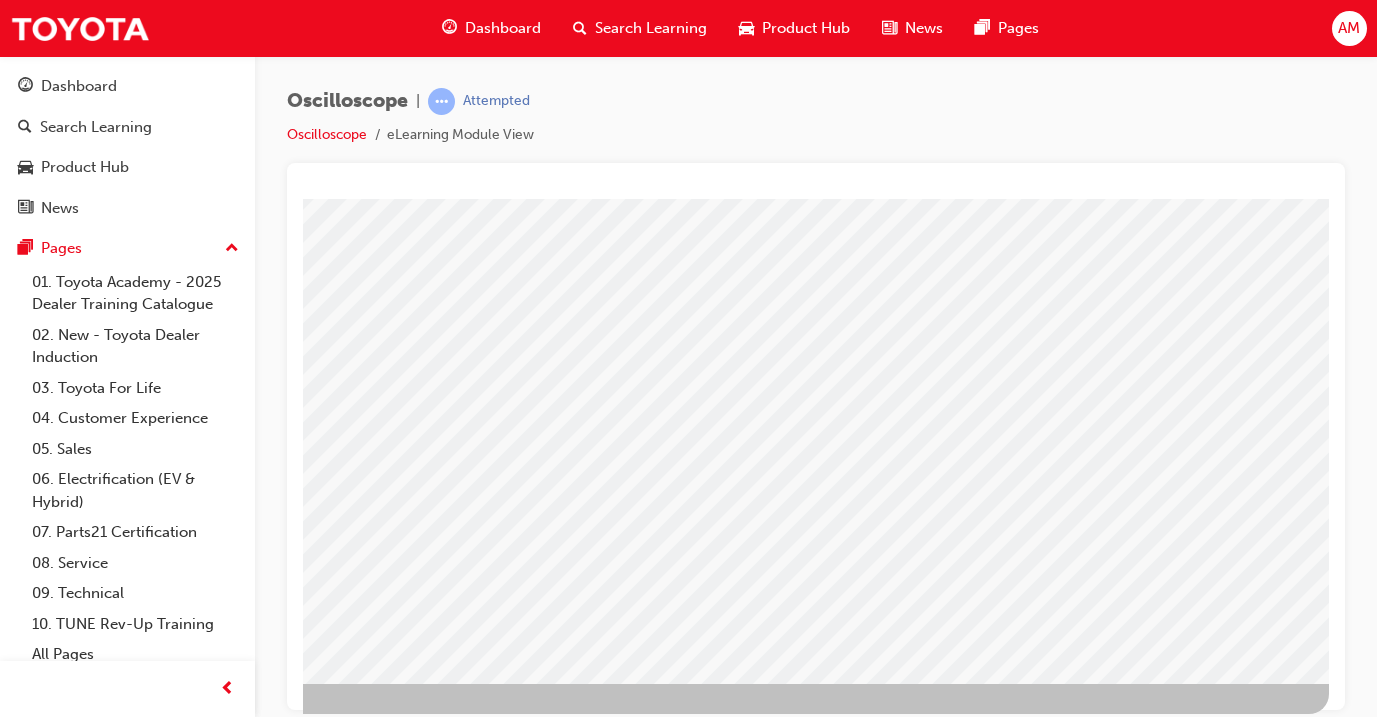 scroll, scrollTop: 235, scrollLeft: 334, axis: both 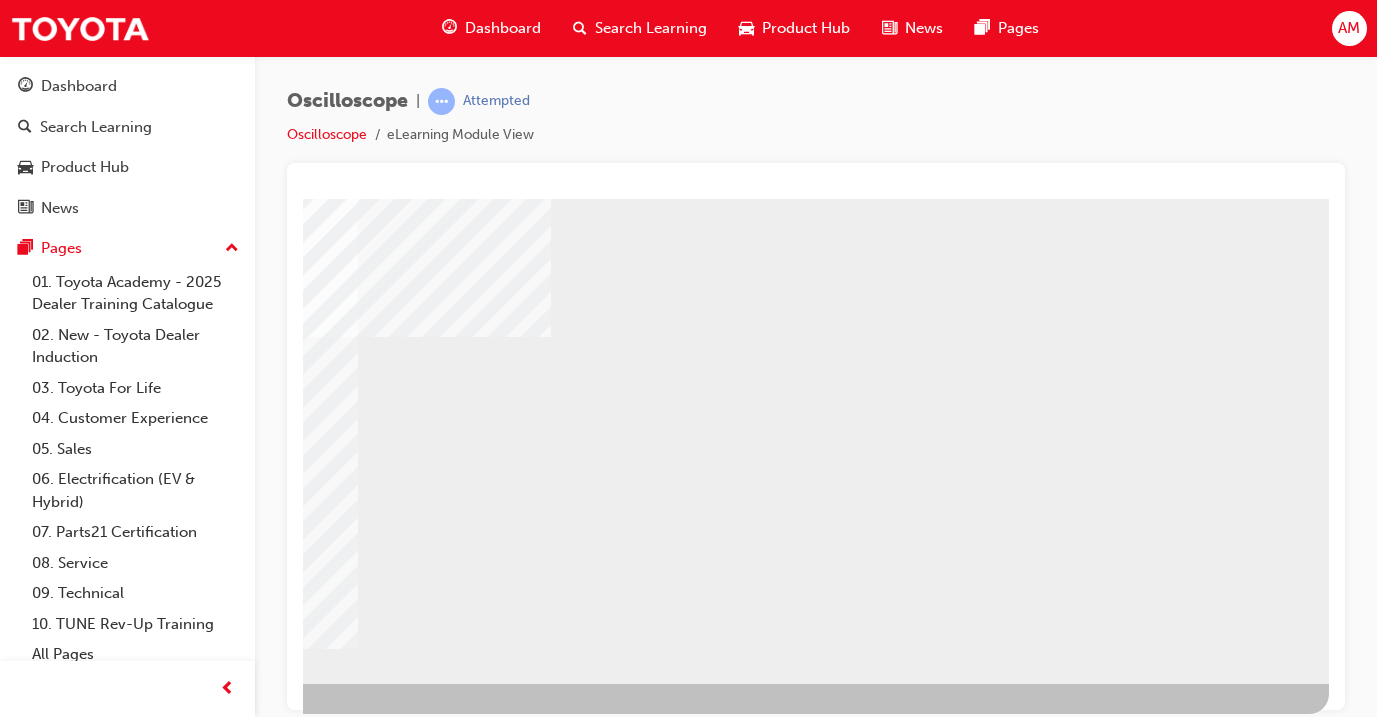 click at bounding box center [163, 1061] 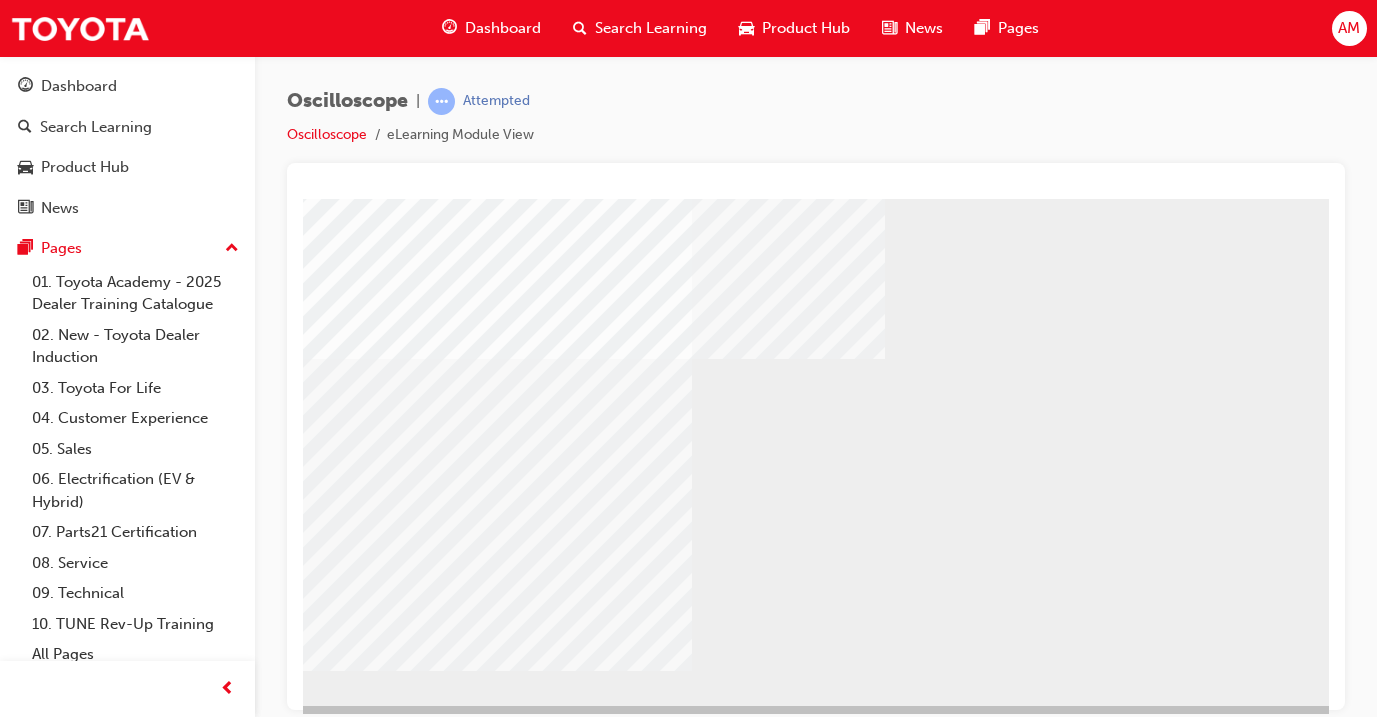 scroll, scrollTop: 213, scrollLeft: 2, axis: both 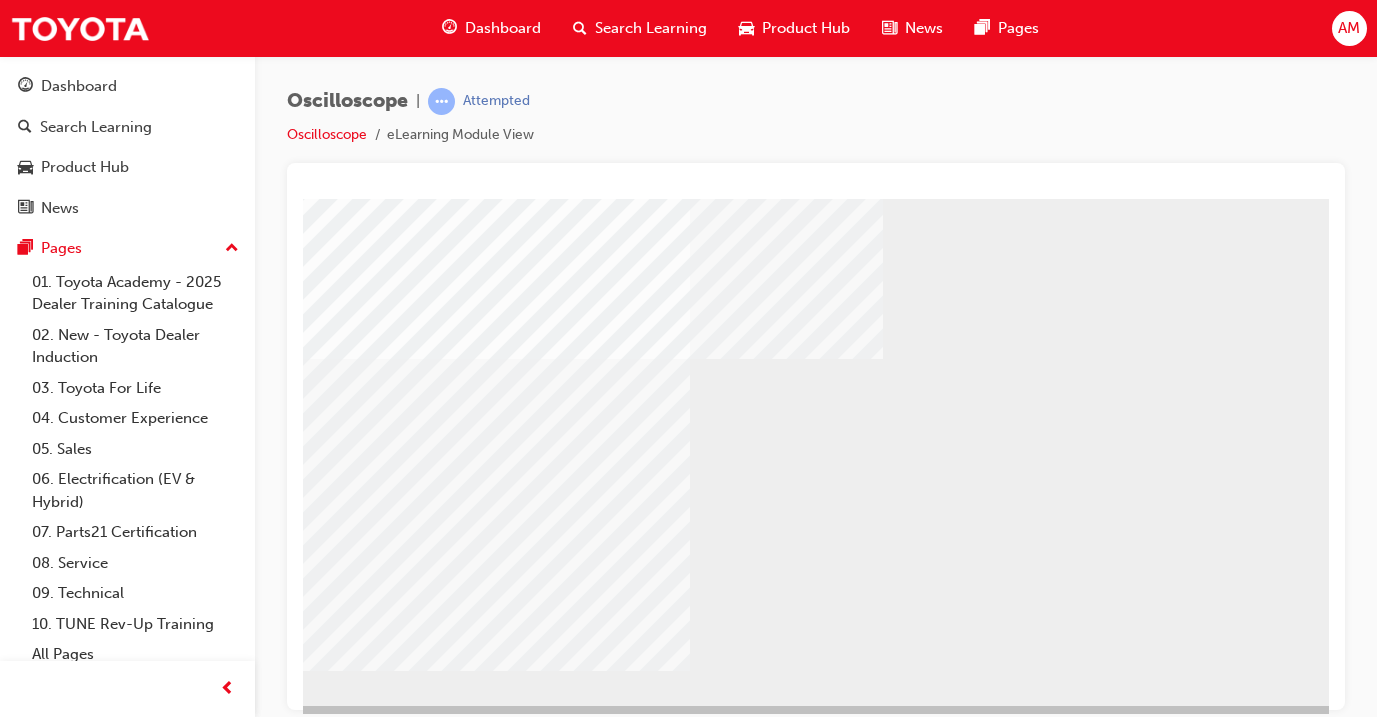 click at bounding box center (323, 1954) 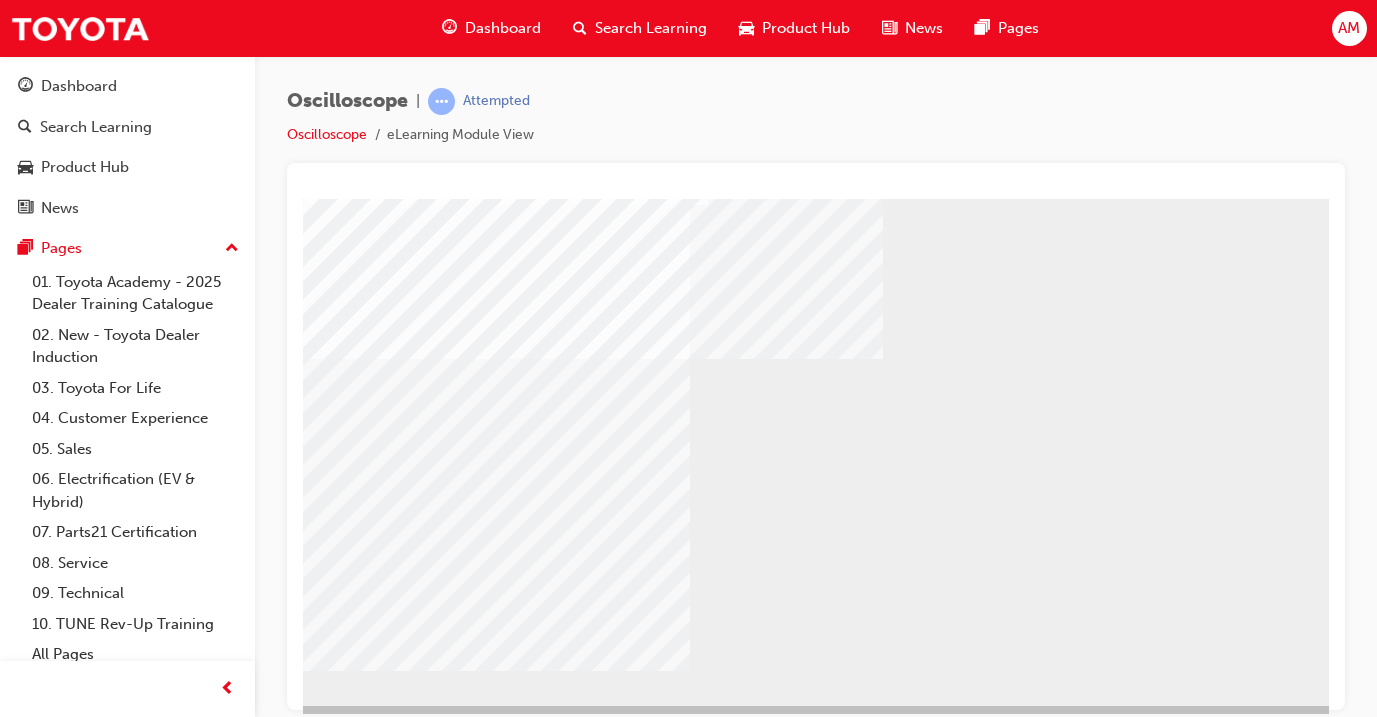click at bounding box center [757, 2297] 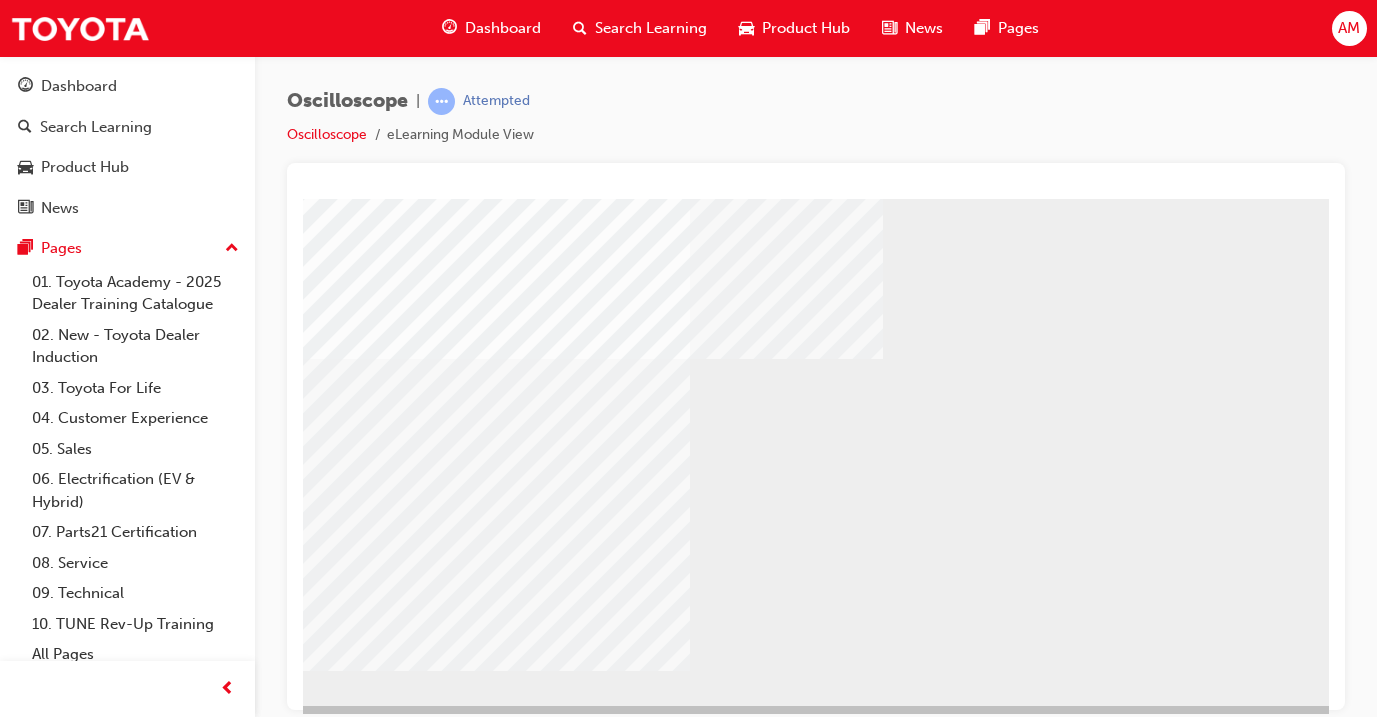 click at bounding box center (779, 2277) 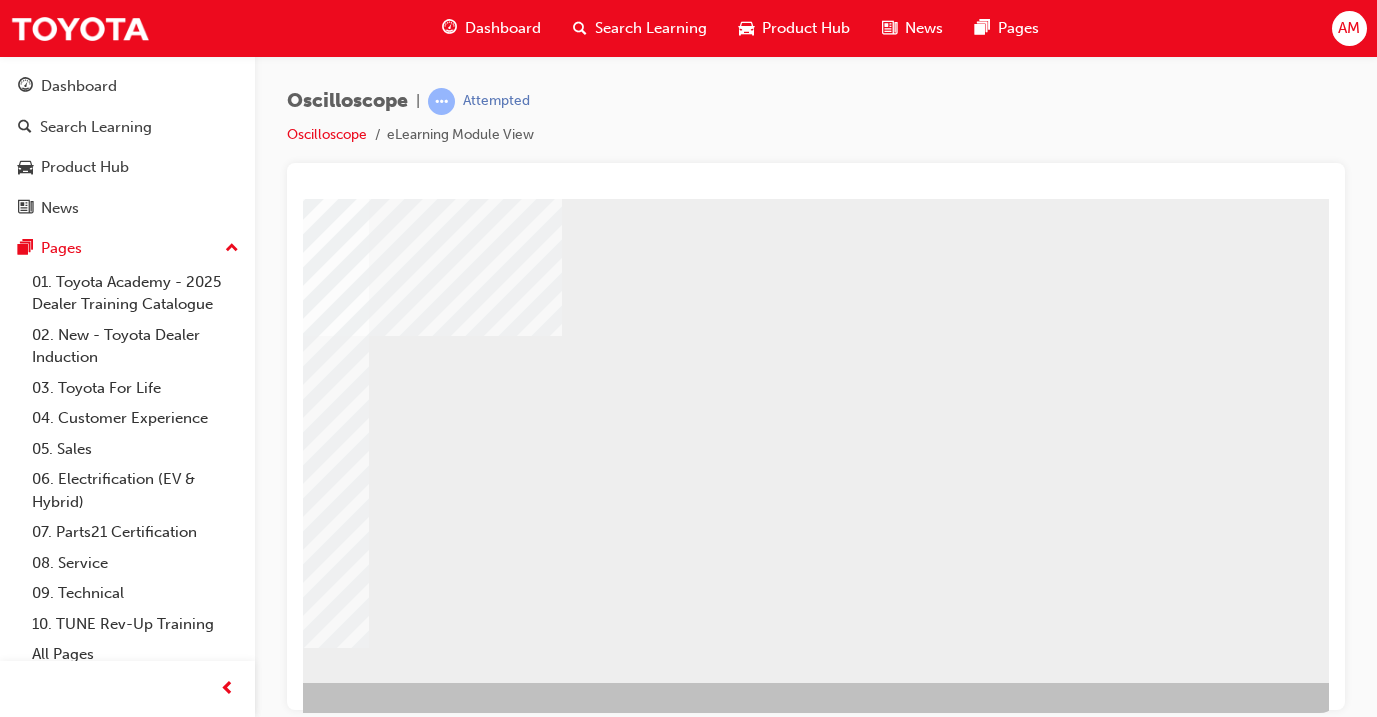 scroll, scrollTop: 235, scrollLeft: 323, axis: both 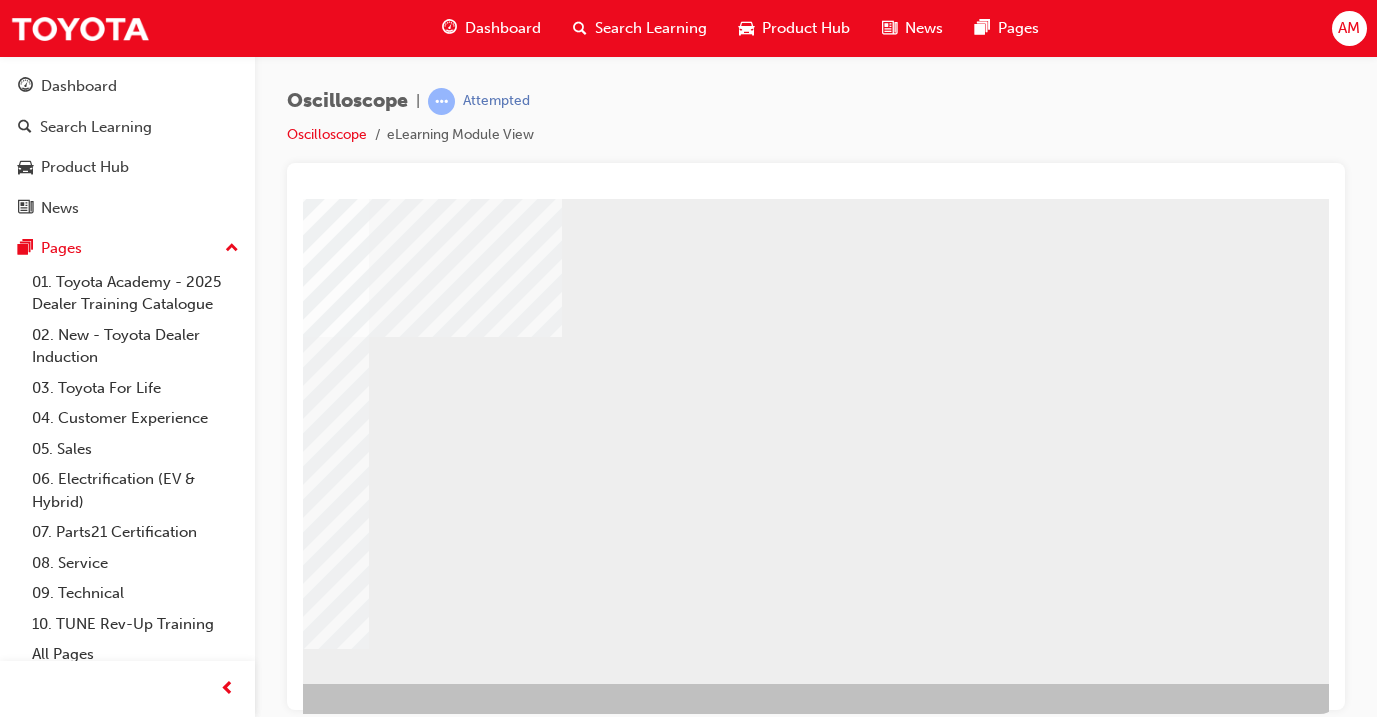 click at bounding box center (43, 1520) 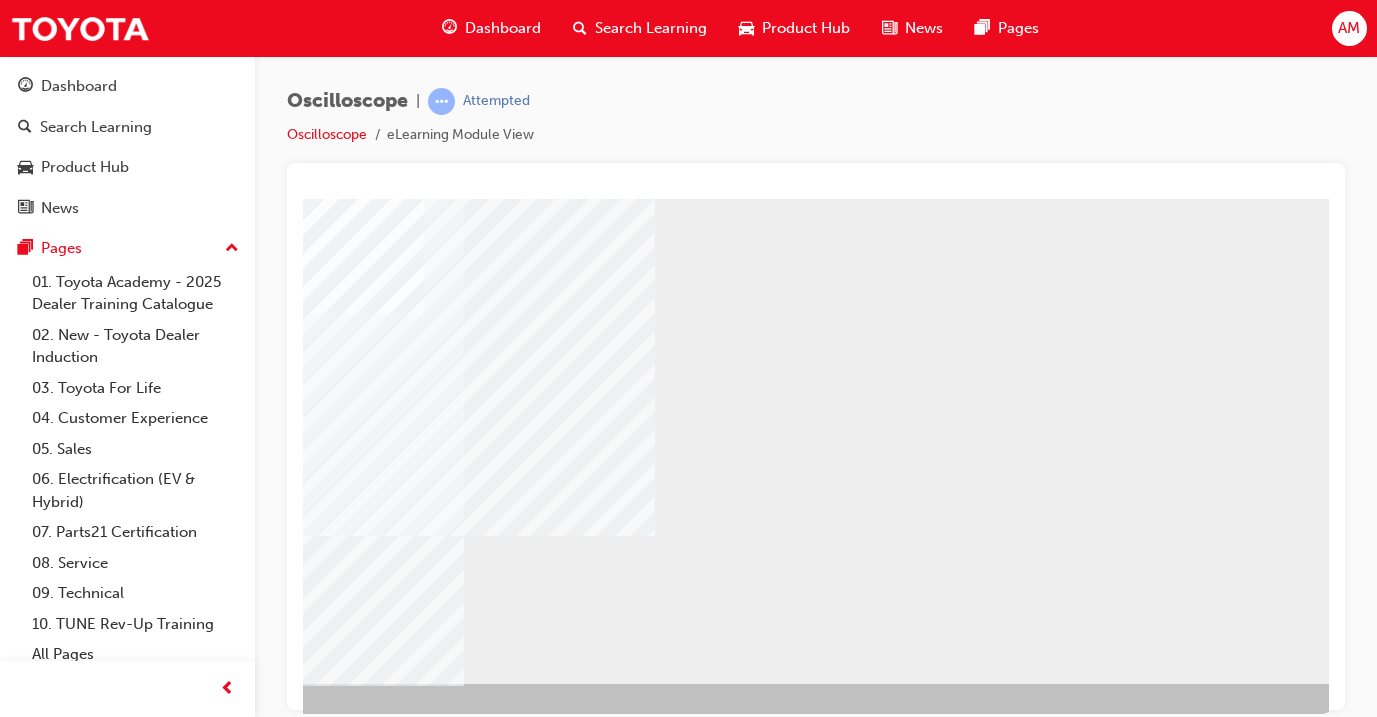 click at bounding box center [43, 737] 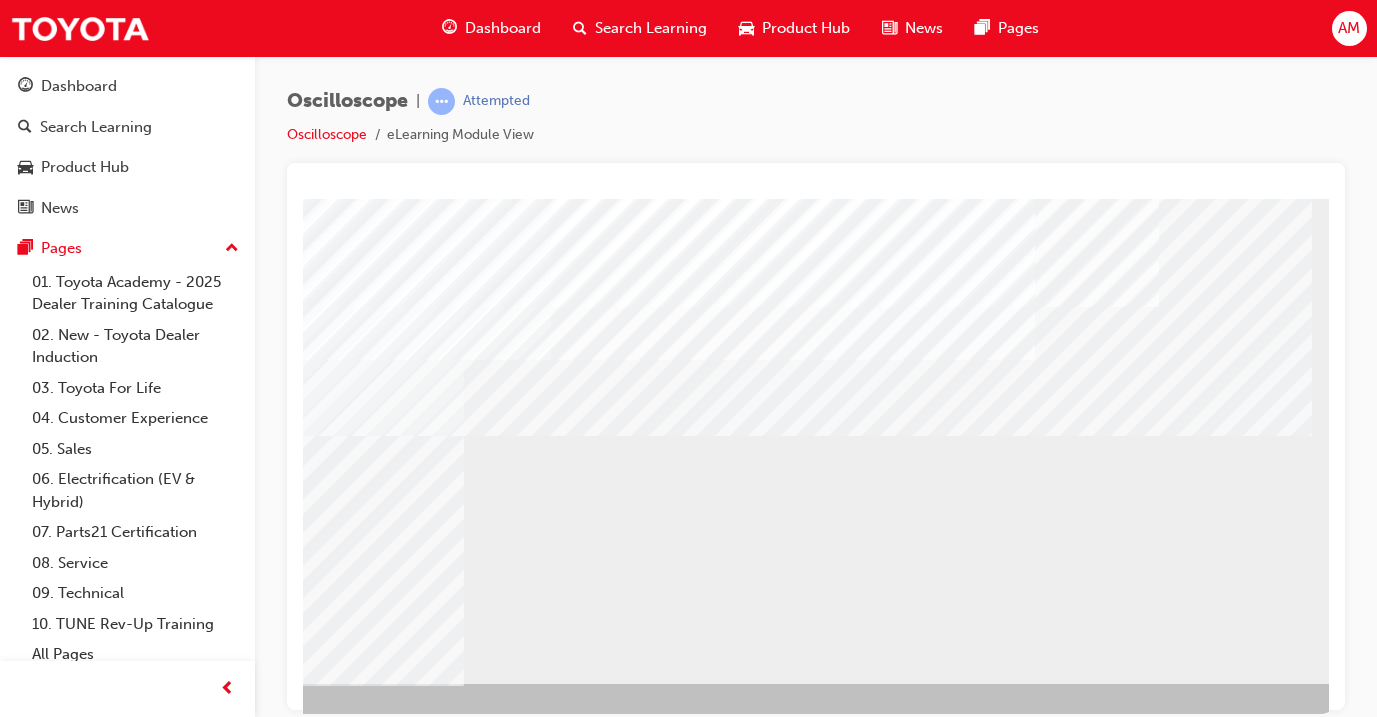 click at bounding box center [43, 1401] 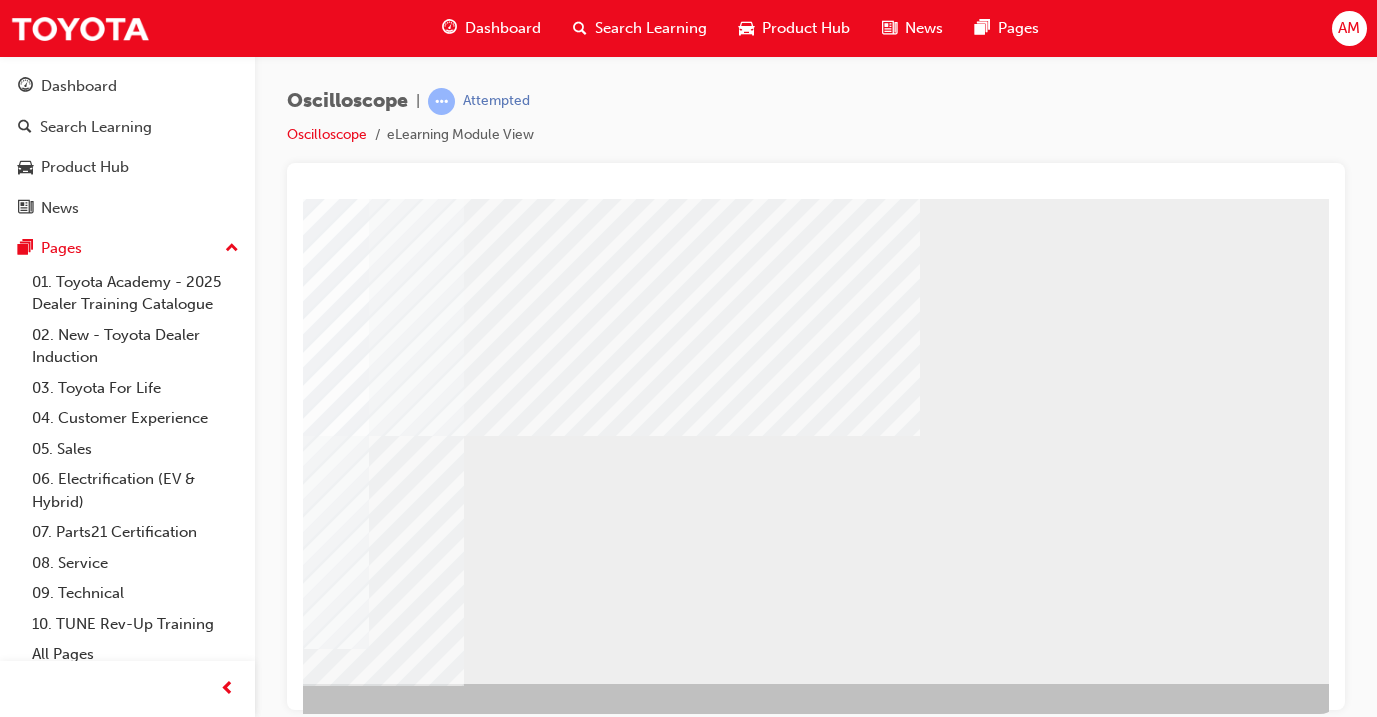 click at bounding box center (43, 1401) 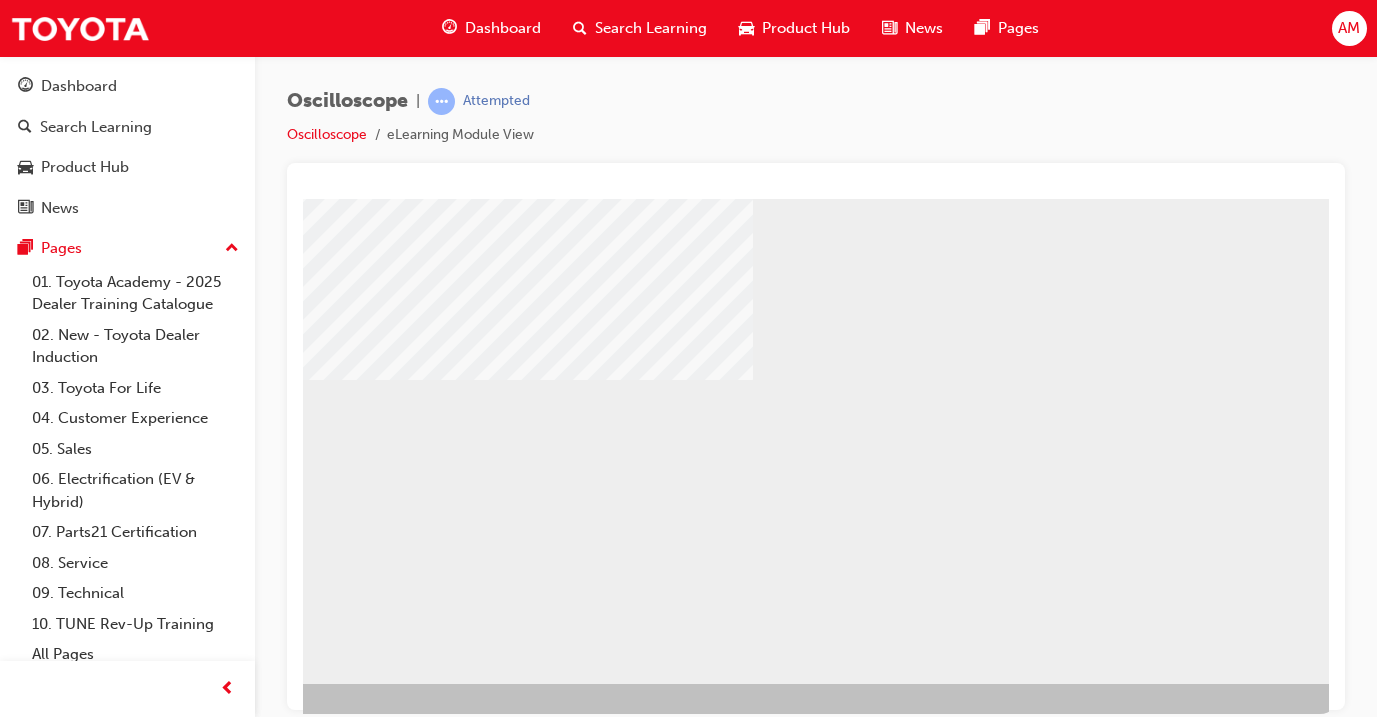 click at bounding box center (45, 2700) 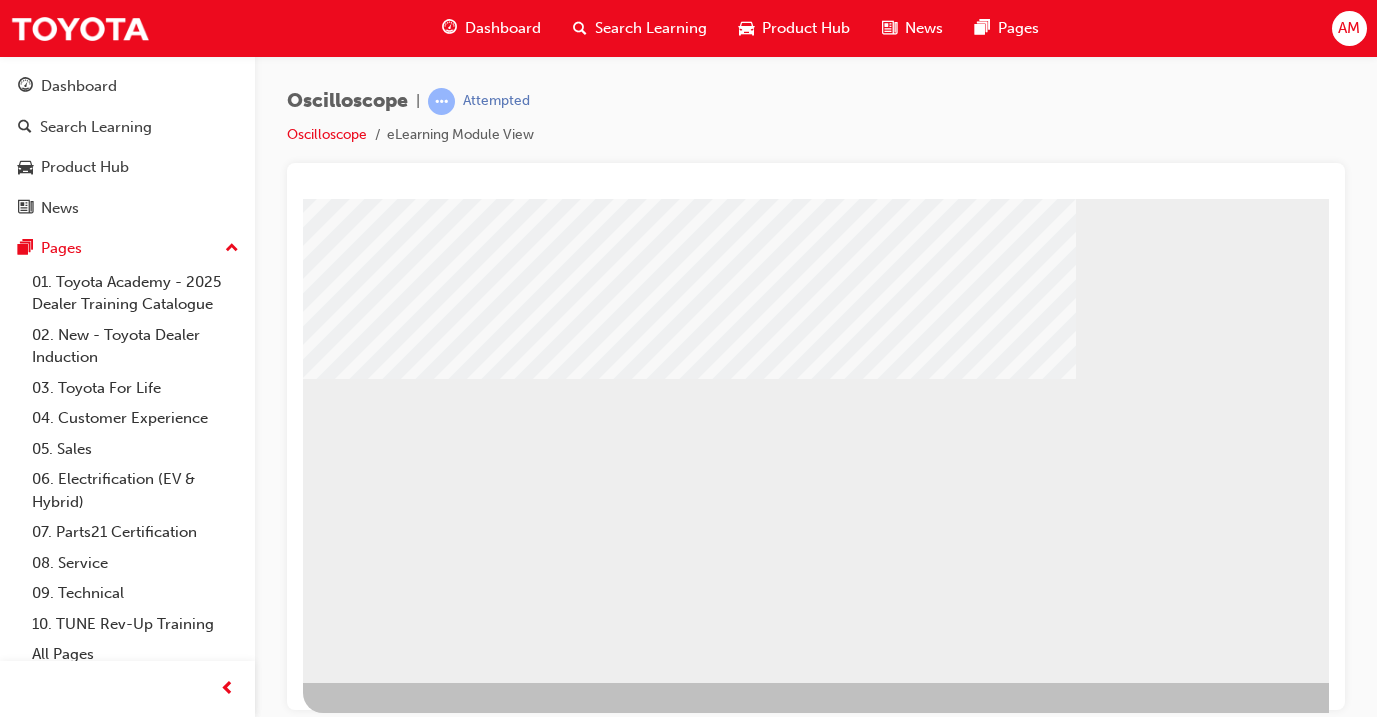 scroll, scrollTop: 235, scrollLeft: 0, axis: vertical 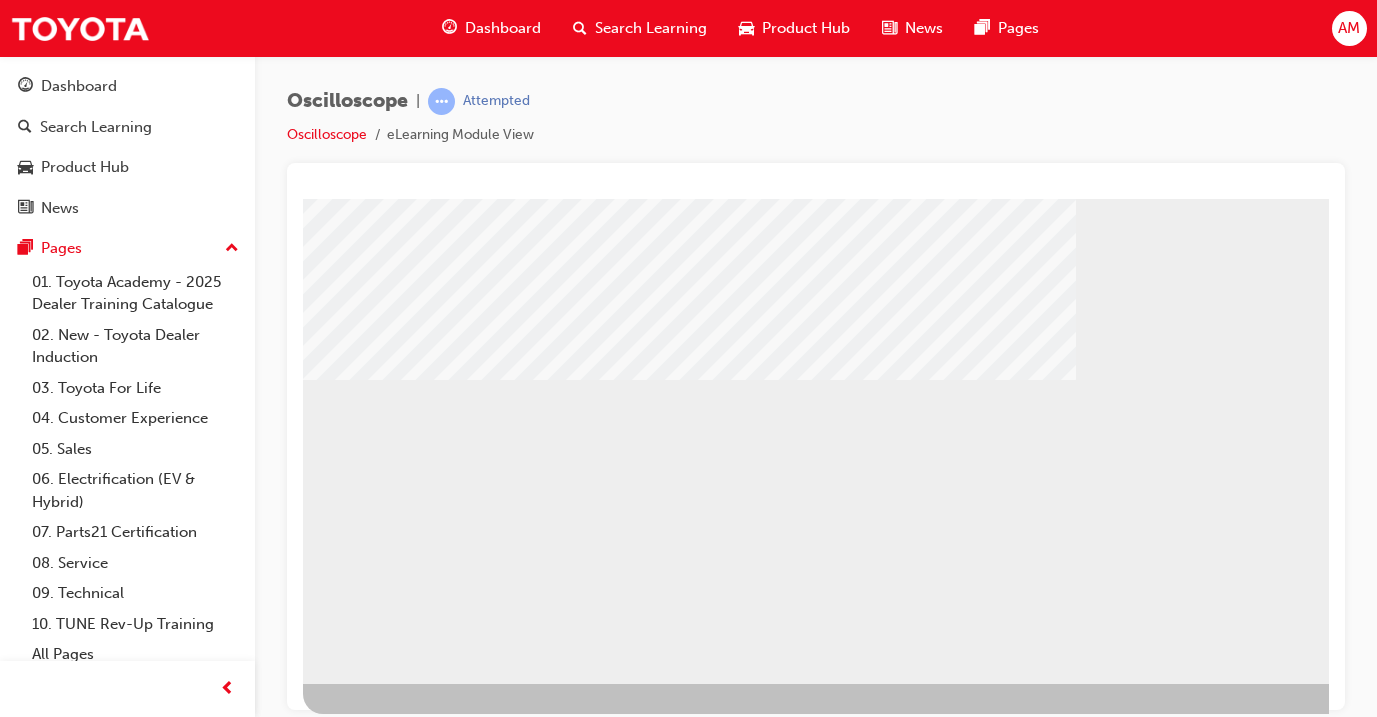 click at bounding box center [328, 2959] 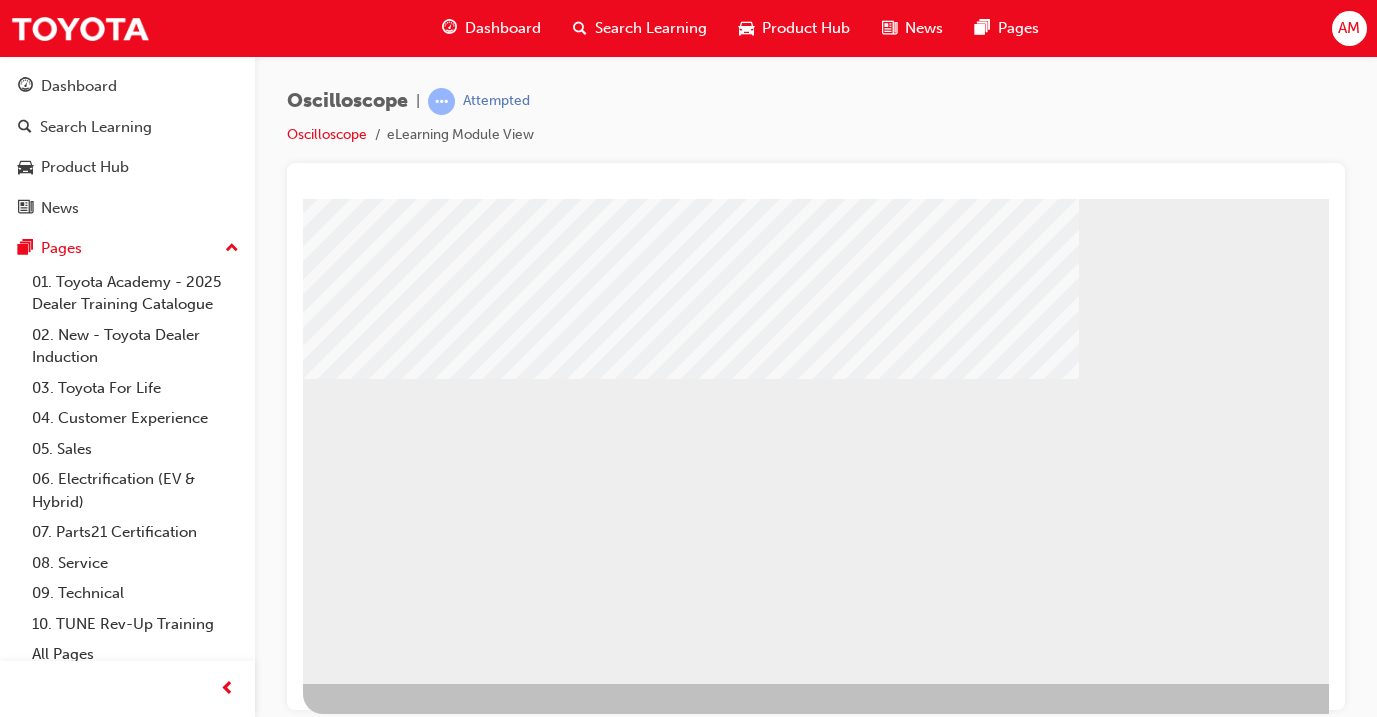 click at bounding box center (328, 3337) 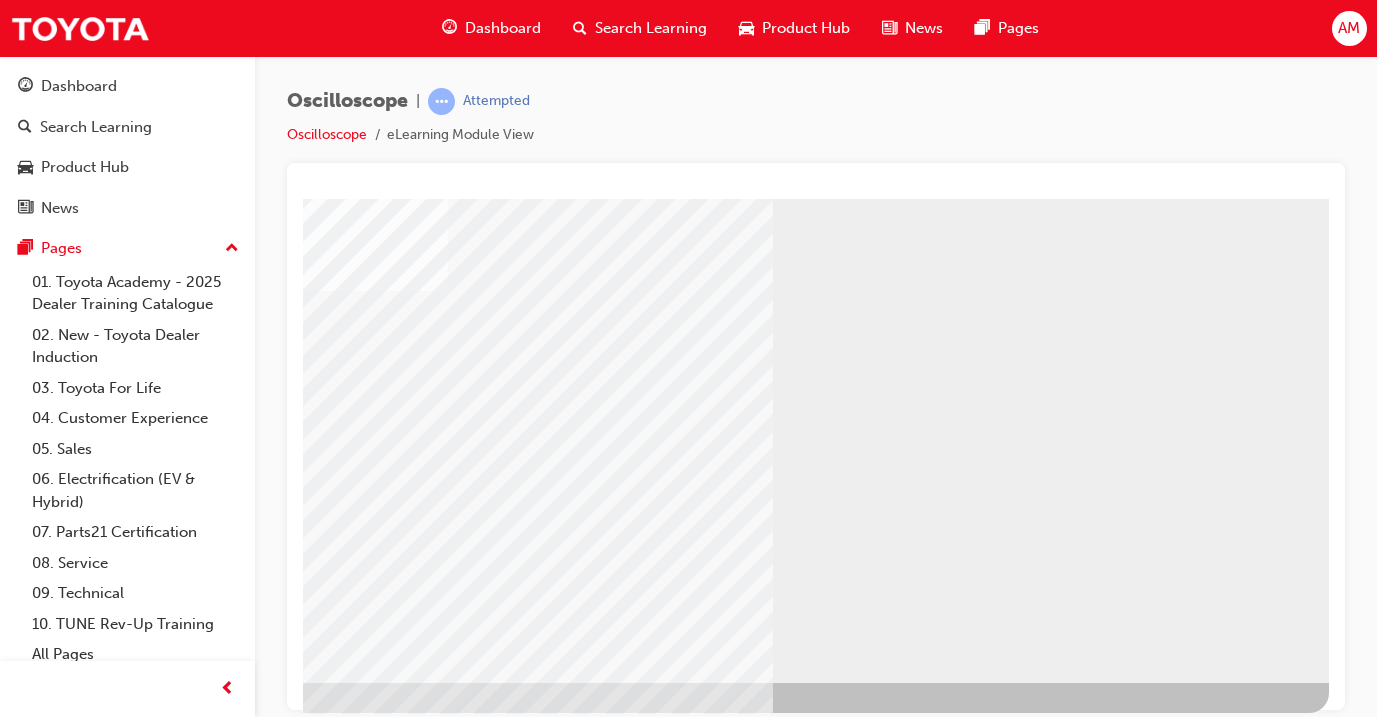 scroll, scrollTop: 235, scrollLeft: 334, axis: both 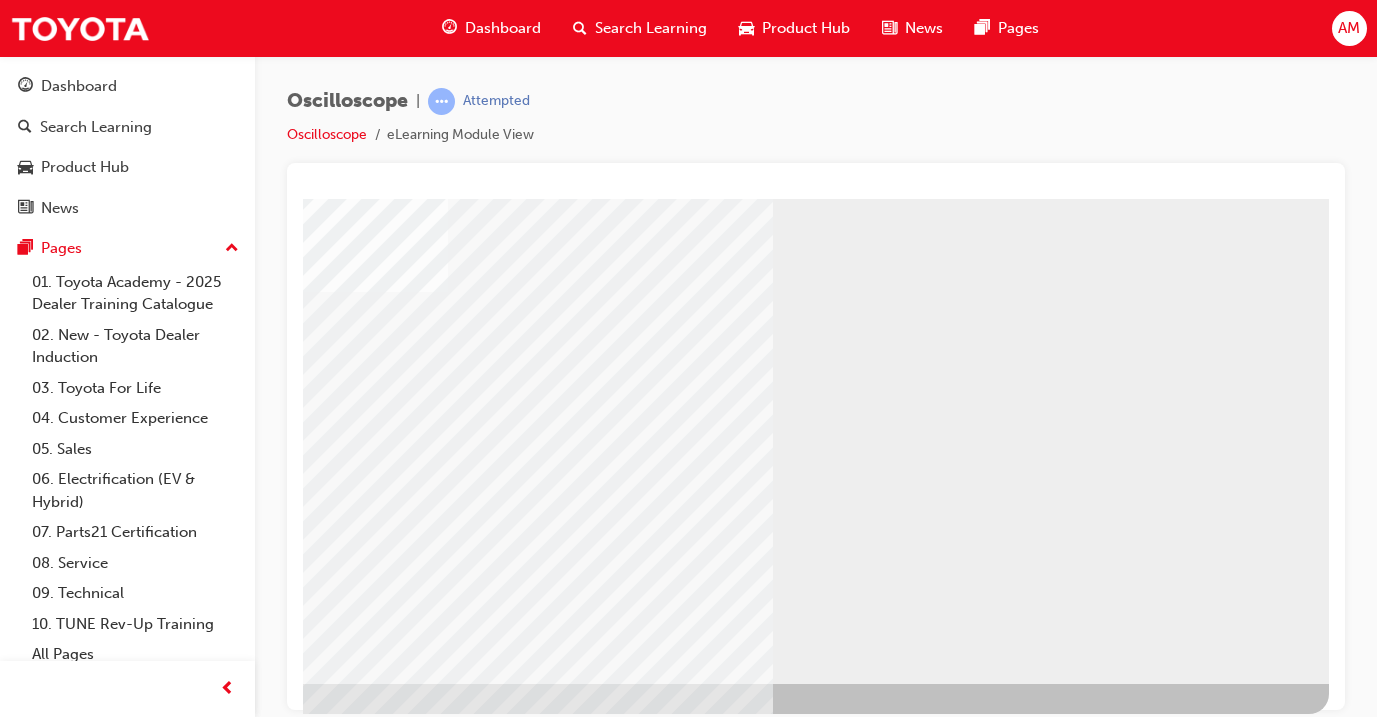 click at bounding box center (32, 3380) 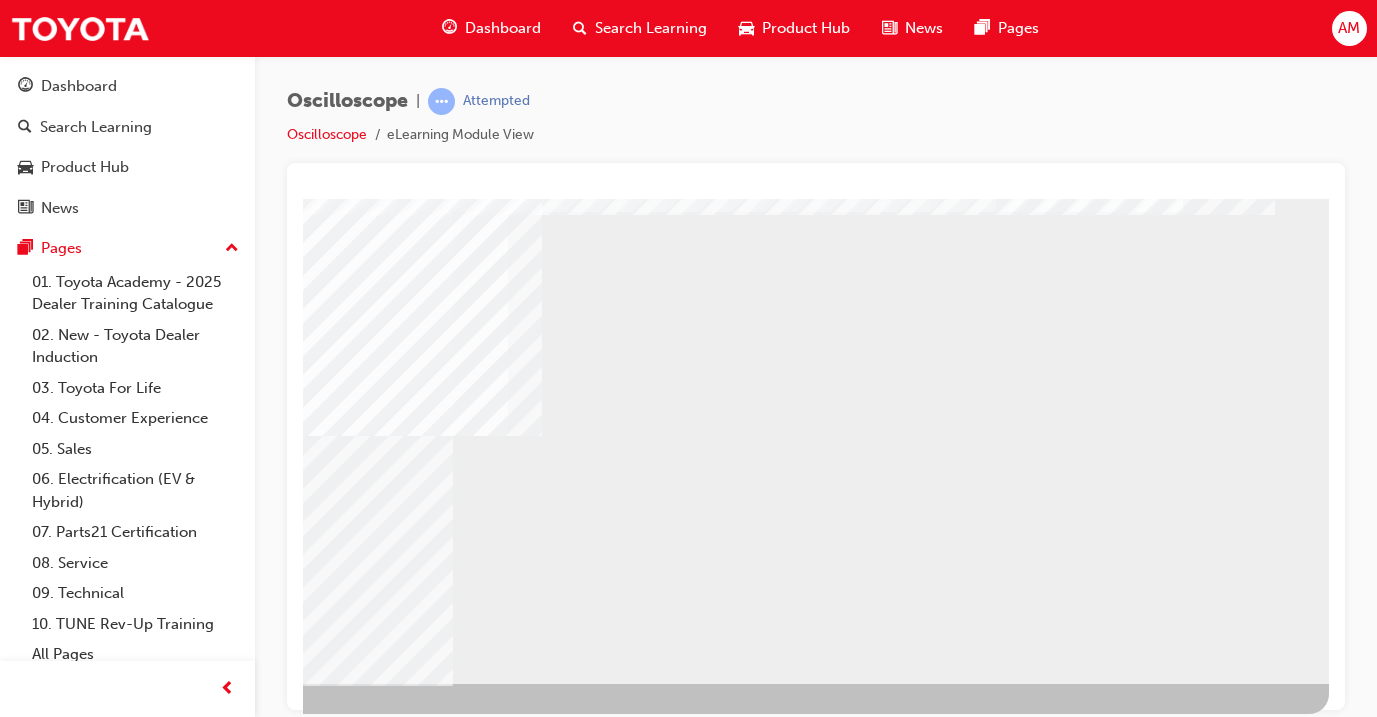 click at bounding box center (32, 737) 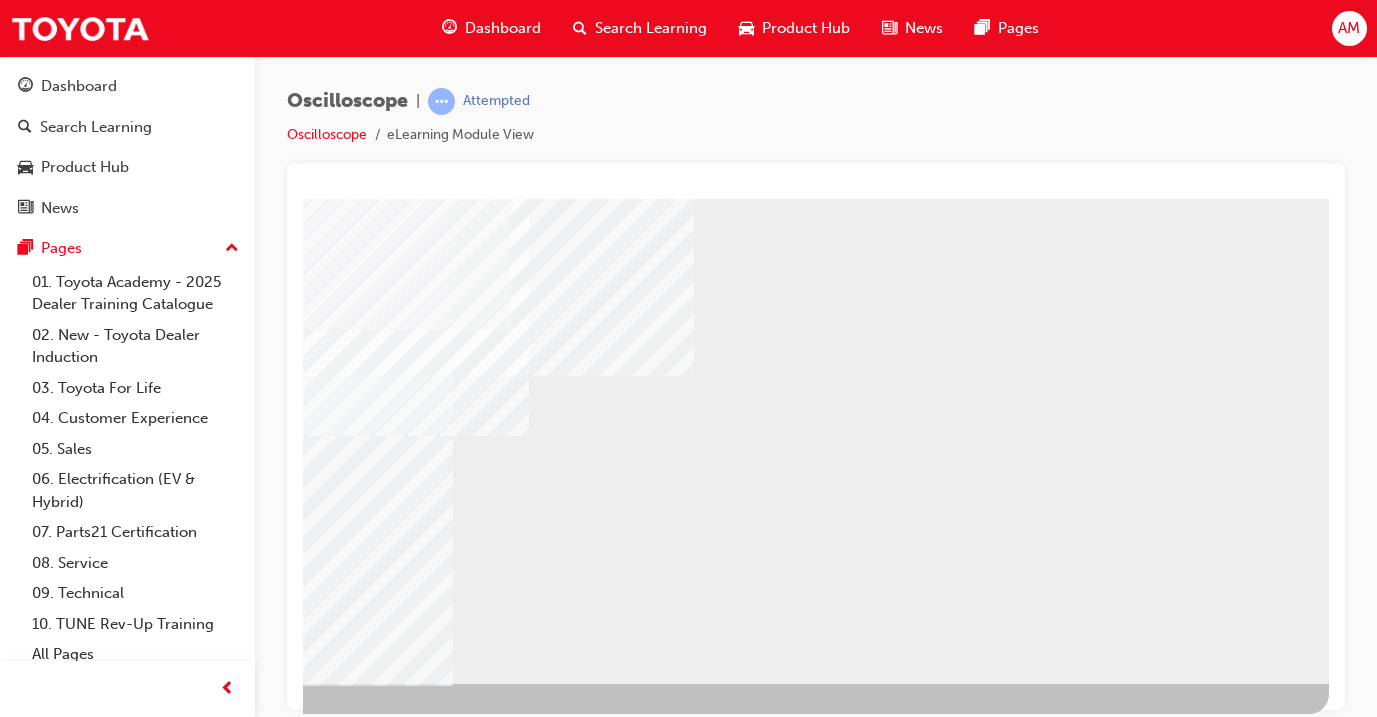 click at bounding box center [32, 737] 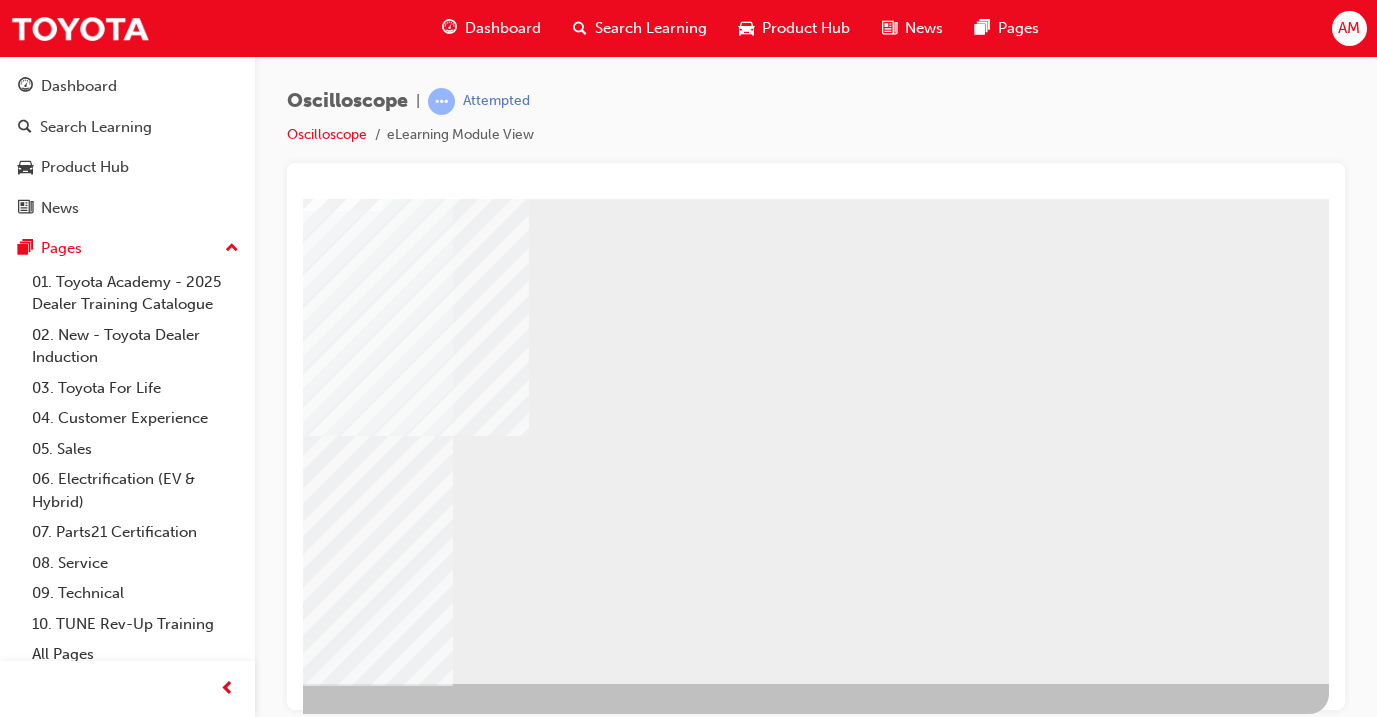 click at bounding box center [32, 1965] 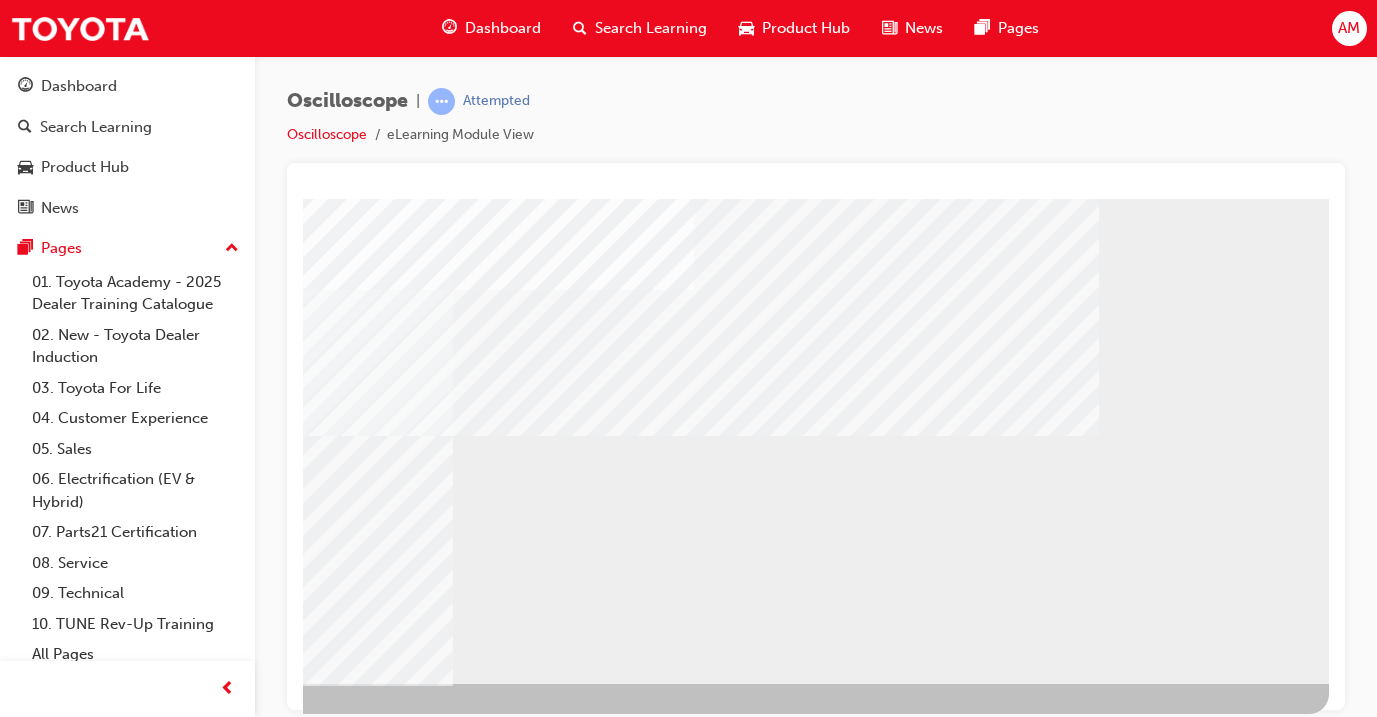 click at bounding box center [32, 1401] 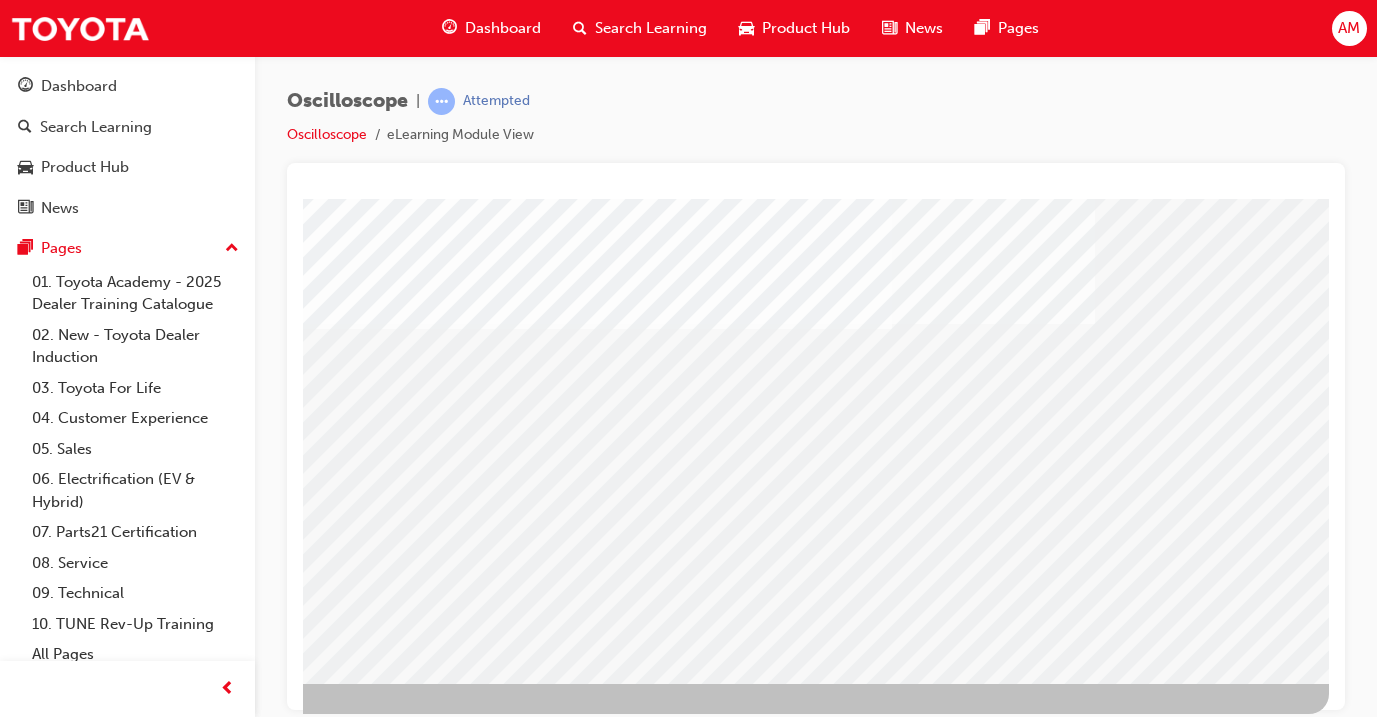 click at bounding box center [32, 1620] 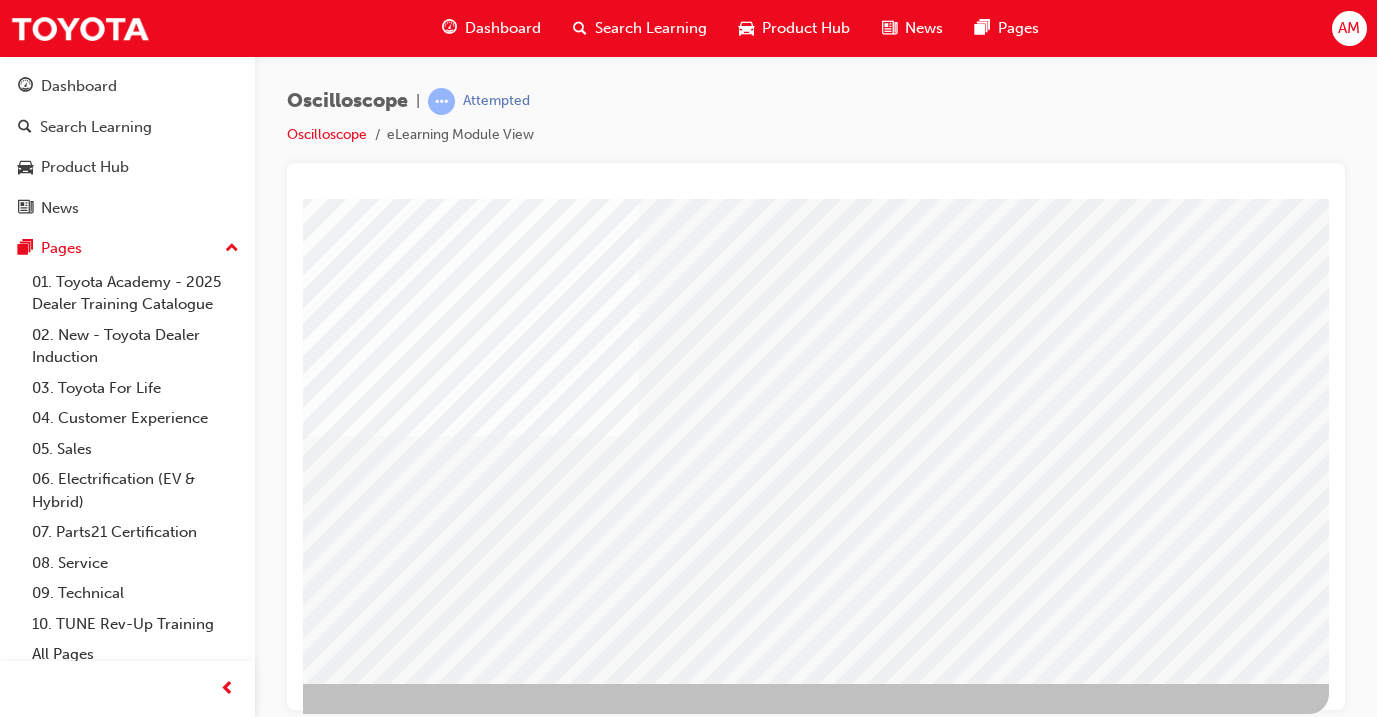 click at bounding box center (32, 2163) 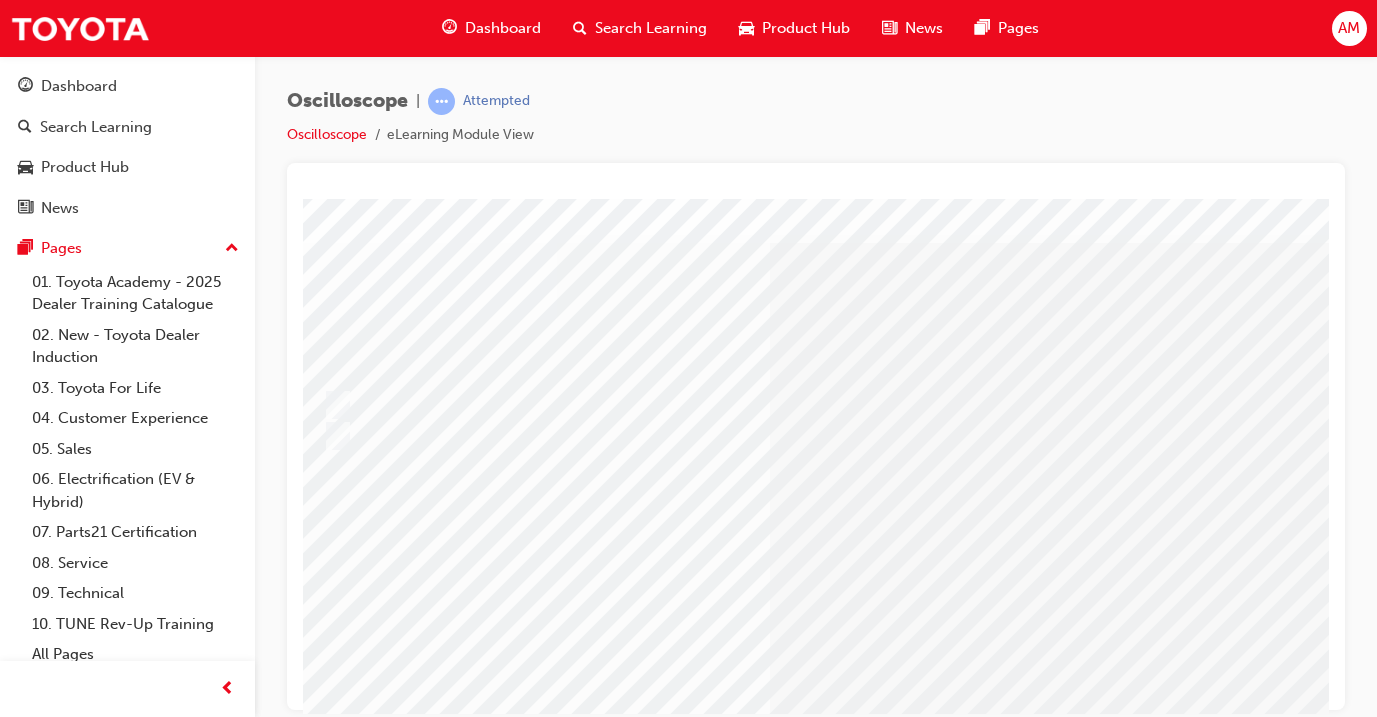 scroll, scrollTop: 28, scrollLeft: 50, axis: both 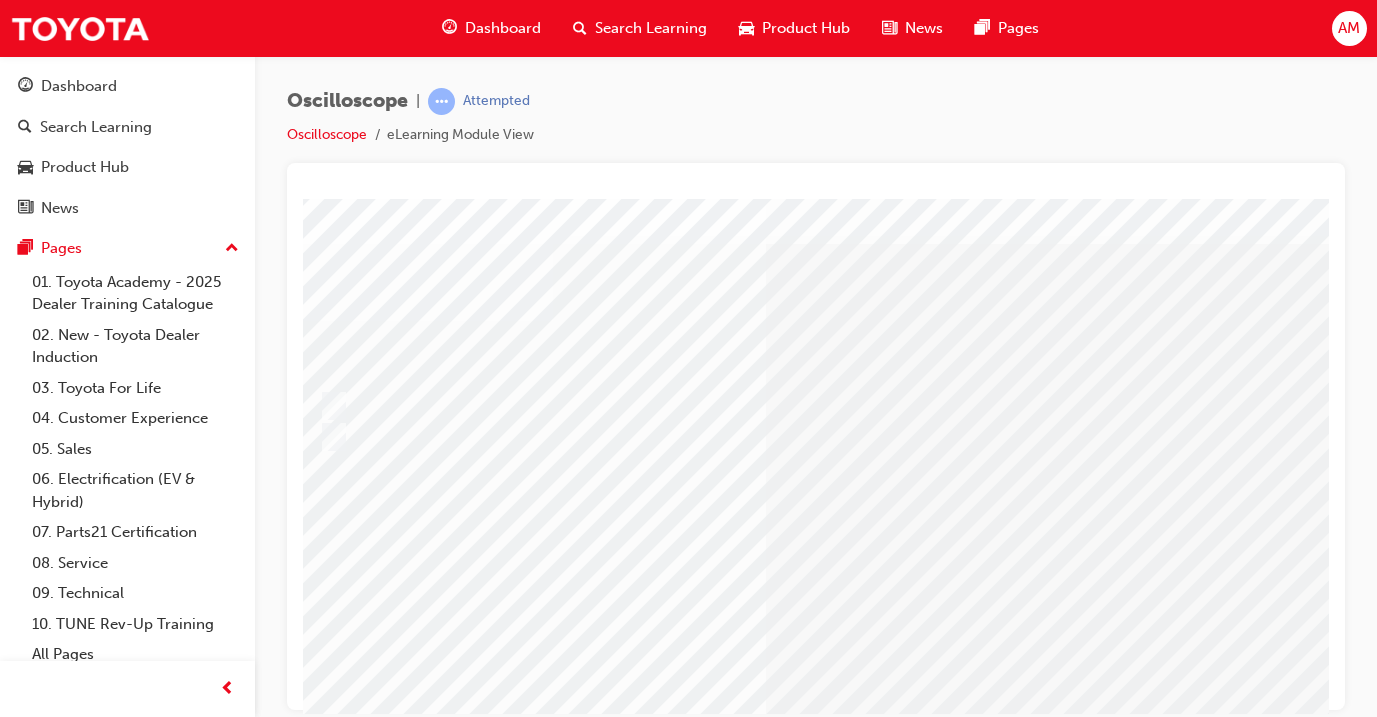 click at bounding box center (933, 1250) 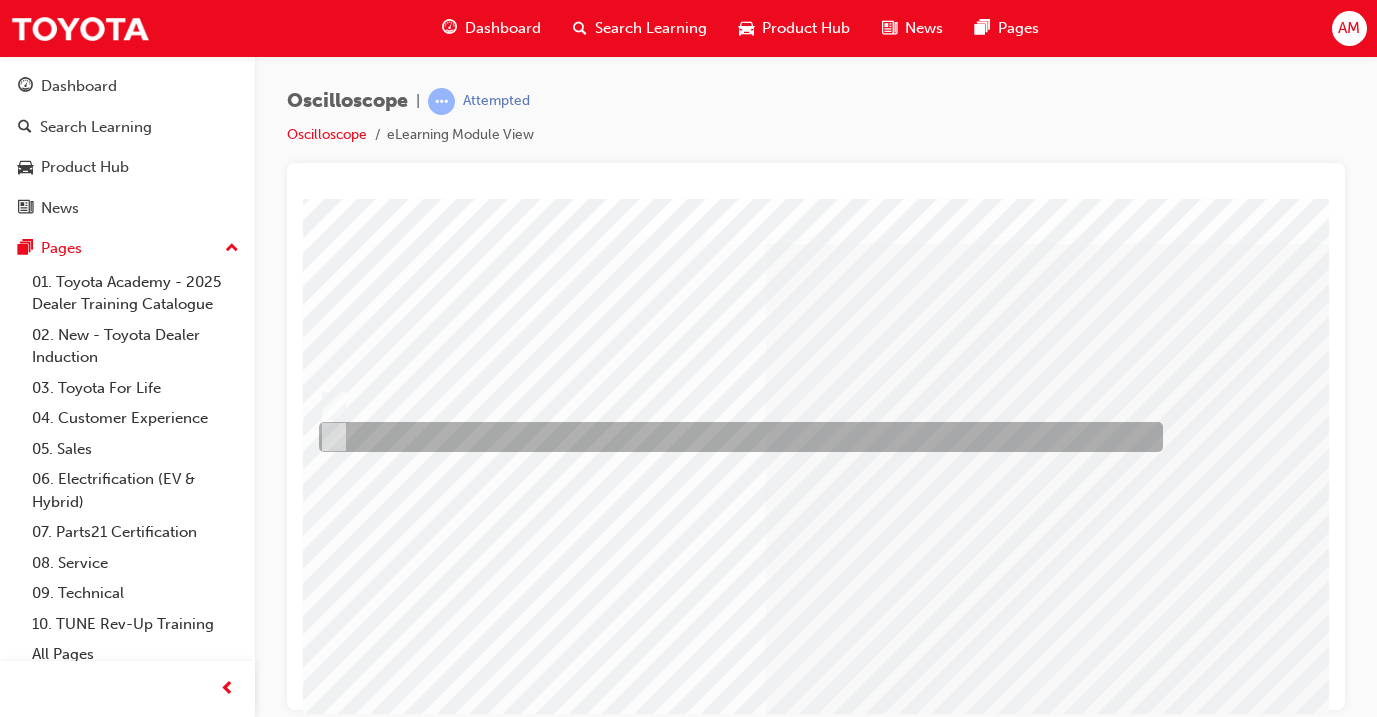 click at bounding box center (736, 437) 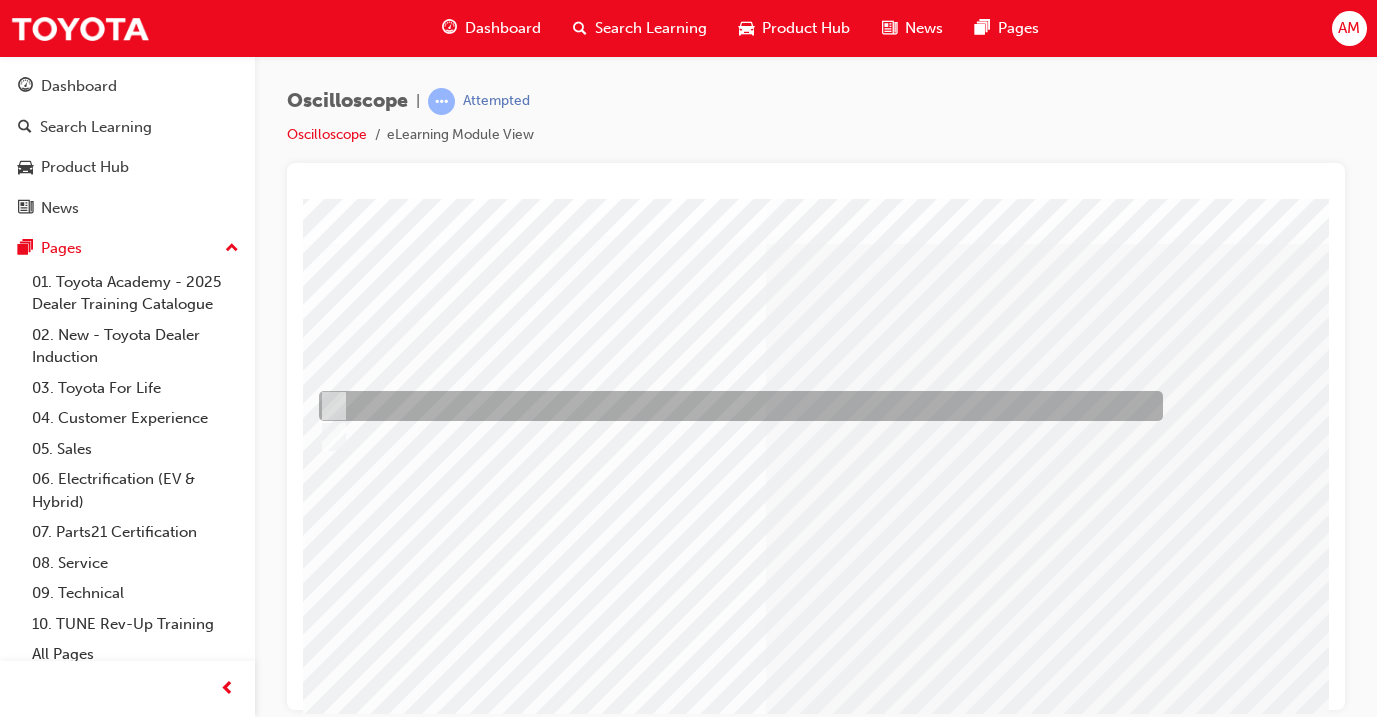 click at bounding box center [736, 406] 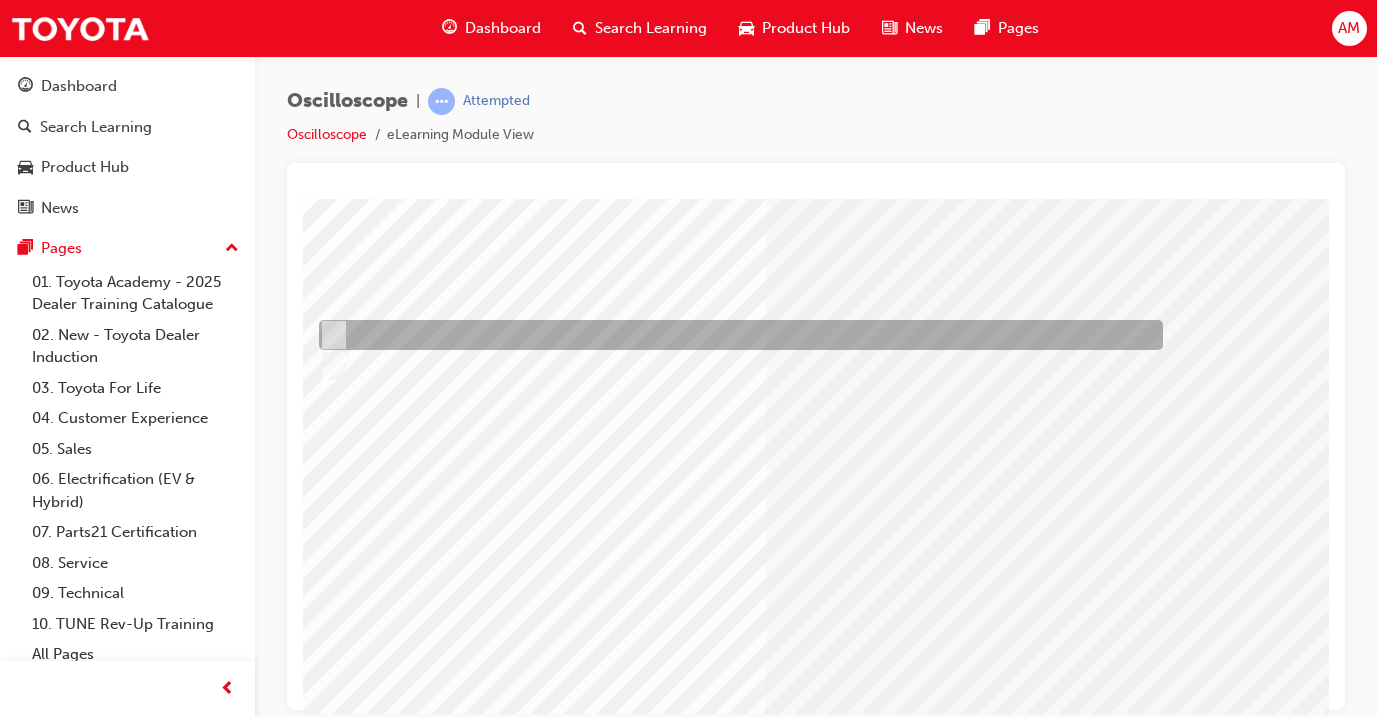 scroll, scrollTop: 114, scrollLeft: 50, axis: both 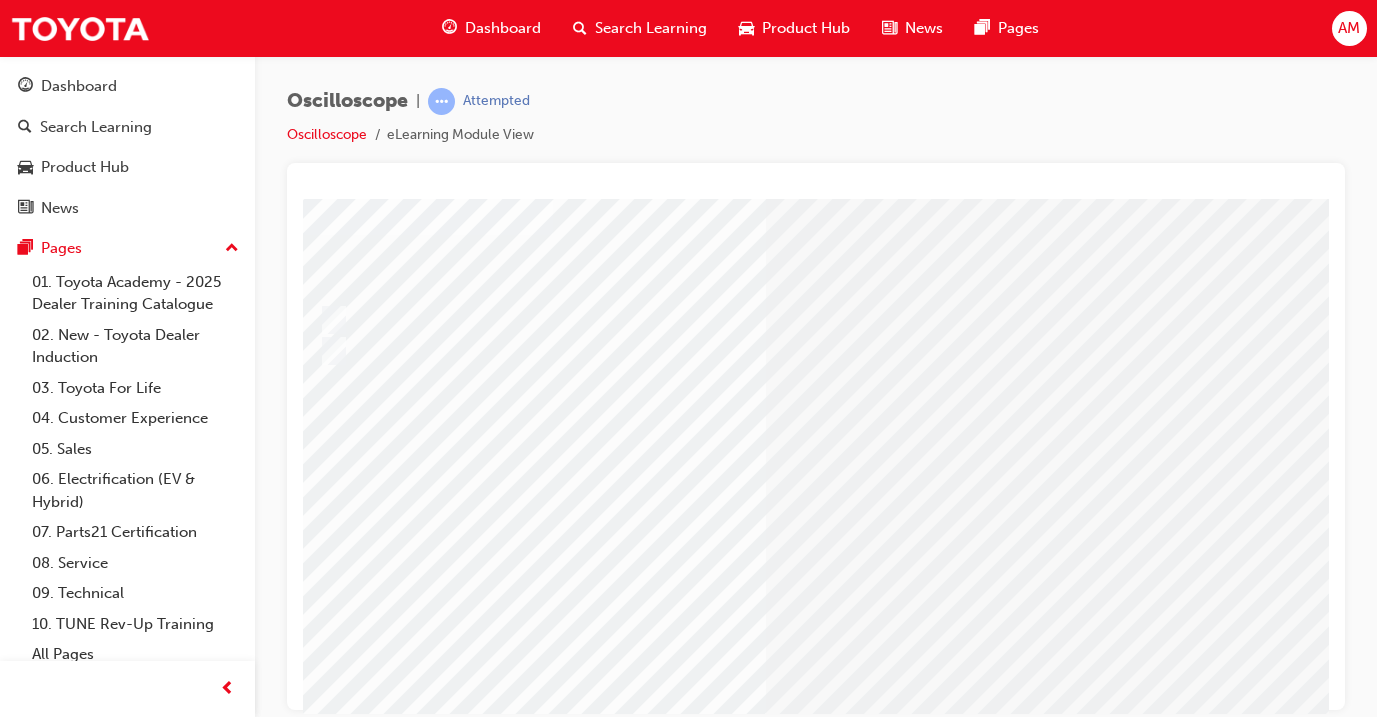 click at bounding box center (325, 2753) 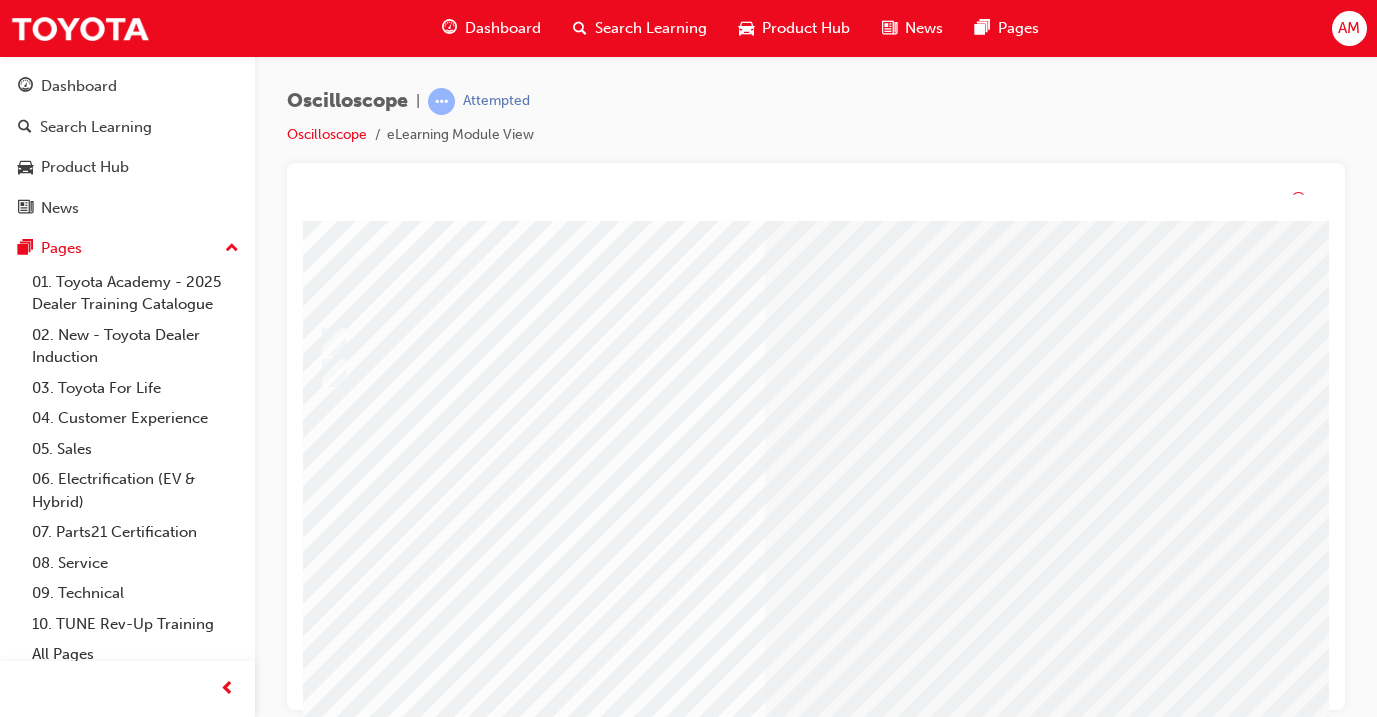 click on "Question 1 of 21" at bounding box center [933, 467] 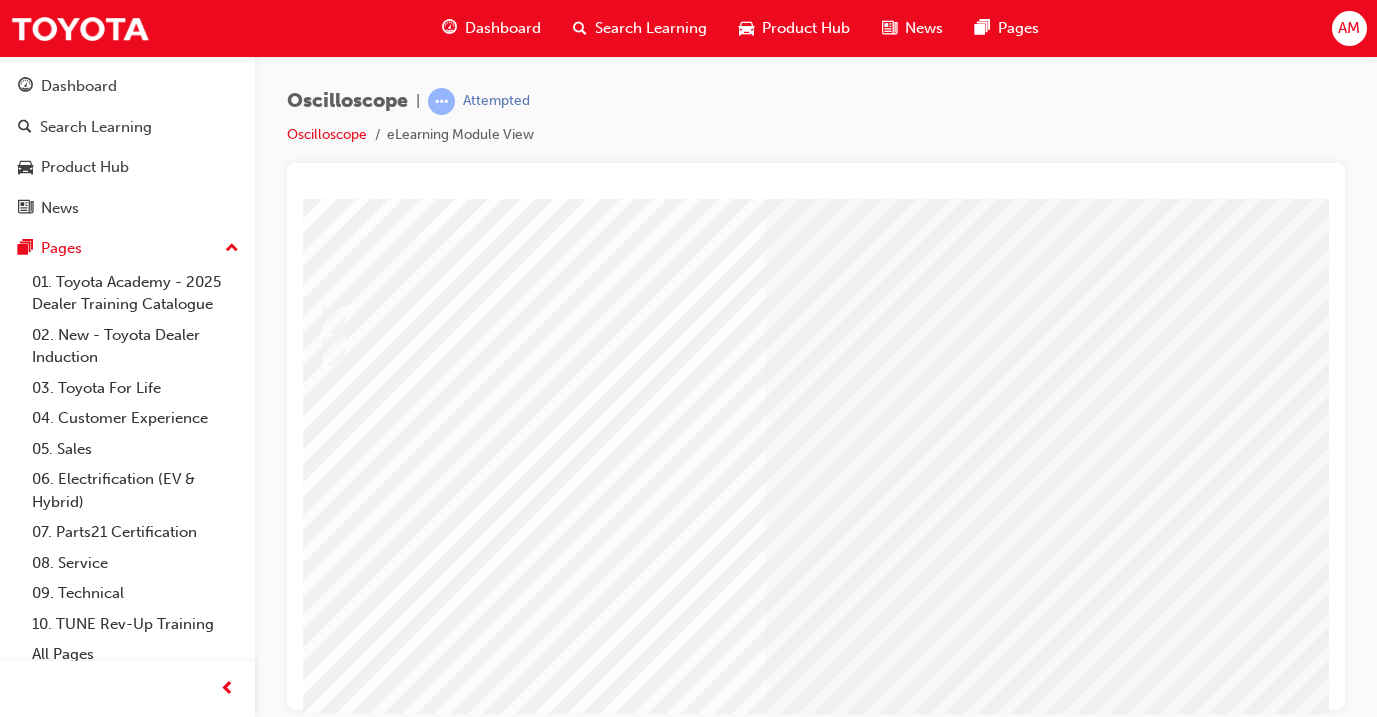 click at bounding box center (585, 2580) 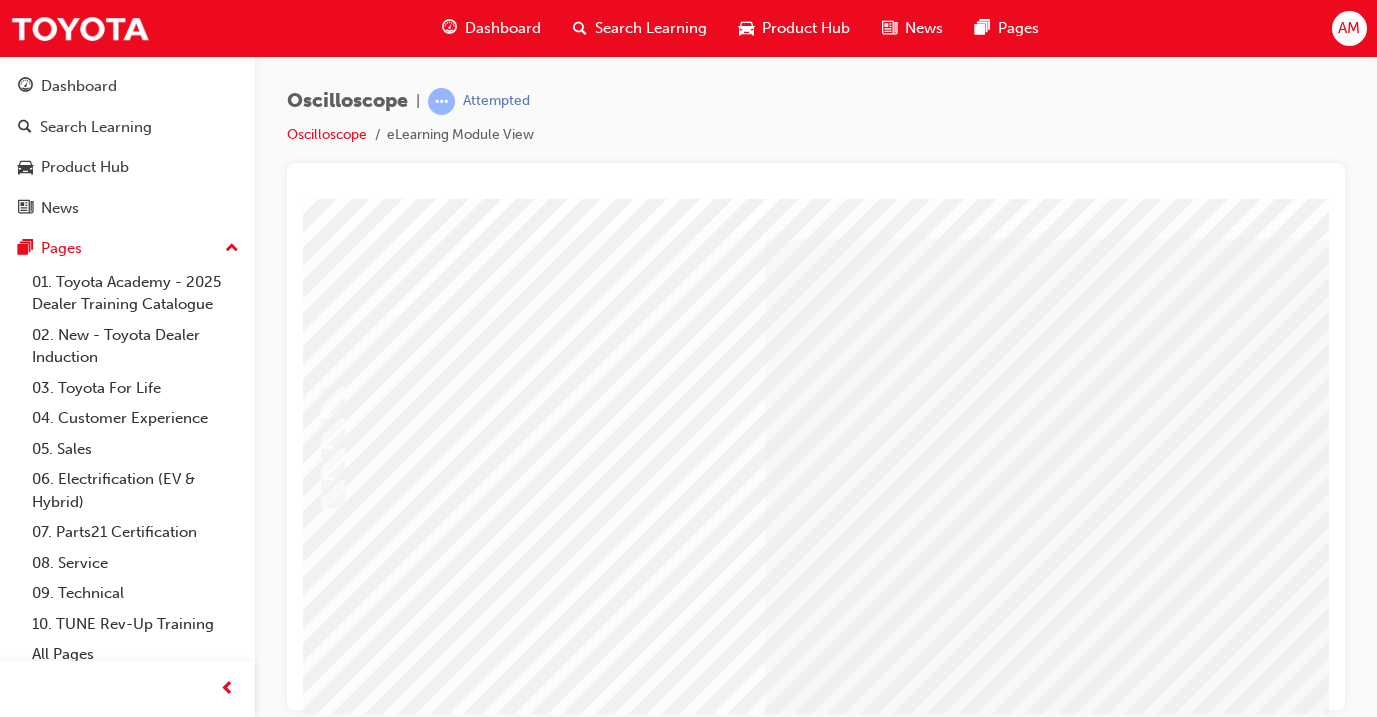scroll, scrollTop: 40, scrollLeft: 51, axis: both 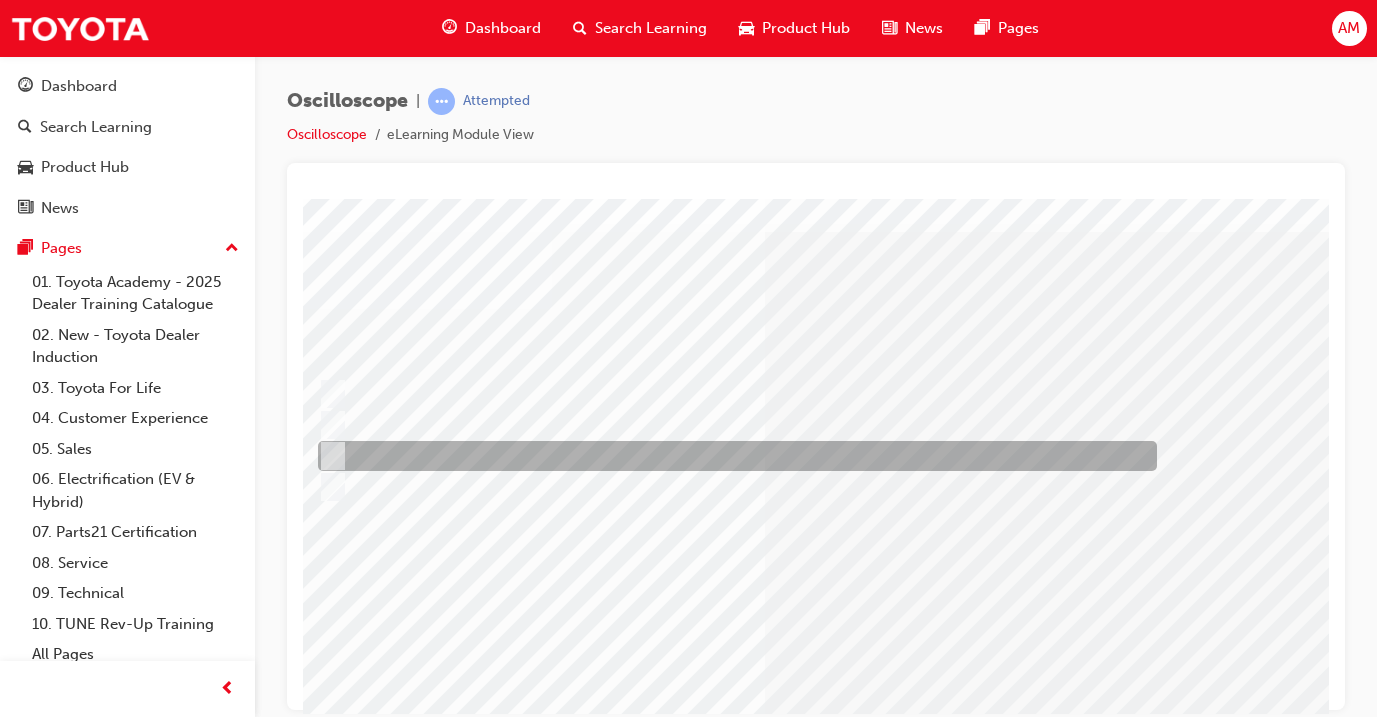 click at bounding box center [732, 456] 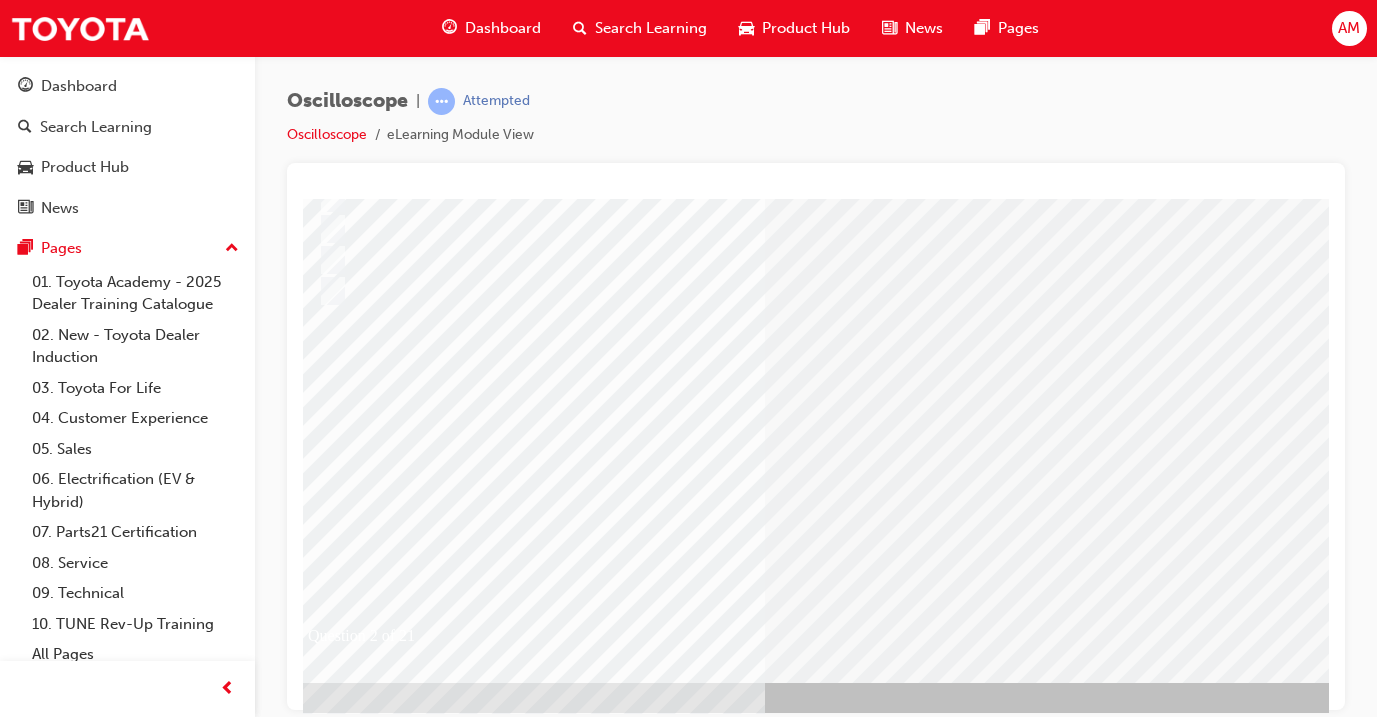 scroll, scrollTop: 235, scrollLeft: 51, axis: both 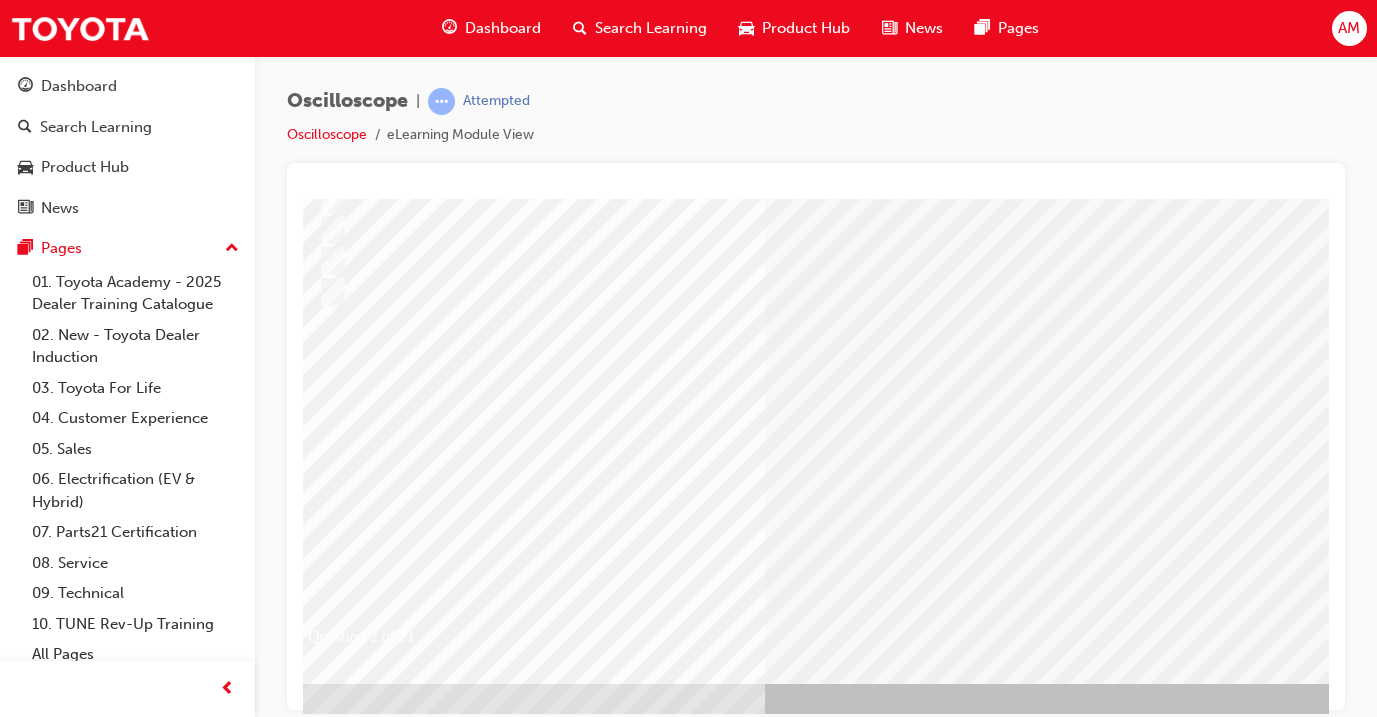 click at bounding box center [324, 2676] 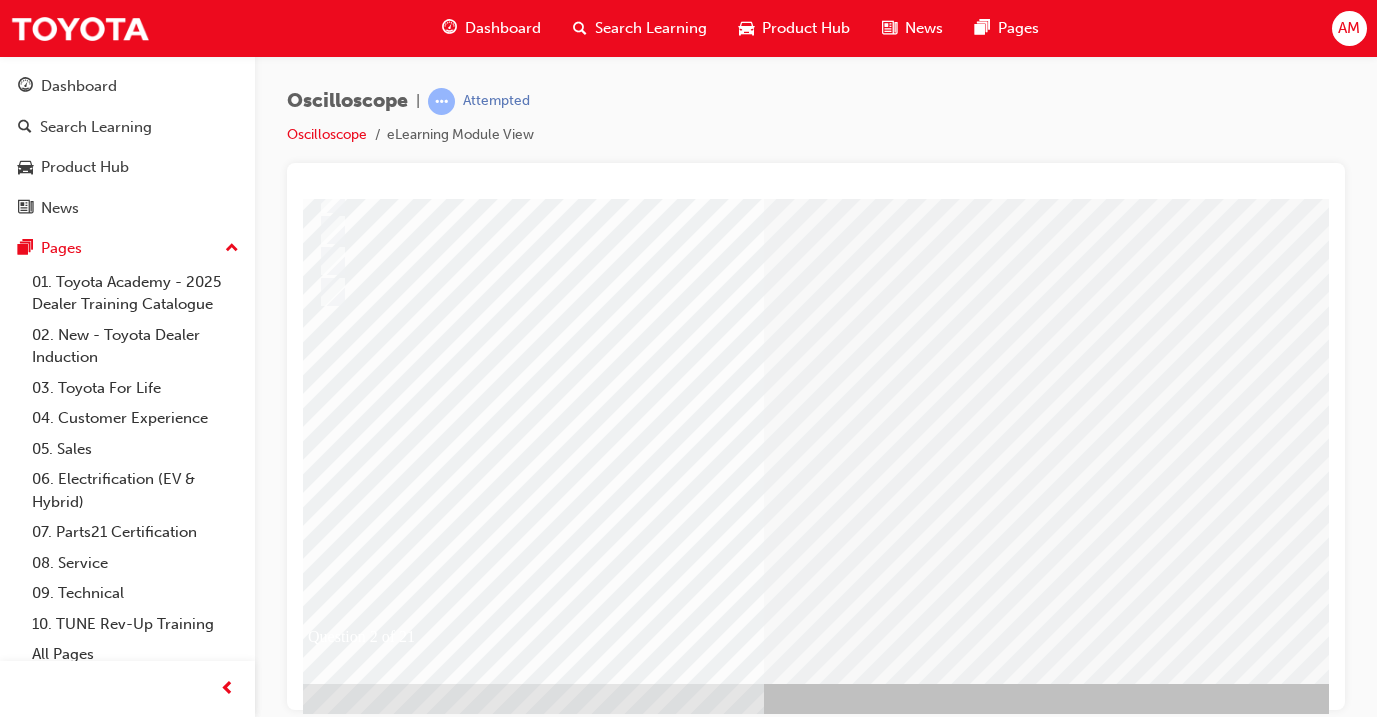 click at bounding box center (584, 2459) 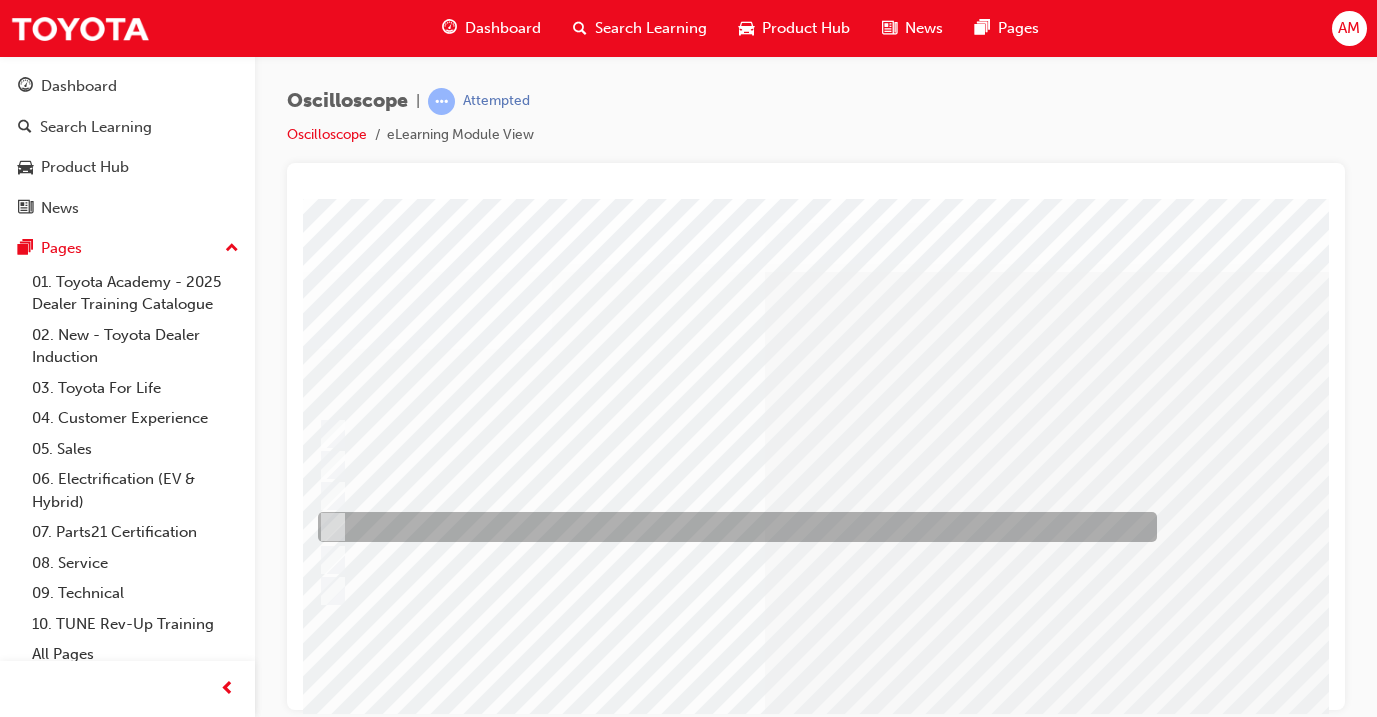 scroll, scrollTop: 0, scrollLeft: 51, axis: horizontal 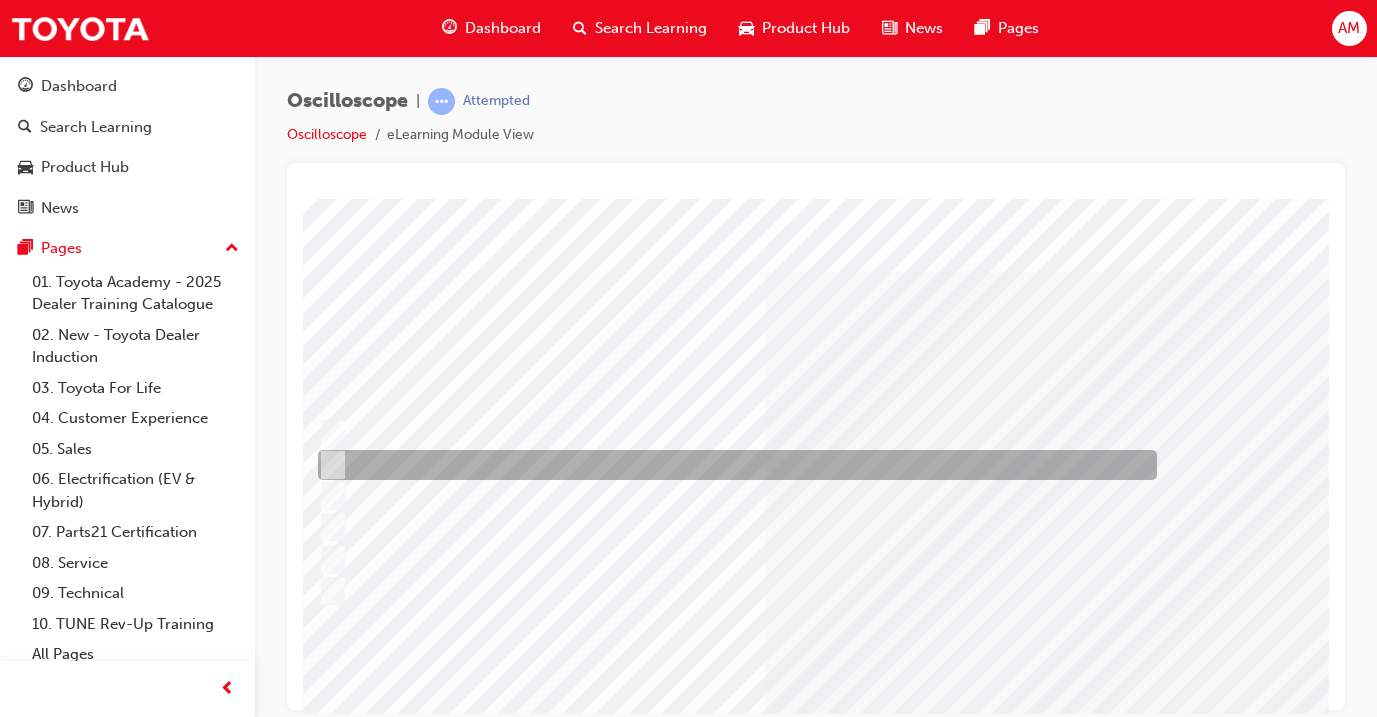 click at bounding box center (732, 465) 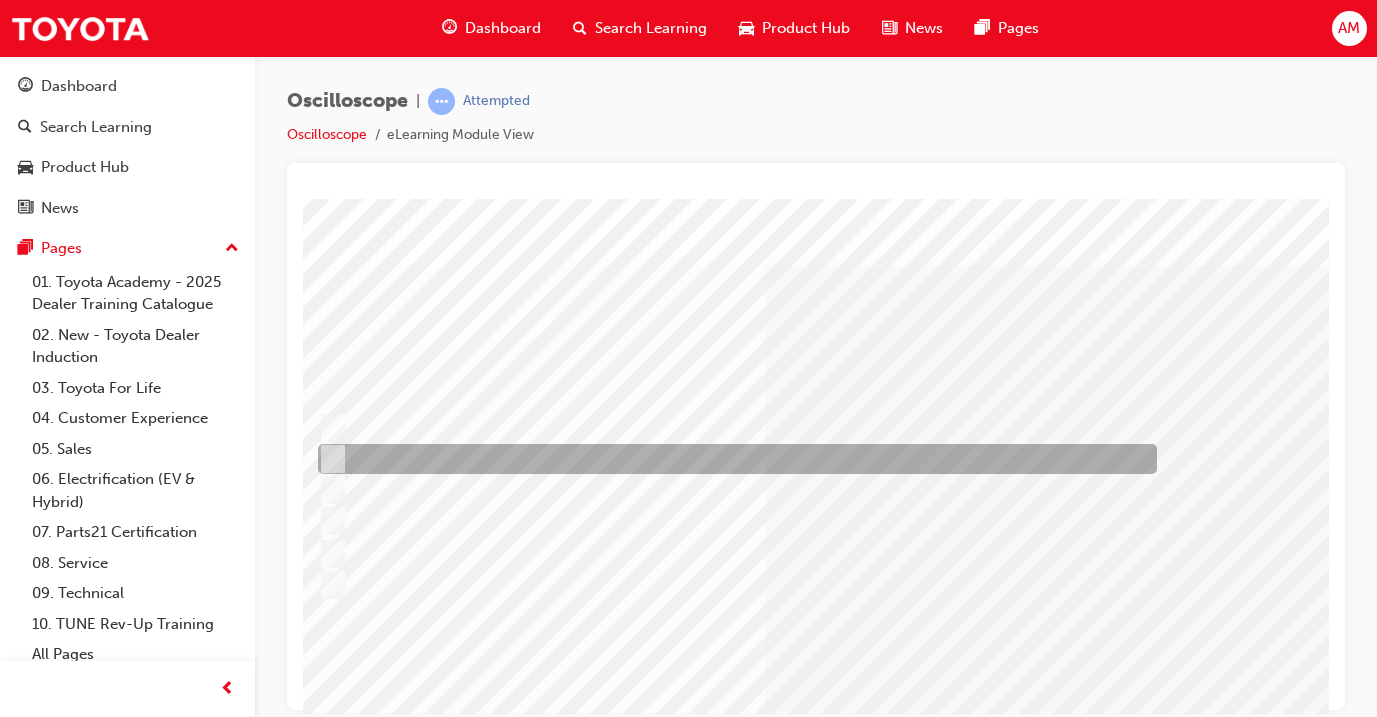 scroll, scrollTop: 0, scrollLeft: 51, axis: horizontal 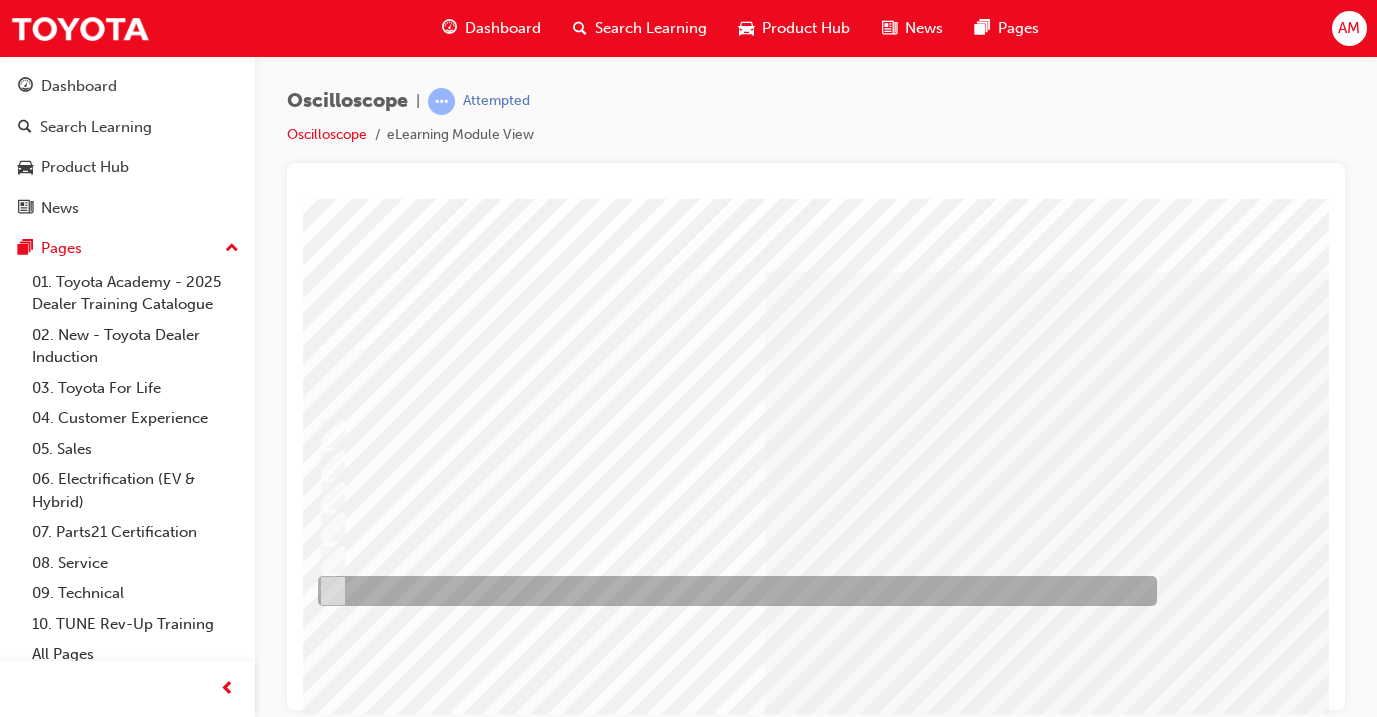 click at bounding box center [732, 591] 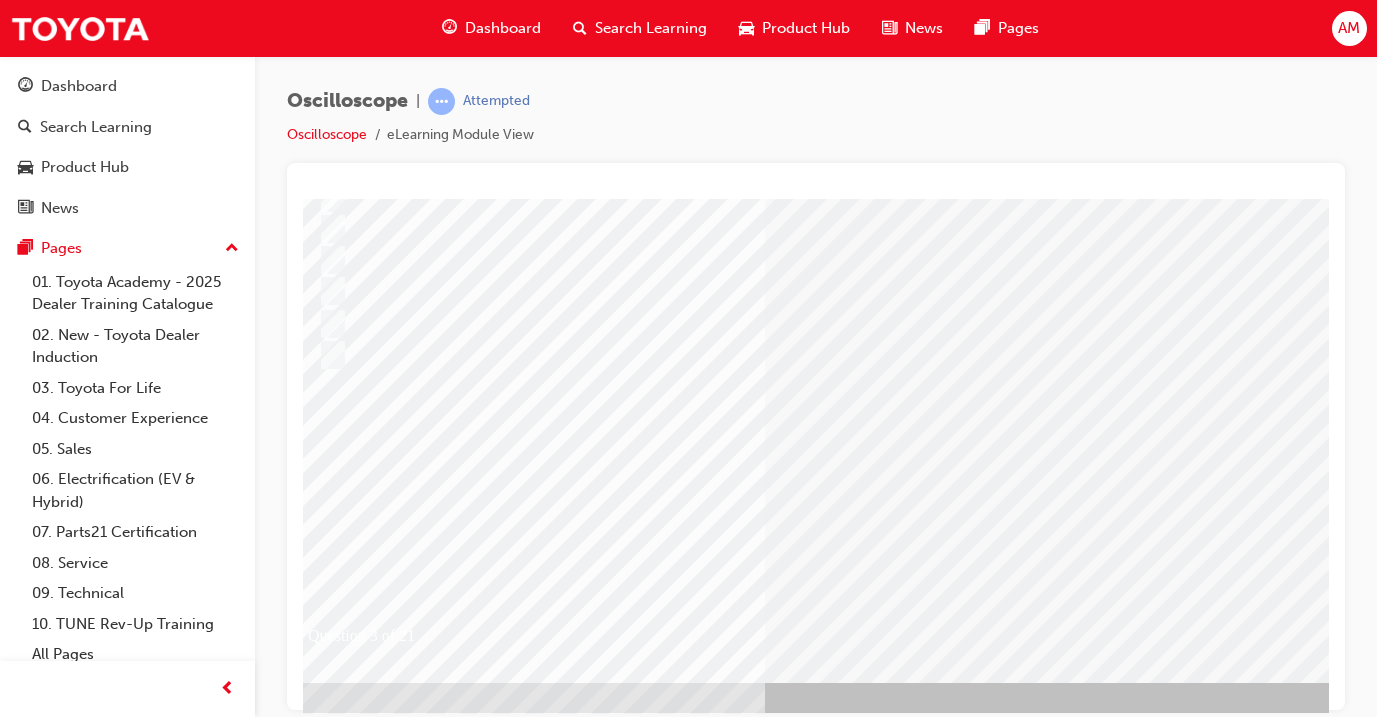scroll, scrollTop: 235, scrollLeft: 51, axis: both 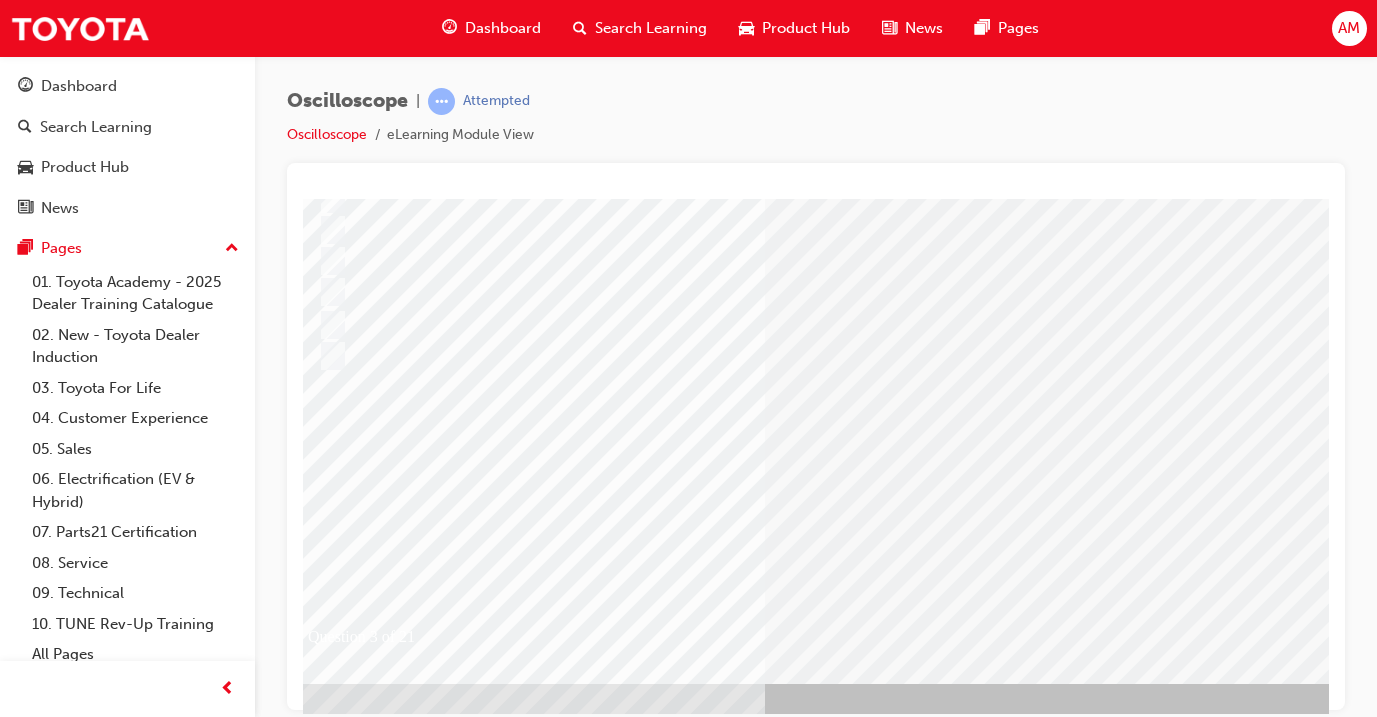 click at bounding box center [324, 2720] 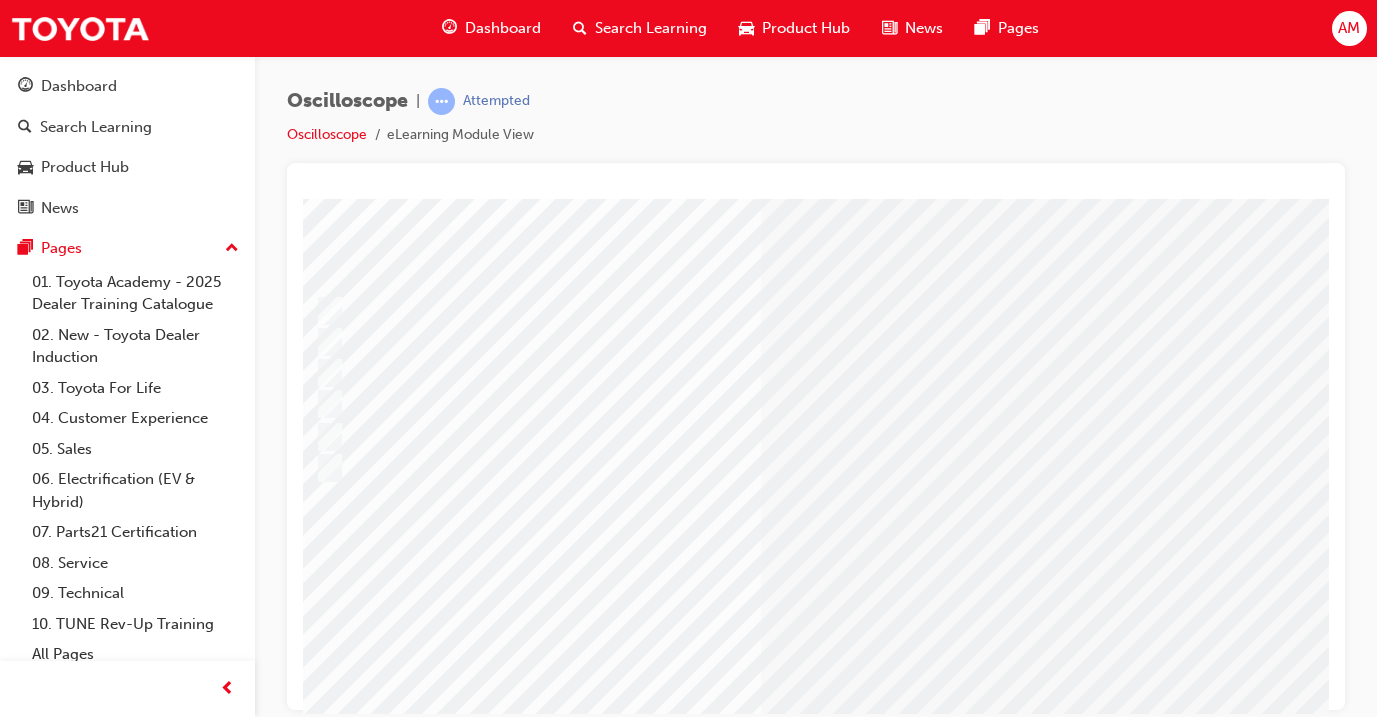 scroll, scrollTop: 124, scrollLeft: 54, axis: both 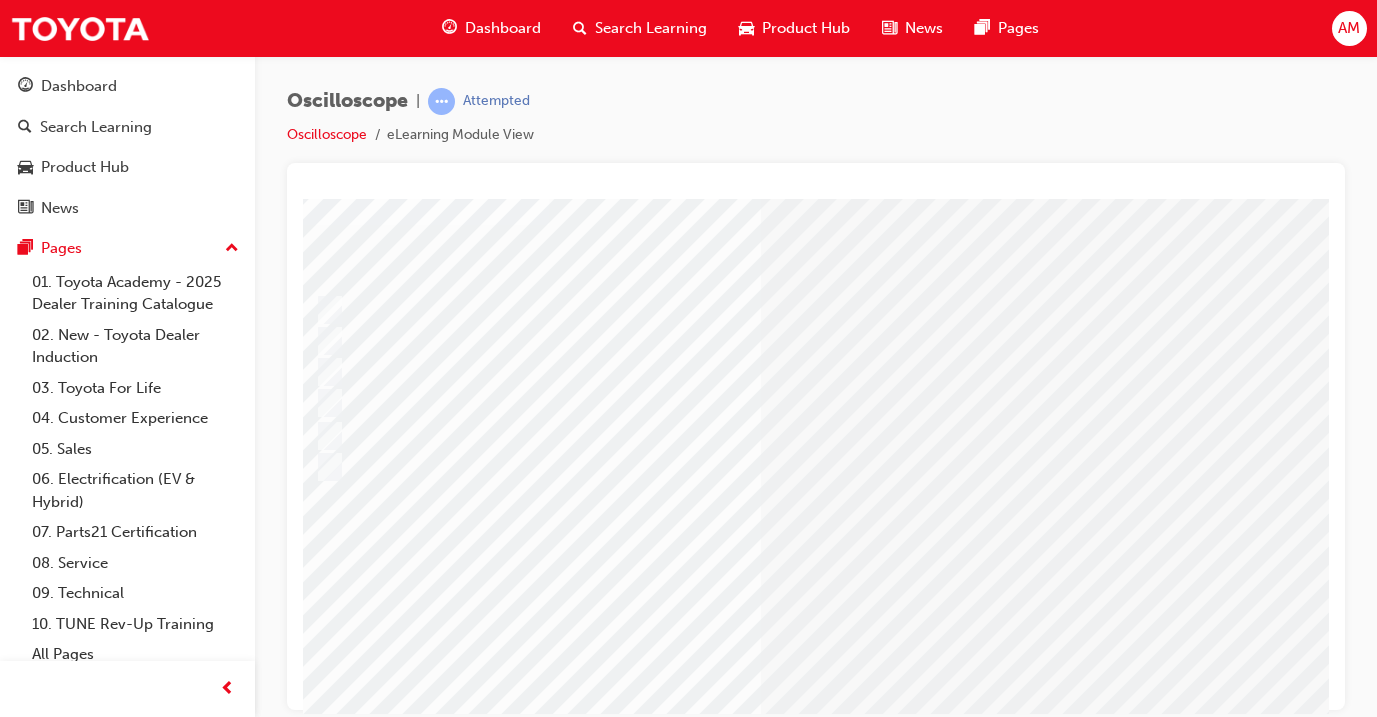 click at bounding box center (581, 2570) 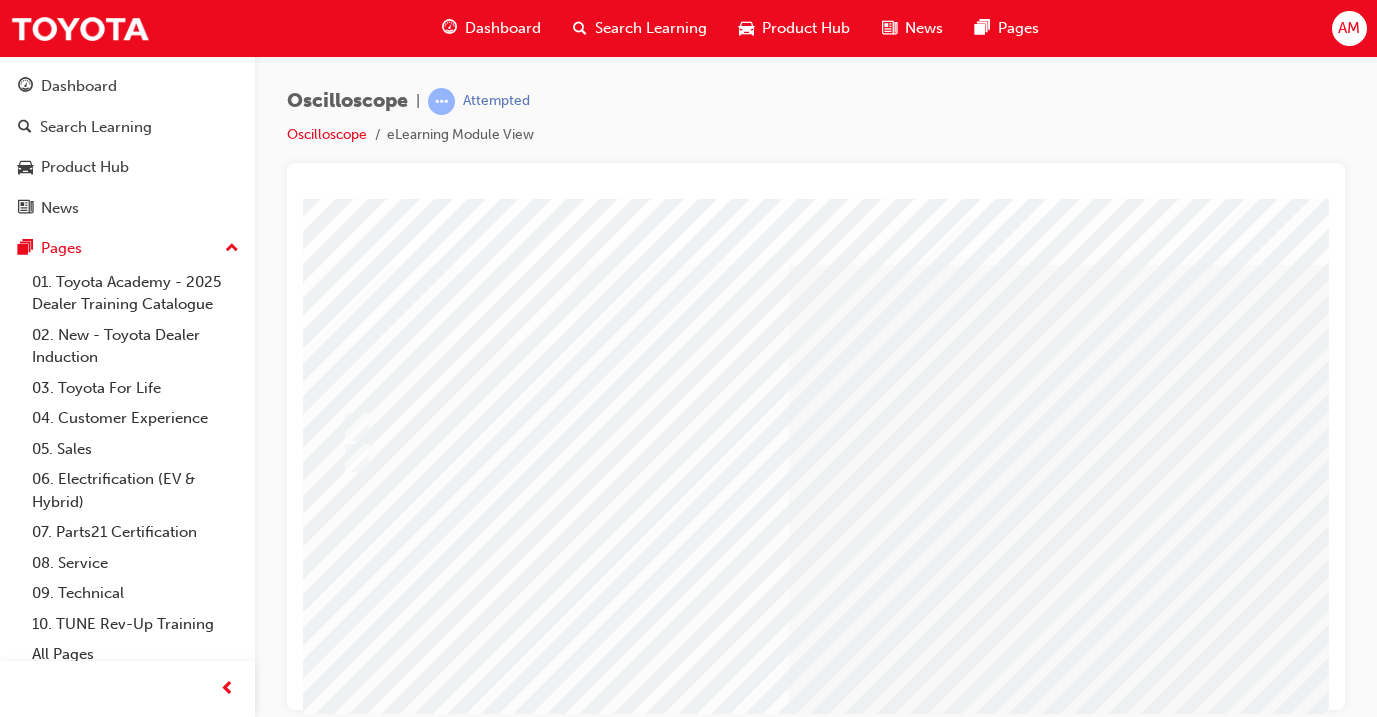 scroll, scrollTop: 9, scrollLeft: 21, axis: both 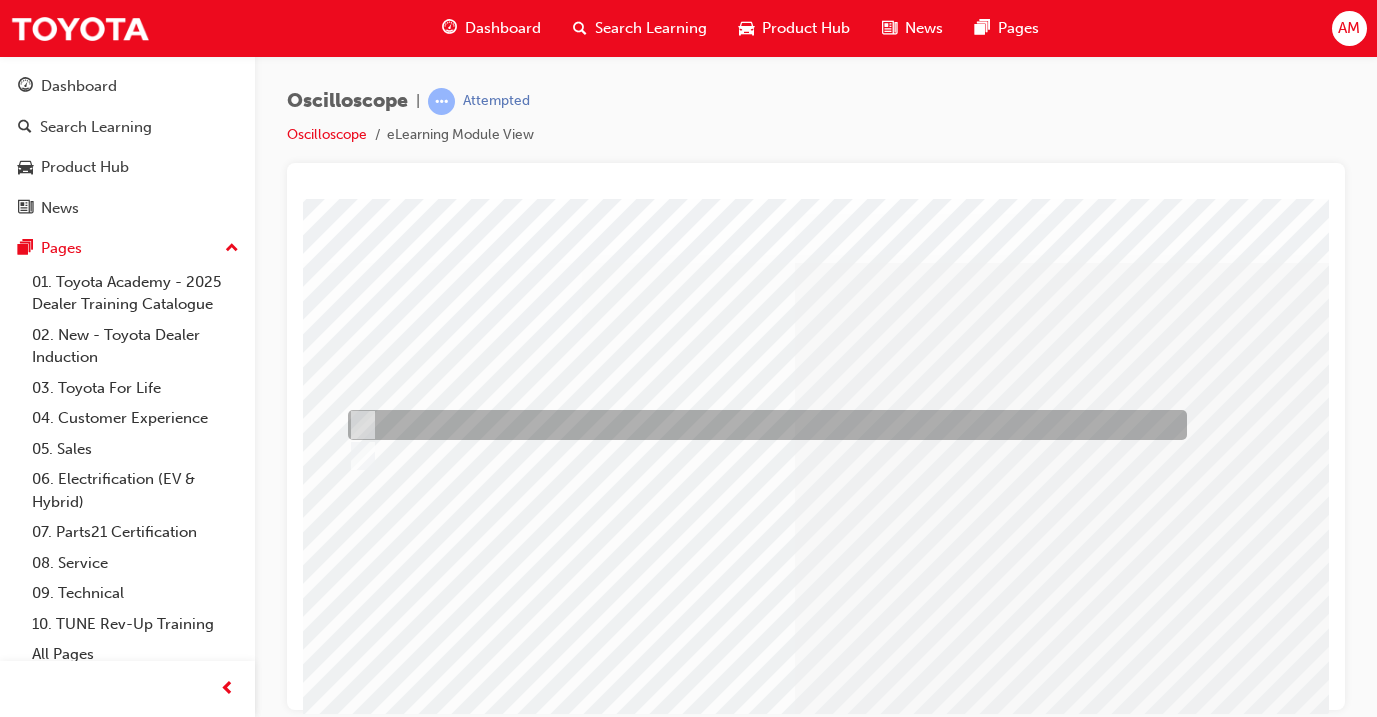 click at bounding box center (762, 425) 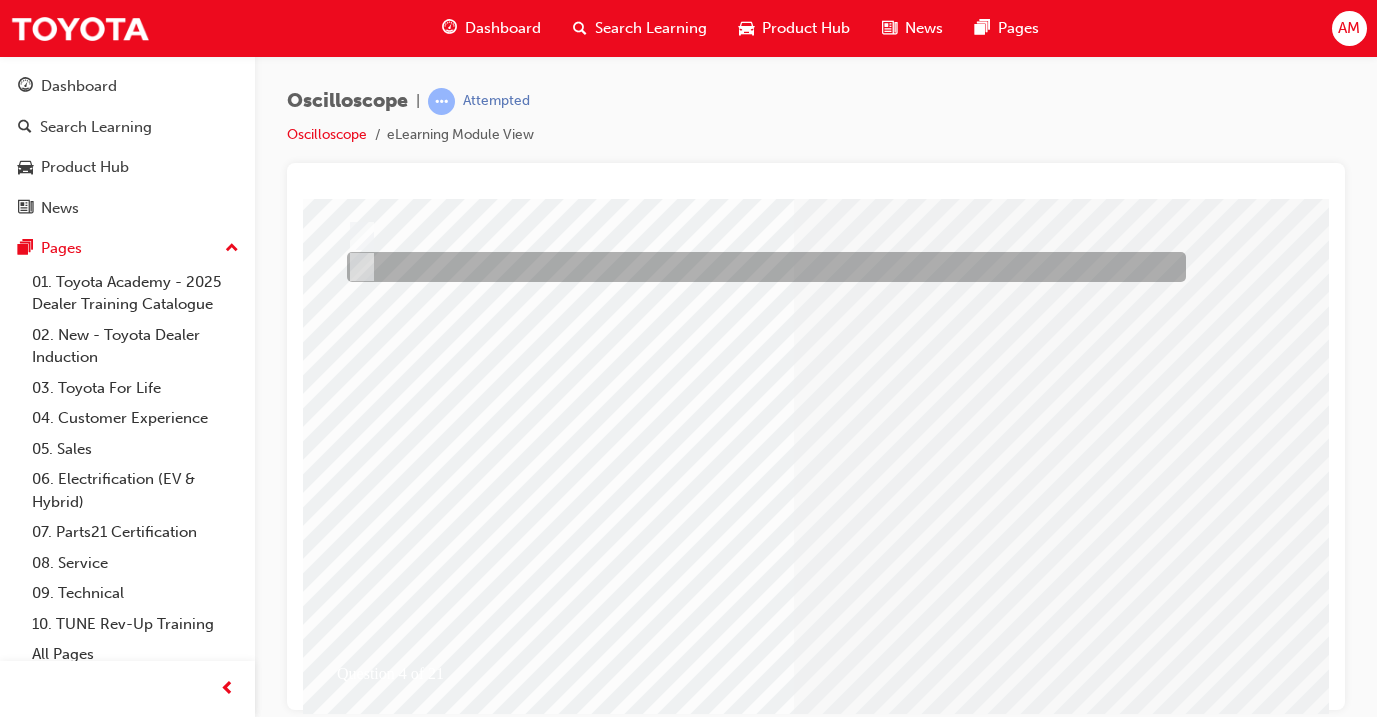 scroll, scrollTop: 200, scrollLeft: 22, axis: both 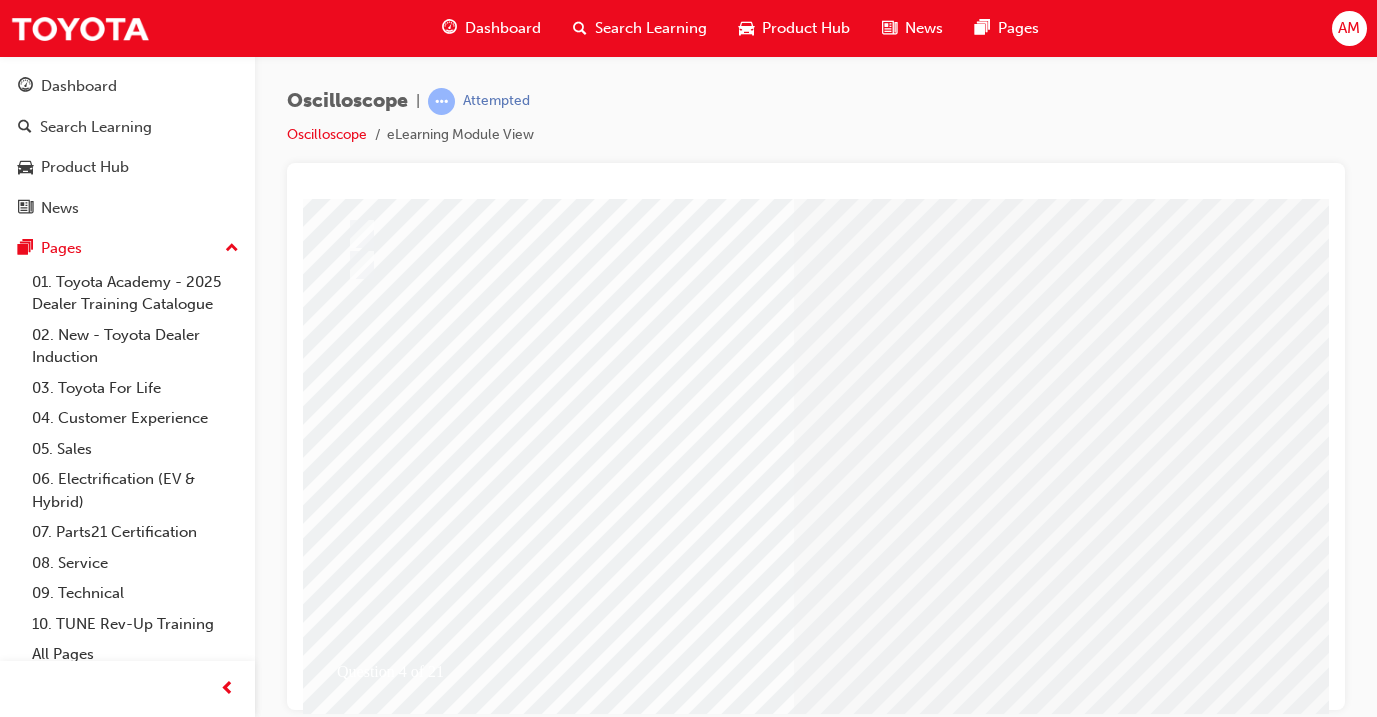 click at bounding box center [353, 2667] 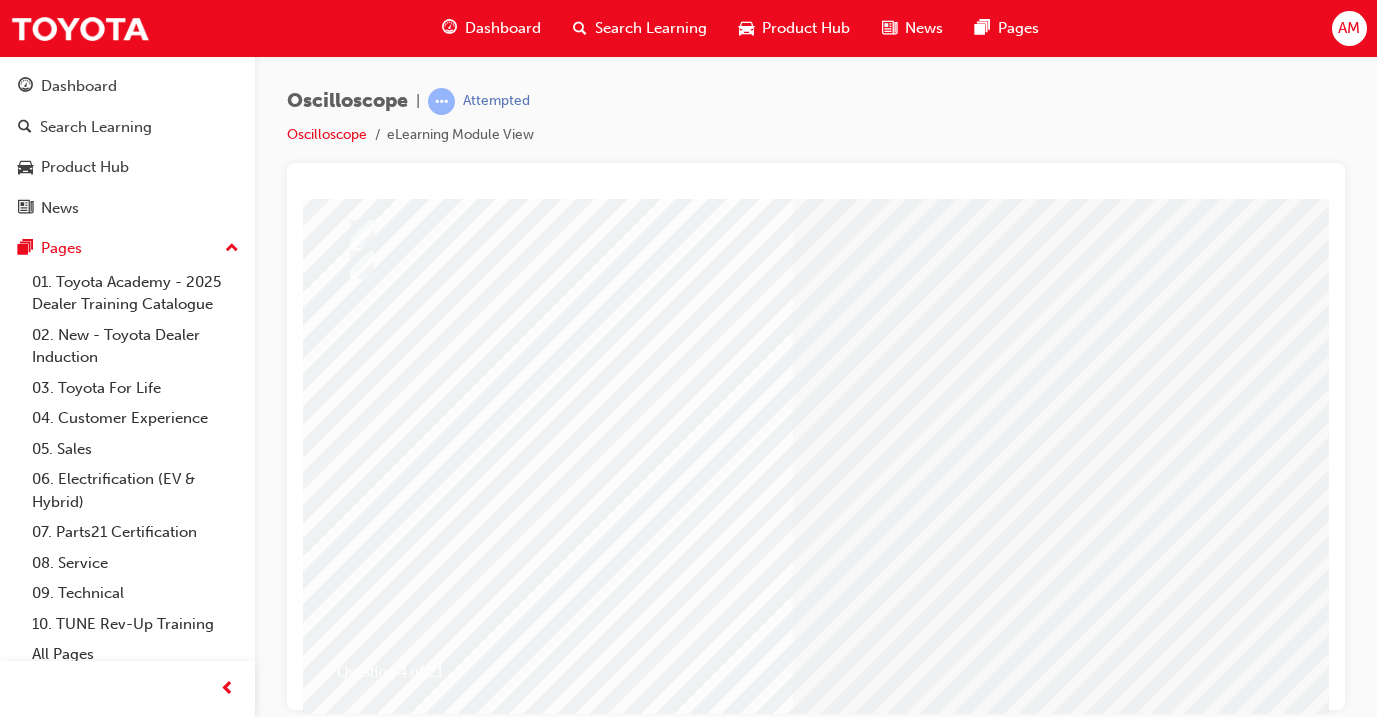 click at bounding box center [613, 2494] 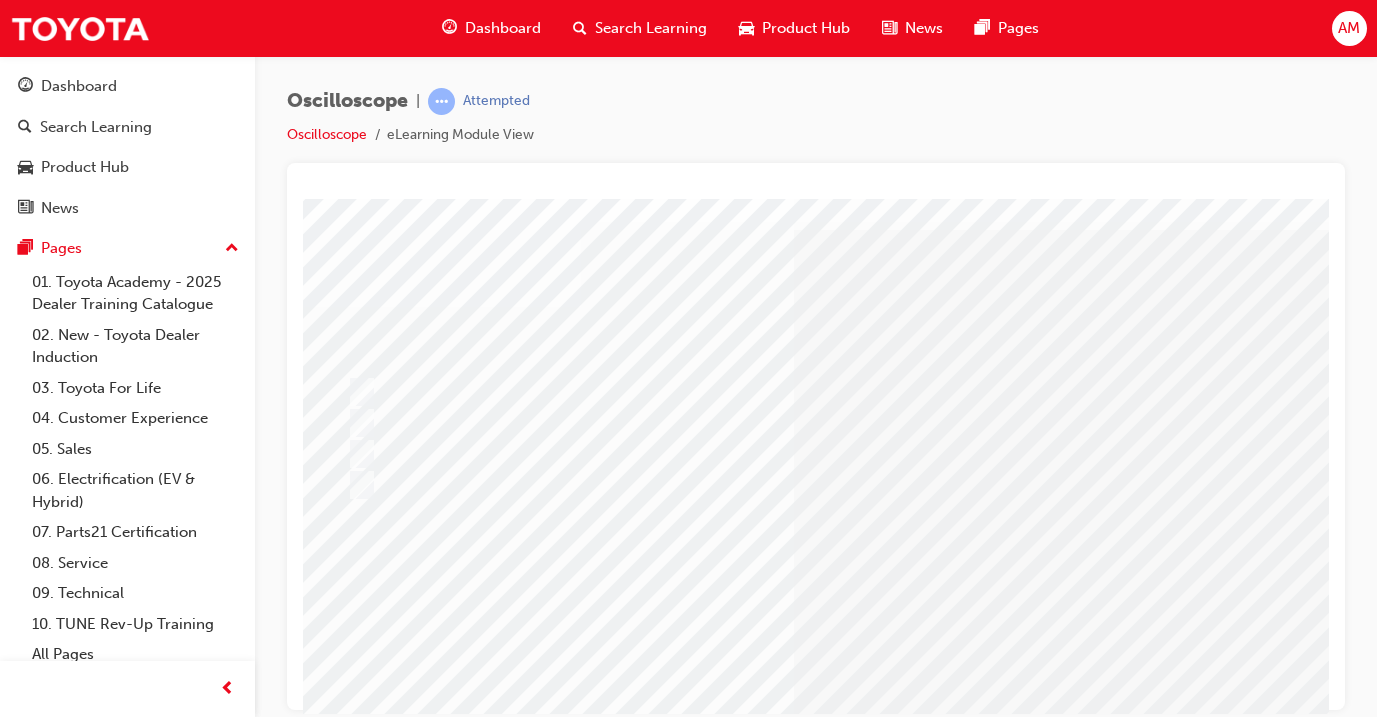 scroll, scrollTop: 37, scrollLeft: 20, axis: both 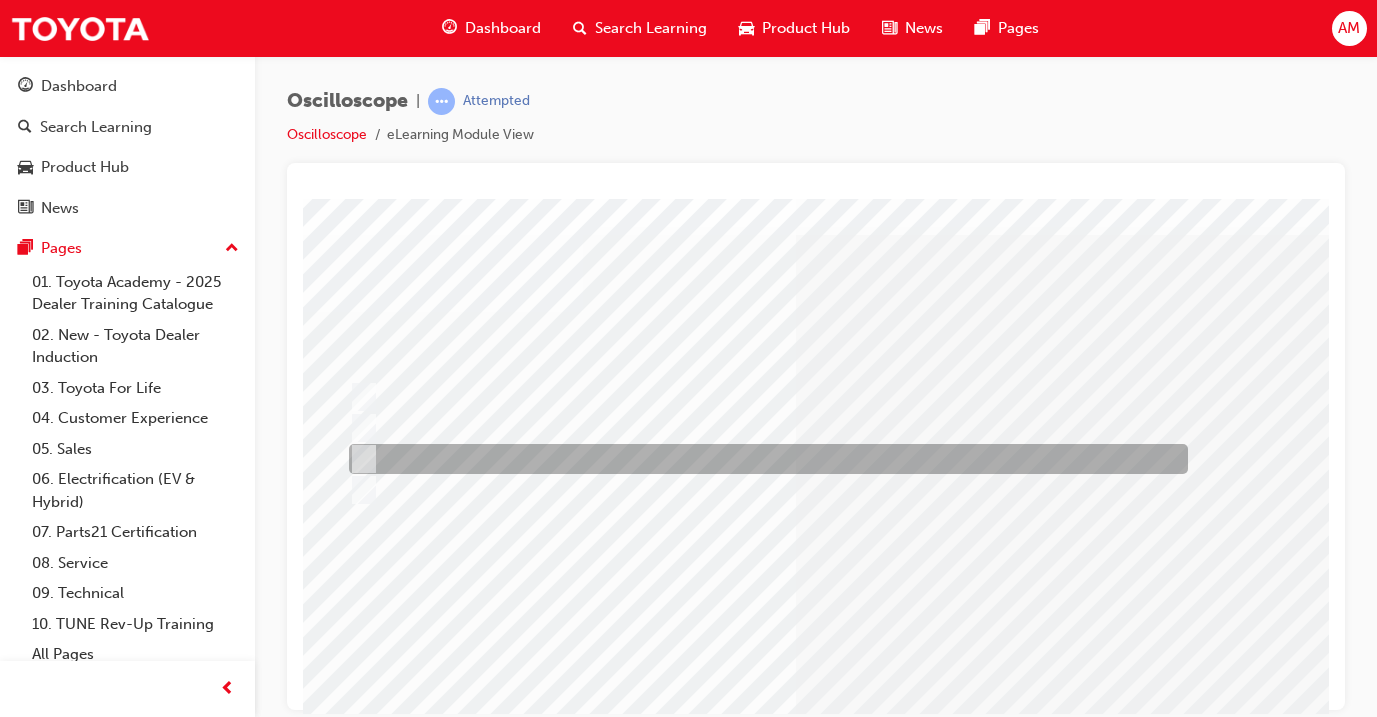 click at bounding box center (763, 459) 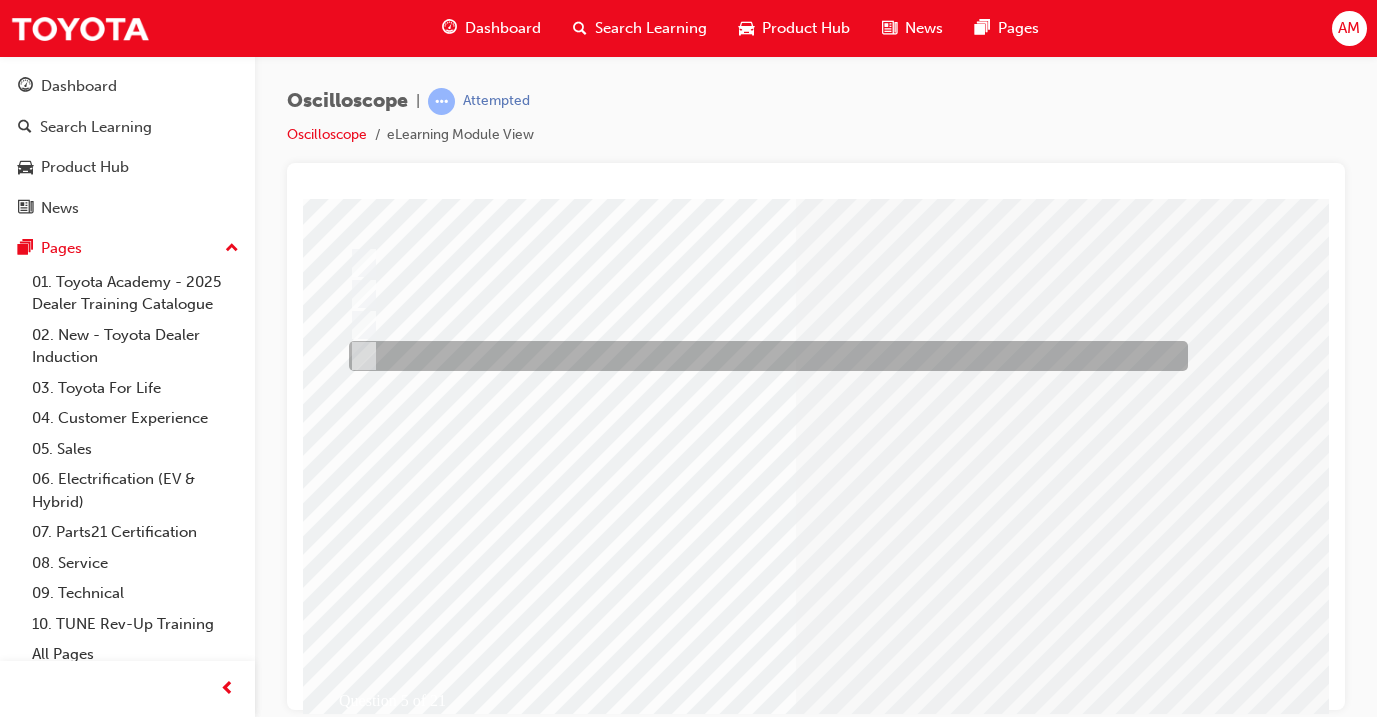scroll, scrollTop: 179, scrollLeft: 20, axis: both 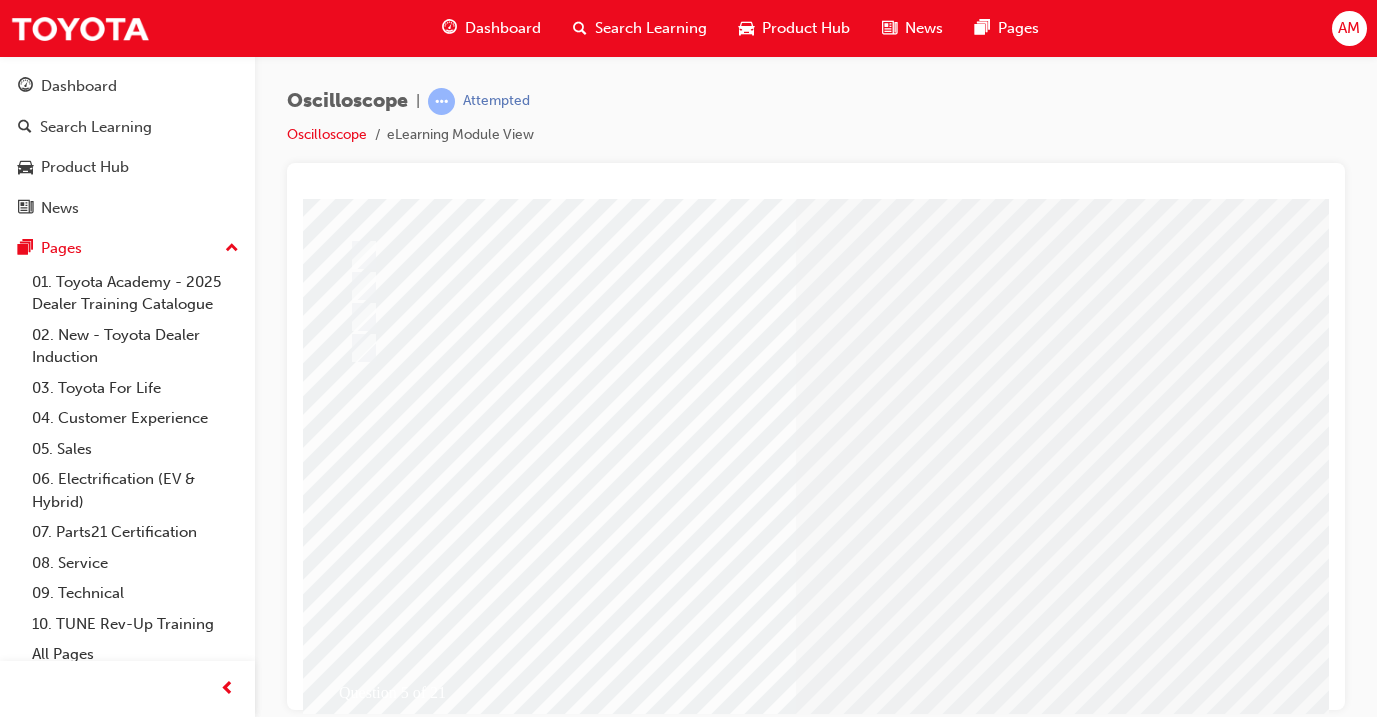 click at bounding box center [355, 2732] 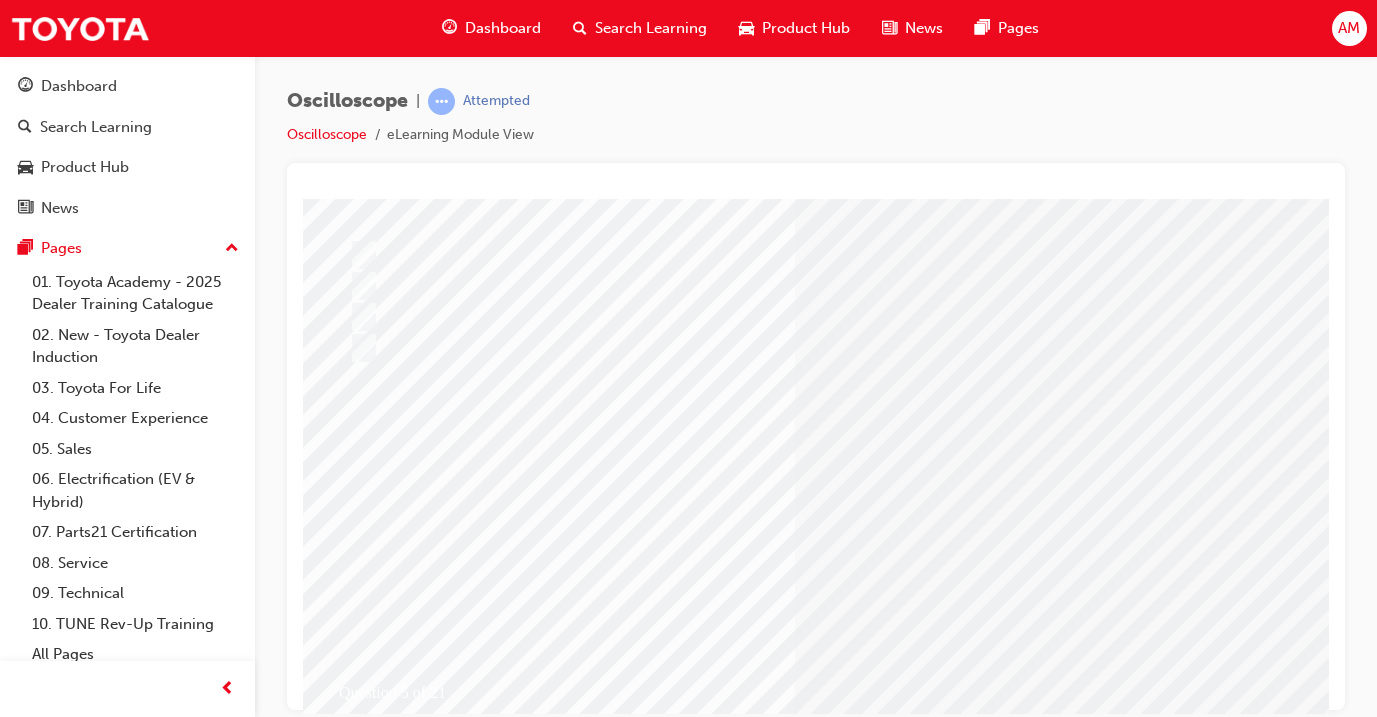 click at bounding box center (615, 2515) 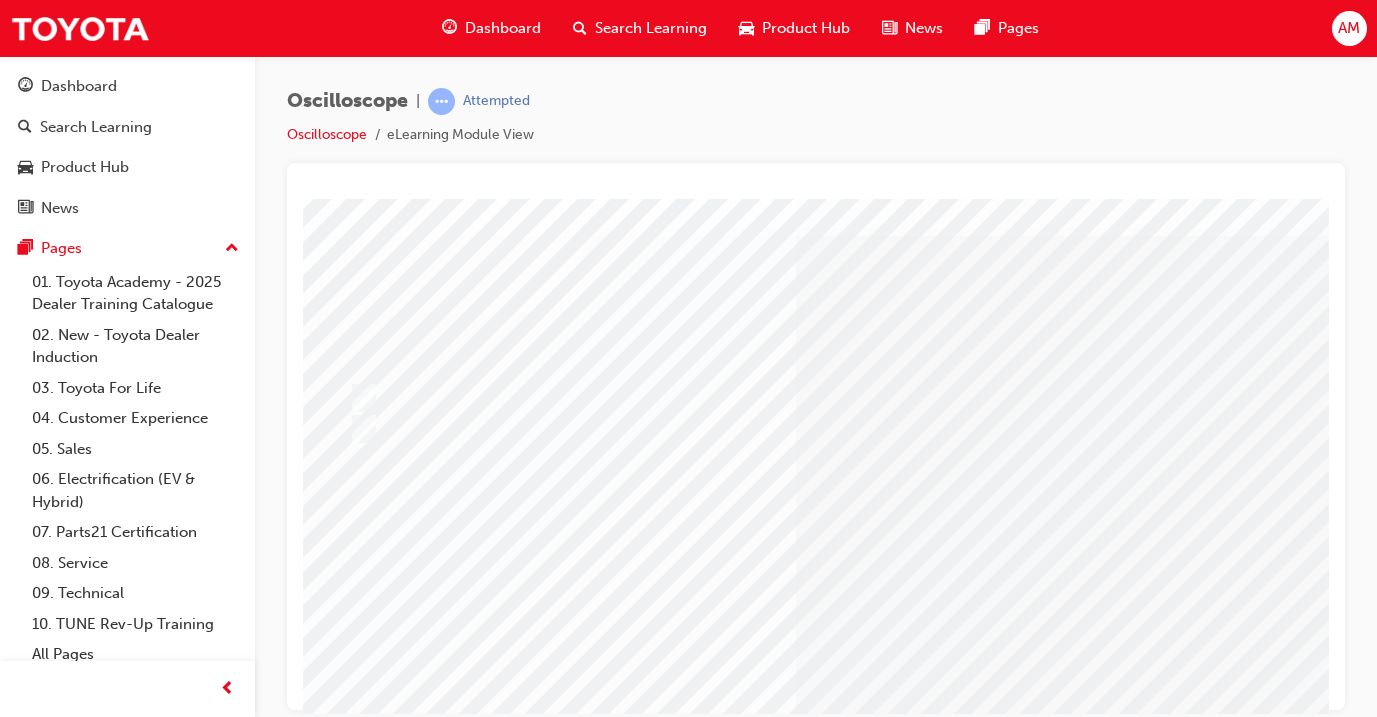 scroll, scrollTop: 21, scrollLeft: 20, axis: both 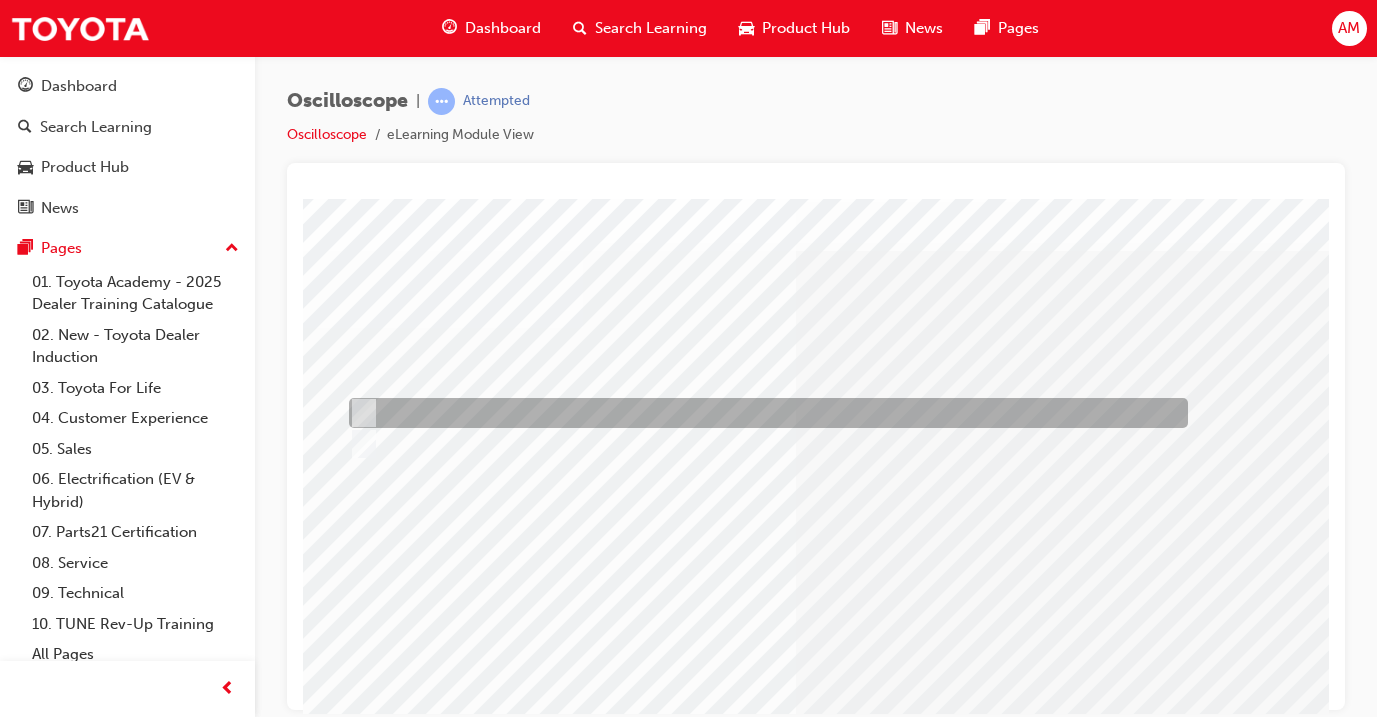 click at bounding box center [763, 413] 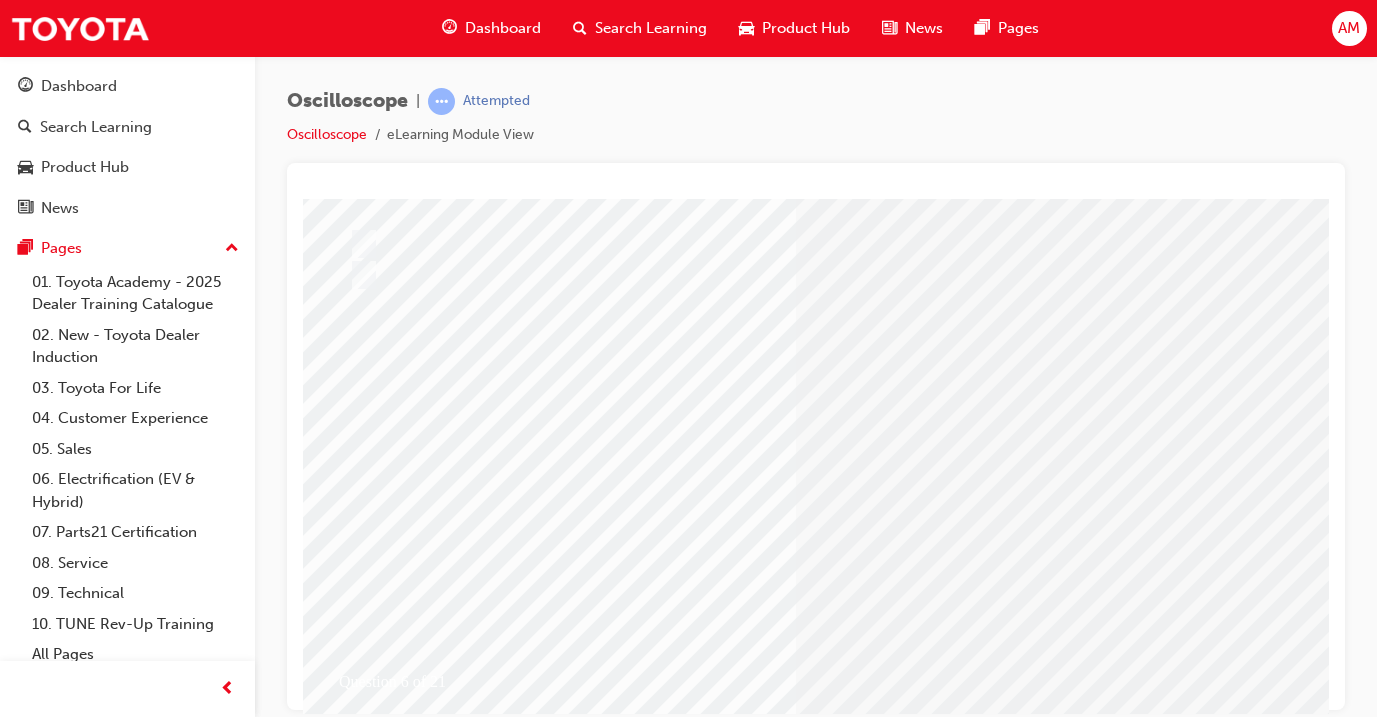 scroll, scrollTop: 223, scrollLeft: 20, axis: both 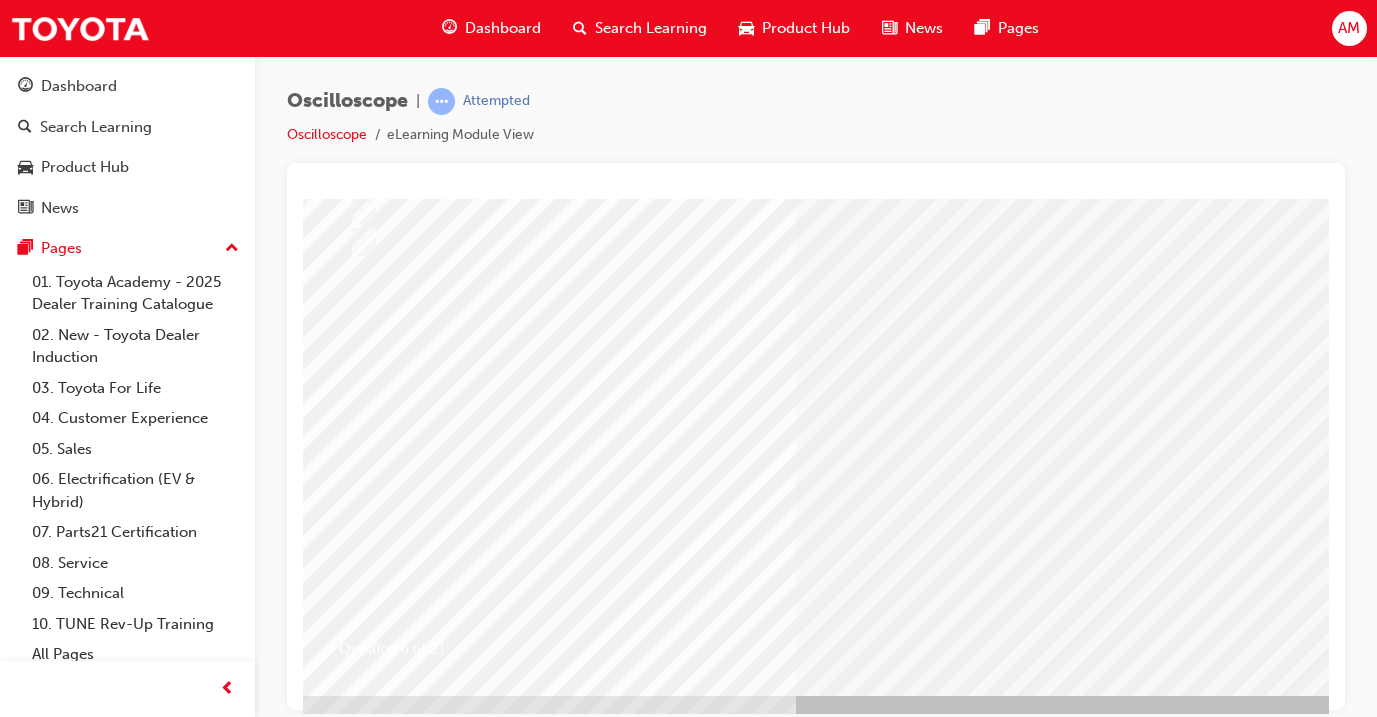 click at bounding box center [355, 2644] 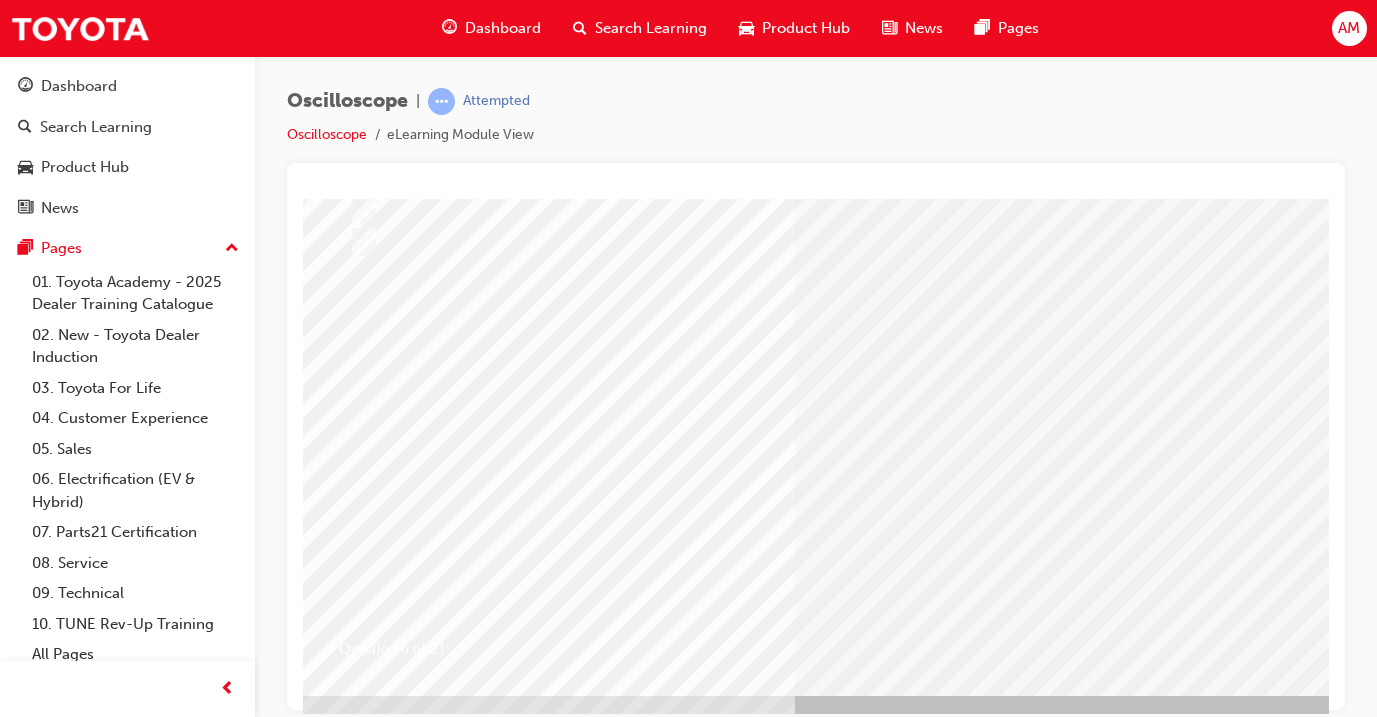 click at bounding box center [615, 2471] 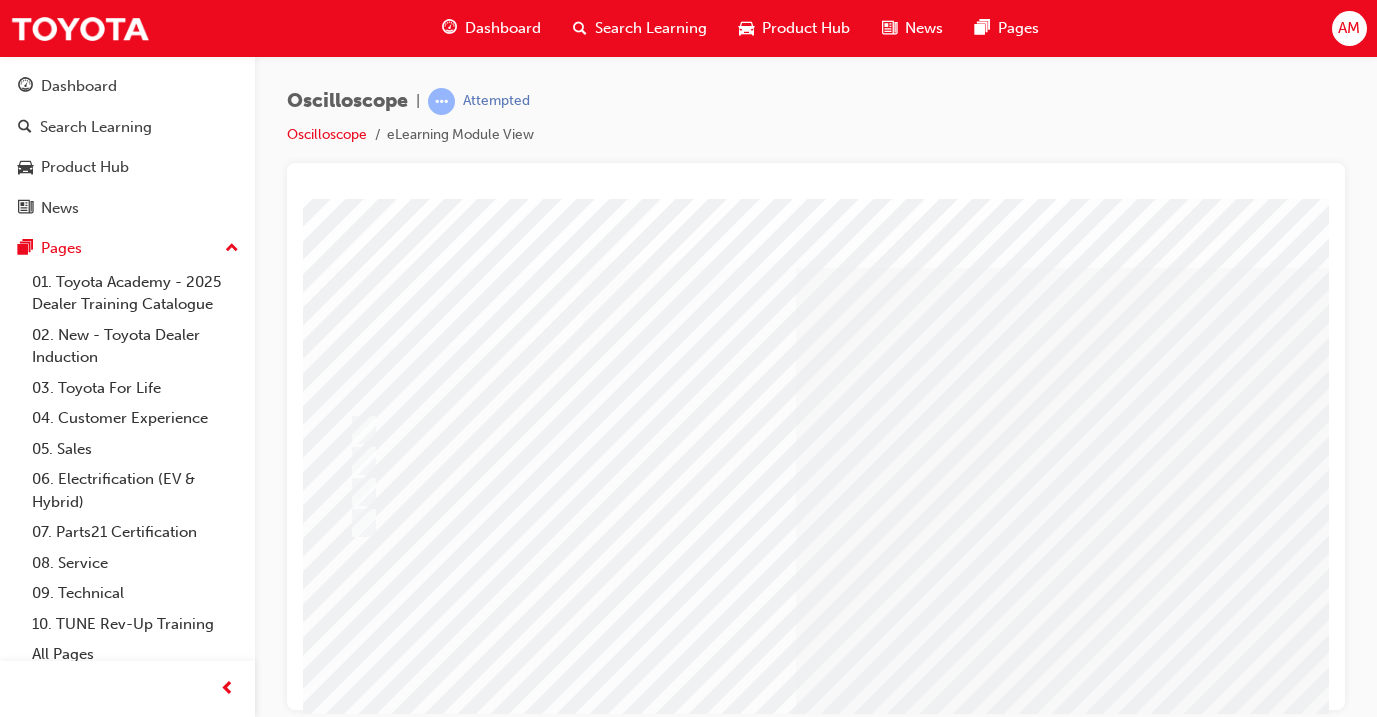 scroll, scrollTop: 2, scrollLeft: 20, axis: both 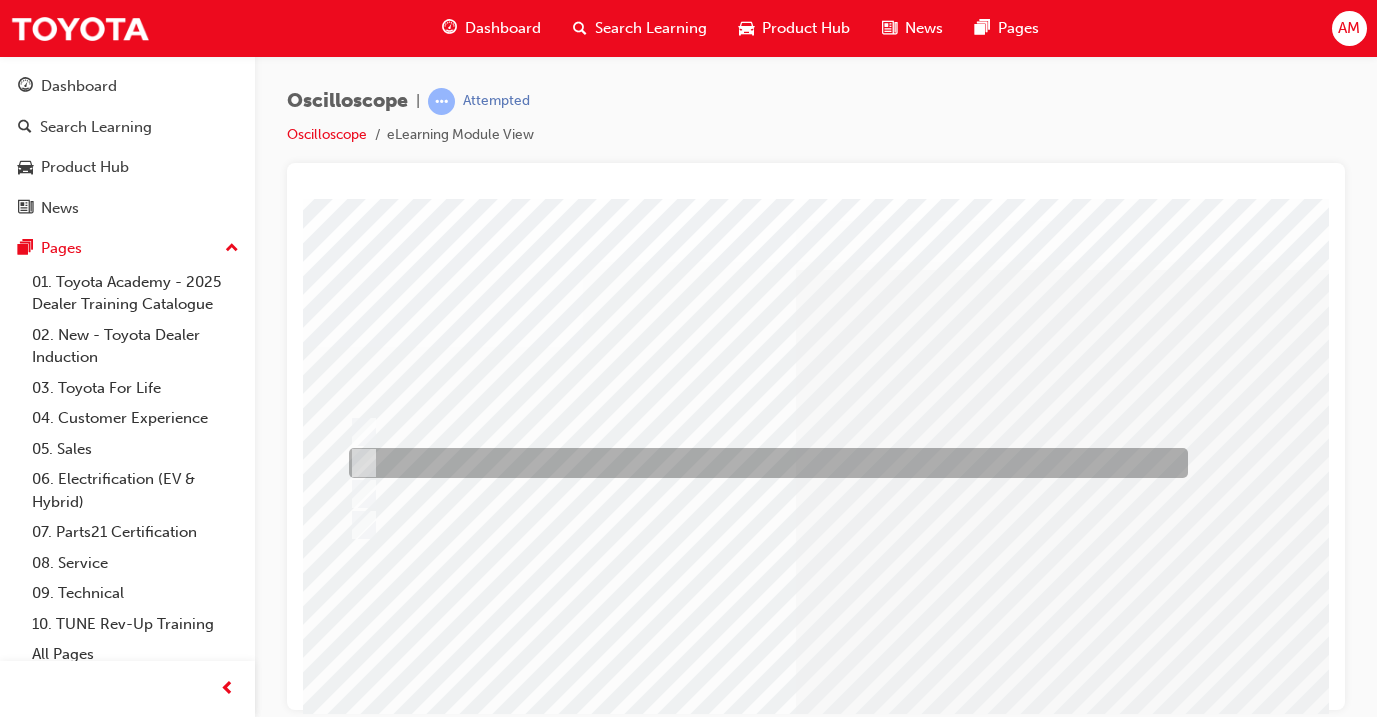 click at bounding box center [763, 463] 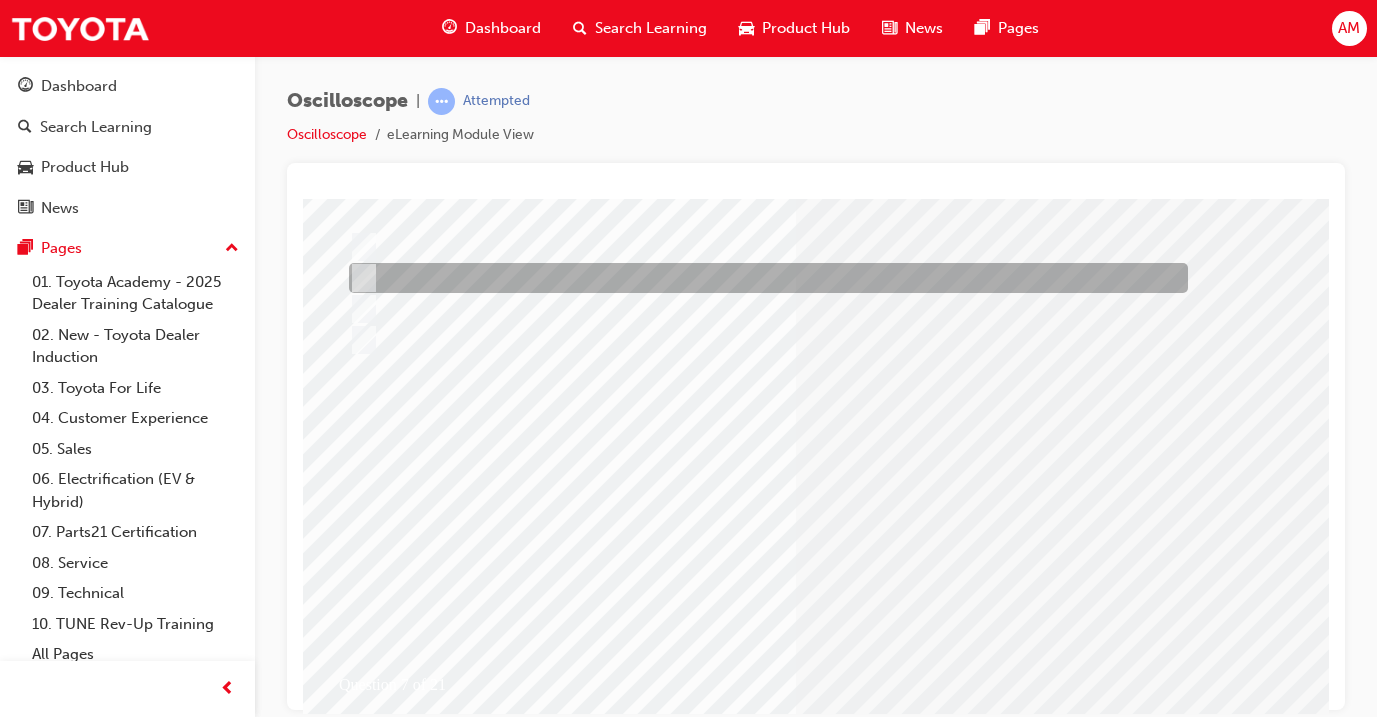 scroll, scrollTop: 191, scrollLeft: 20, axis: both 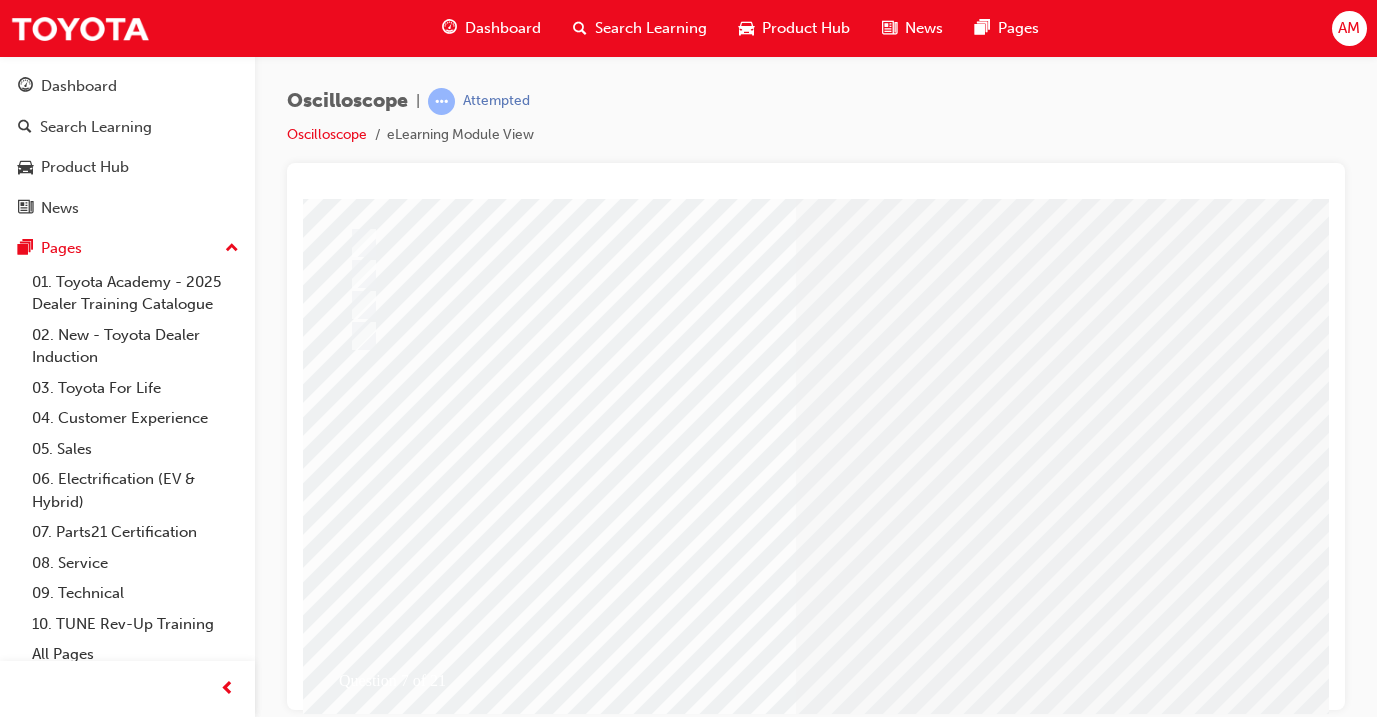 click at bounding box center [355, 2720] 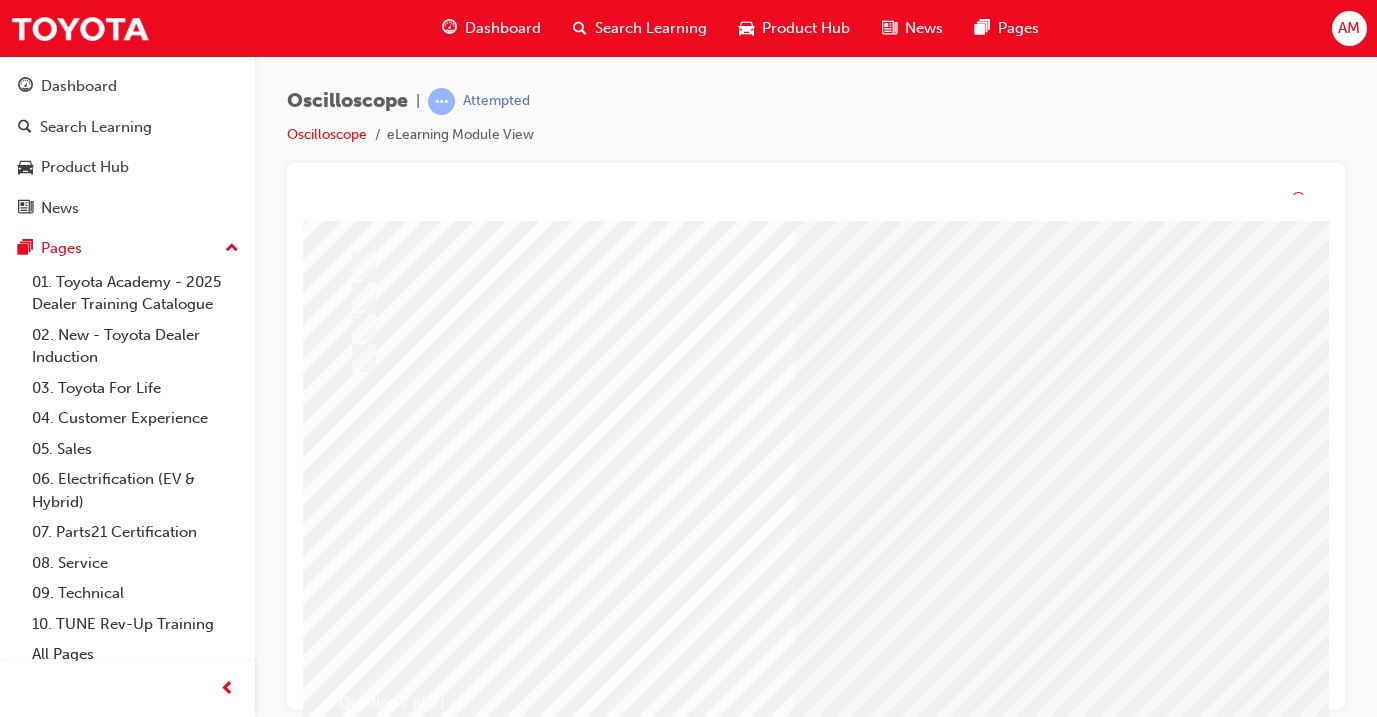 click at bounding box center (615, 2526) 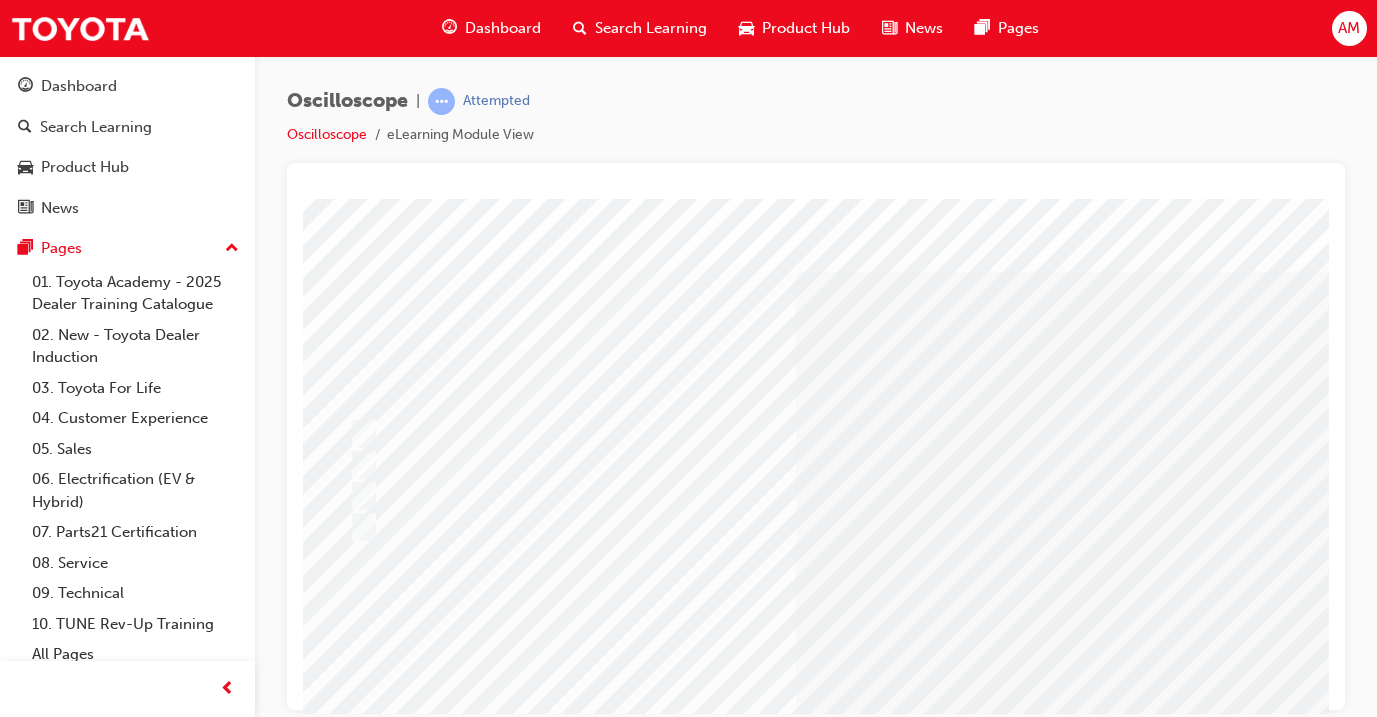 scroll, scrollTop: 0, scrollLeft: 20, axis: horizontal 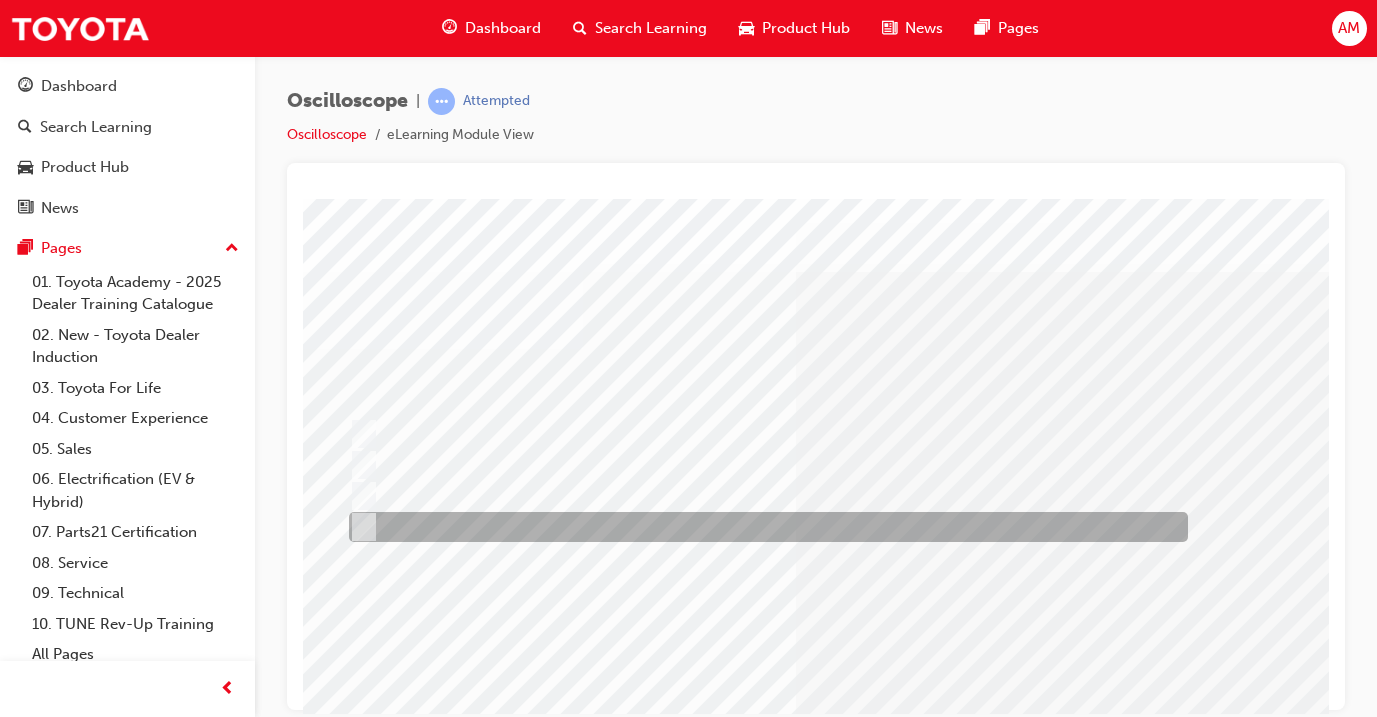 click at bounding box center [763, 527] 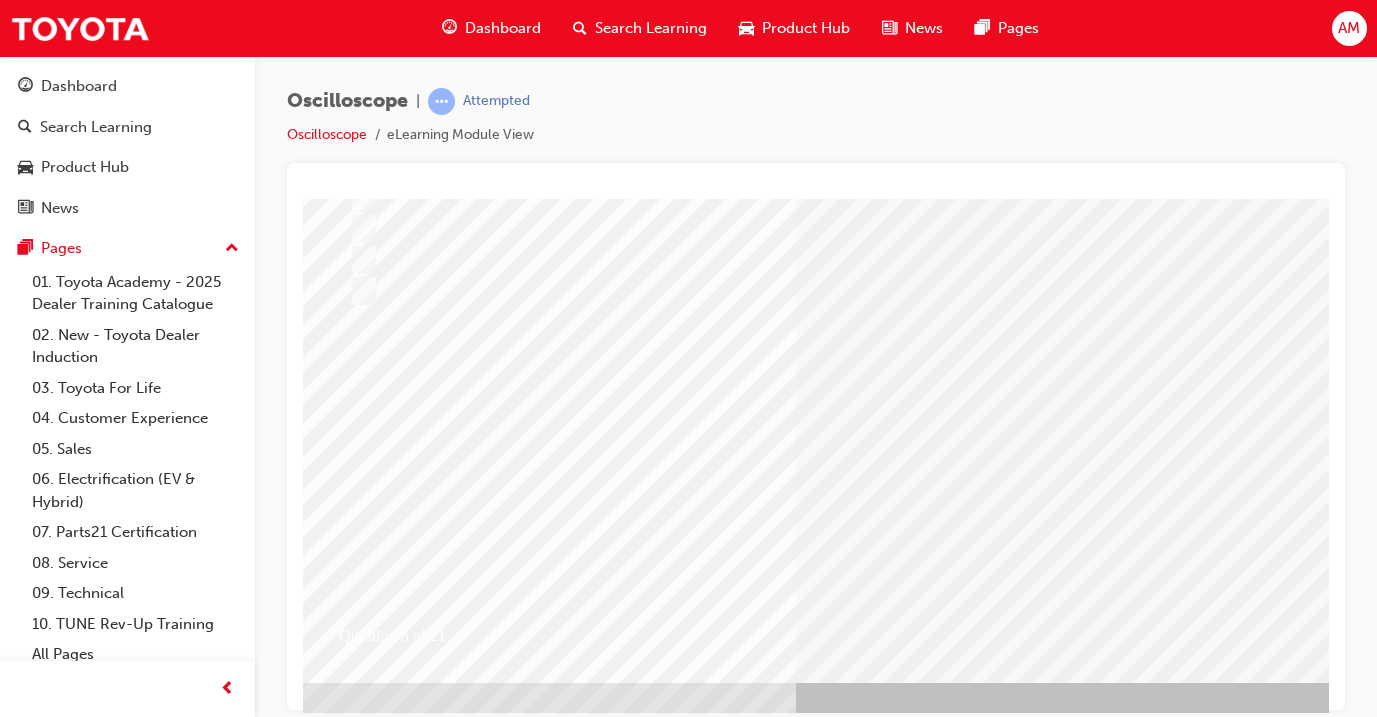 scroll, scrollTop: 235, scrollLeft: 20, axis: both 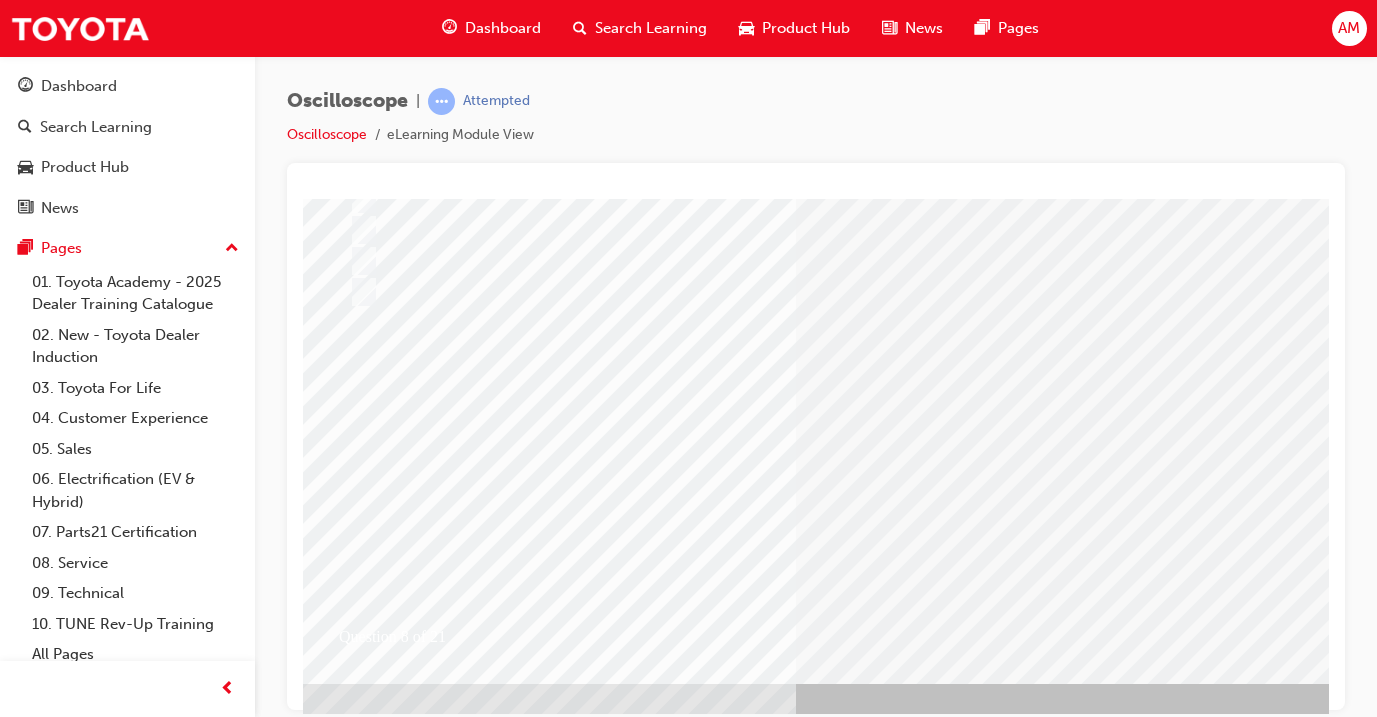 click at bounding box center [355, 2676] 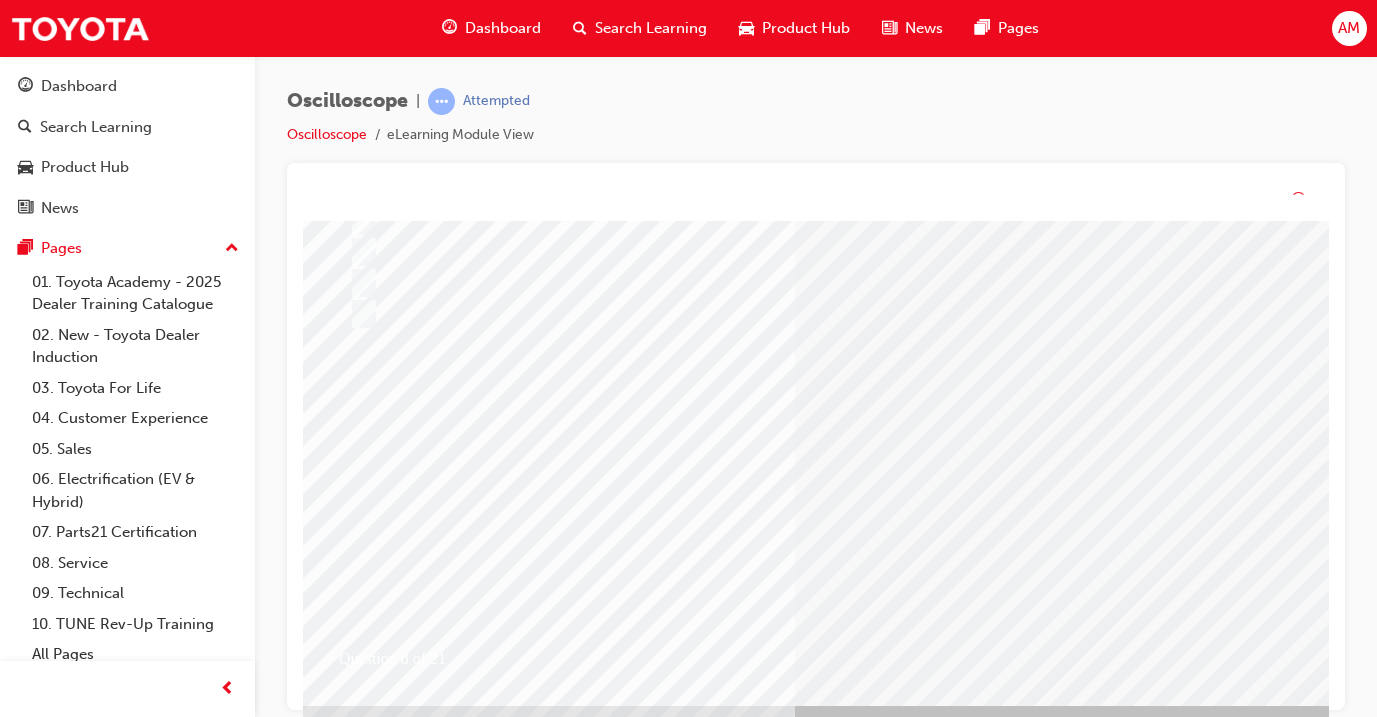 click at bounding box center [615, 2482] 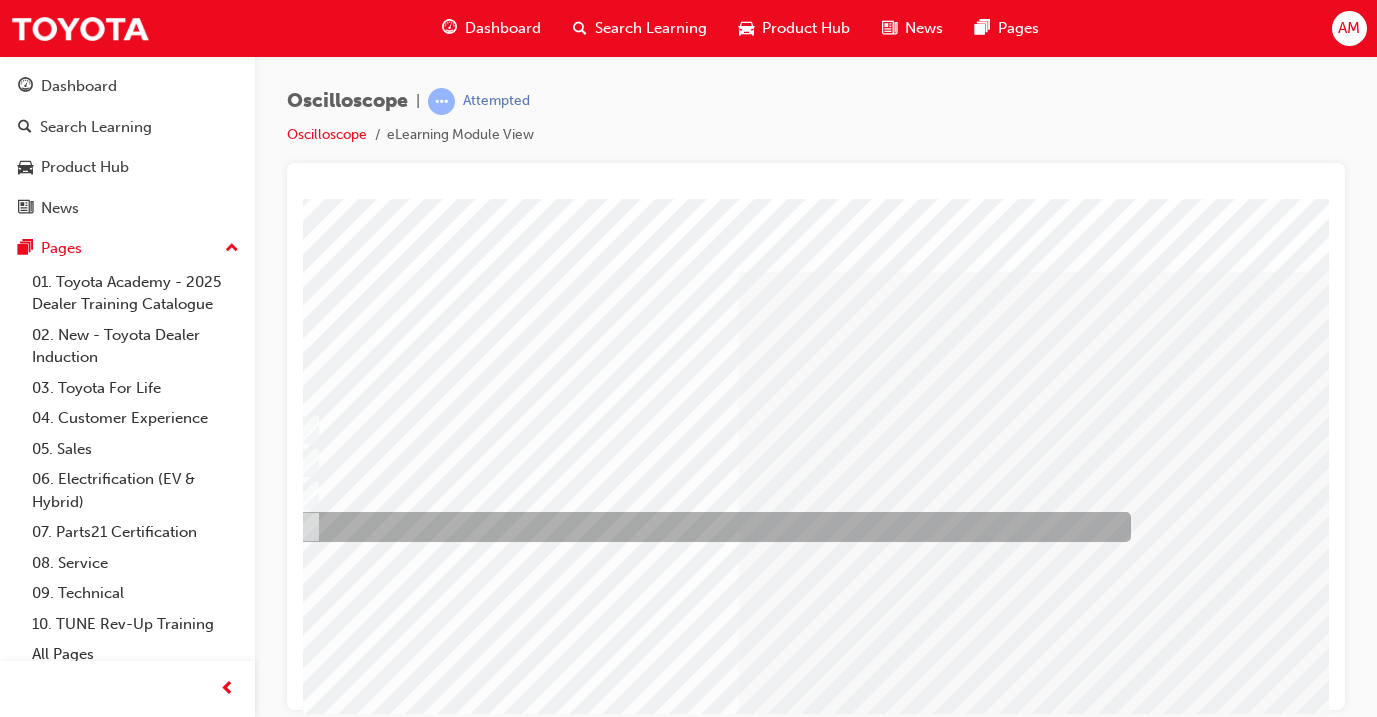 scroll, scrollTop: 0, scrollLeft: 0, axis: both 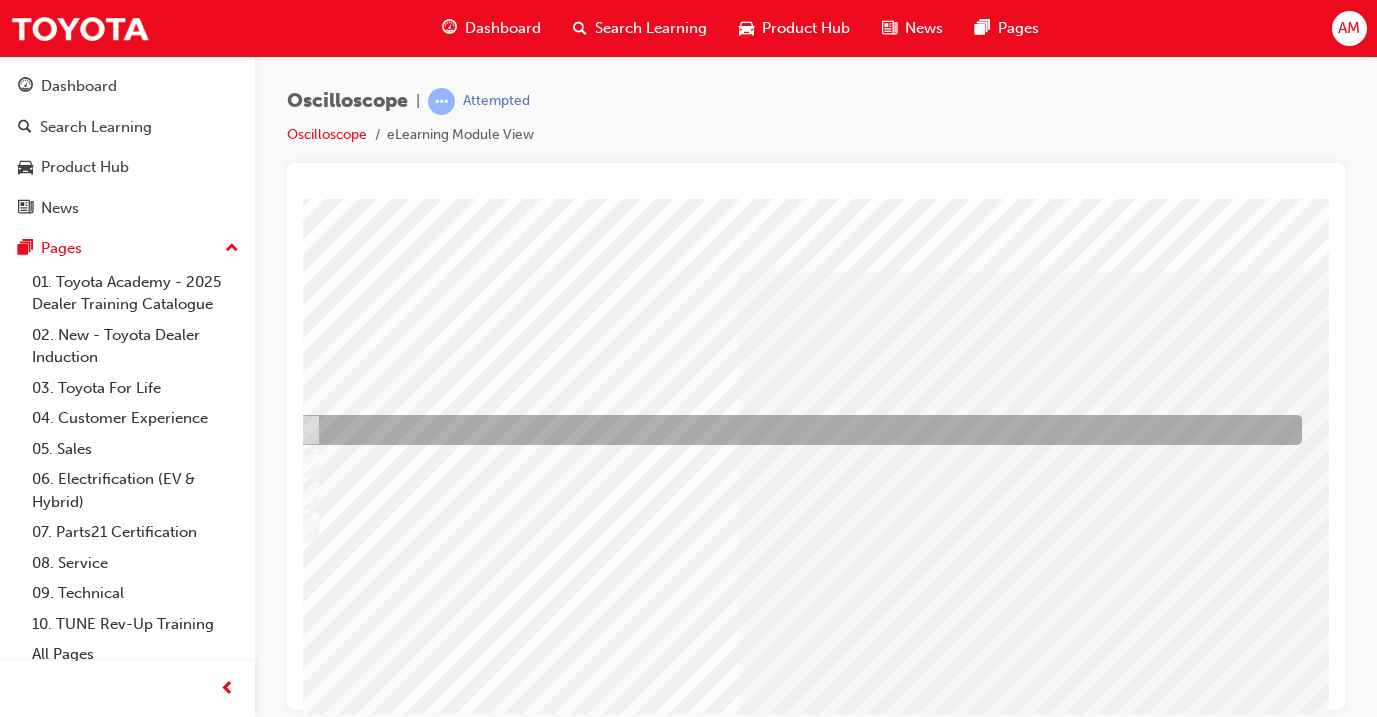 click at bounding box center (792, 430) 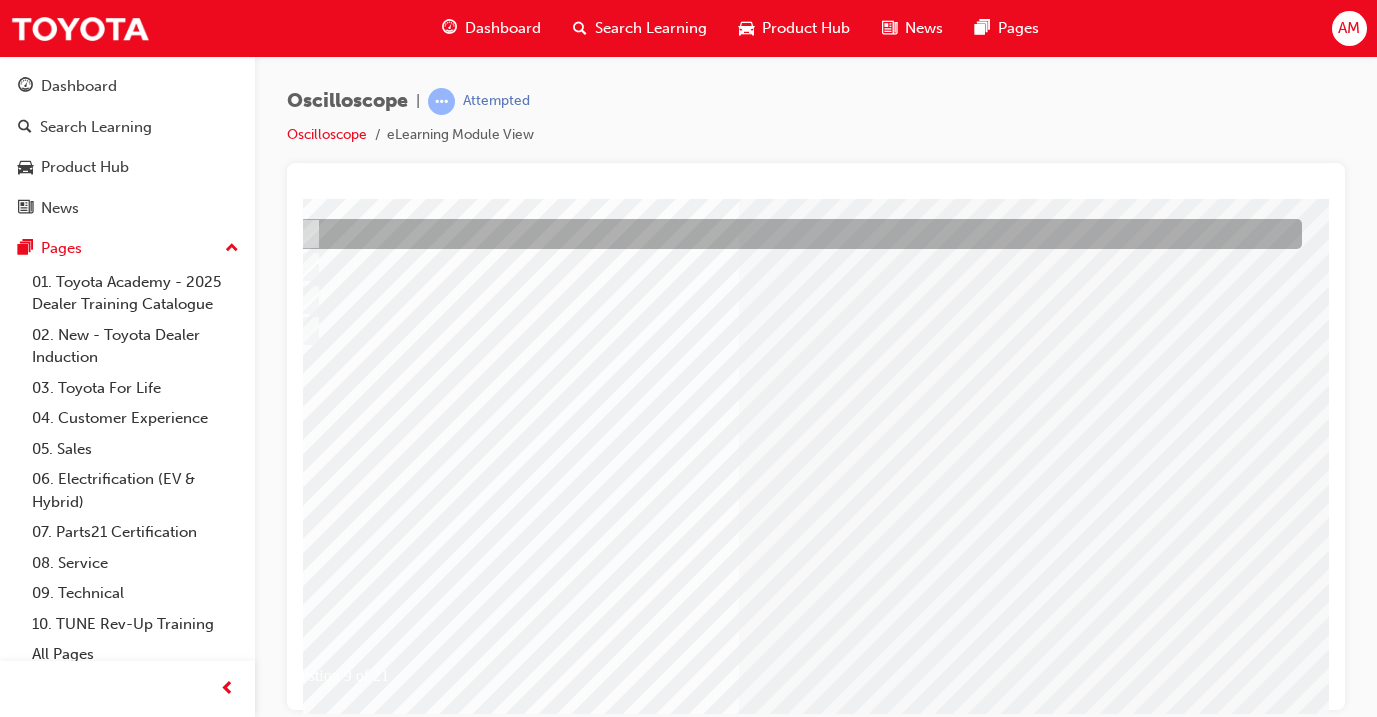scroll, scrollTop: 200, scrollLeft: 77, axis: both 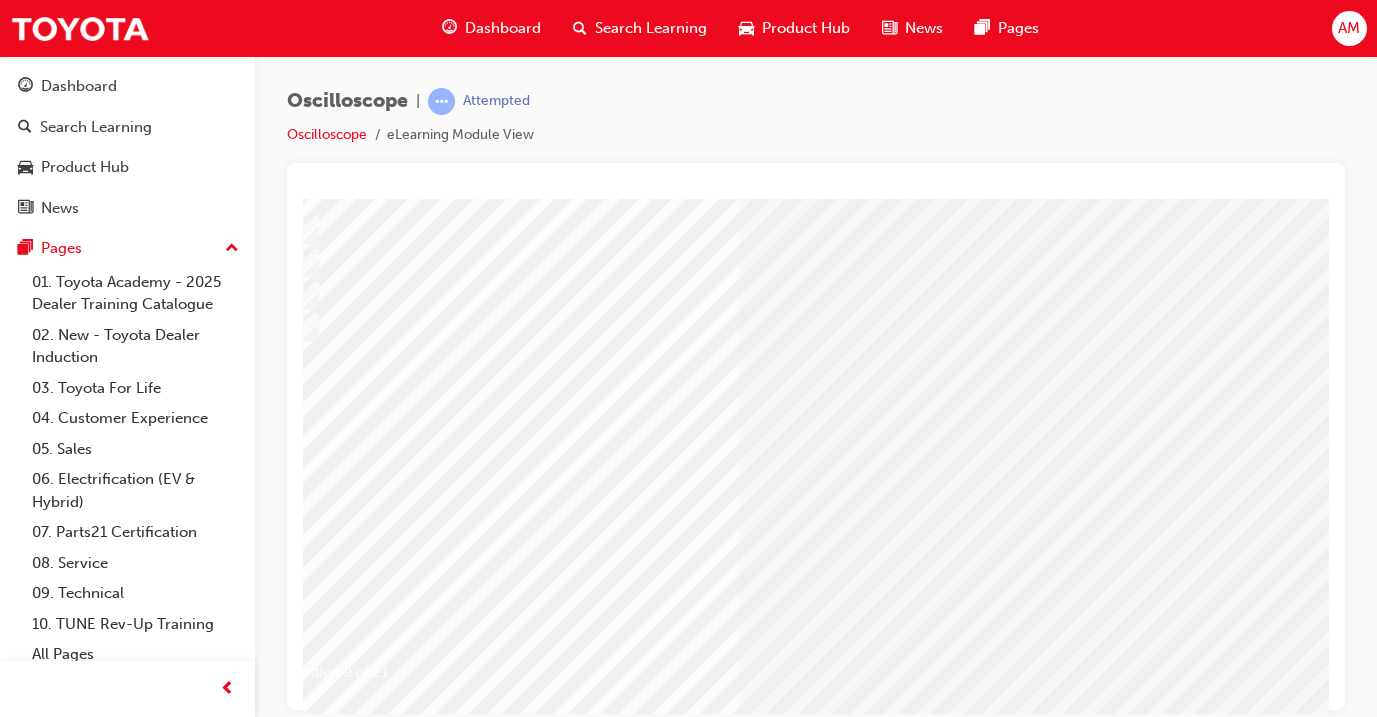 click at bounding box center (298, 2711) 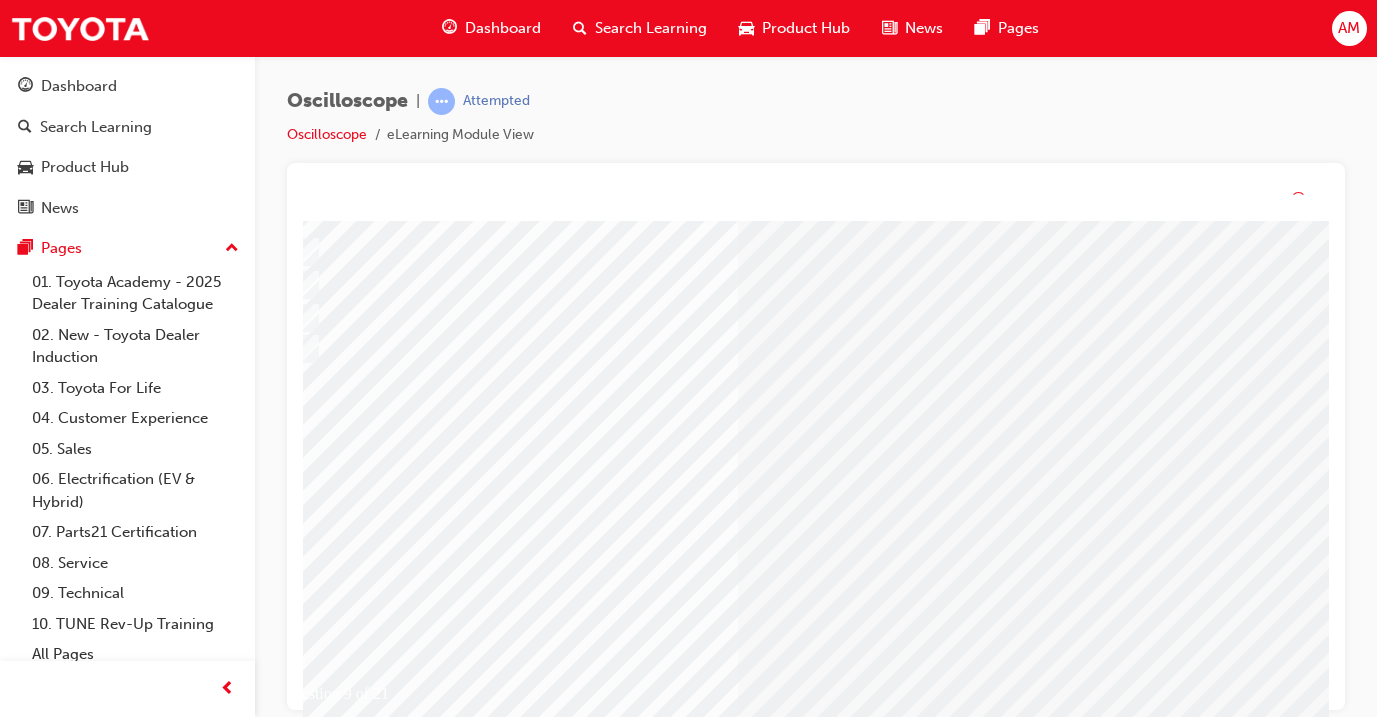 click at bounding box center [558, 2517] 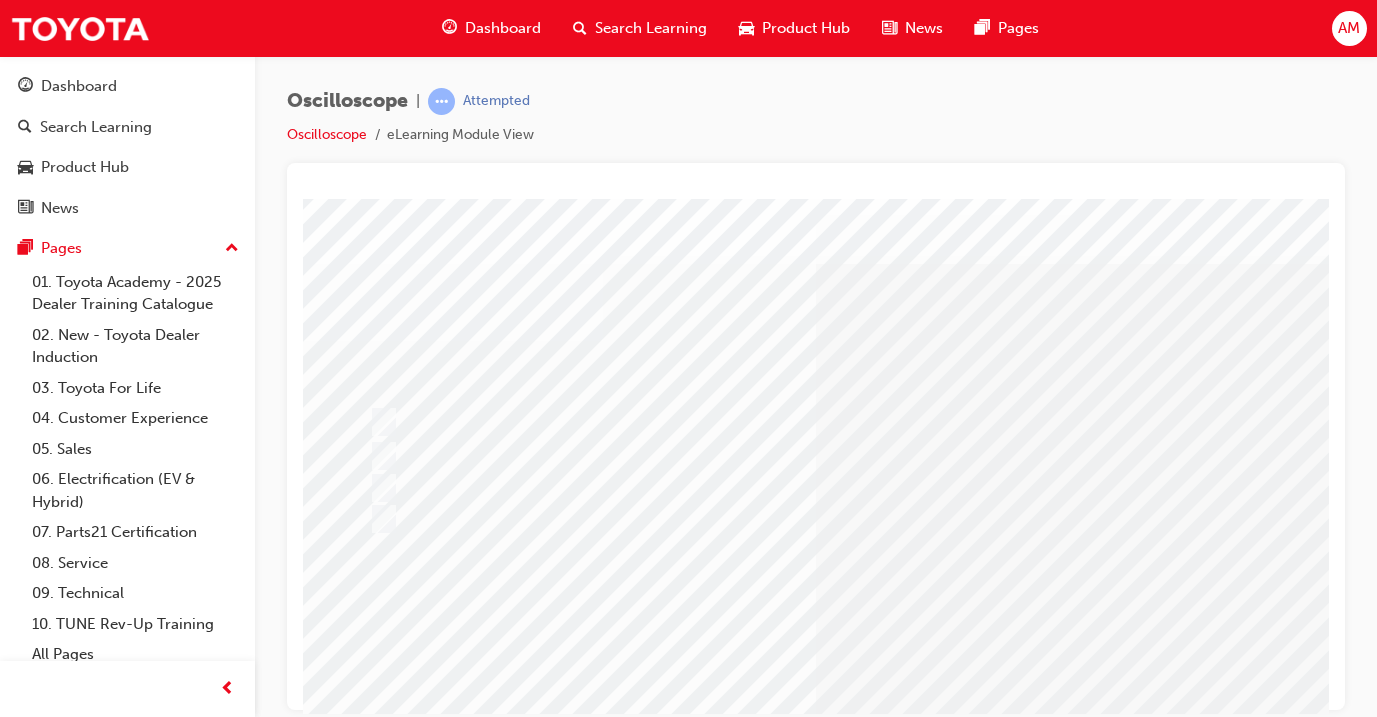scroll, scrollTop: 12, scrollLeft: 0, axis: vertical 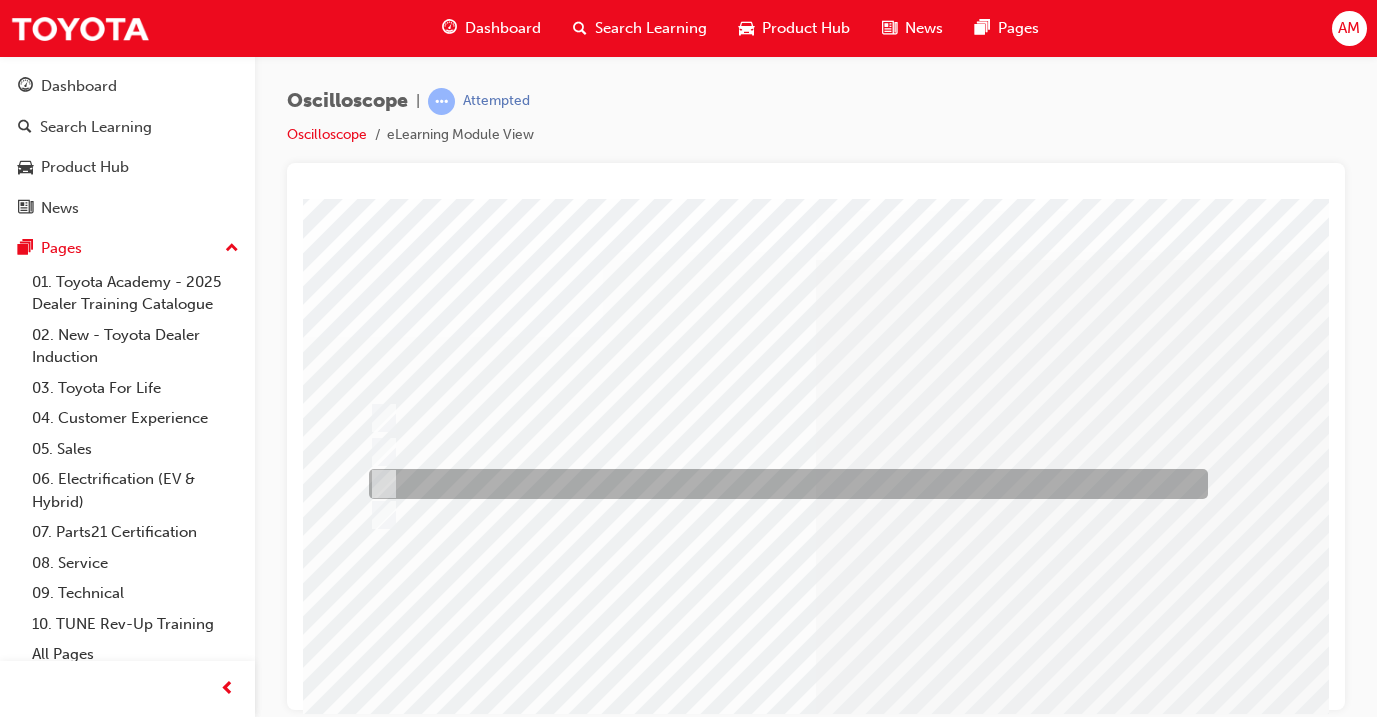 click at bounding box center [783, 484] 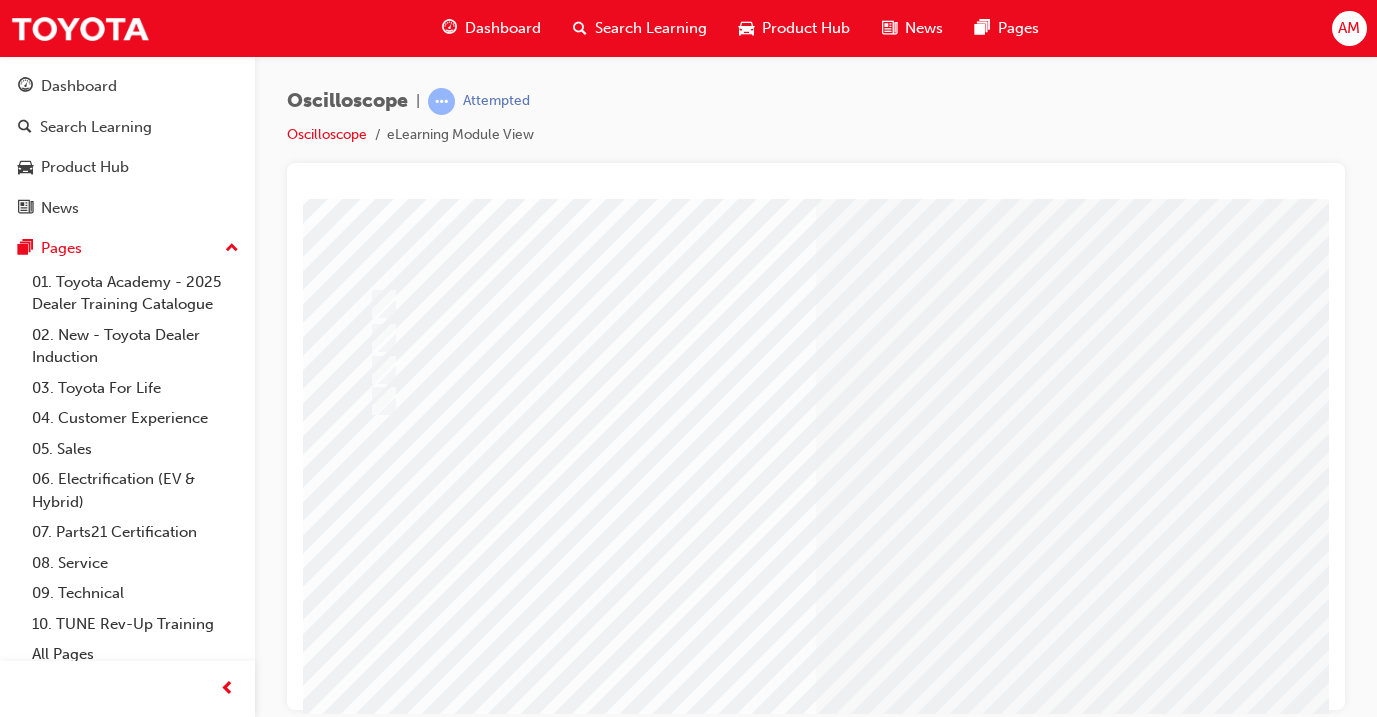 scroll, scrollTop: 132, scrollLeft: 0, axis: vertical 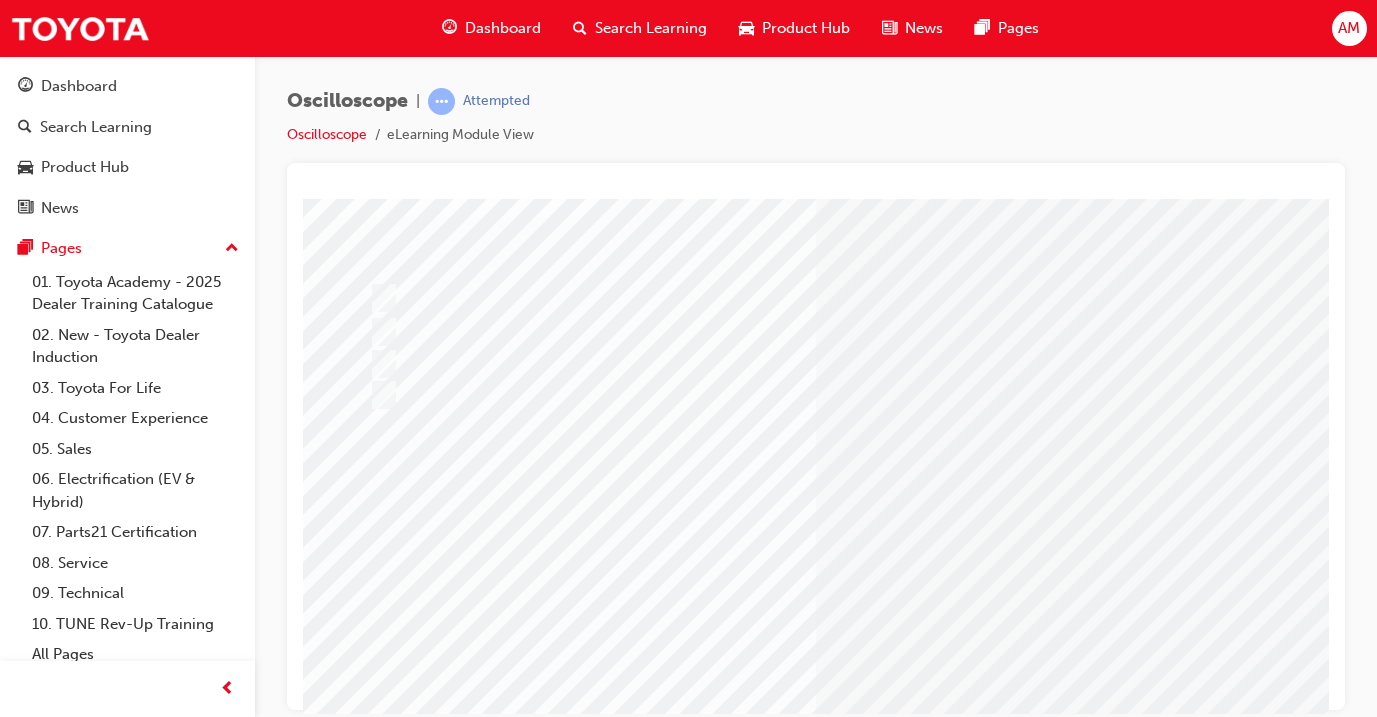 click at bounding box center [983, 1146] 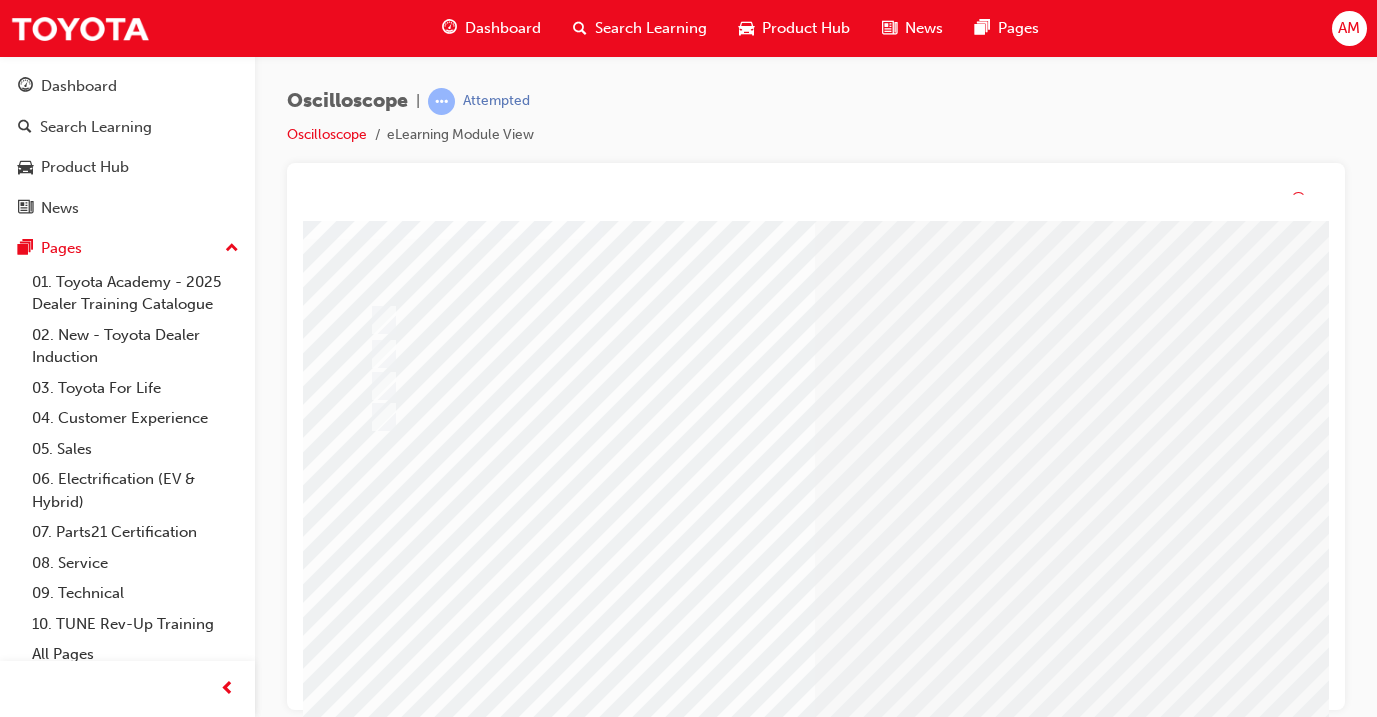 click on "Question 10 of 21" at bounding box center [983, 449] 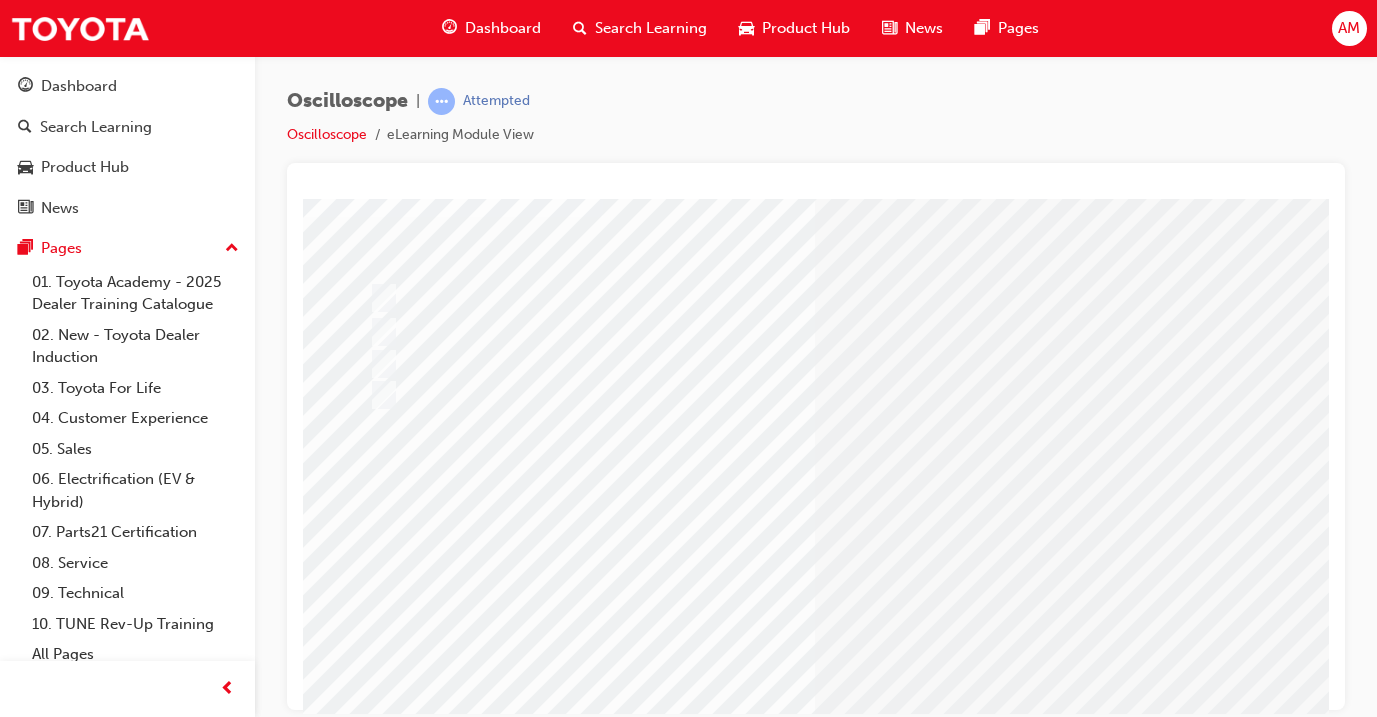 click at bounding box center (635, 2562) 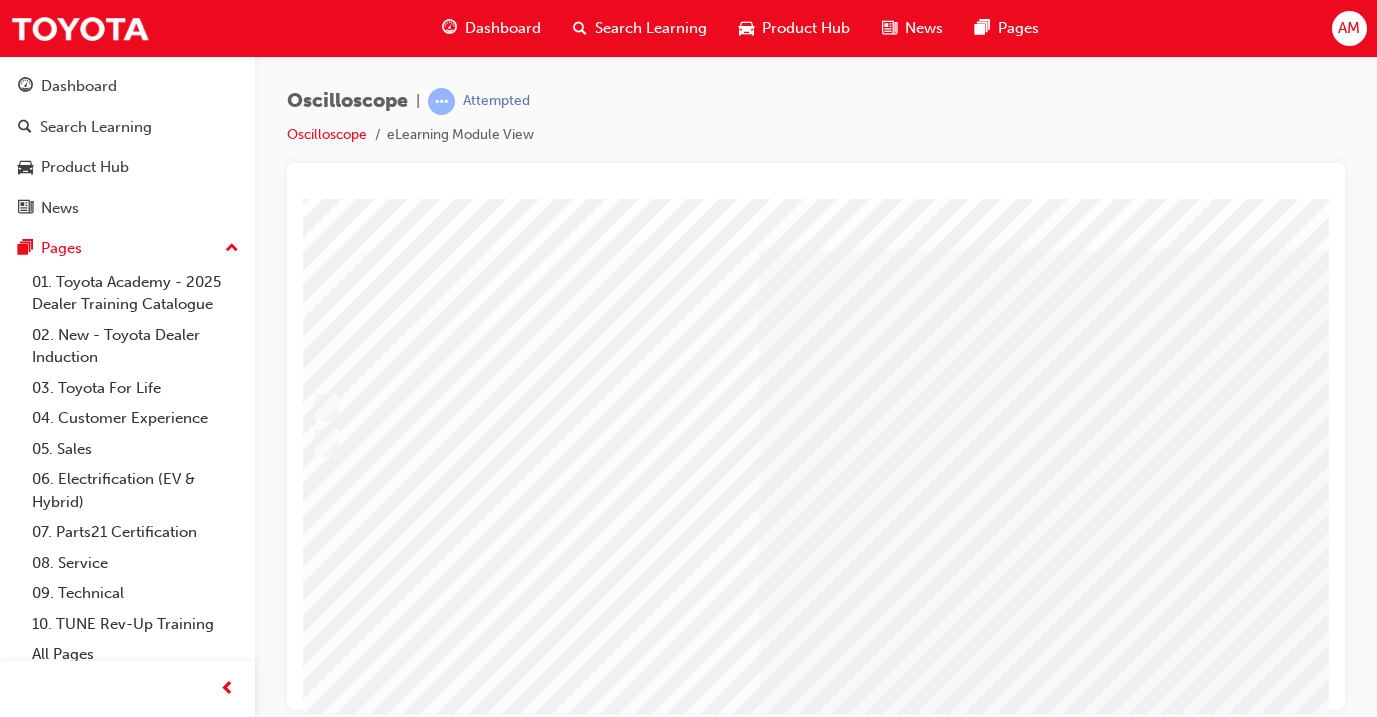 scroll, scrollTop: 23, scrollLeft: 56, axis: both 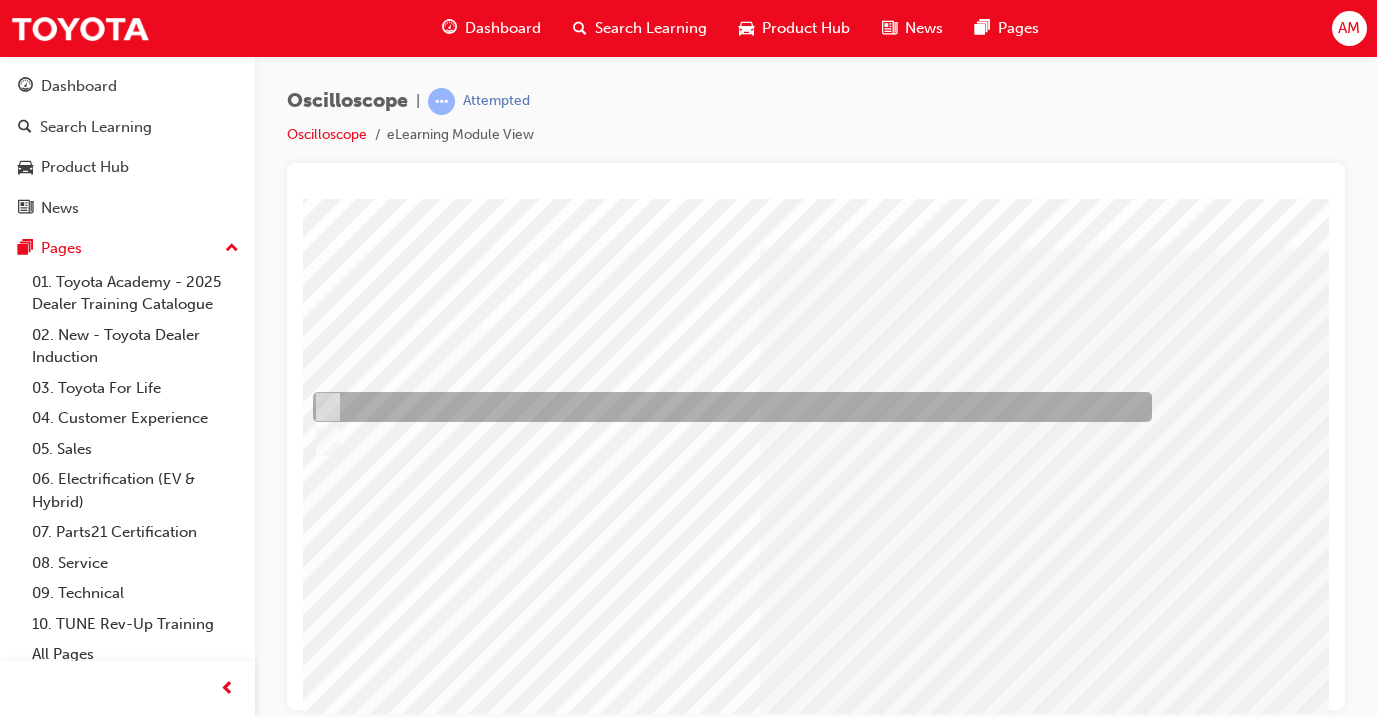 click at bounding box center [727, 407] 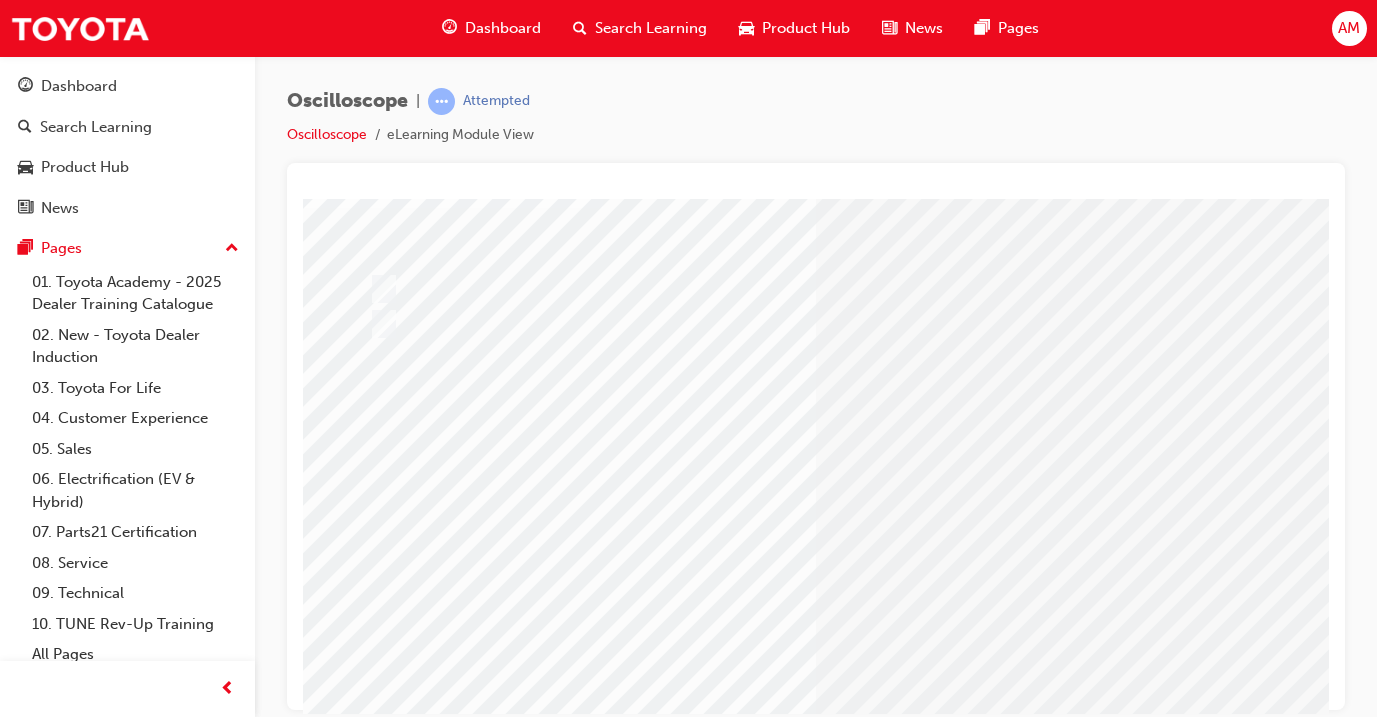 scroll, scrollTop: 122, scrollLeft: 0, axis: vertical 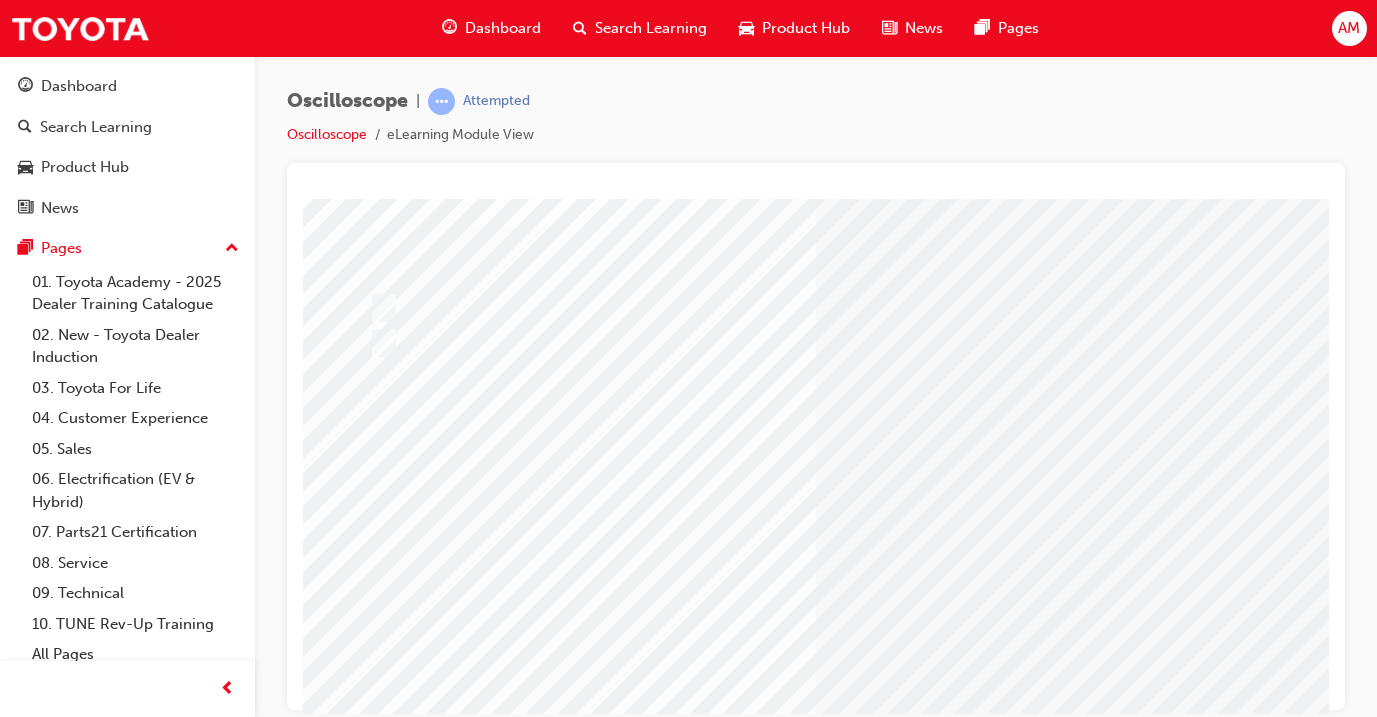 click at bounding box center (375, 2745) 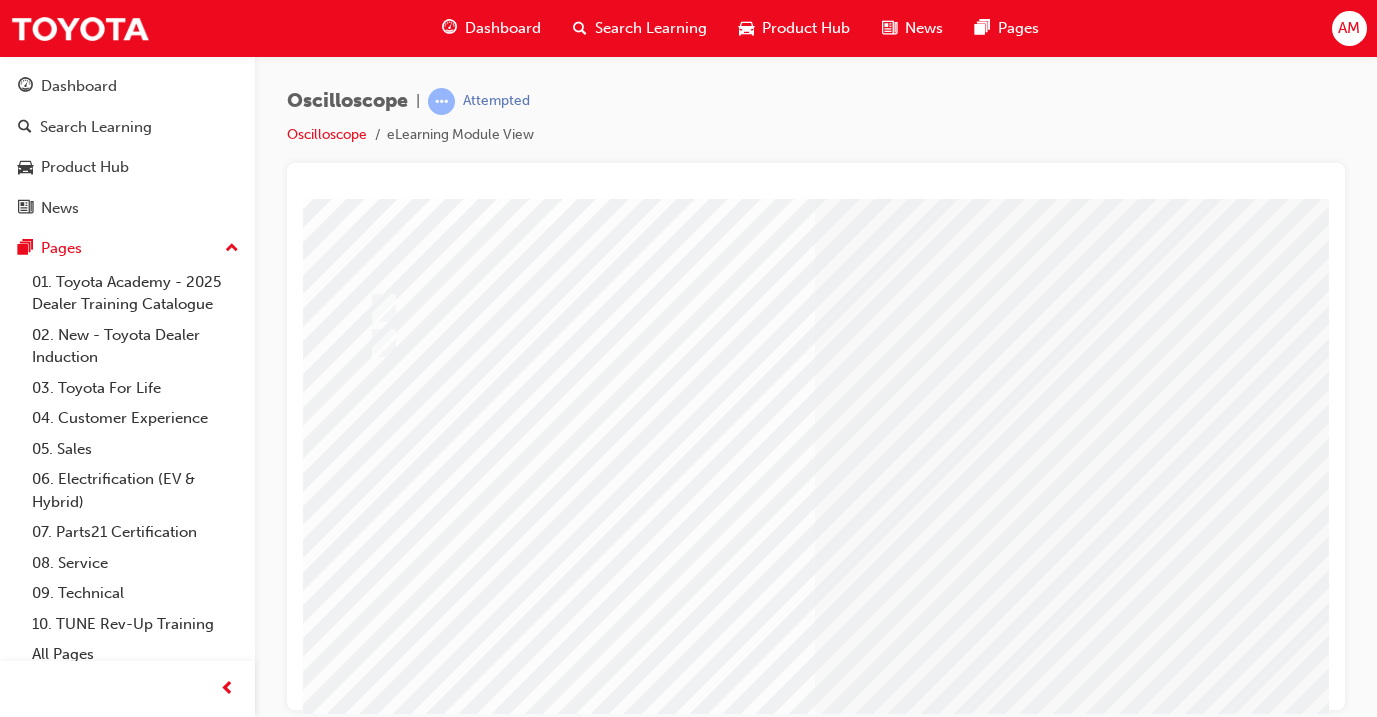 click at bounding box center (635, 2572) 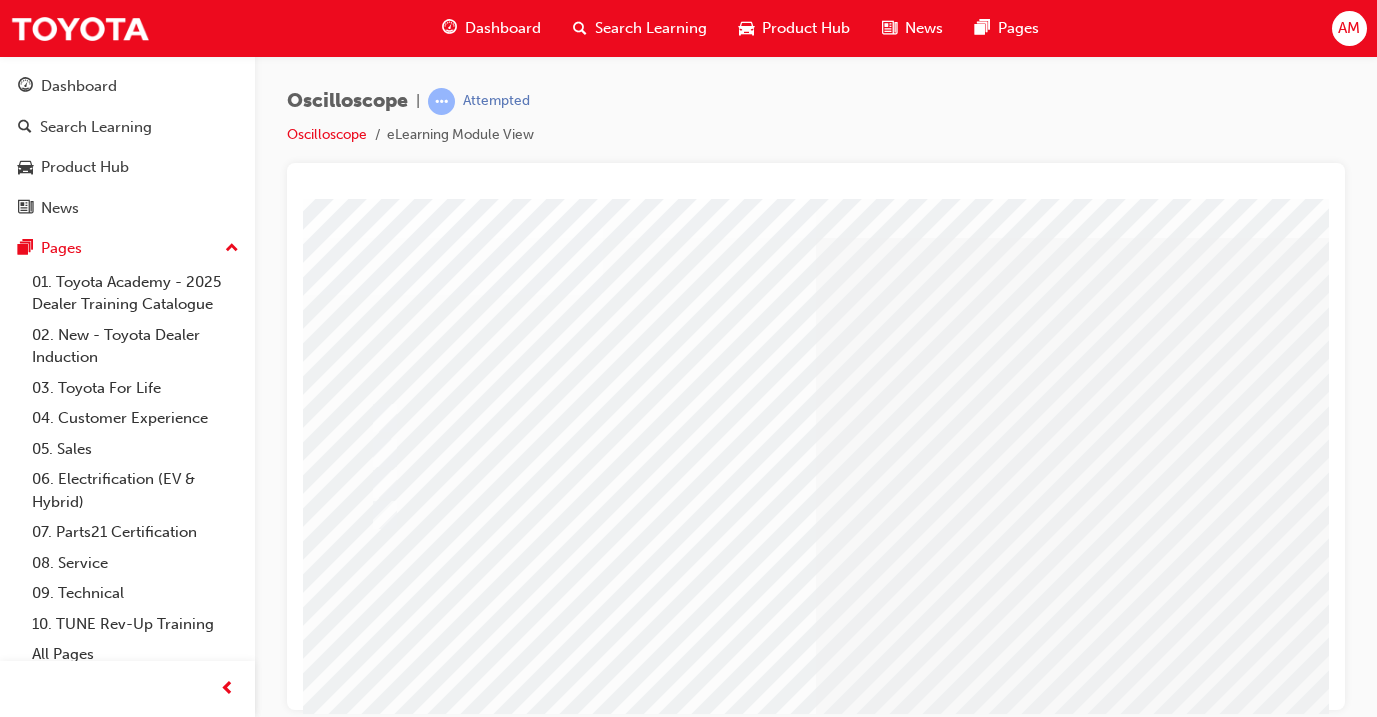 scroll, scrollTop: 60, scrollLeft: 1, axis: both 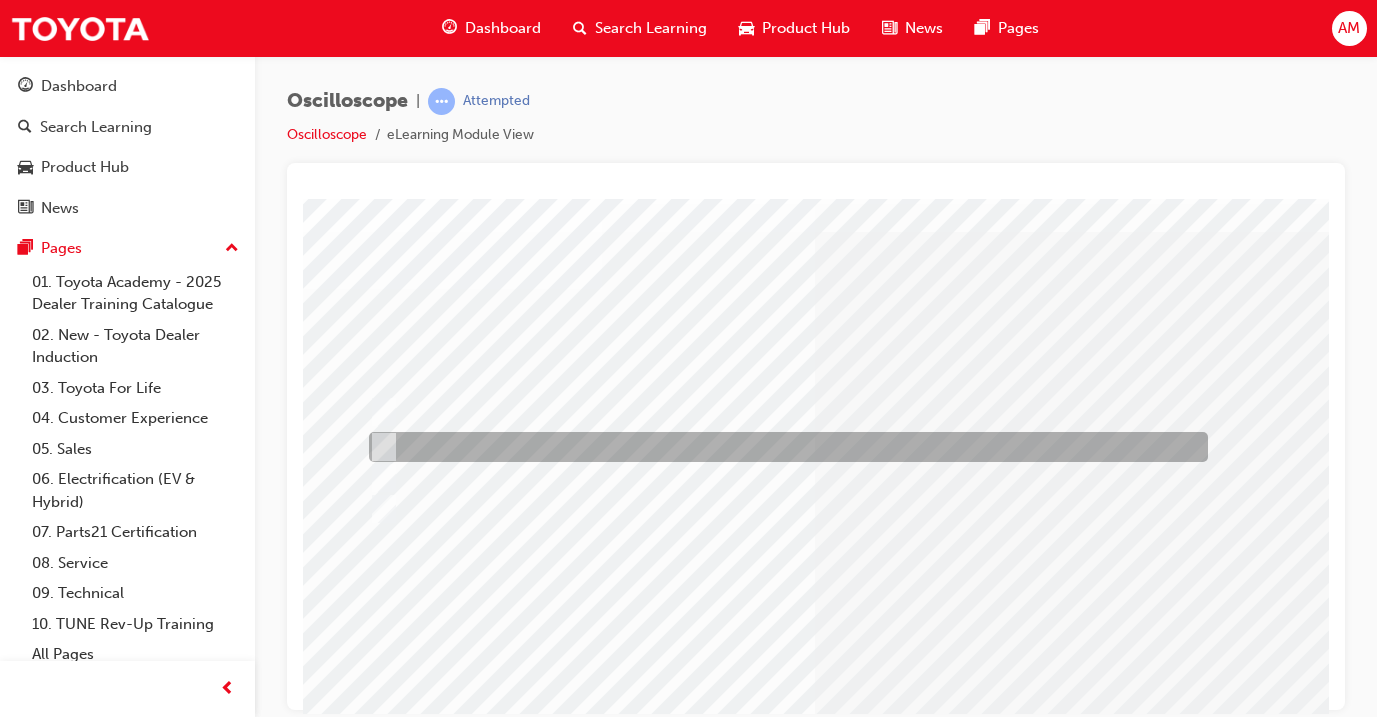 click at bounding box center [783, 447] 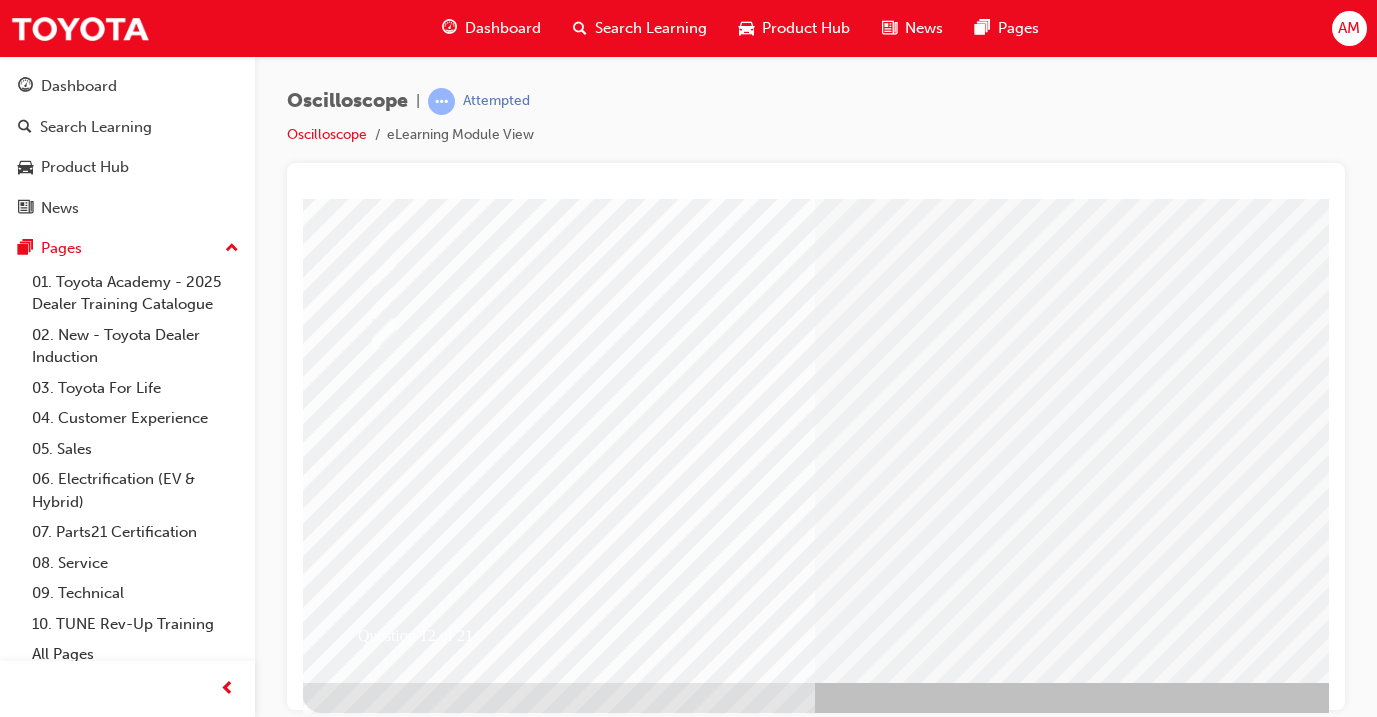 scroll, scrollTop: 235, scrollLeft: 1, axis: both 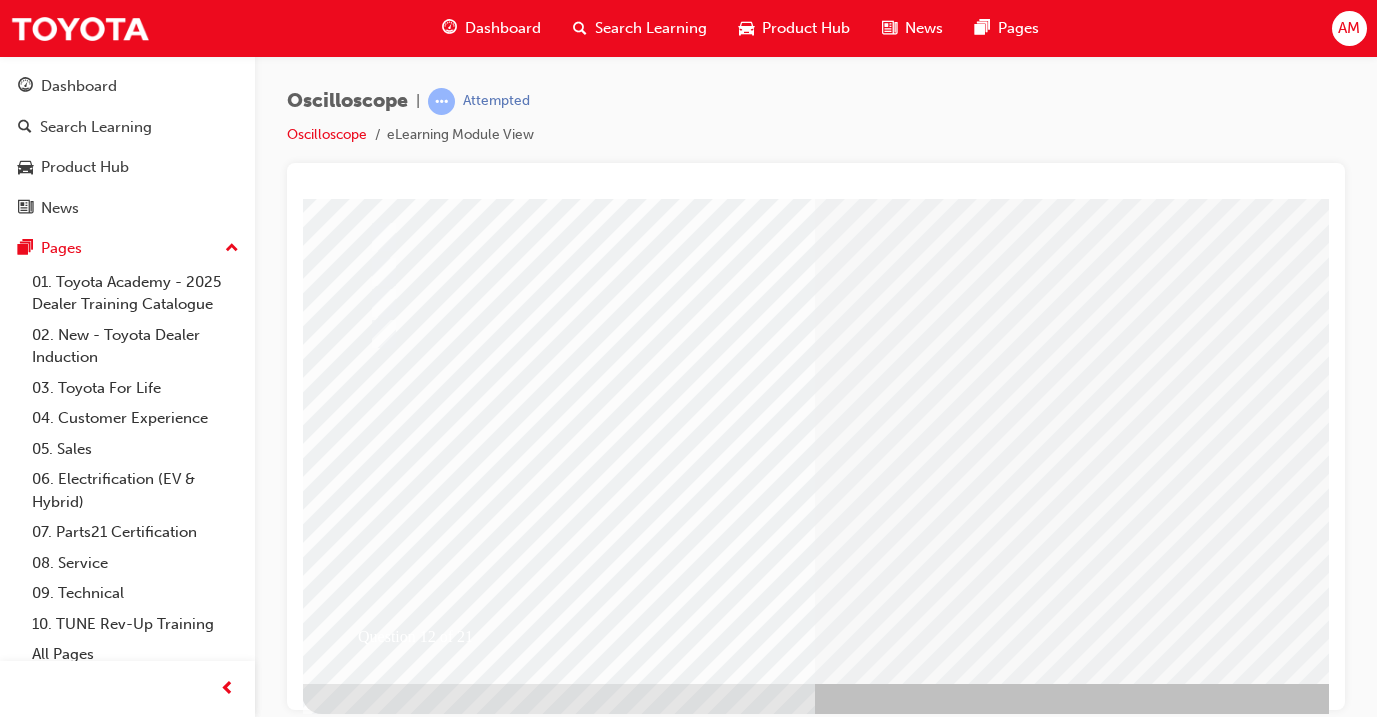 click at bounding box center (374, 2696) 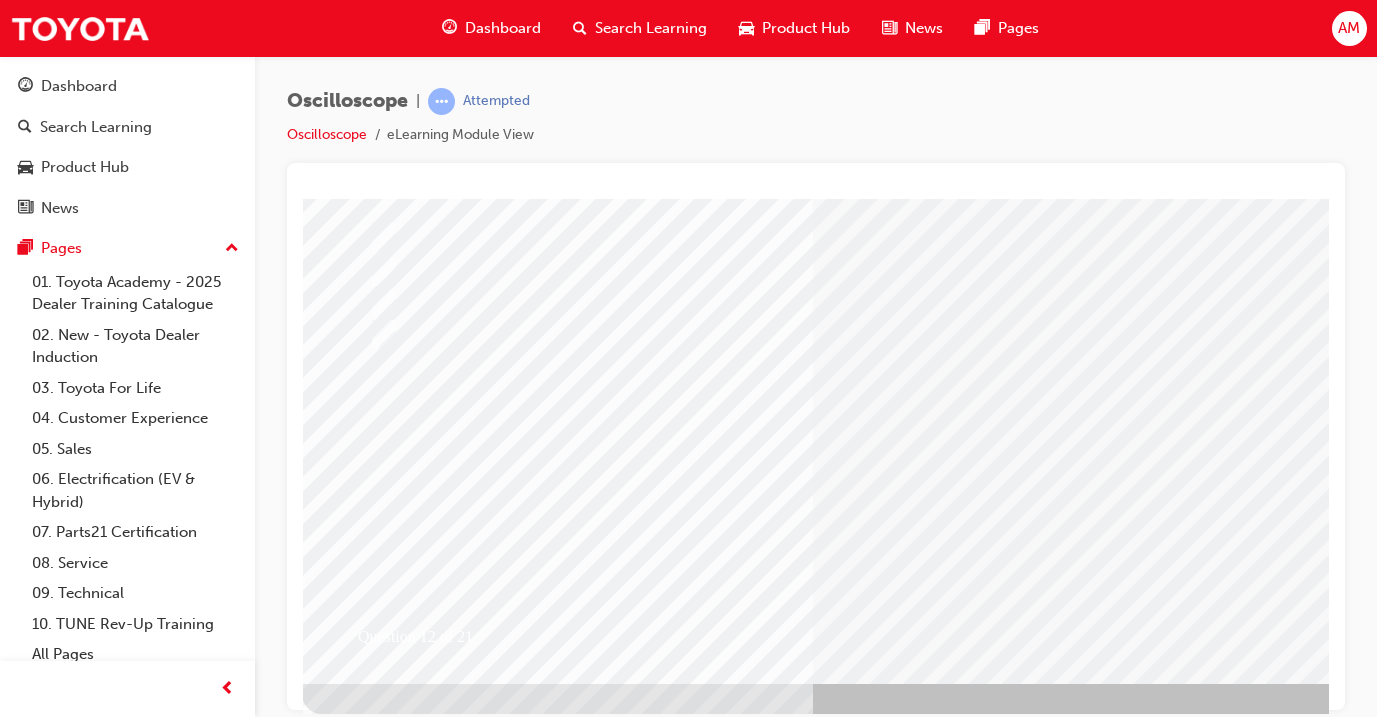 click at bounding box center [374, 2694] 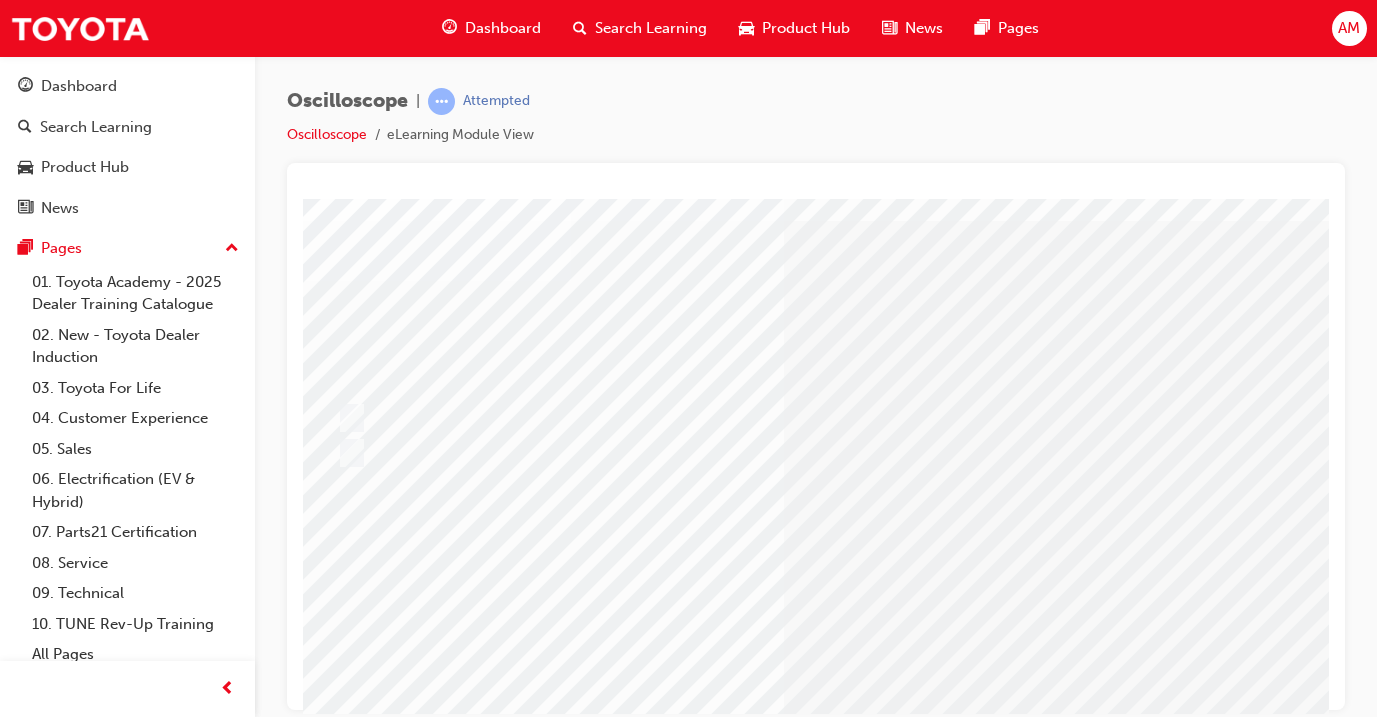 scroll, scrollTop: 73, scrollLeft: 32, axis: both 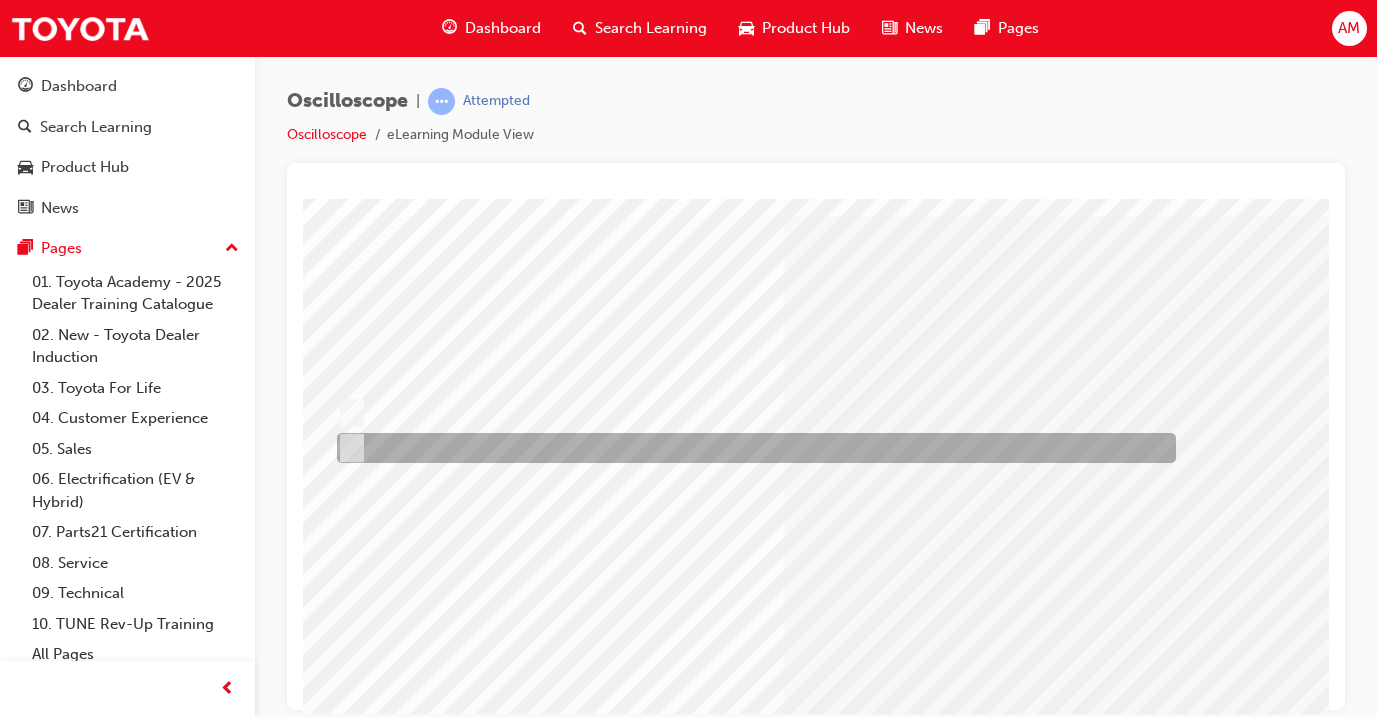 click at bounding box center [751, 448] 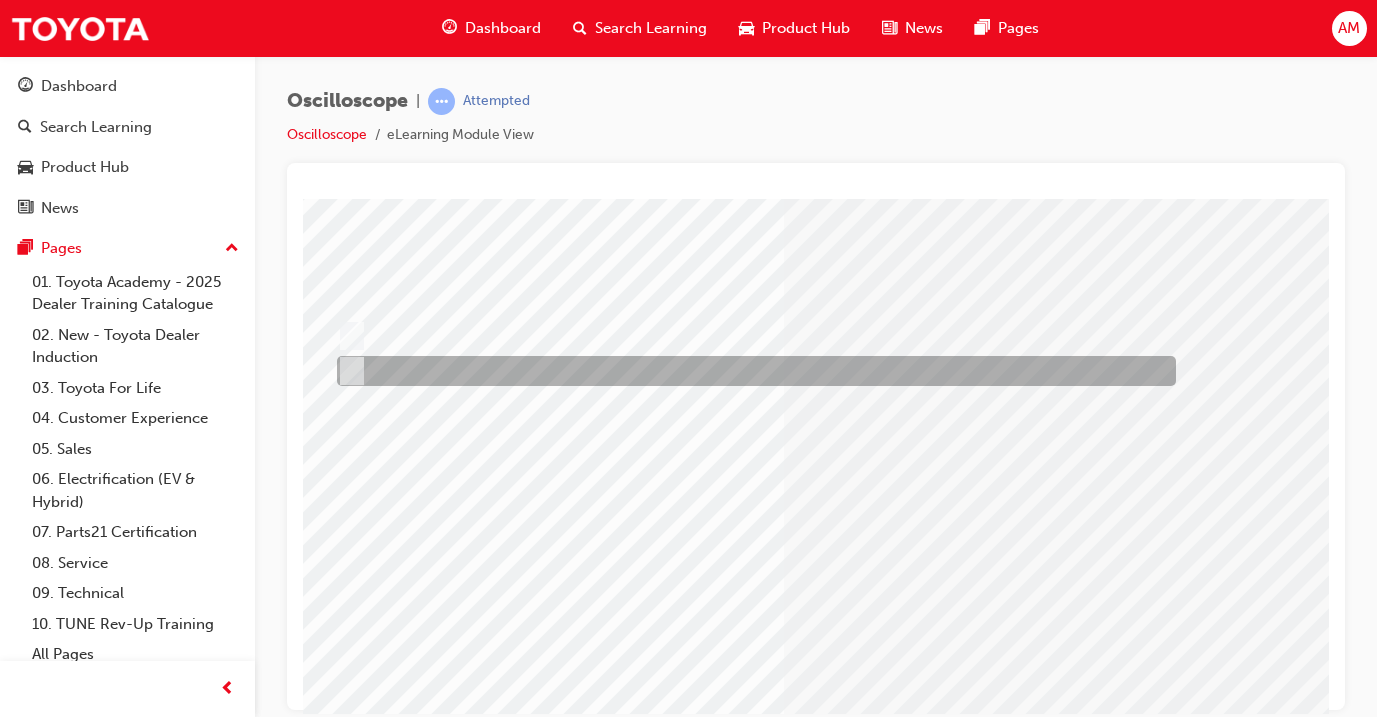 scroll, scrollTop: 154, scrollLeft: 32, axis: both 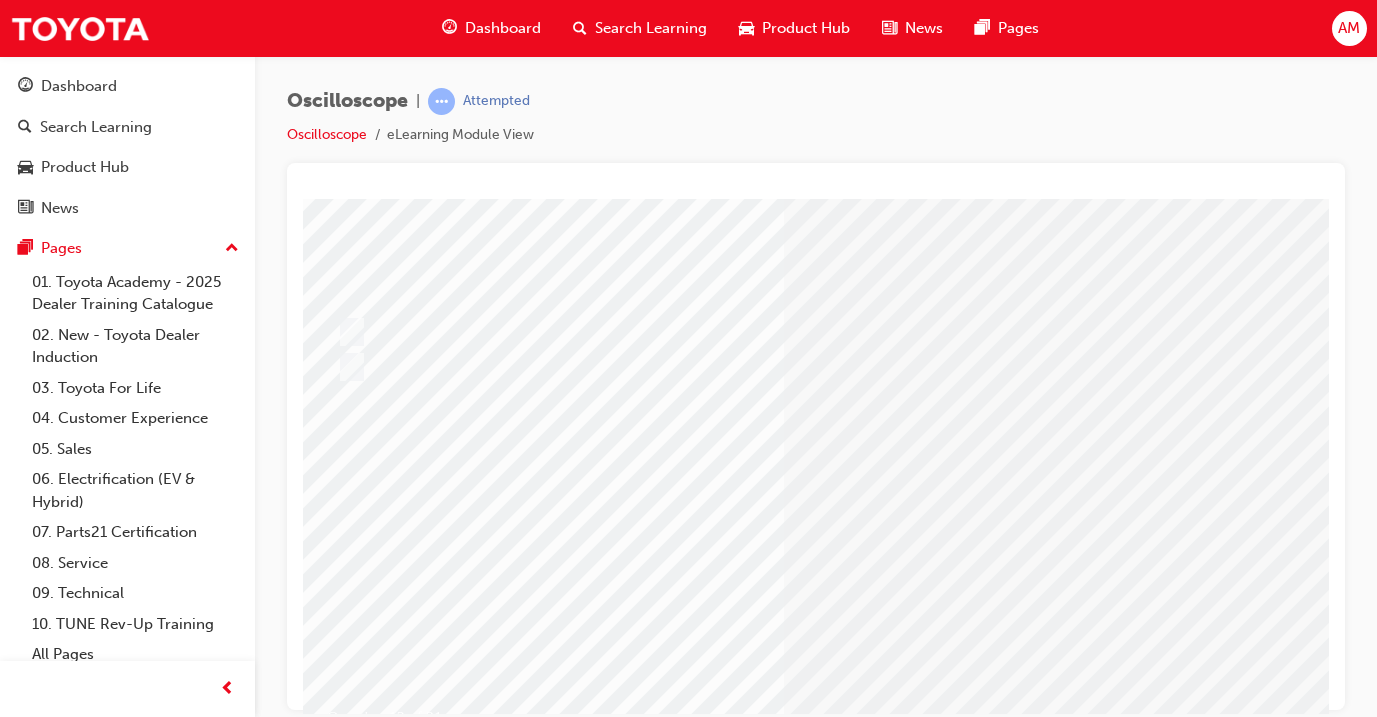 click at bounding box center [343, 2730] 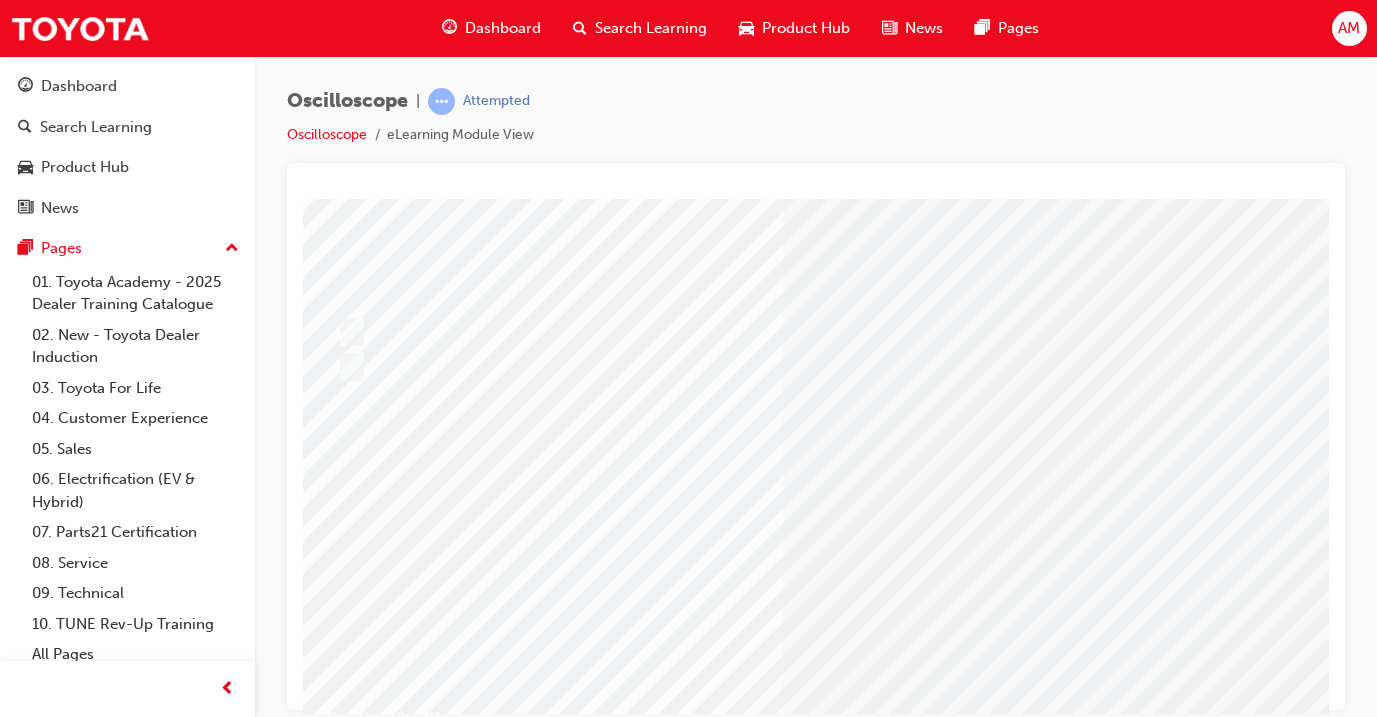click at bounding box center (603, 2540) 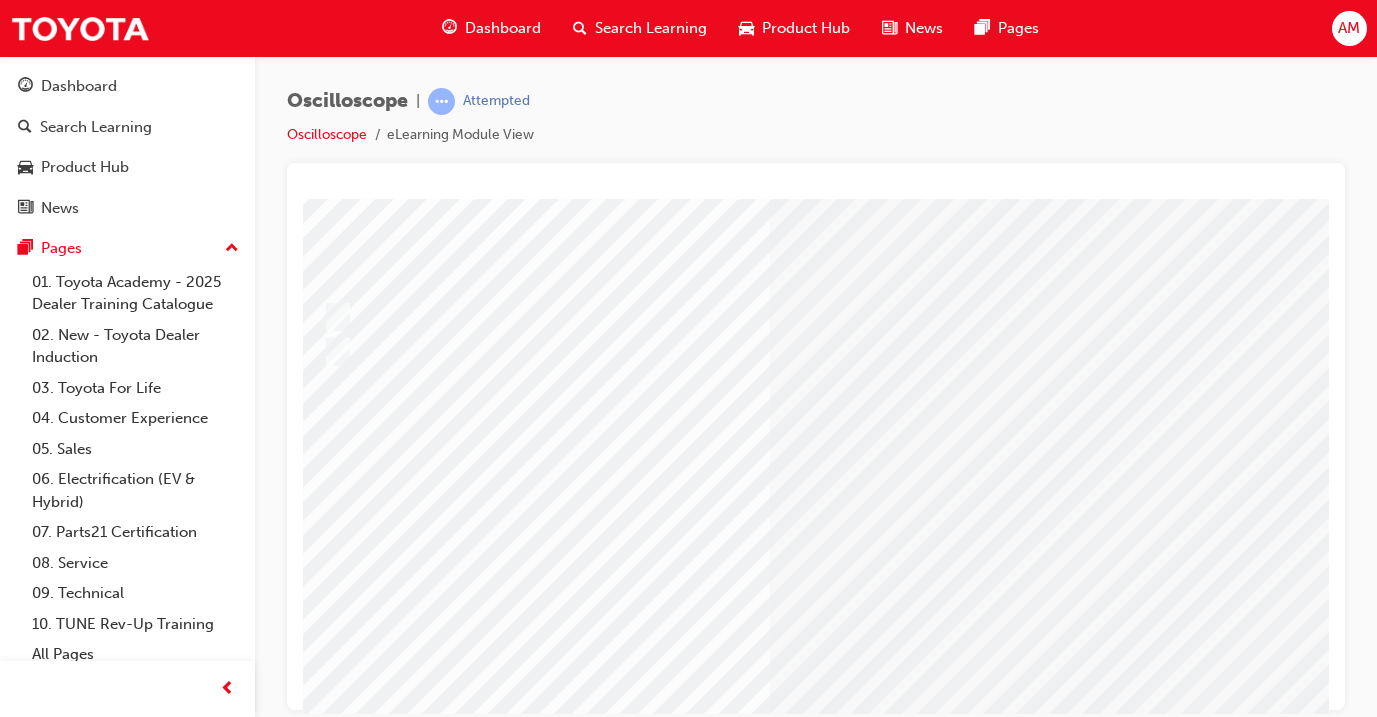 scroll, scrollTop: 114, scrollLeft: 46, axis: both 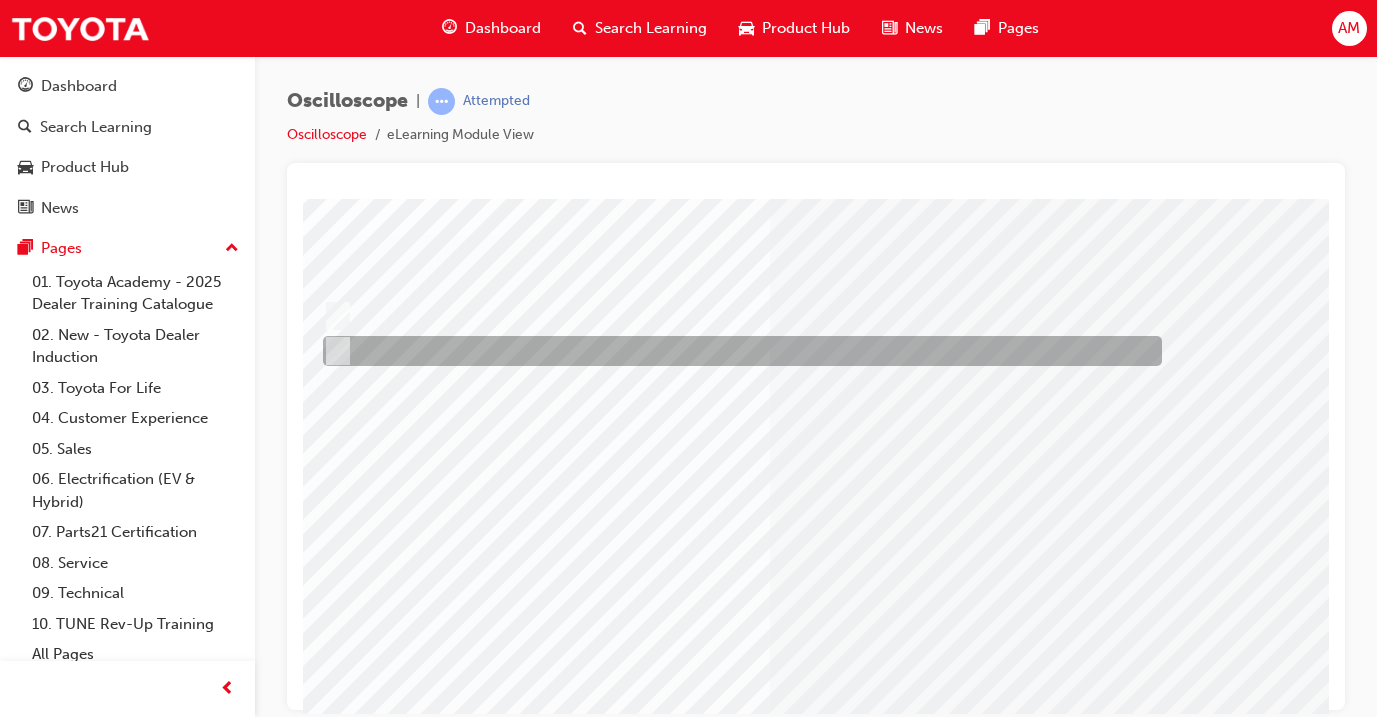 click at bounding box center (737, 351) 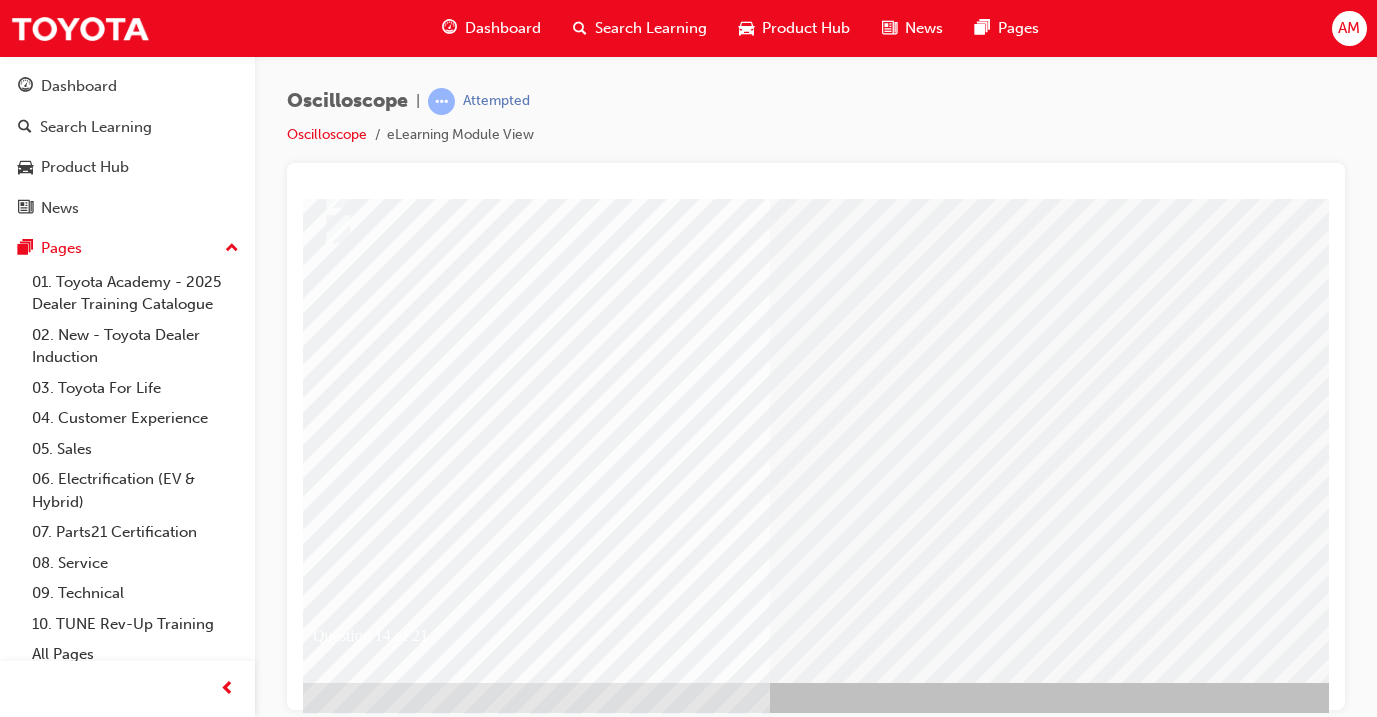scroll, scrollTop: 235, scrollLeft: 46, axis: both 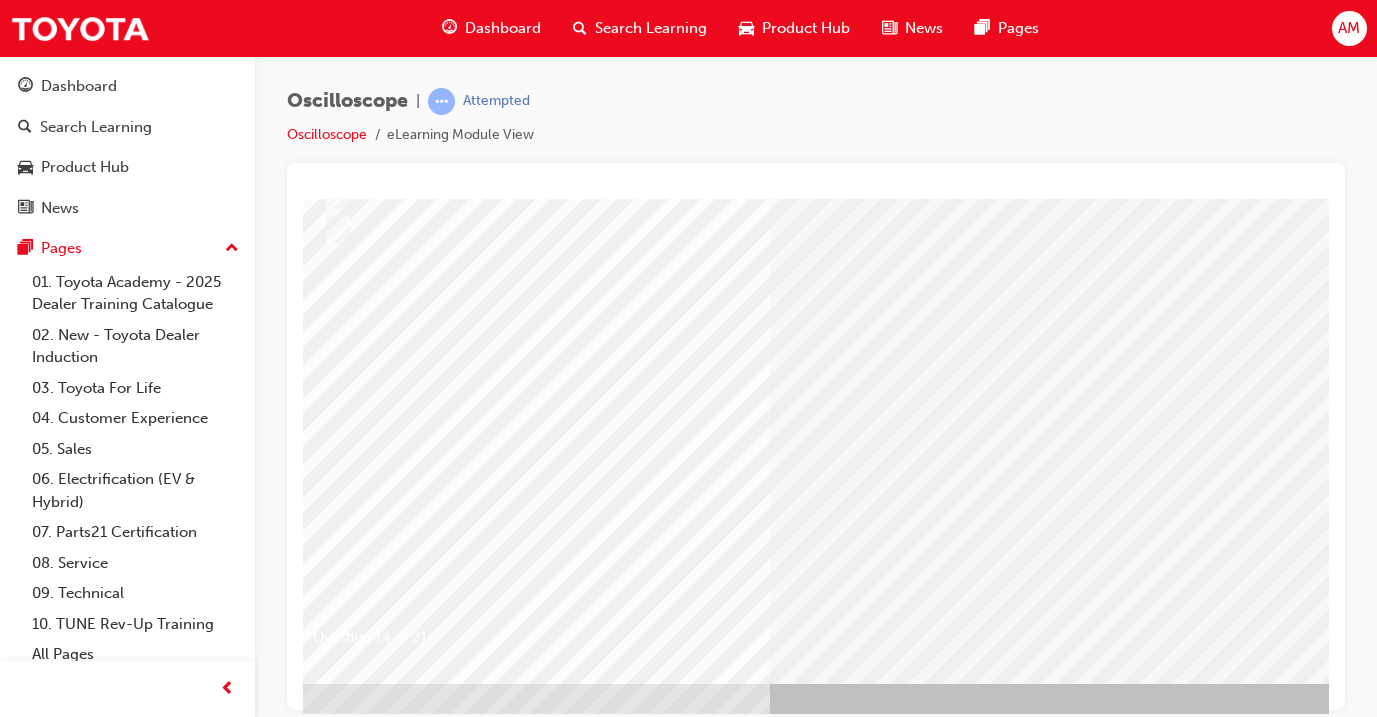 click at bounding box center [329, 2632] 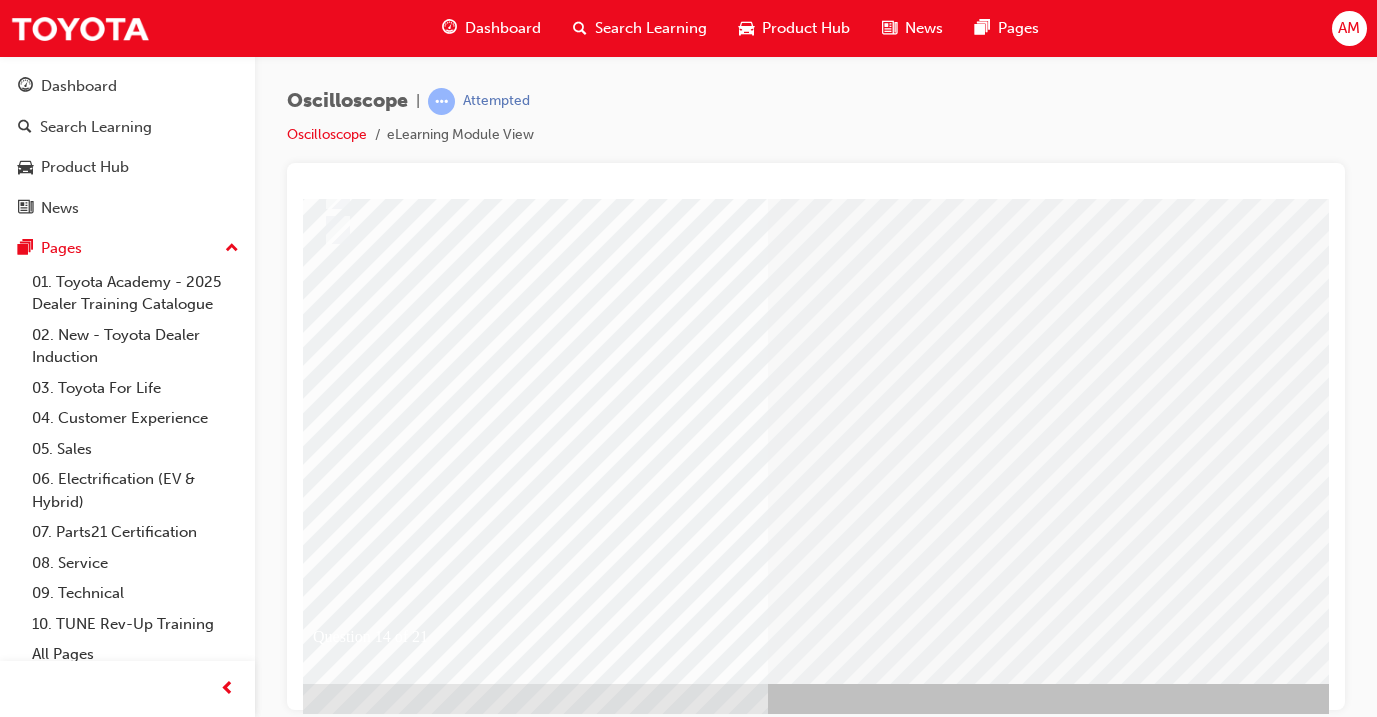 click at bounding box center [589, 2457] 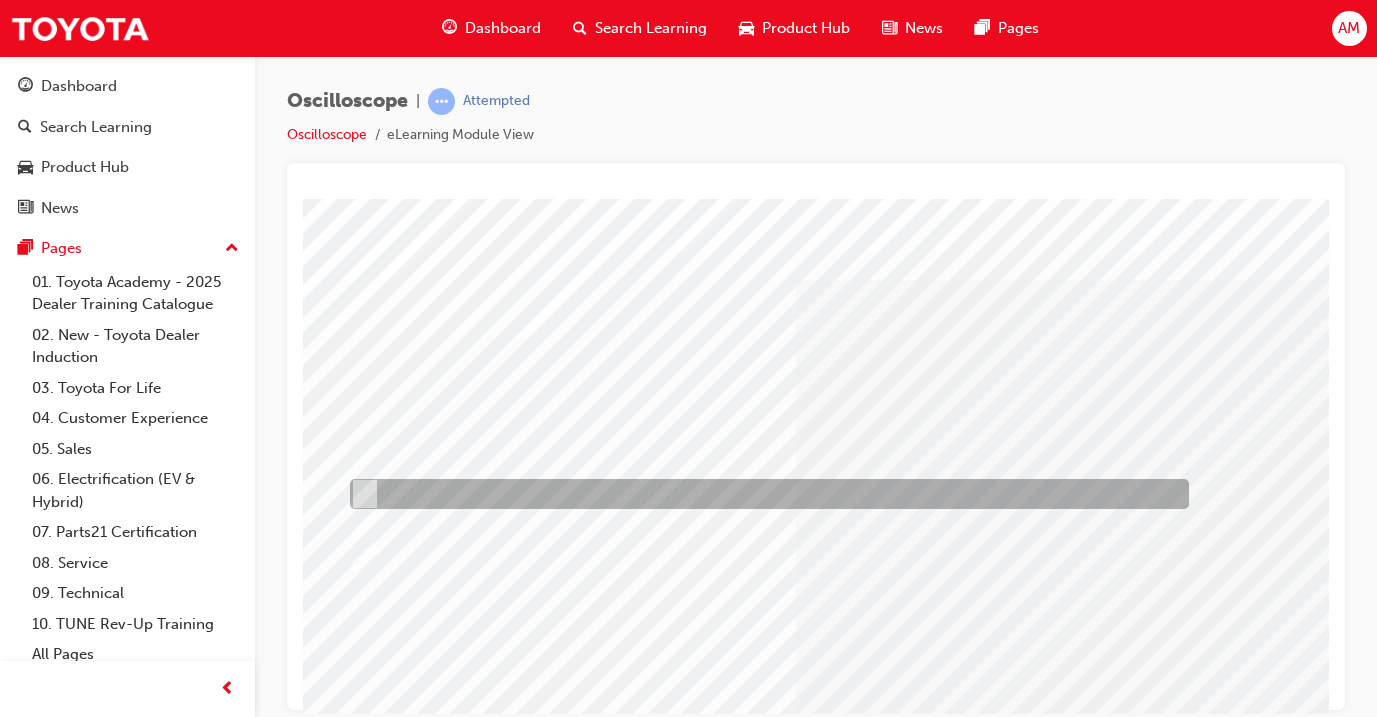 scroll, scrollTop: 14, scrollLeft: 18, axis: both 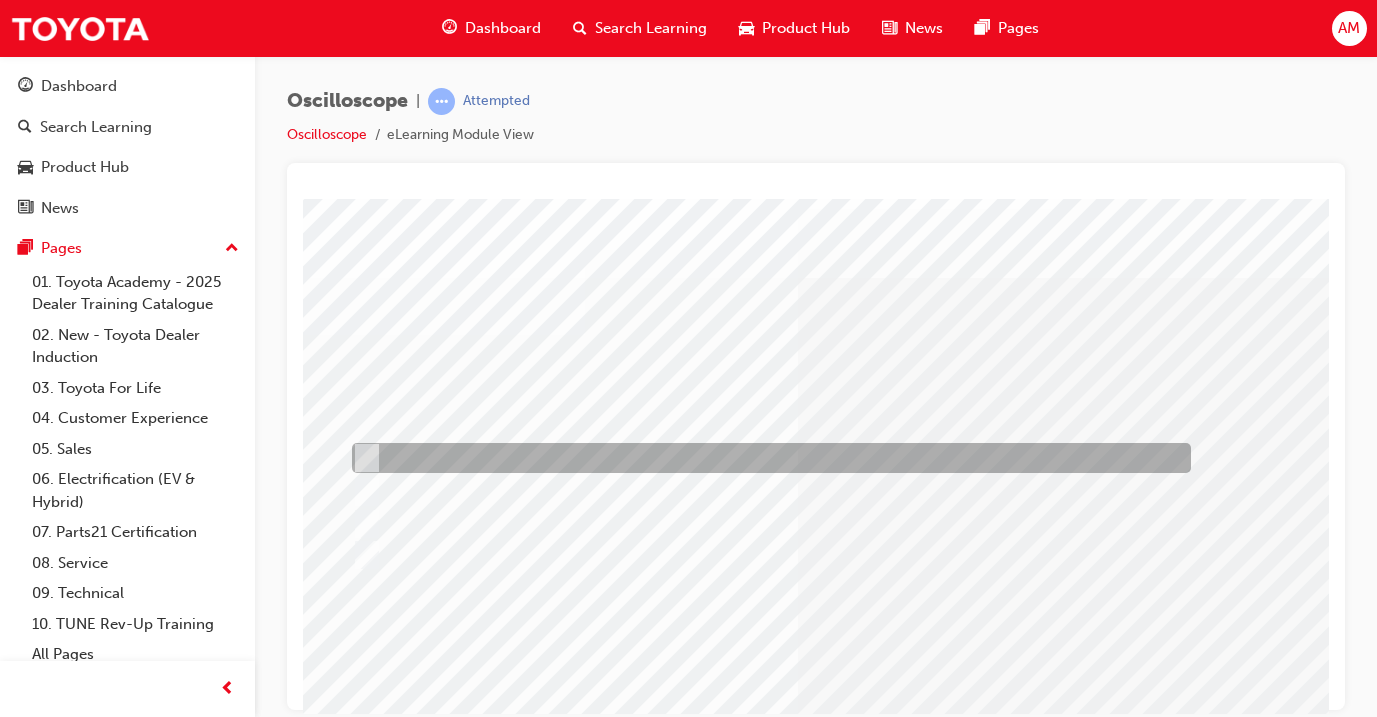 click at bounding box center (766, 458) 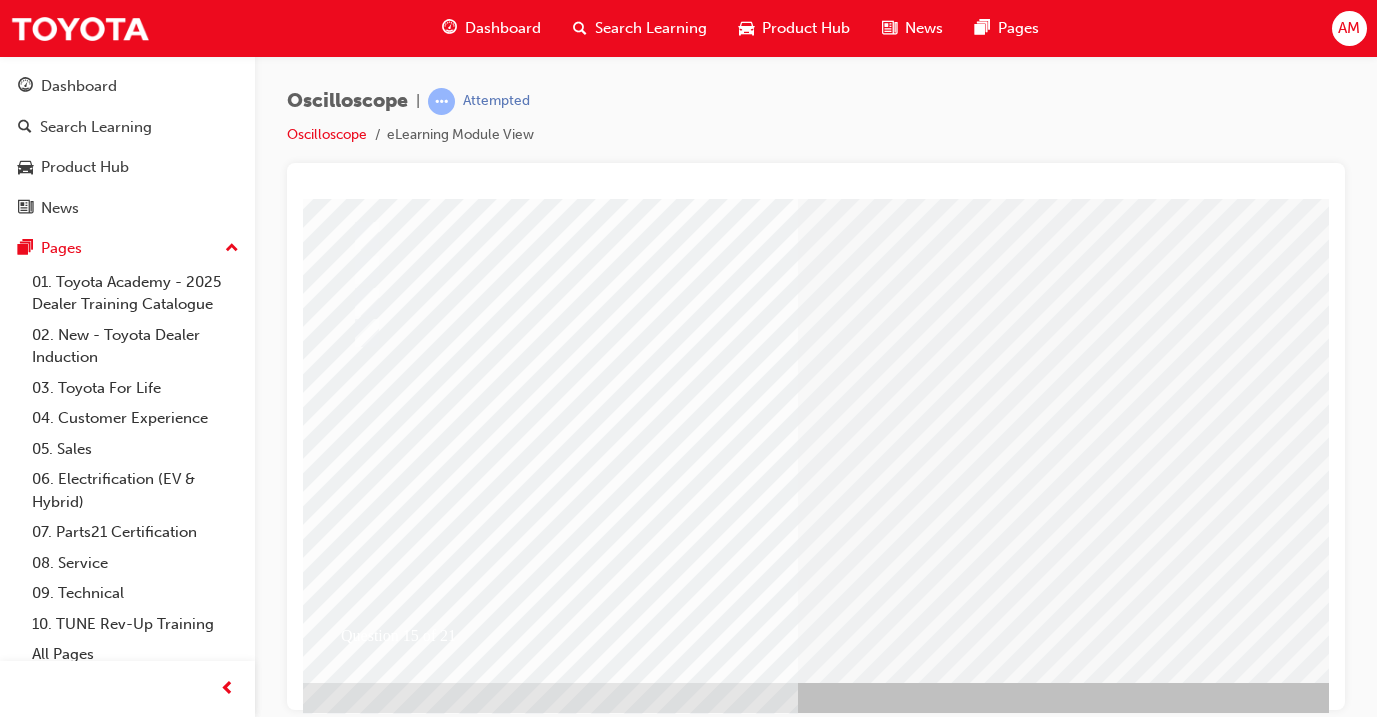 scroll, scrollTop: 235, scrollLeft: 18, axis: both 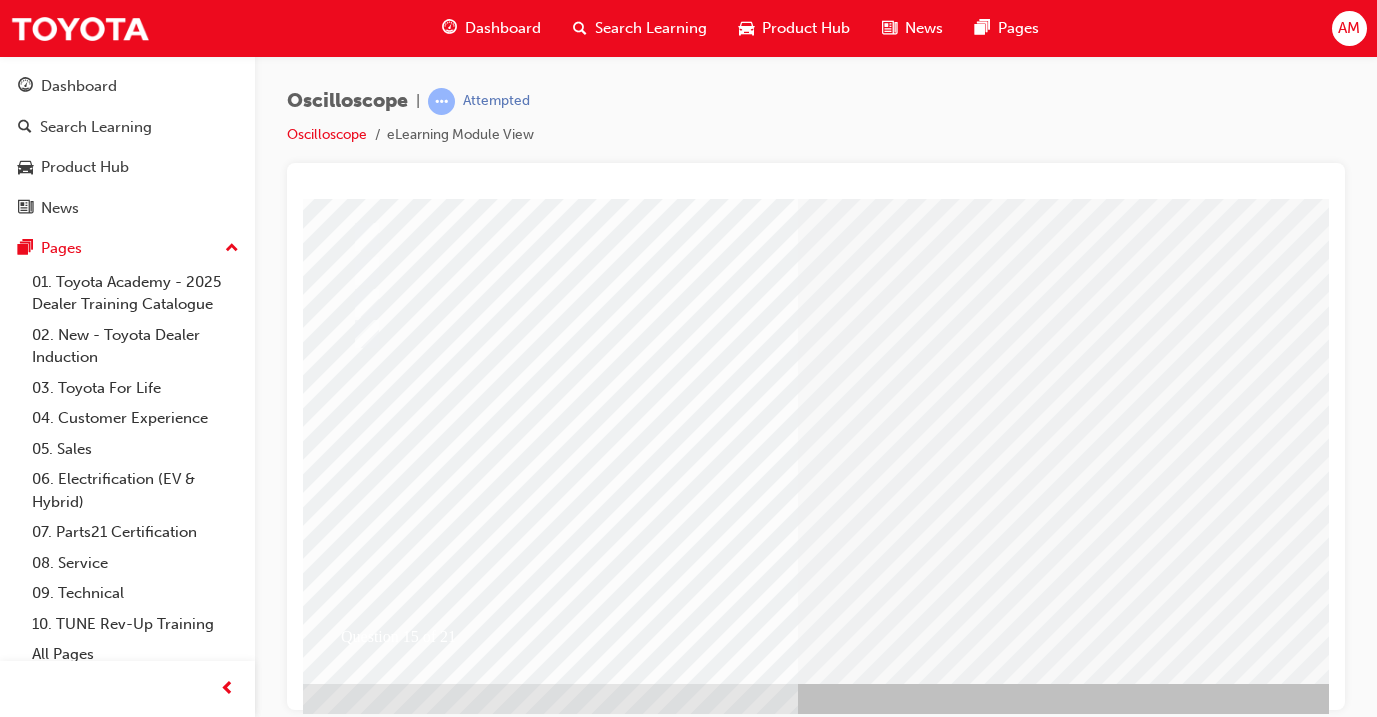 click at bounding box center (357, 2696) 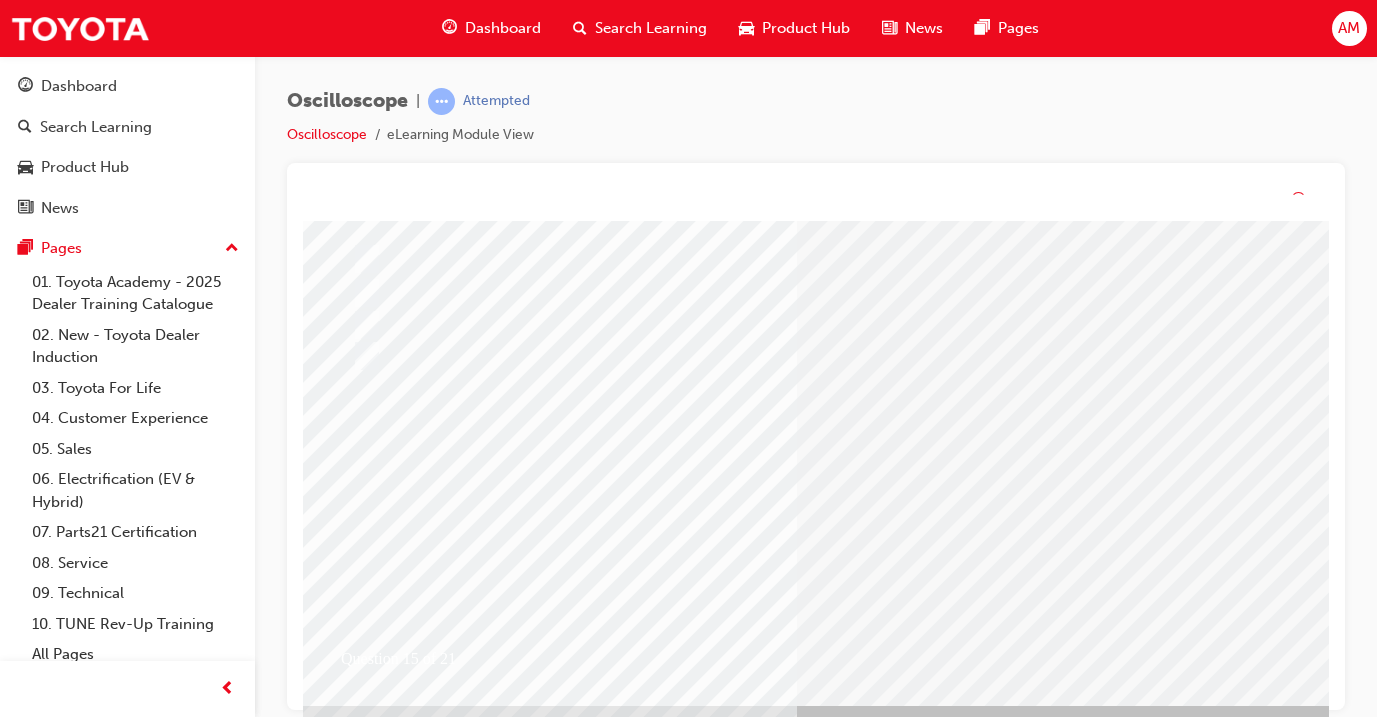 click at bounding box center (617, 2482) 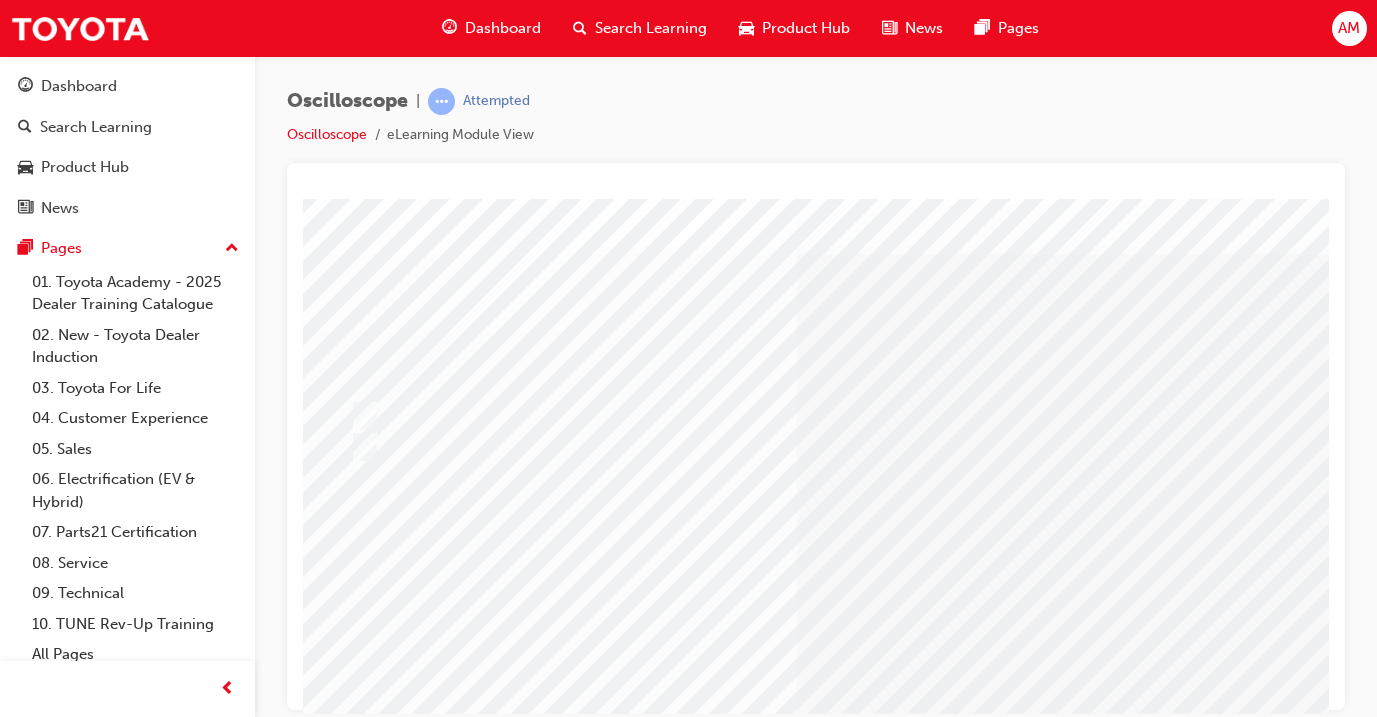 scroll, scrollTop: 3, scrollLeft: 19, axis: both 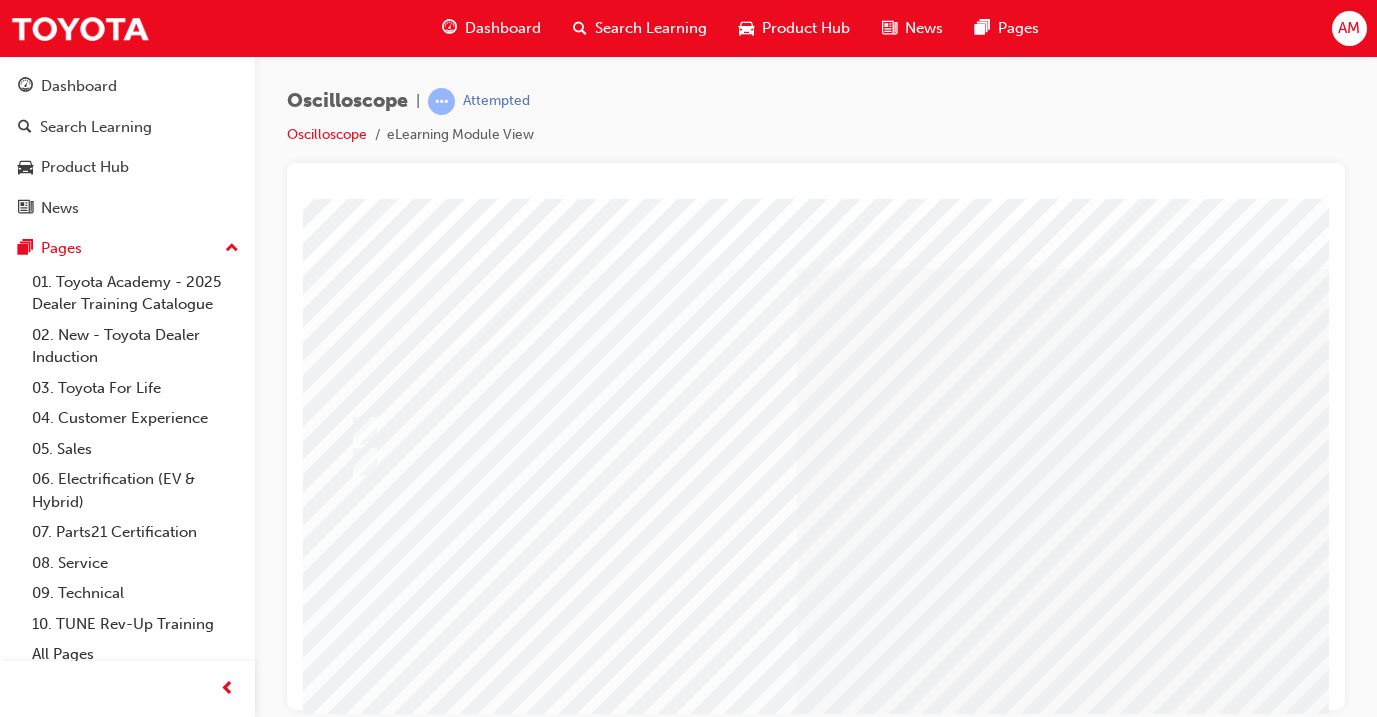 click at bounding box center [964, 1275] 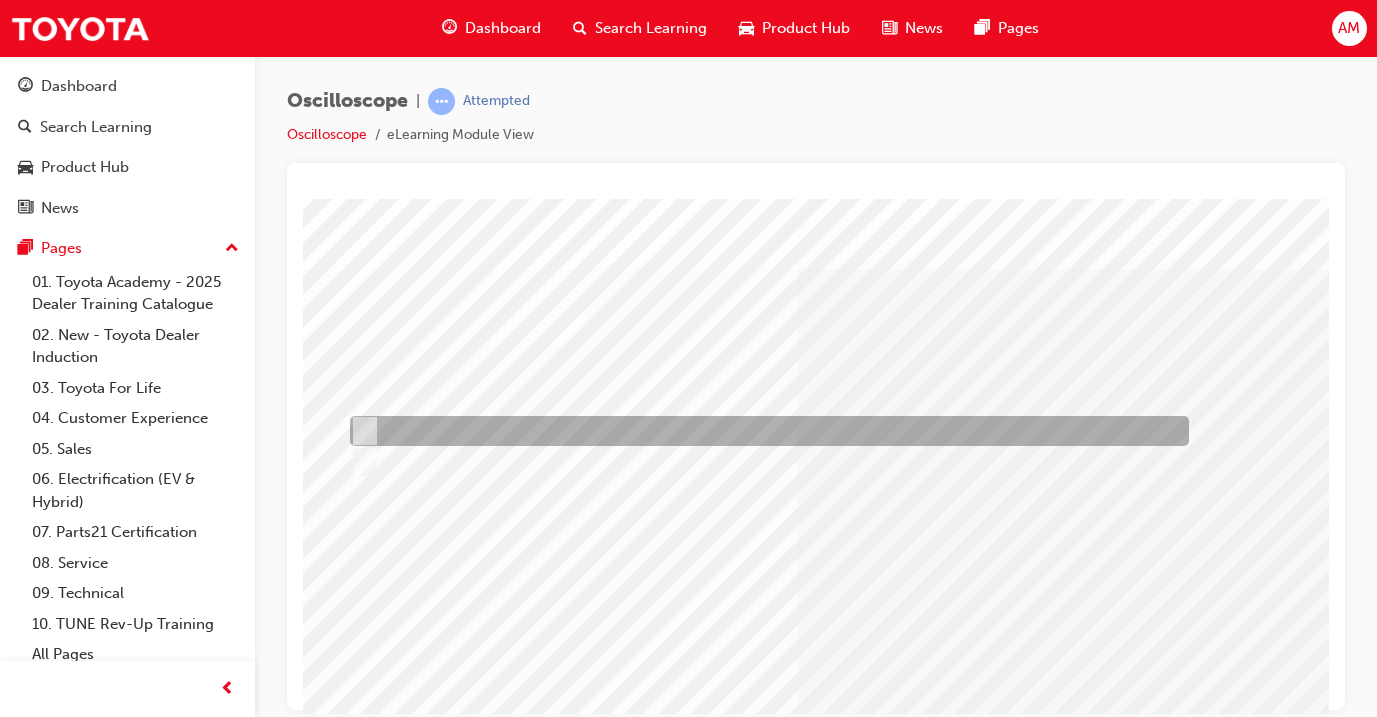 click at bounding box center (764, 431) 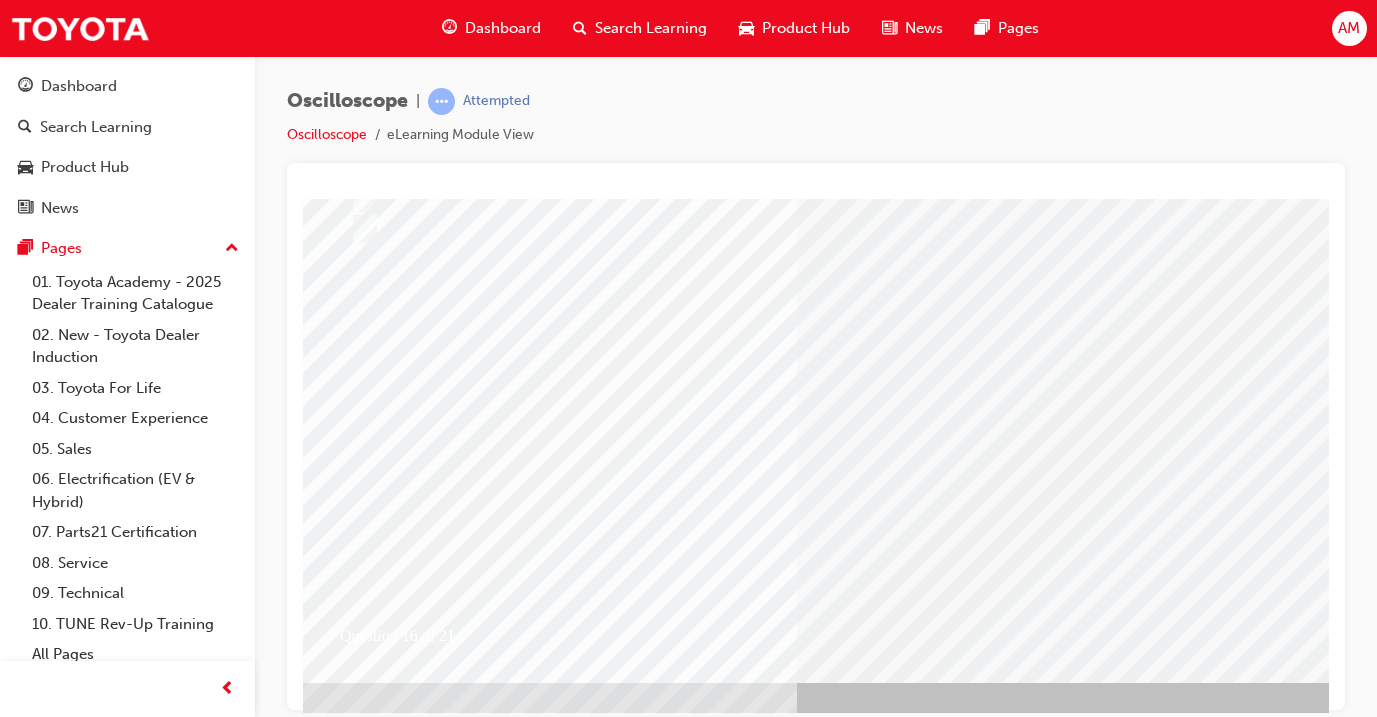 scroll, scrollTop: 235, scrollLeft: 19, axis: both 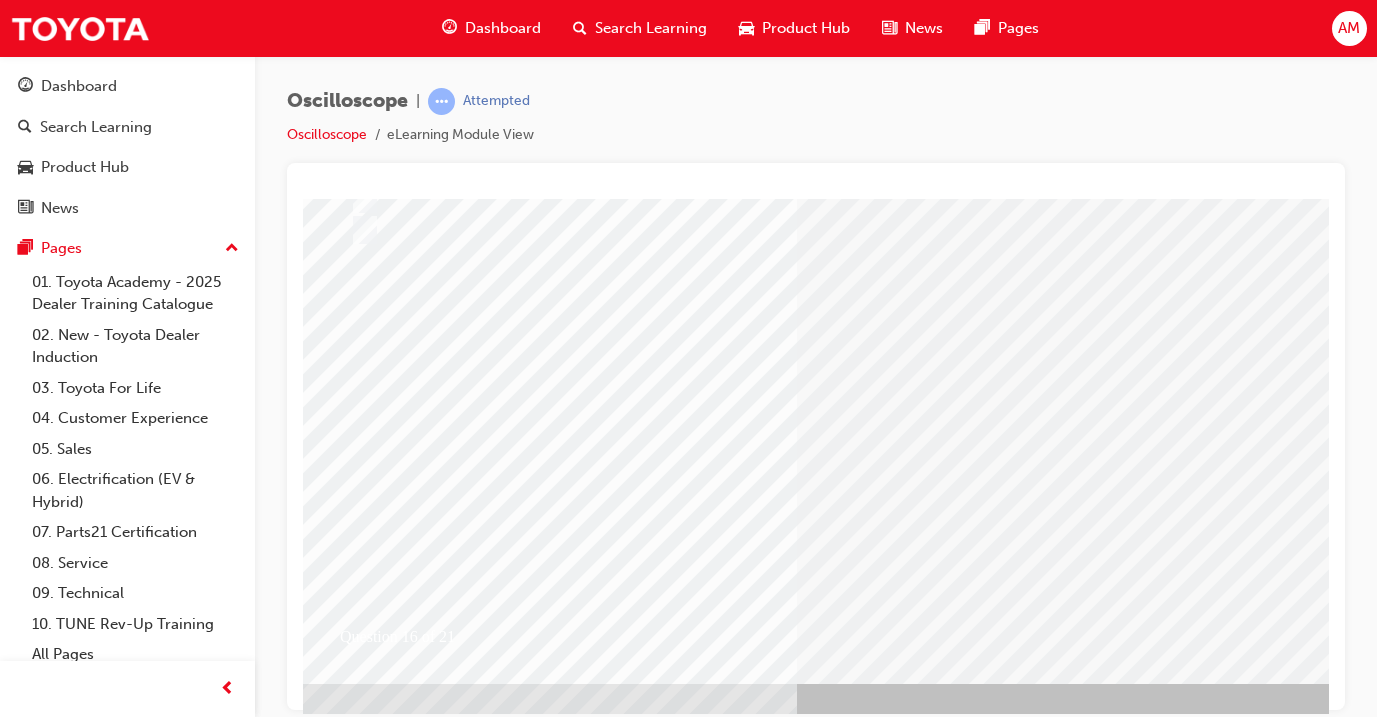 click at bounding box center [356, 2632] 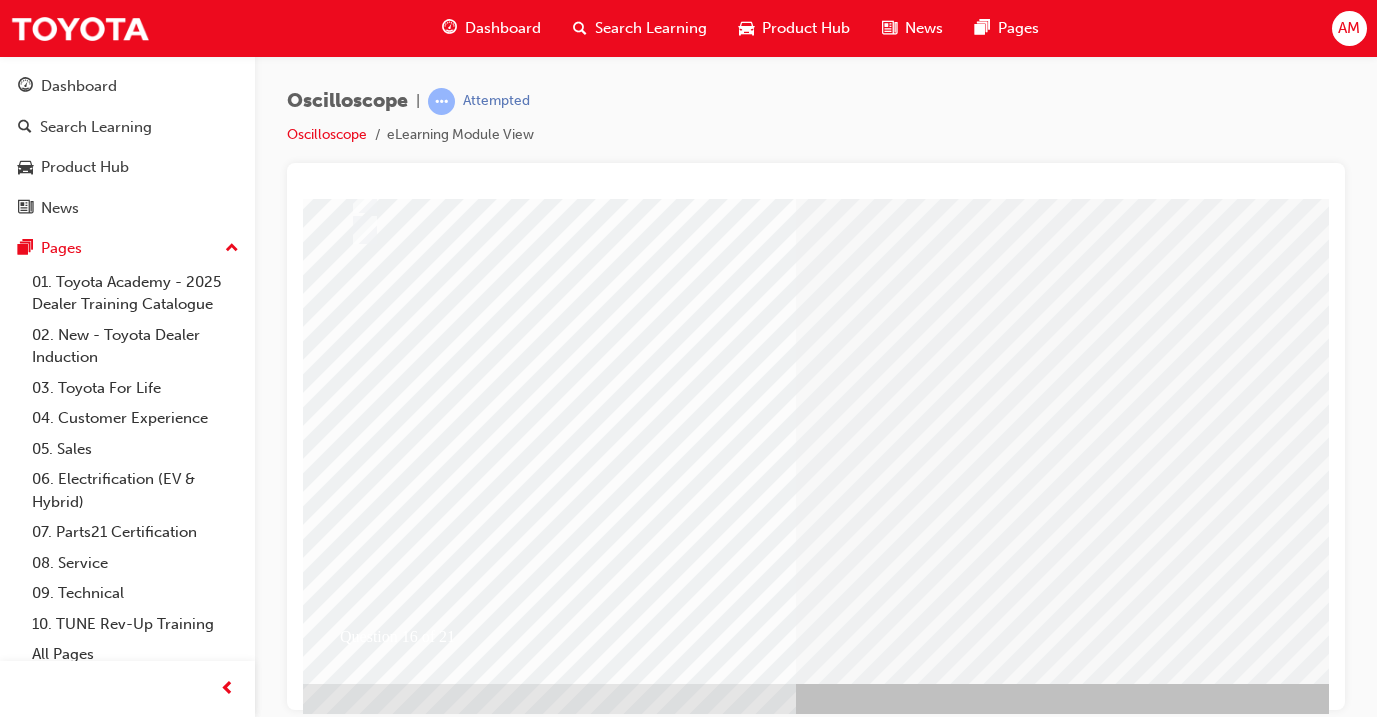 click at bounding box center (616, 2459) 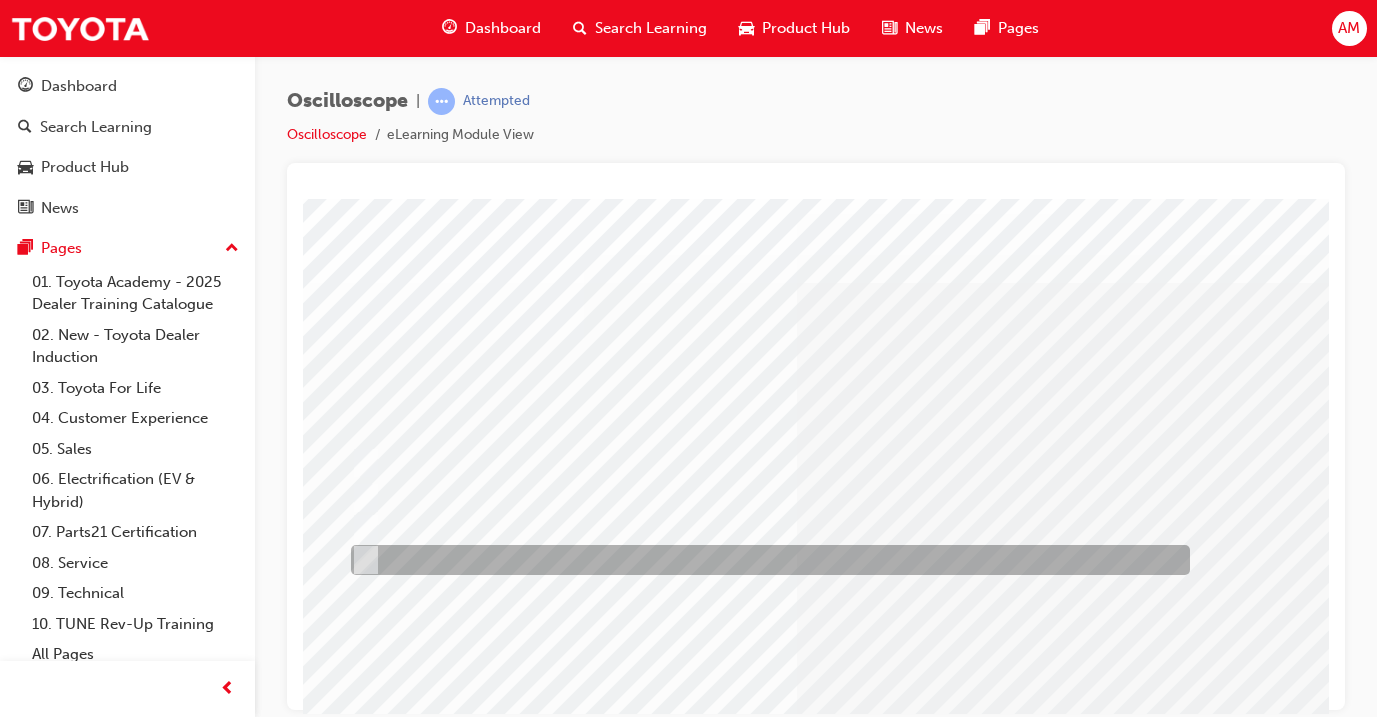 scroll, scrollTop: 5, scrollLeft: 19, axis: both 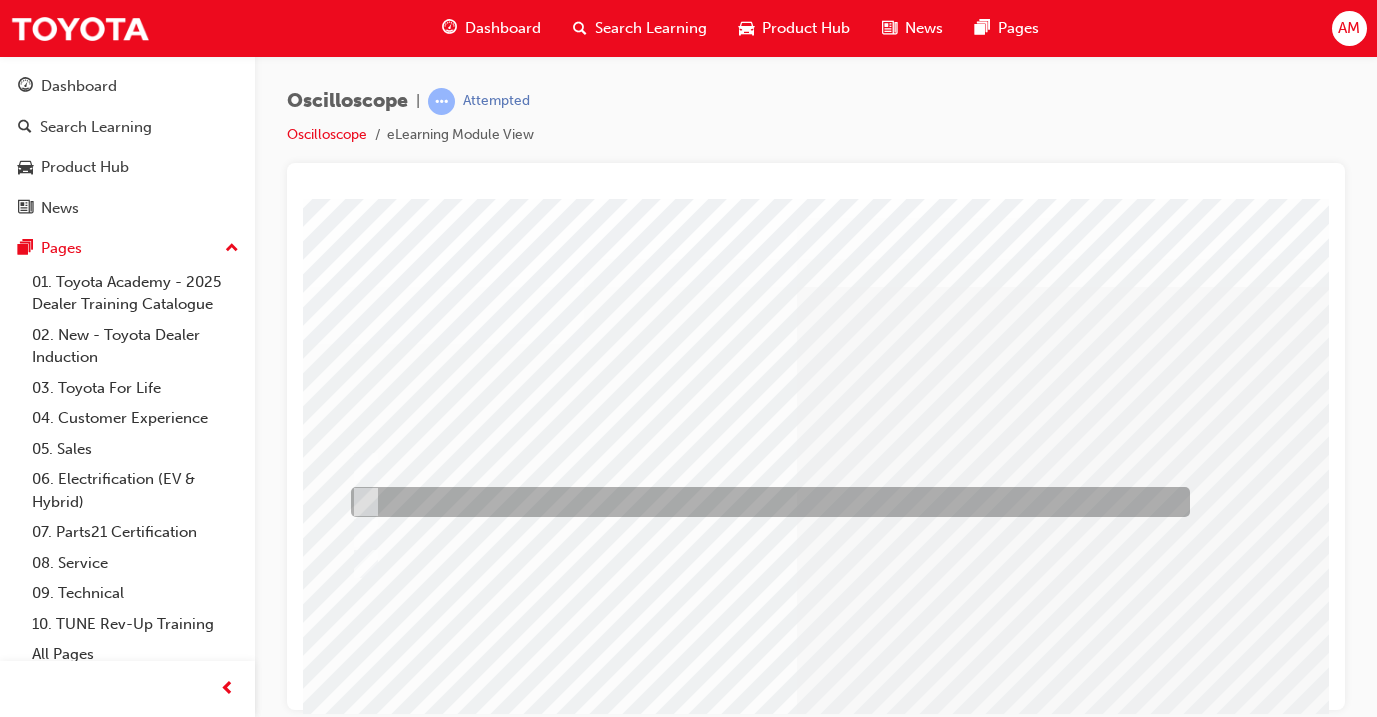 click at bounding box center (765, 502) 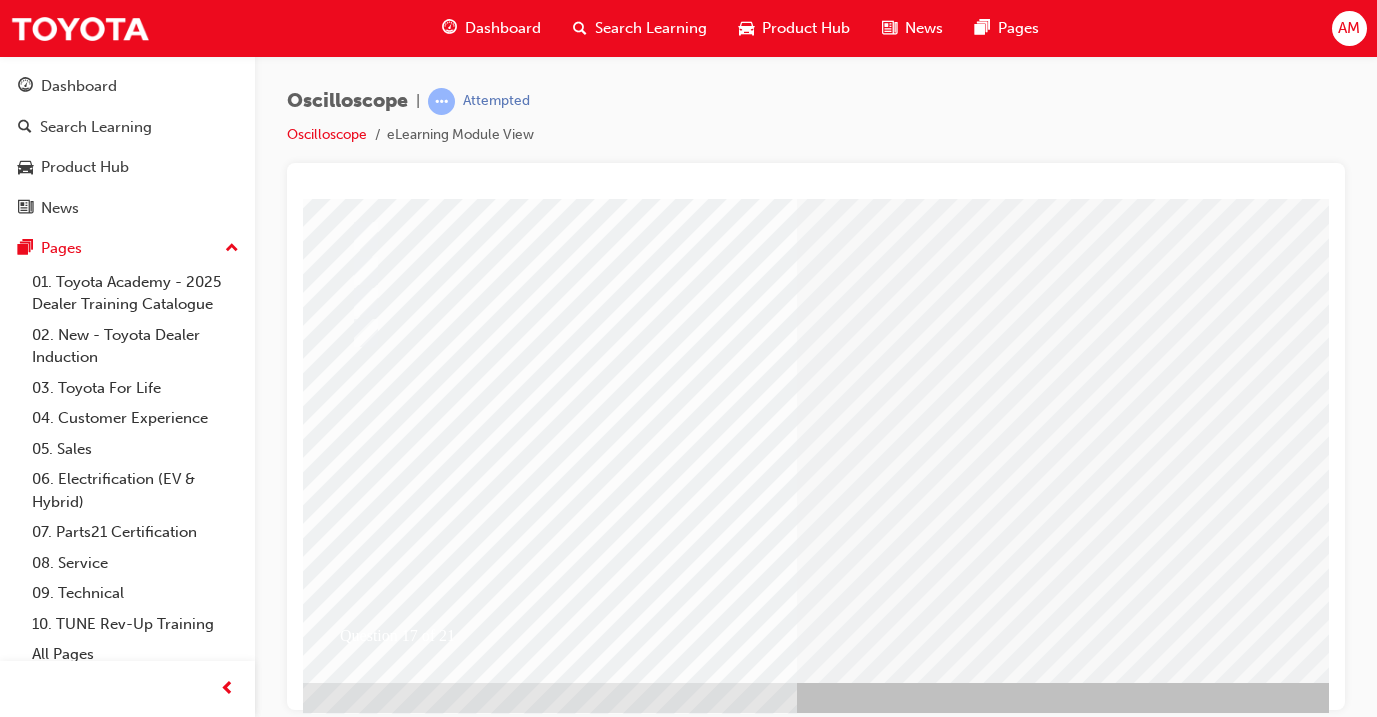 scroll, scrollTop: 235, scrollLeft: 19, axis: both 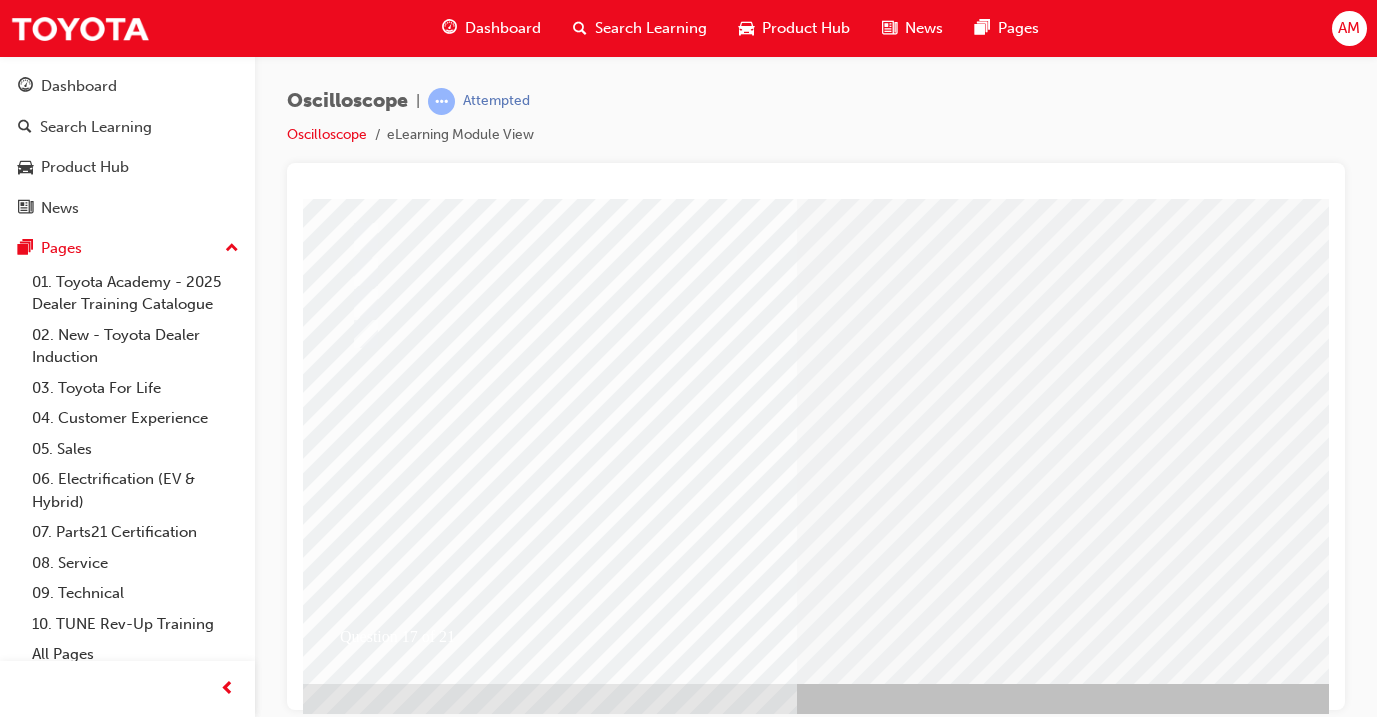click at bounding box center [356, 2696] 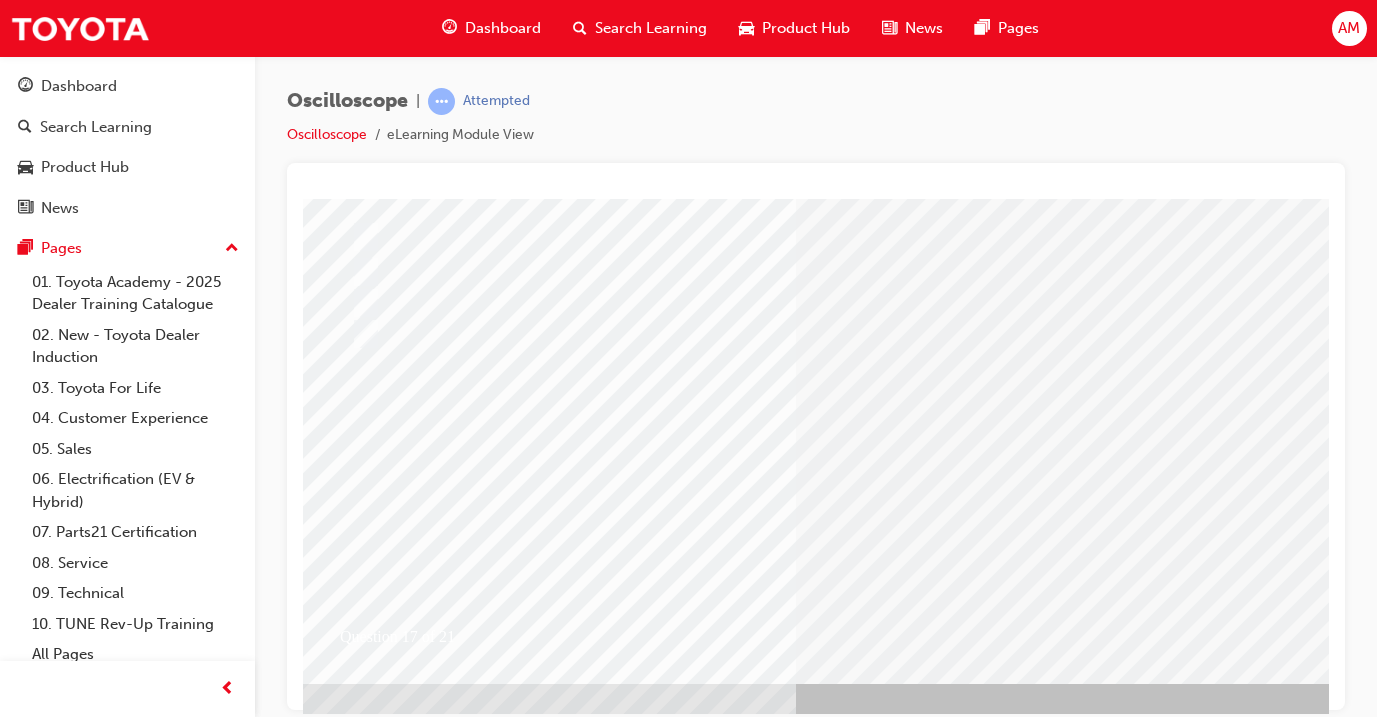 click at bounding box center (616, 2459) 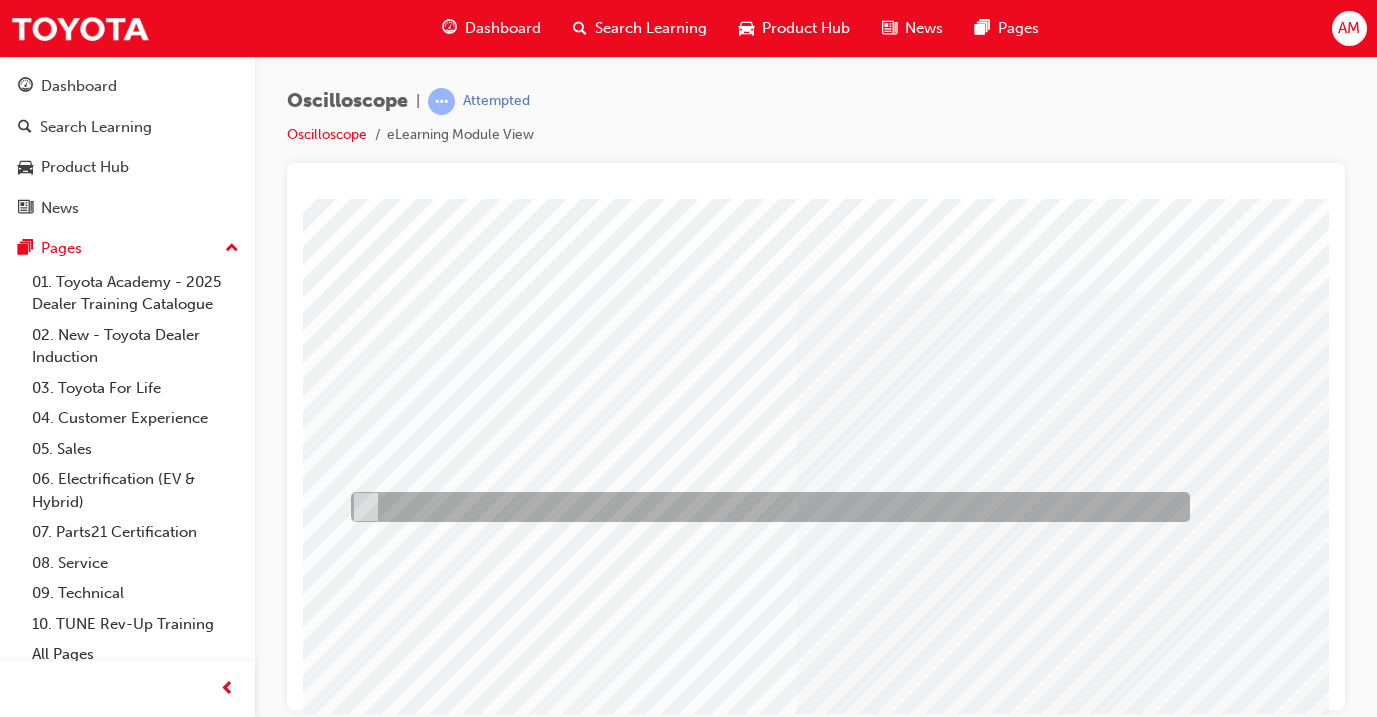 scroll, scrollTop: 0, scrollLeft: 19, axis: horizontal 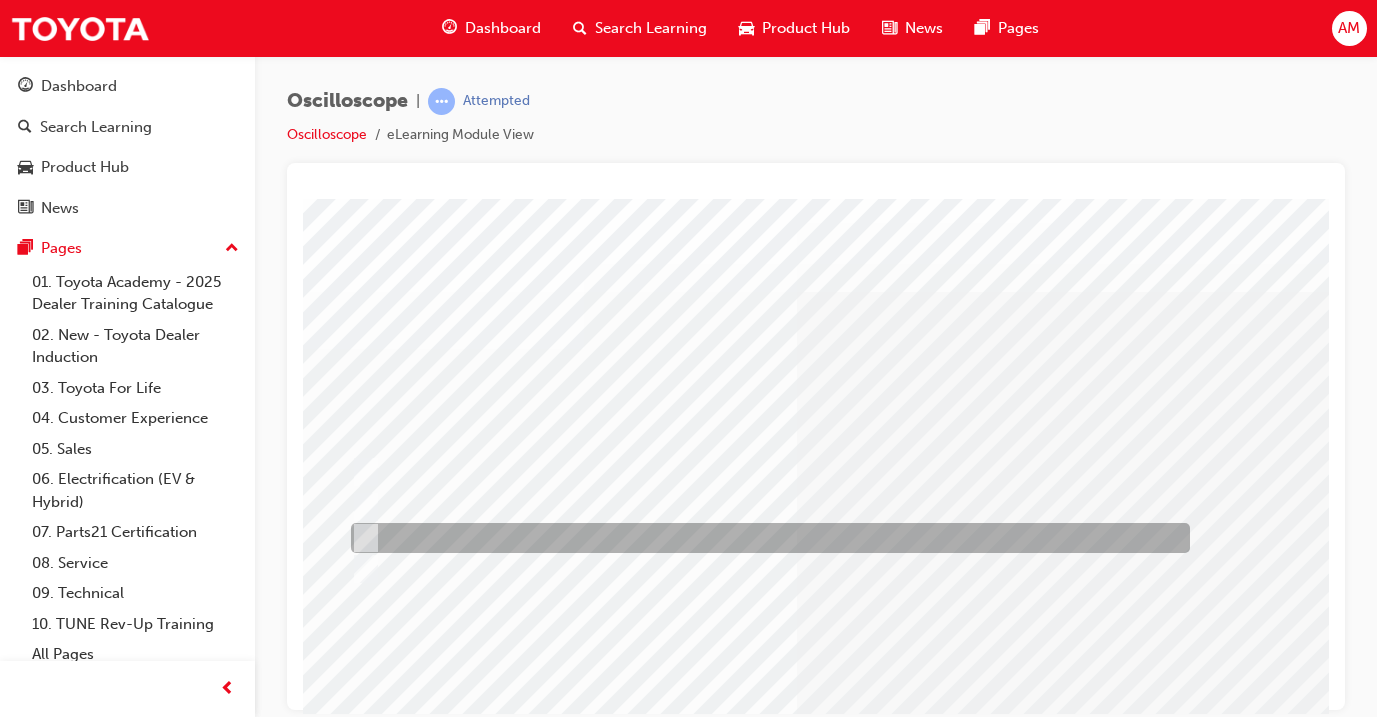 click at bounding box center [765, 538] 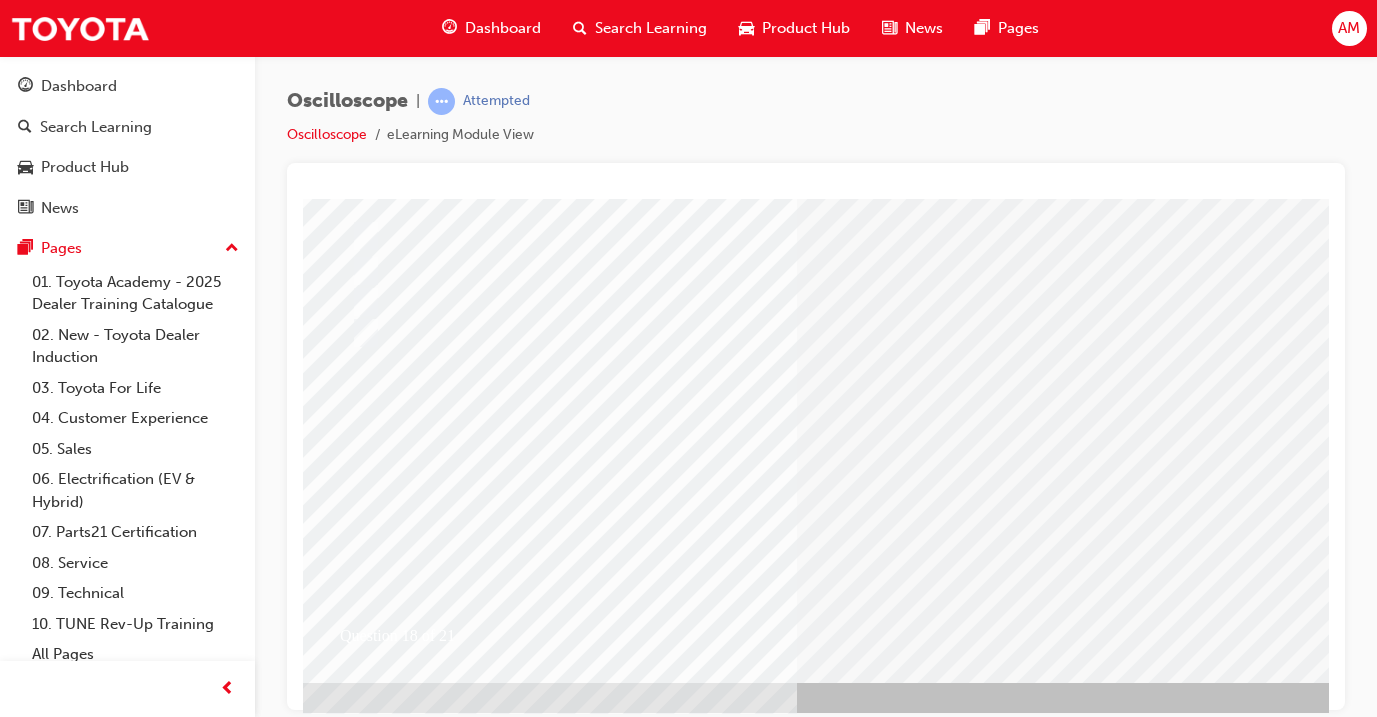 scroll, scrollTop: 235, scrollLeft: 19, axis: both 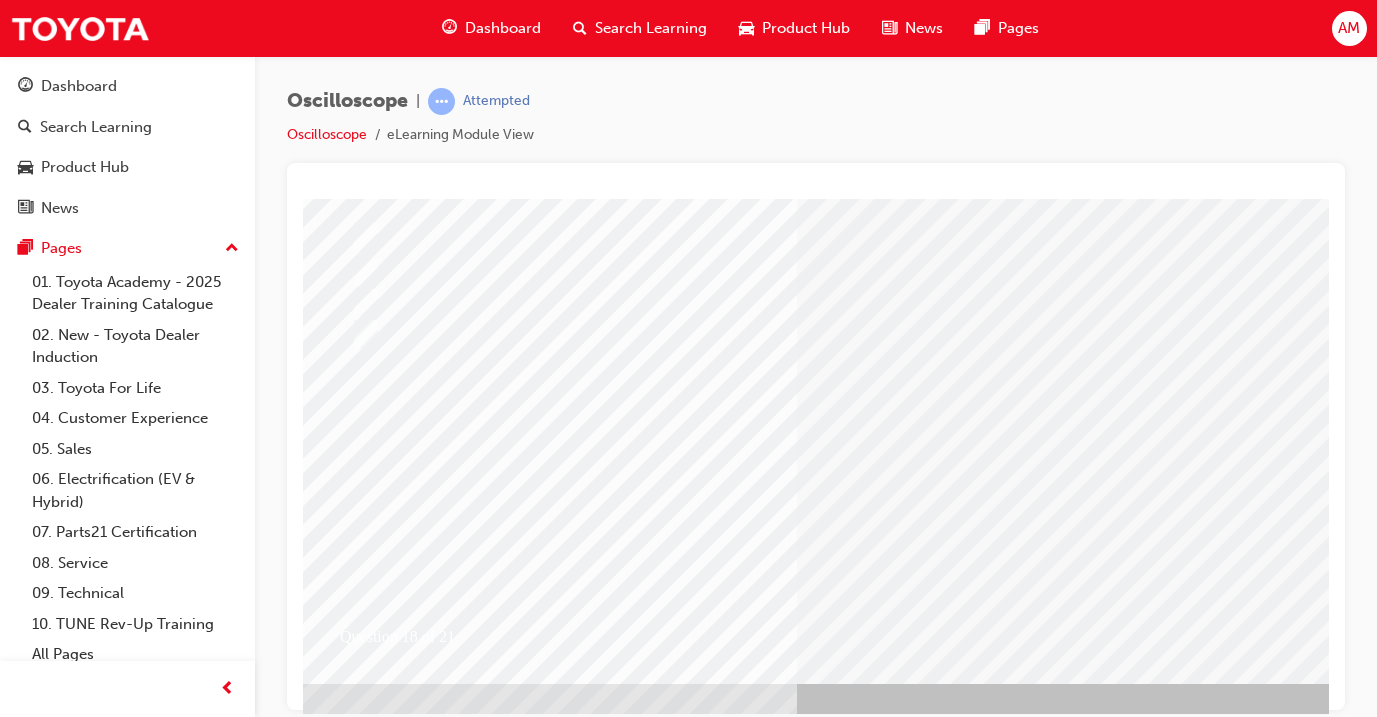 click at bounding box center (356, 2696) 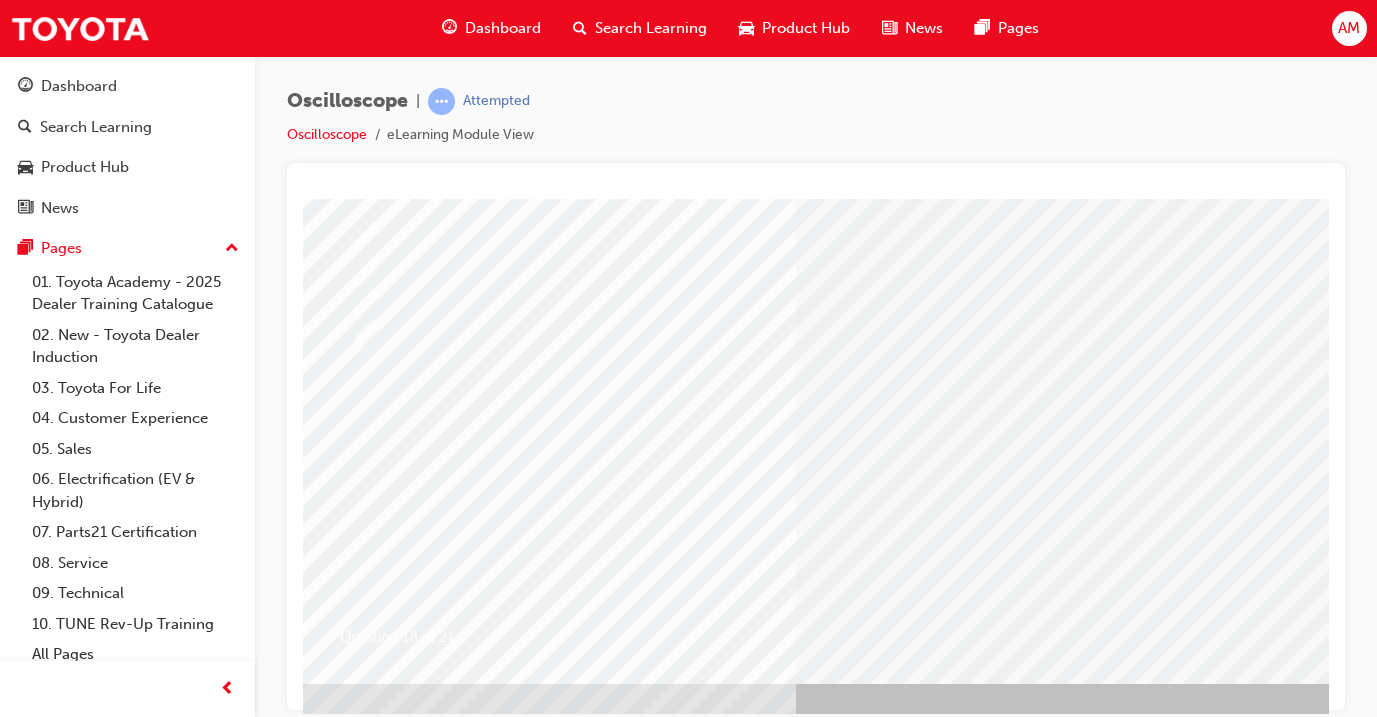 click at bounding box center (616, 2459) 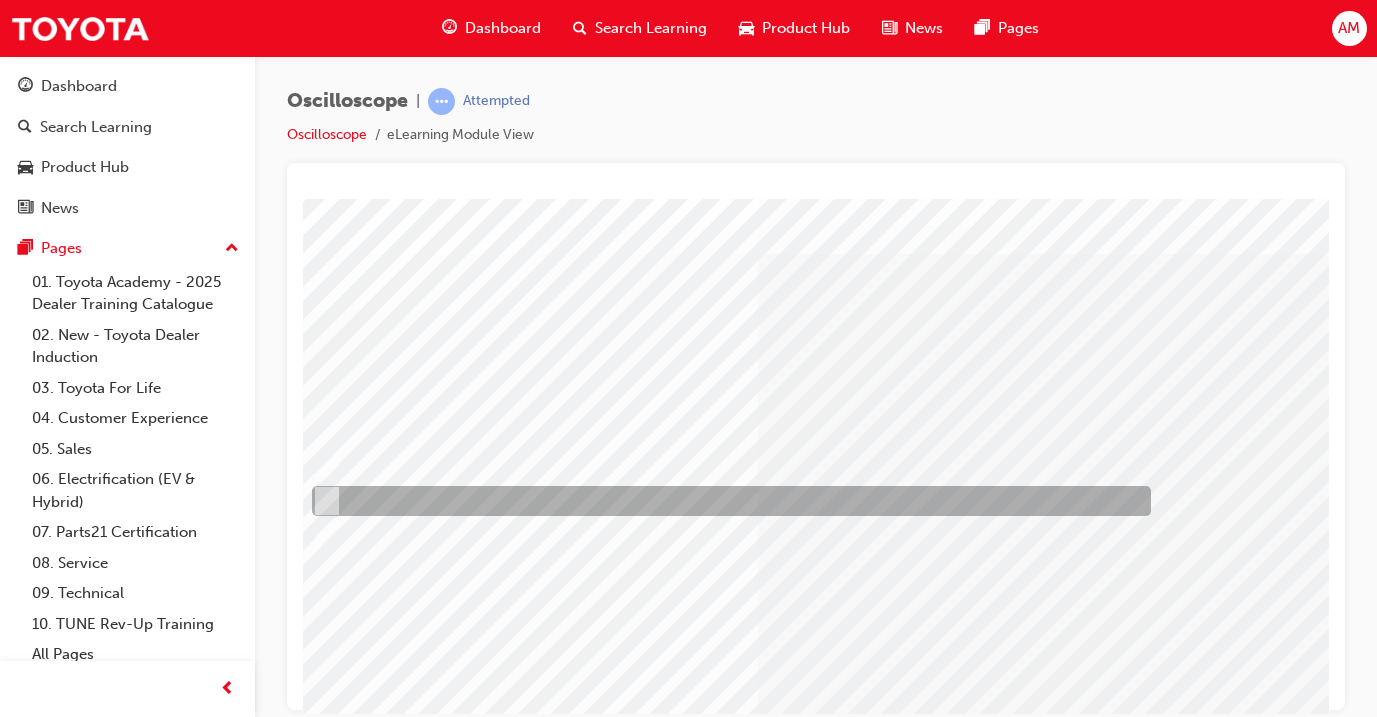scroll, scrollTop: 38, scrollLeft: 56, axis: both 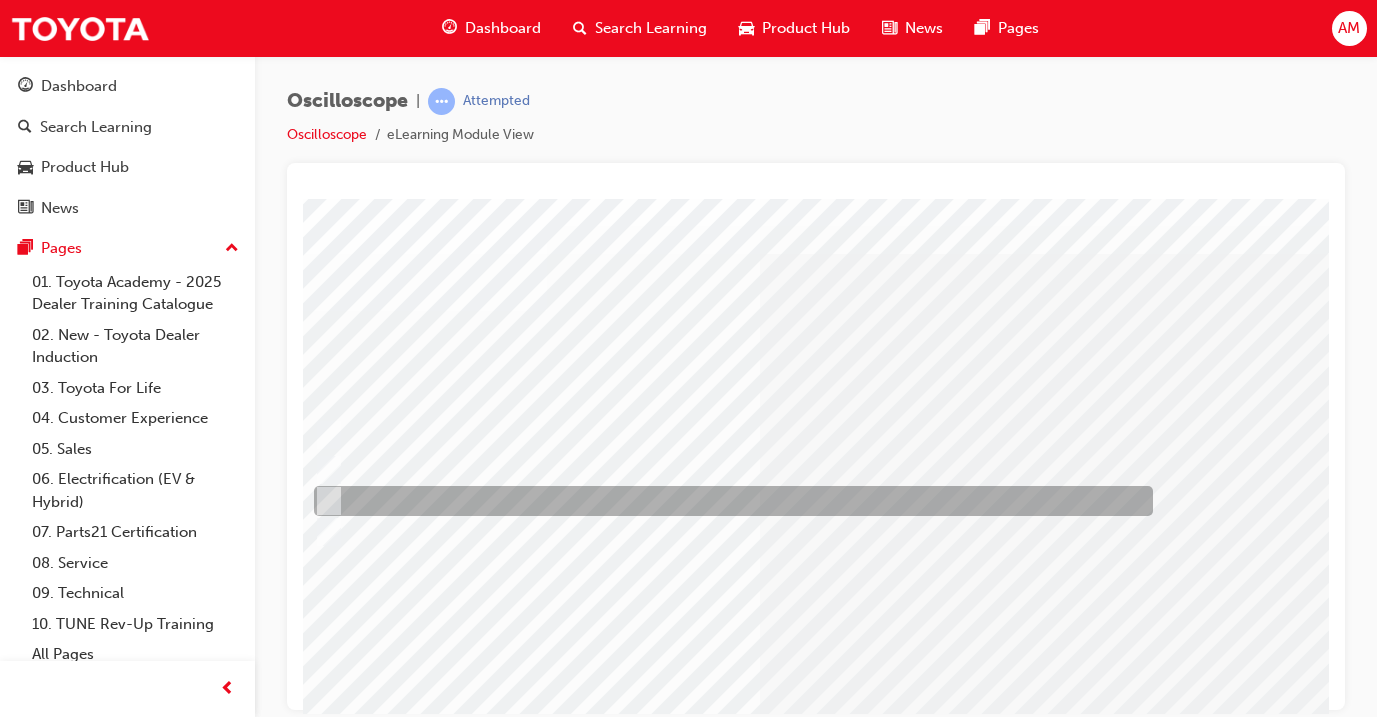 click at bounding box center [728, 501] 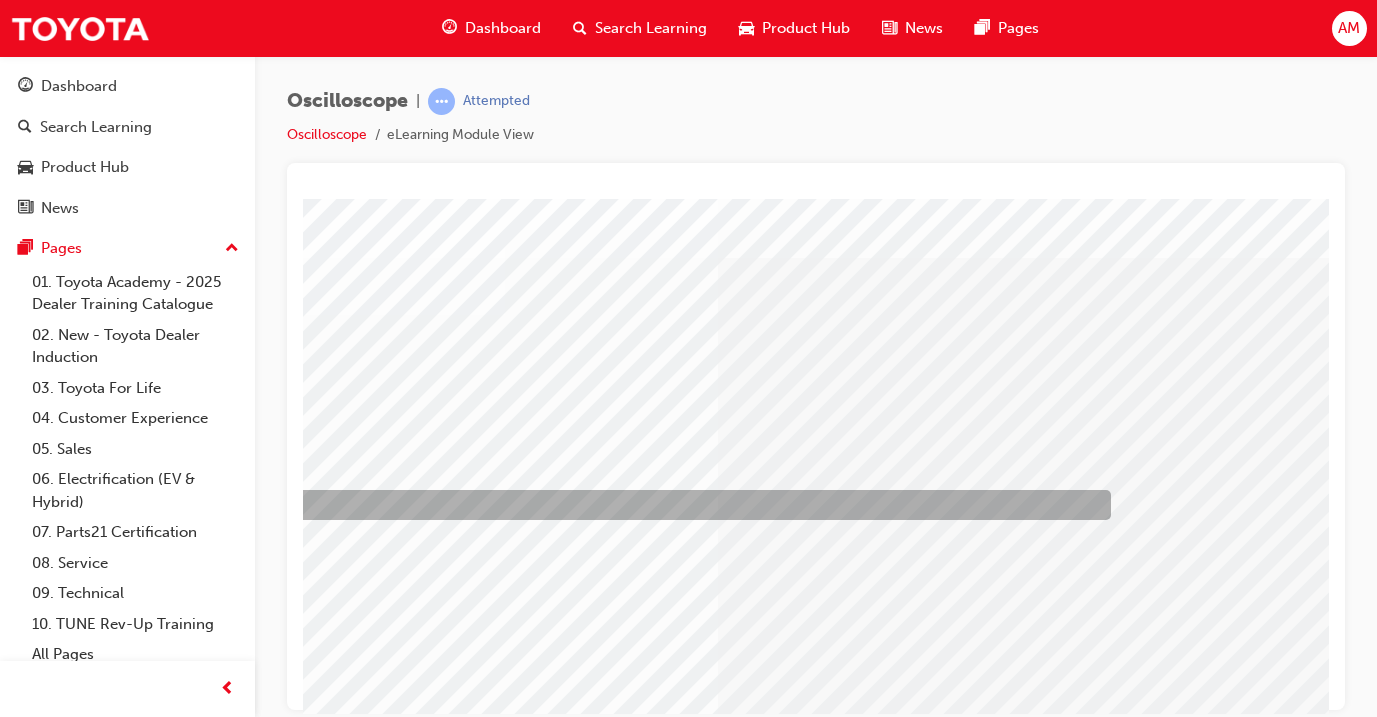 scroll, scrollTop: 34, scrollLeft: 101, axis: both 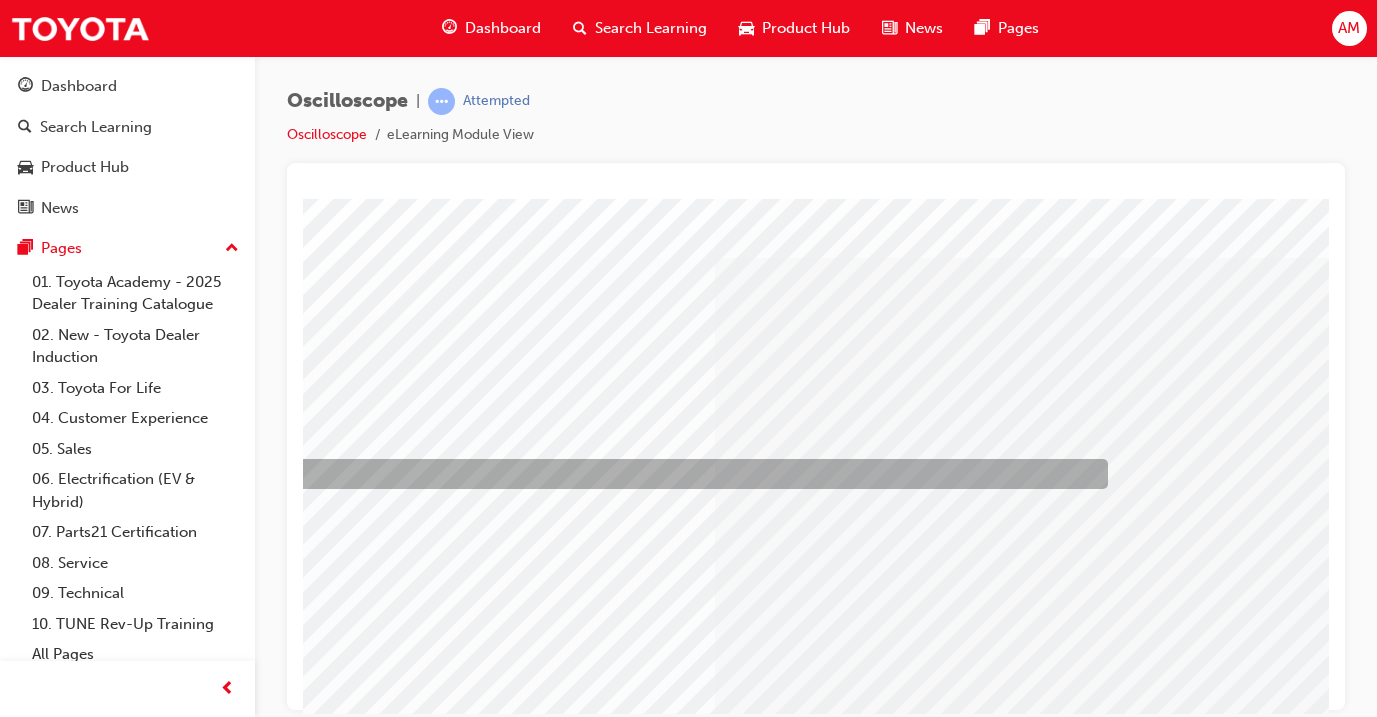 click at bounding box center [683, 474] 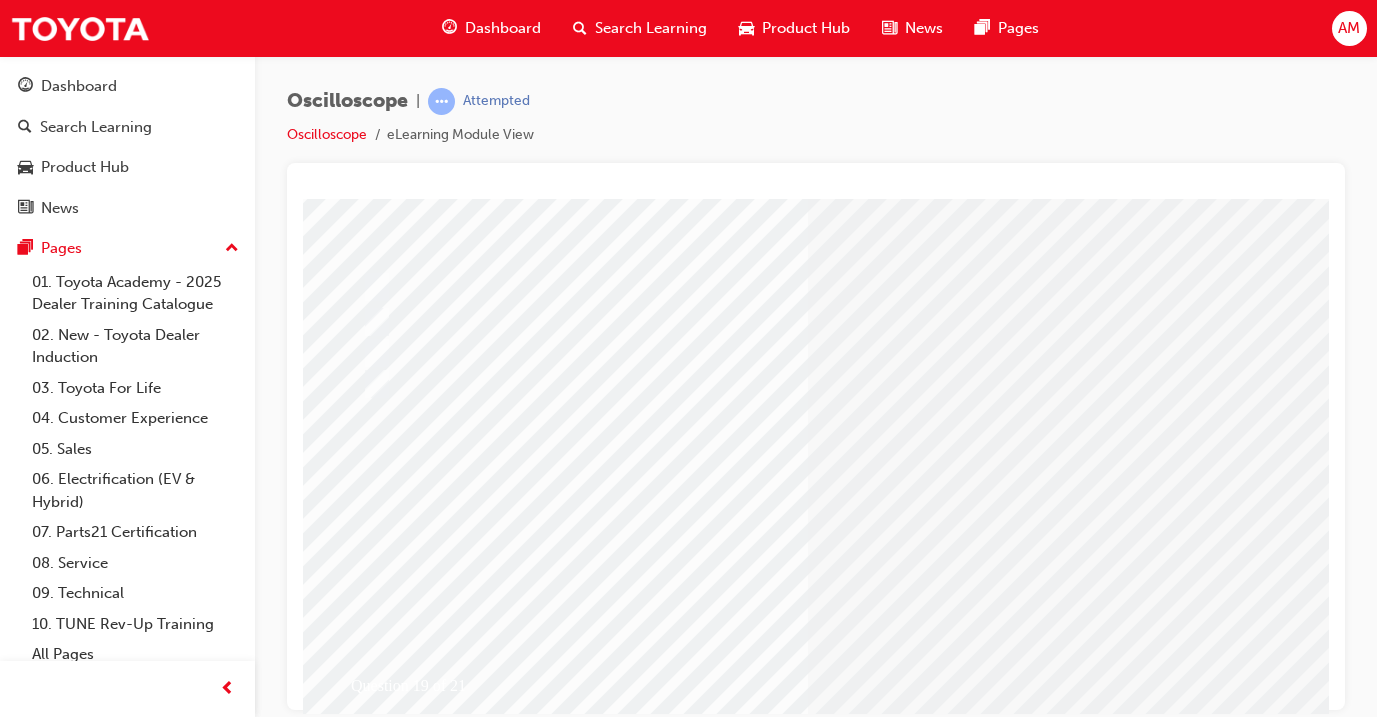 scroll, scrollTop: 186, scrollLeft: 5, axis: both 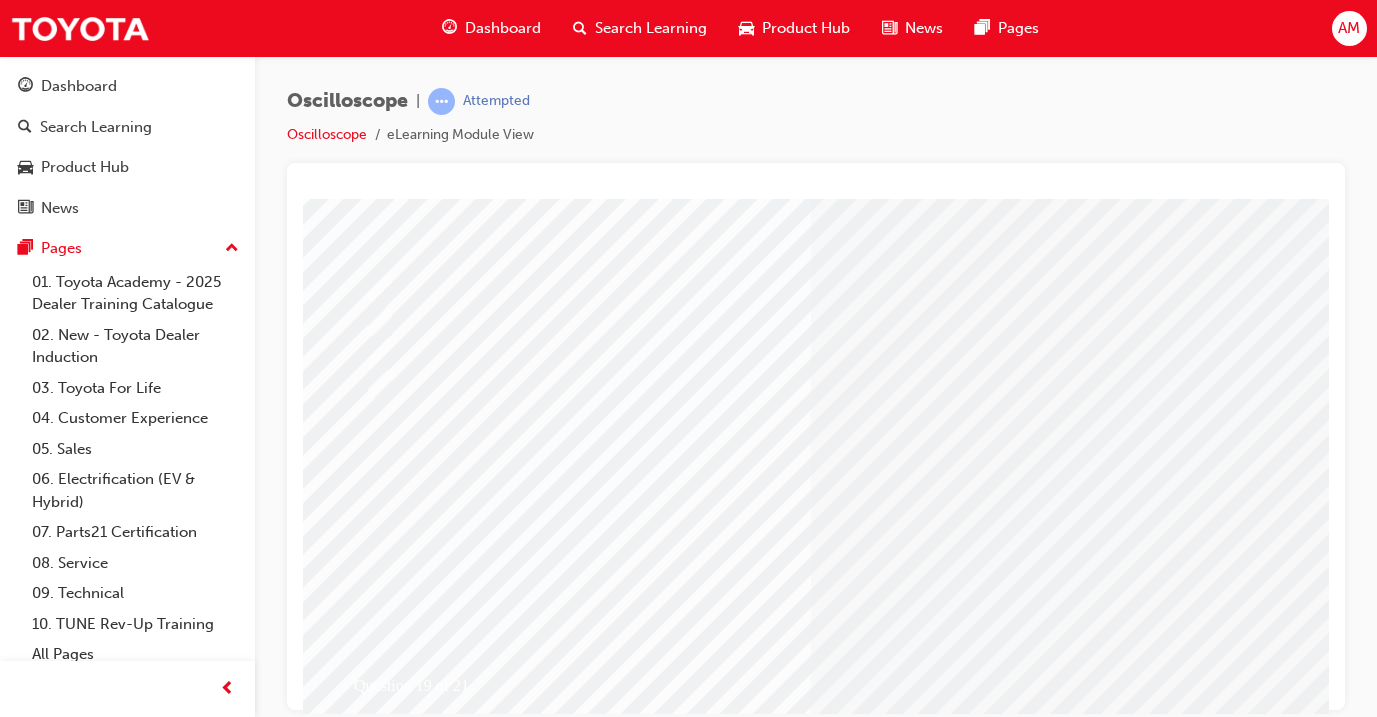 click at bounding box center [370, 2745] 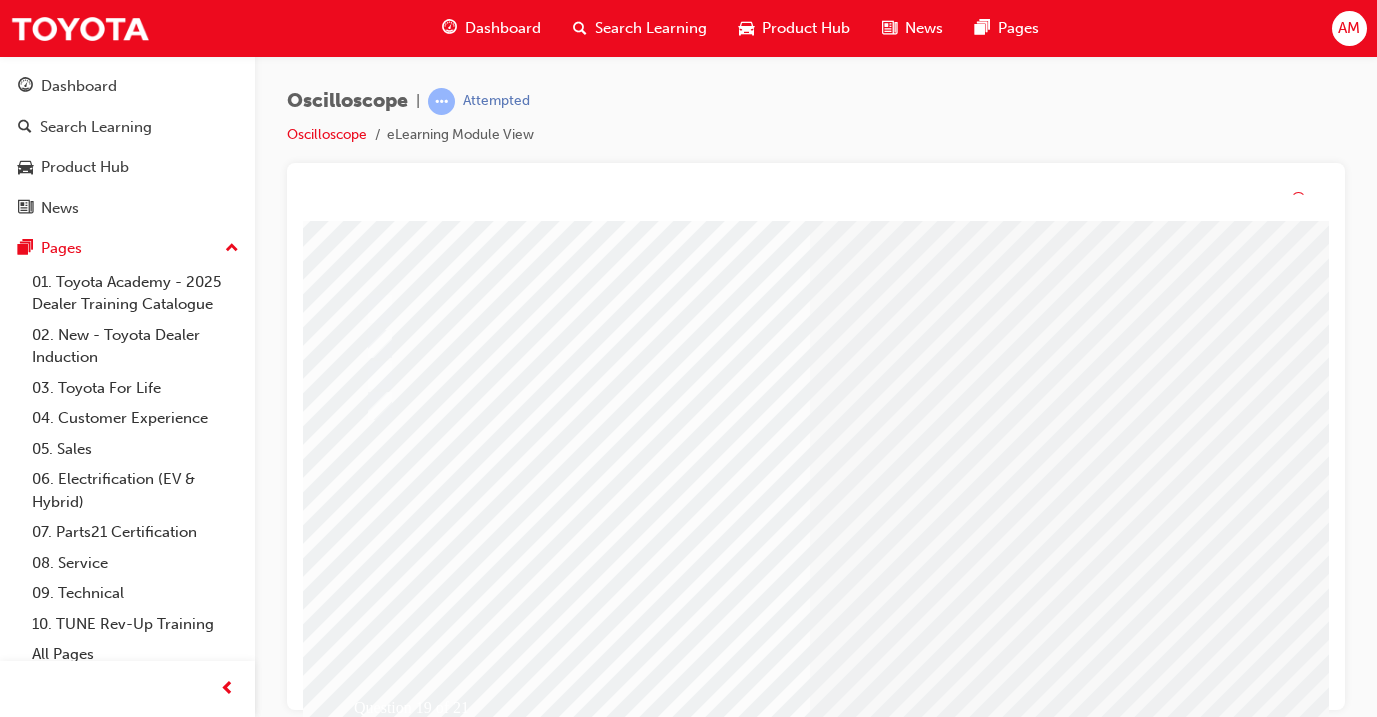 click at bounding box center [630, 2531] 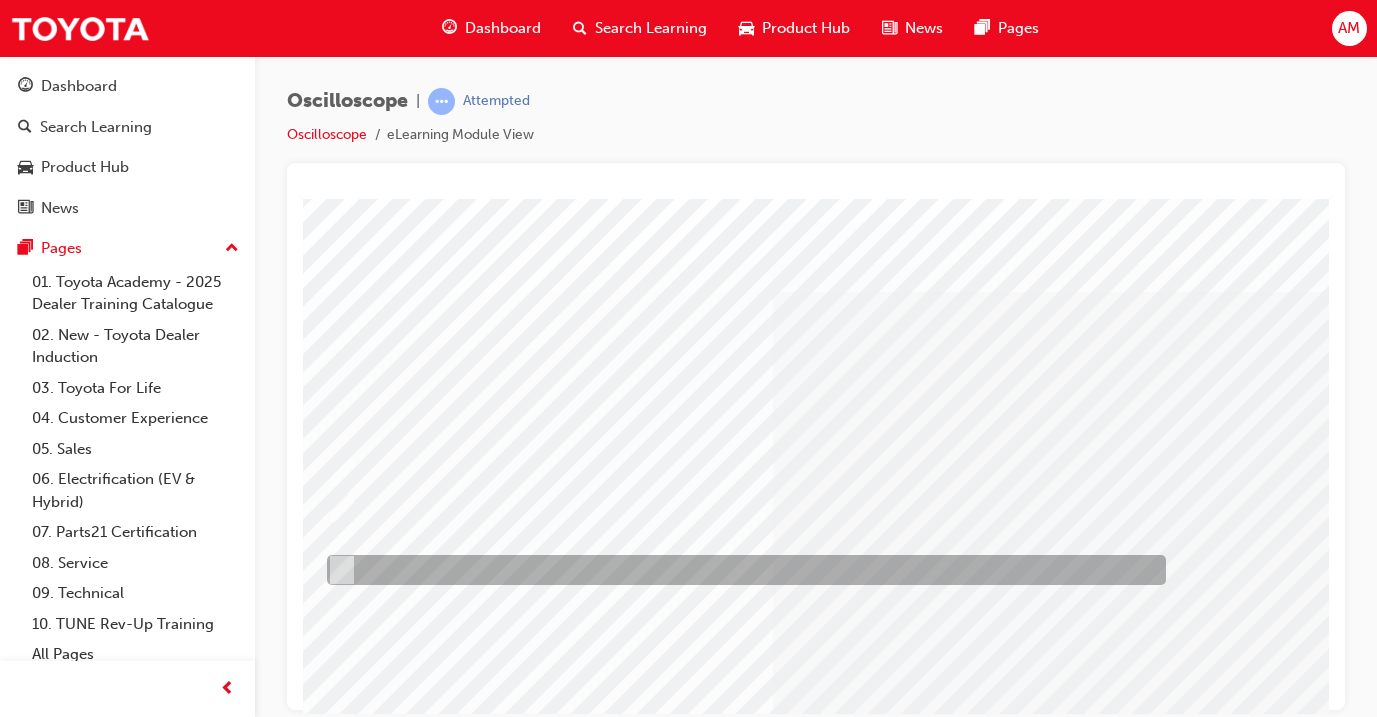 scroll, scrollTop: 0, scrollLeft: 44, axis: horizontal 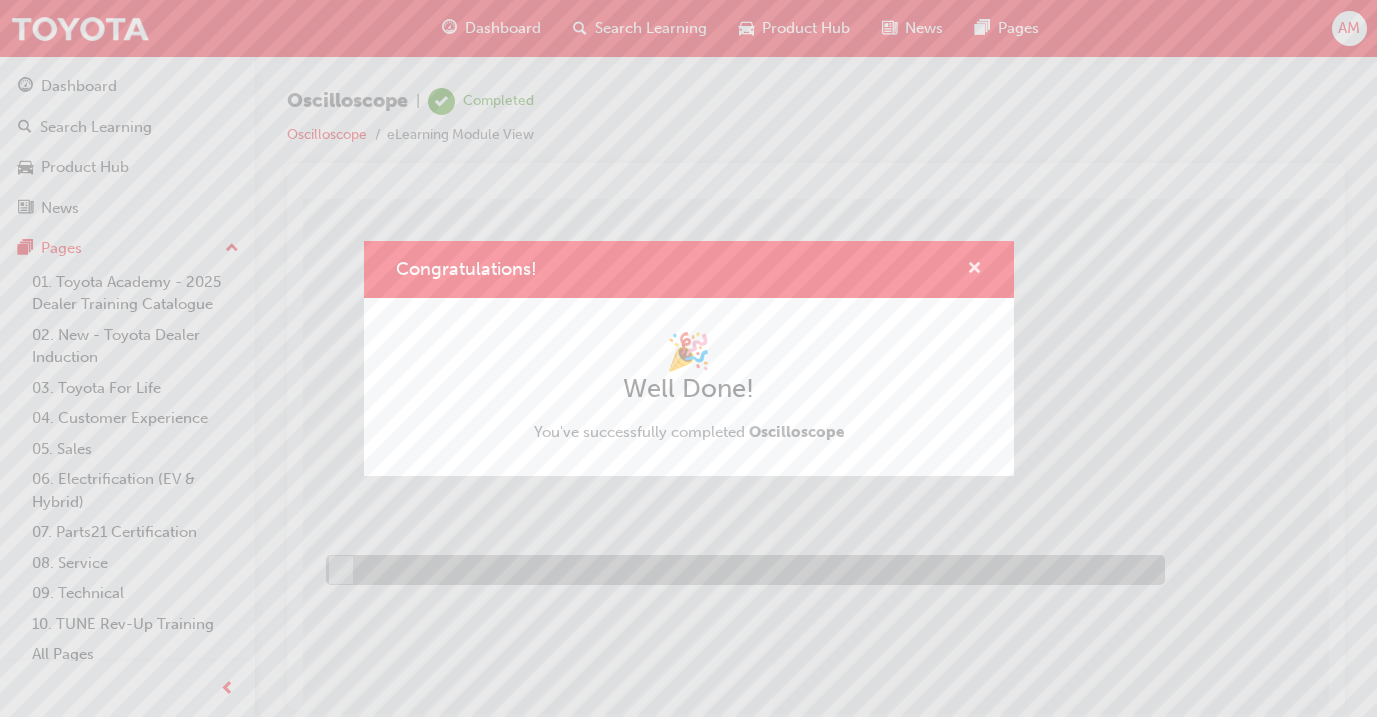 click at bounding box center [974, 270] 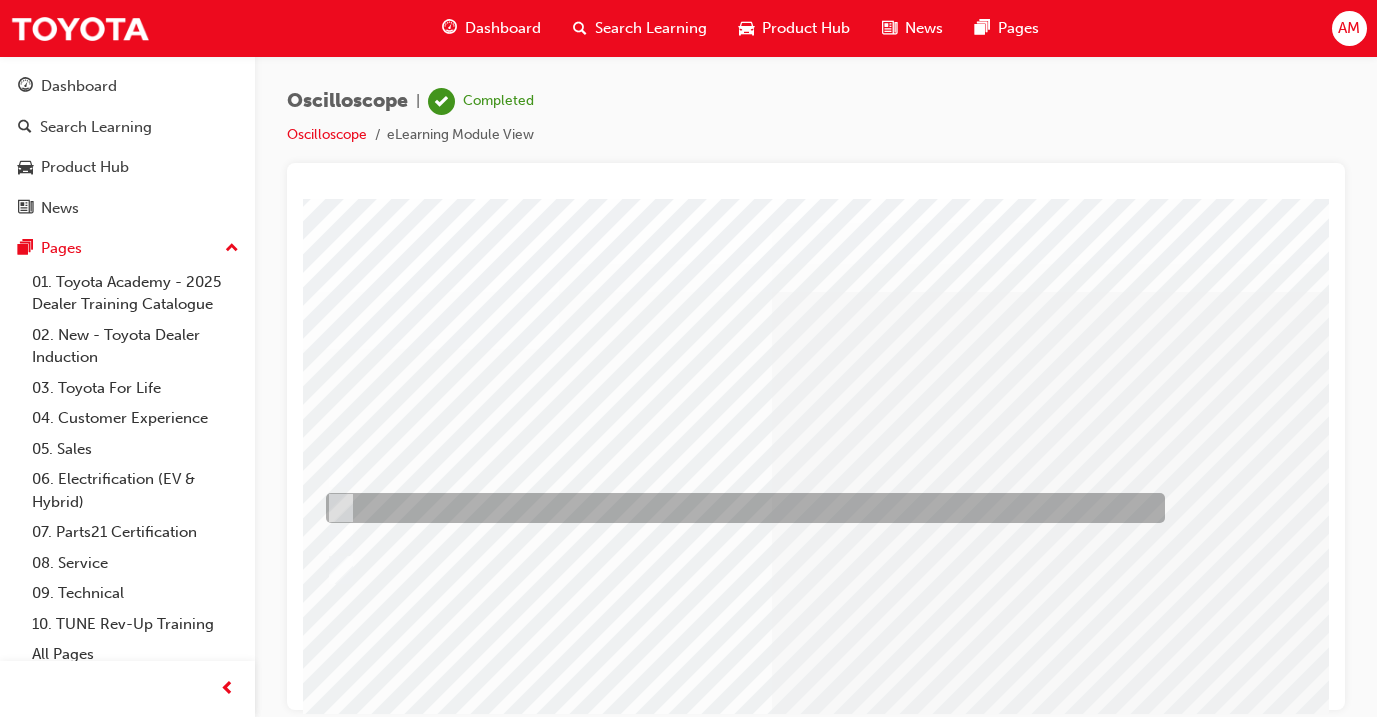 click at bounding box center (740, 508) 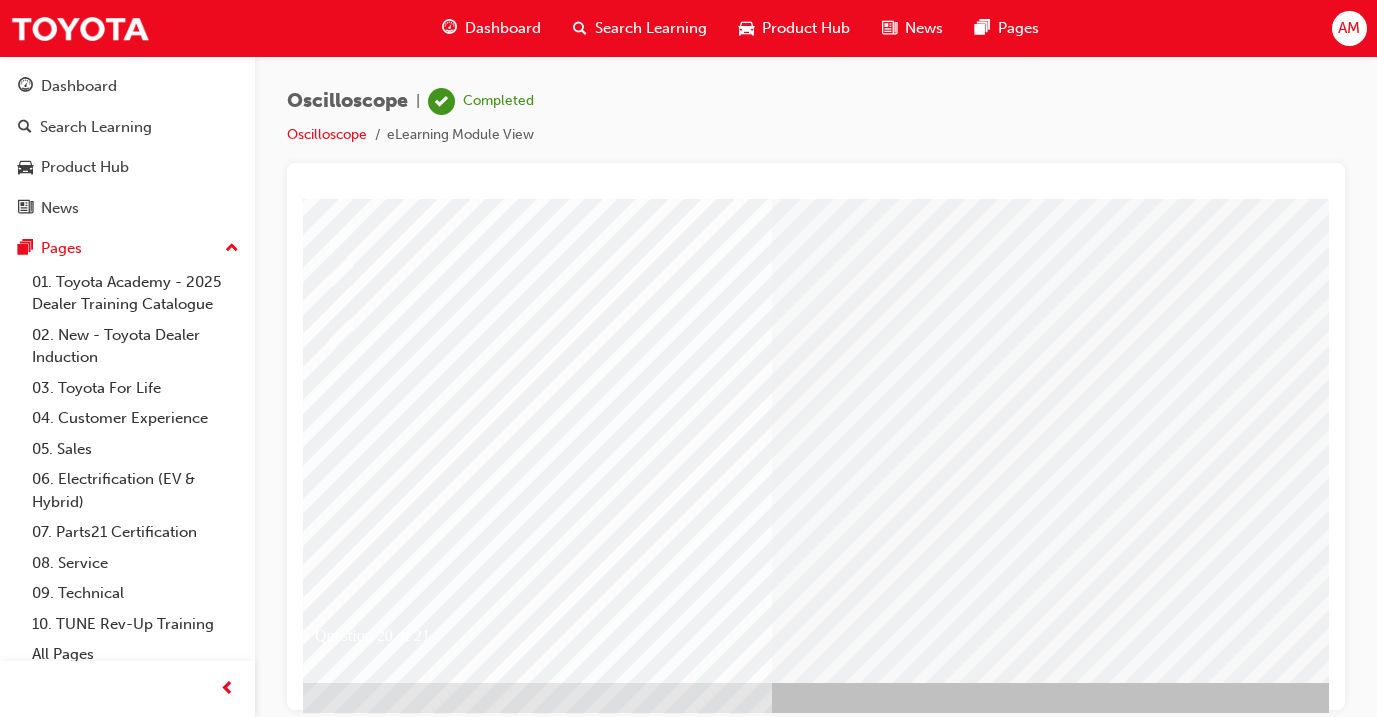 scroll, scrollTop: 235, scrollLeft: 44, axis: both 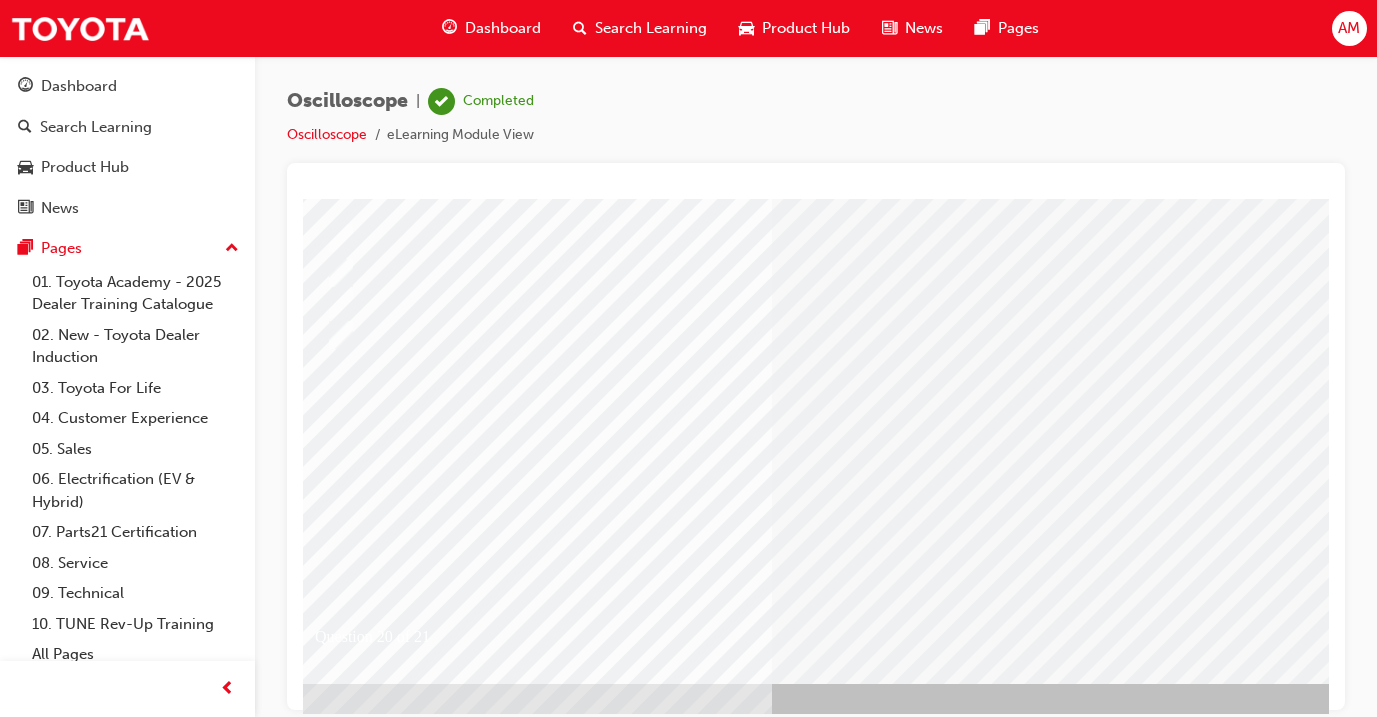 click at bounding box center [331, 2696] 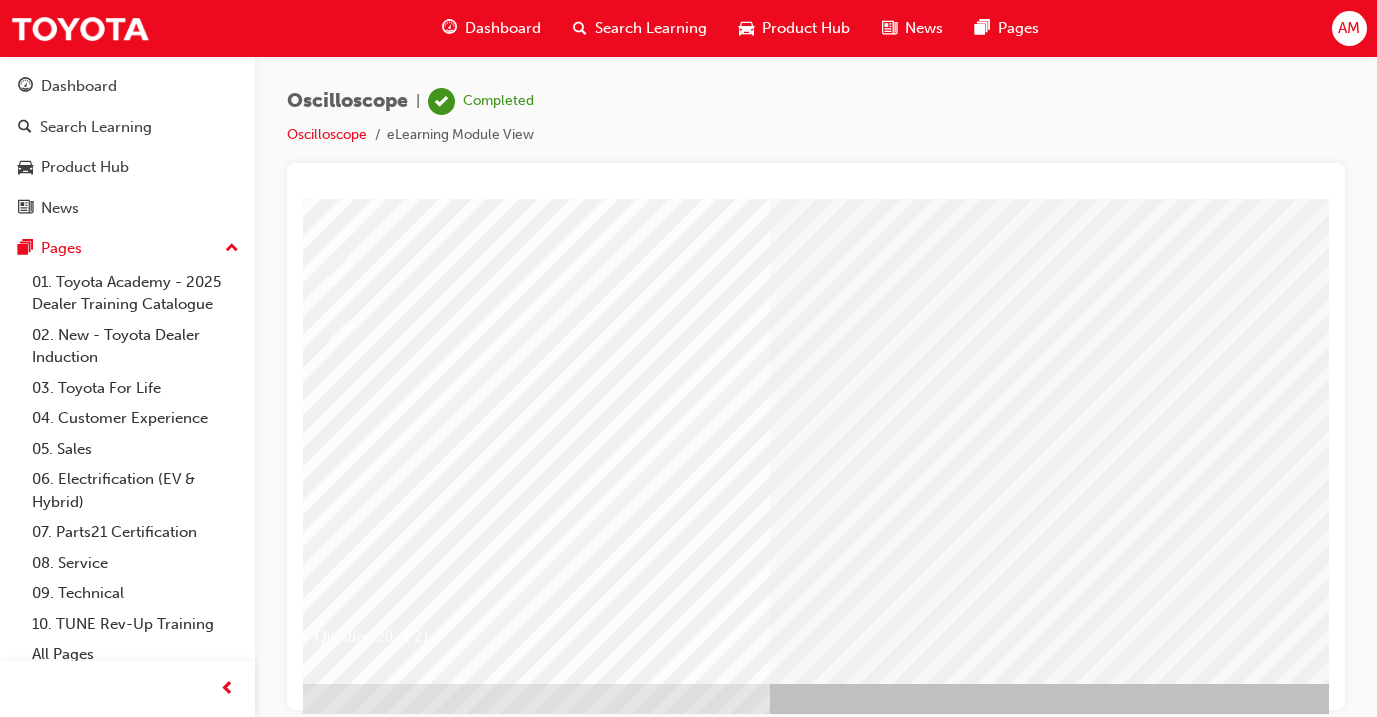 click at bounding box center [591, 2457] 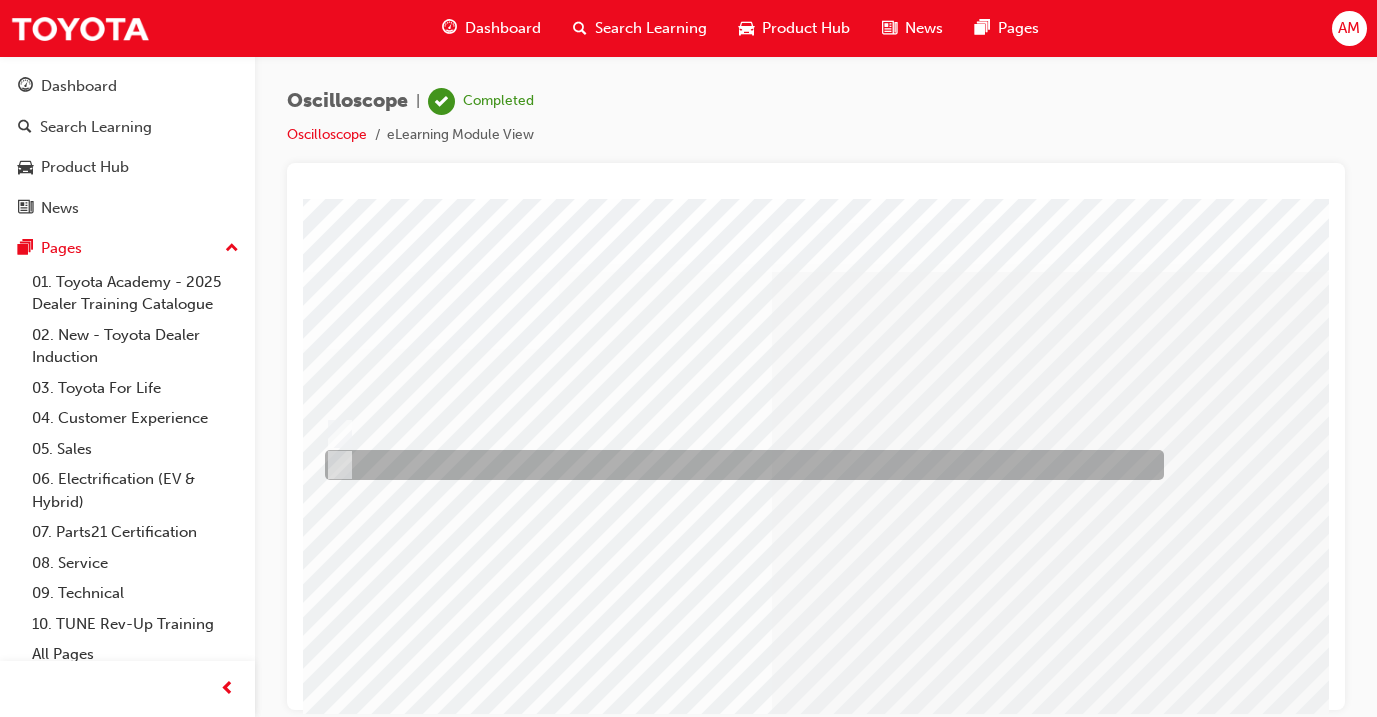 scroll, scrollTop: 0, scrollLeft: 44, axis: horizontal 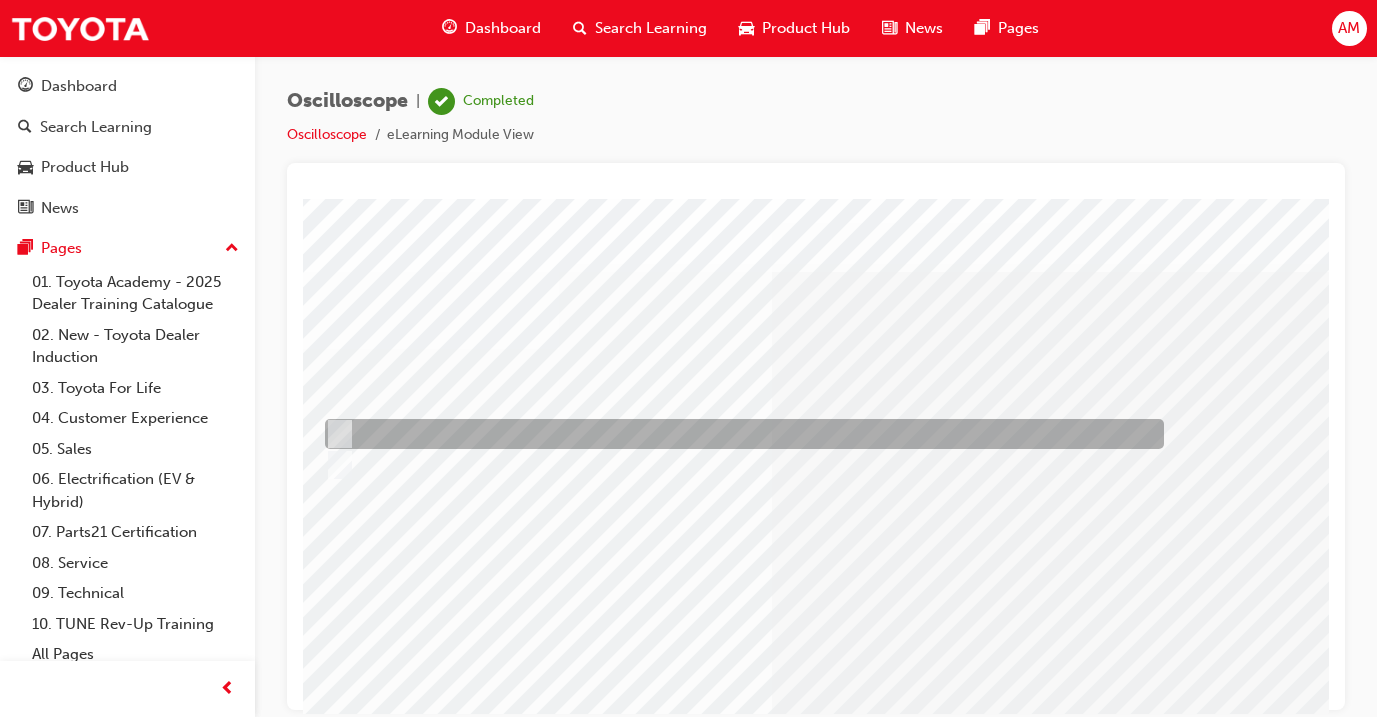 click at bounding box center [739, 434] 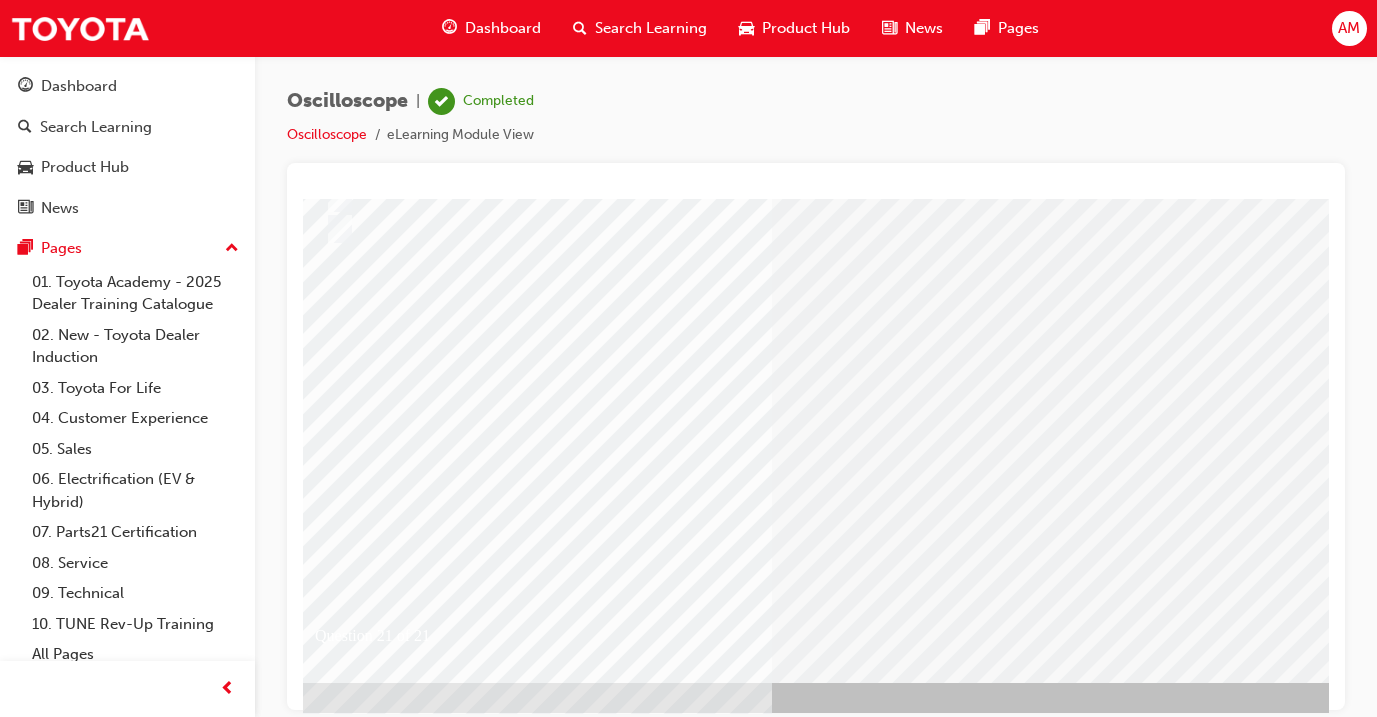 scroll, scrollTop: 235, scrollLeft: 44, axis: both 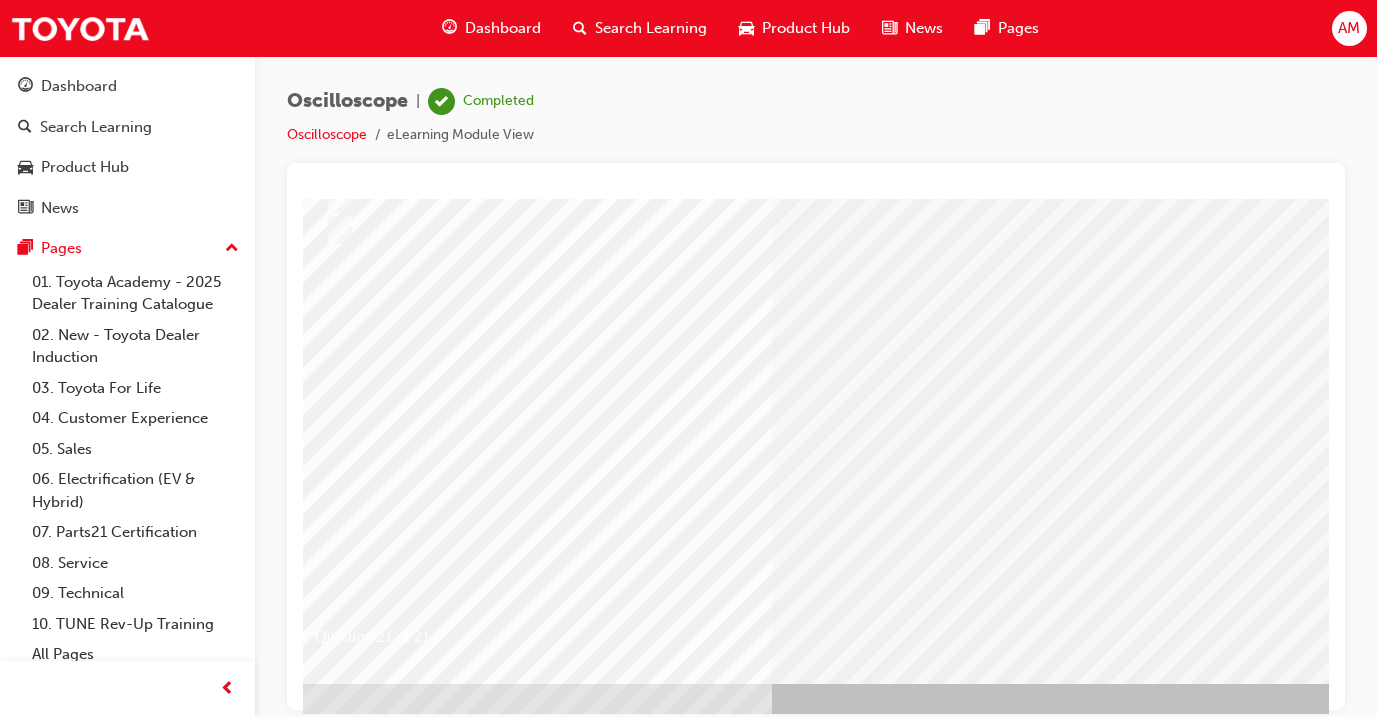 click at bounding box center (331, 2632) 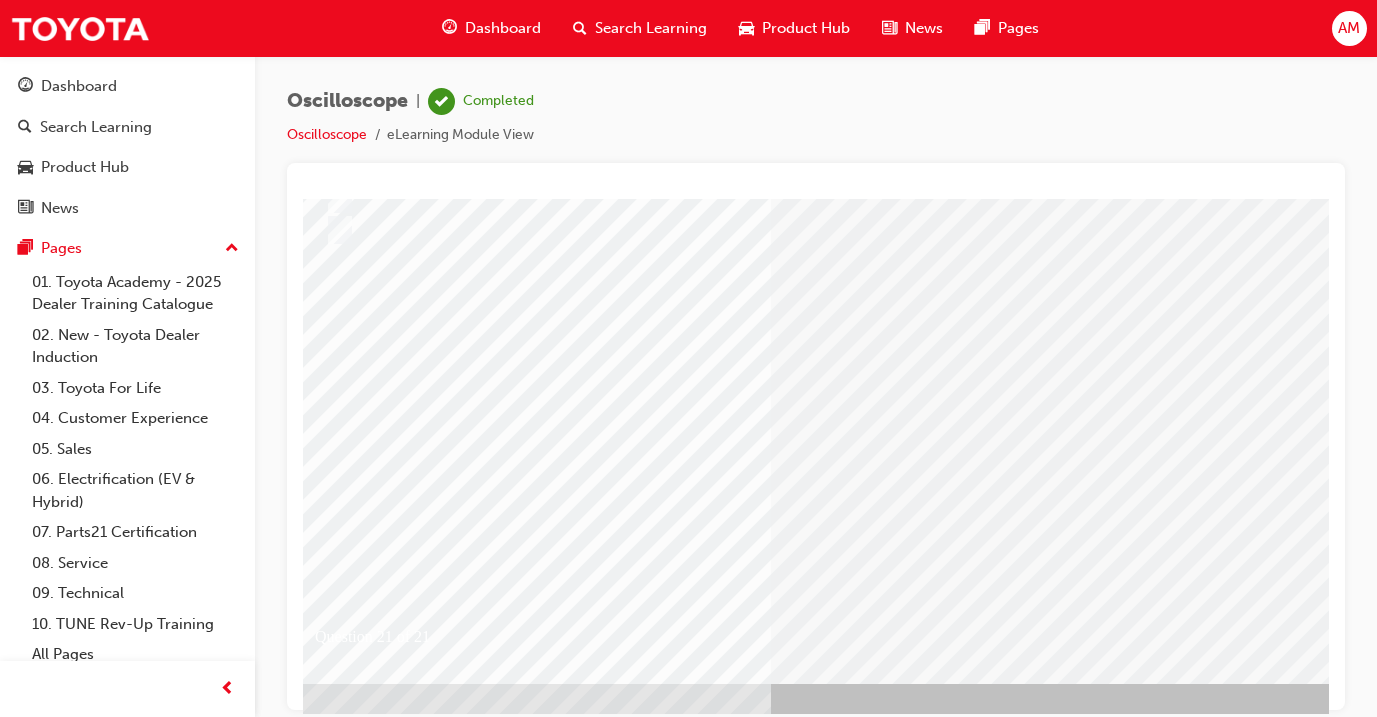 click at bounding box center [591, 2459] 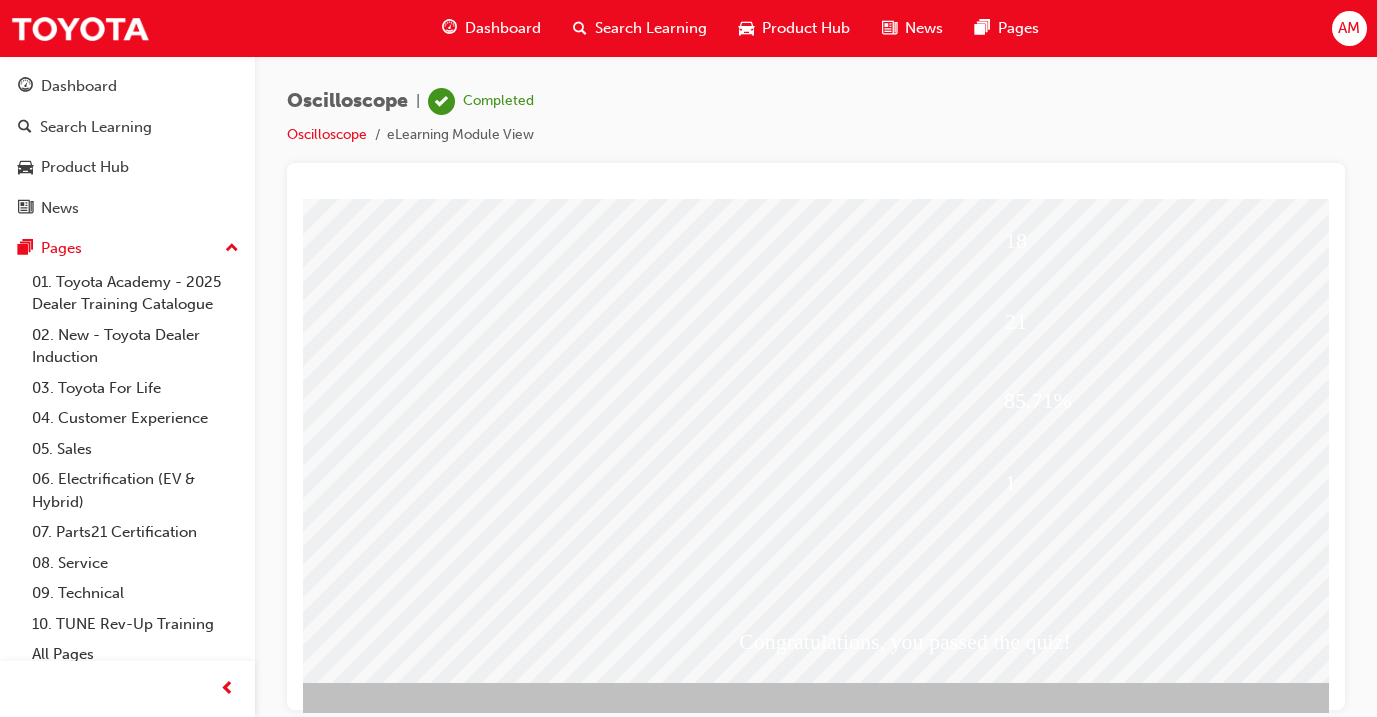 scroll, scrollTop: 235, scrollLeft: 44, axis: both 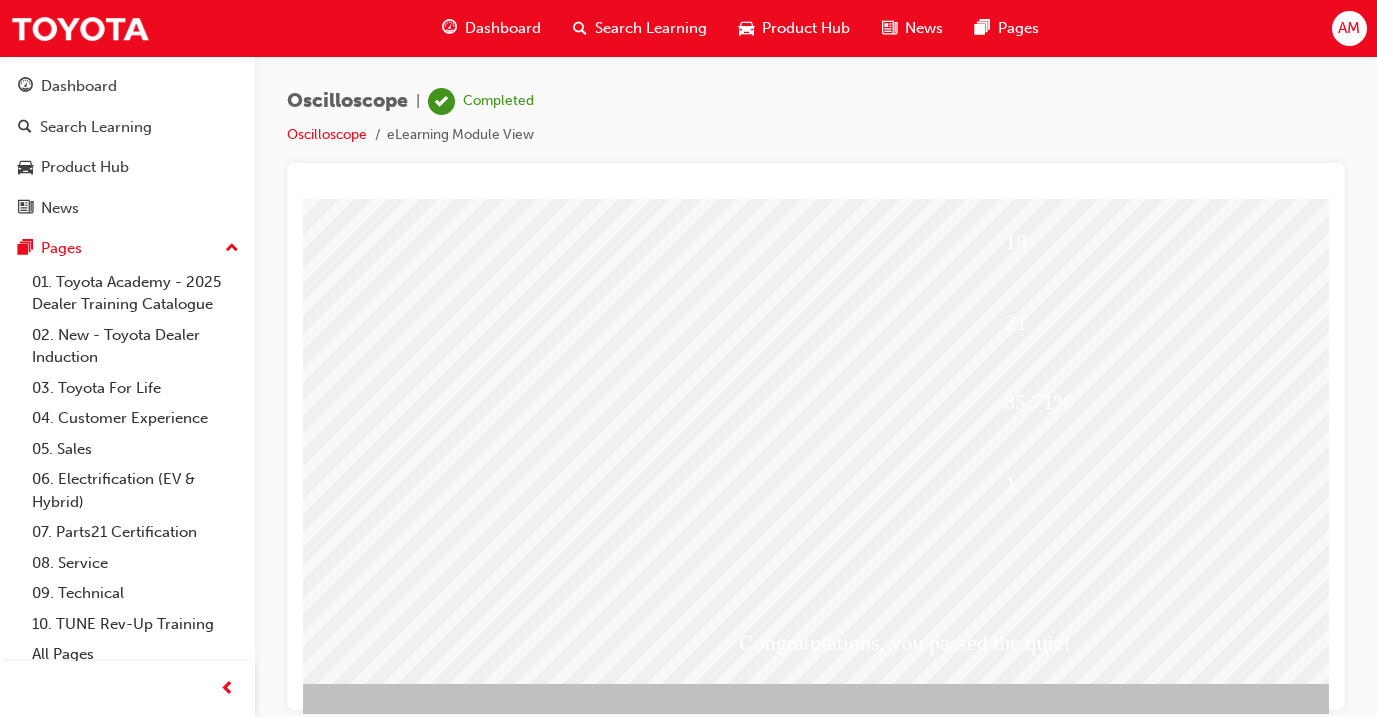 click at bounding box center [367, 1886] 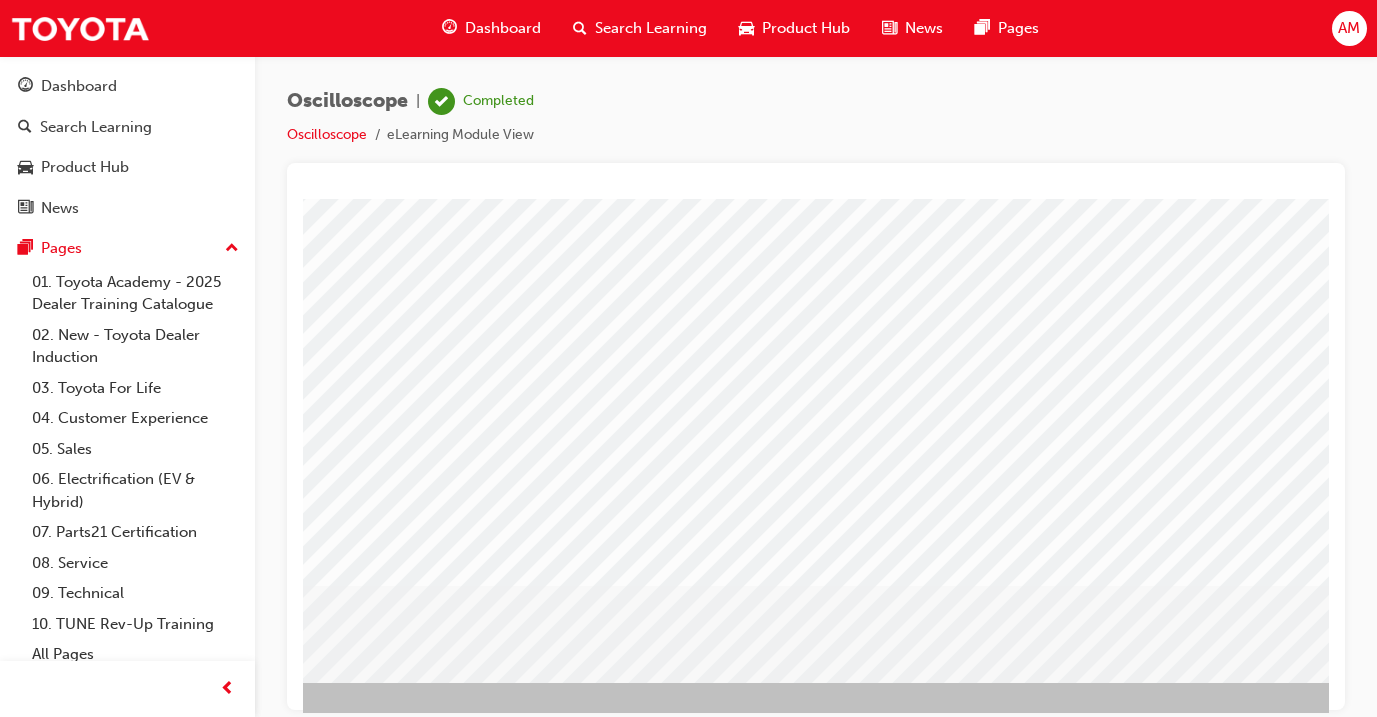 scroll, scrollTop: 235, scrollLeft: 44, axis: both 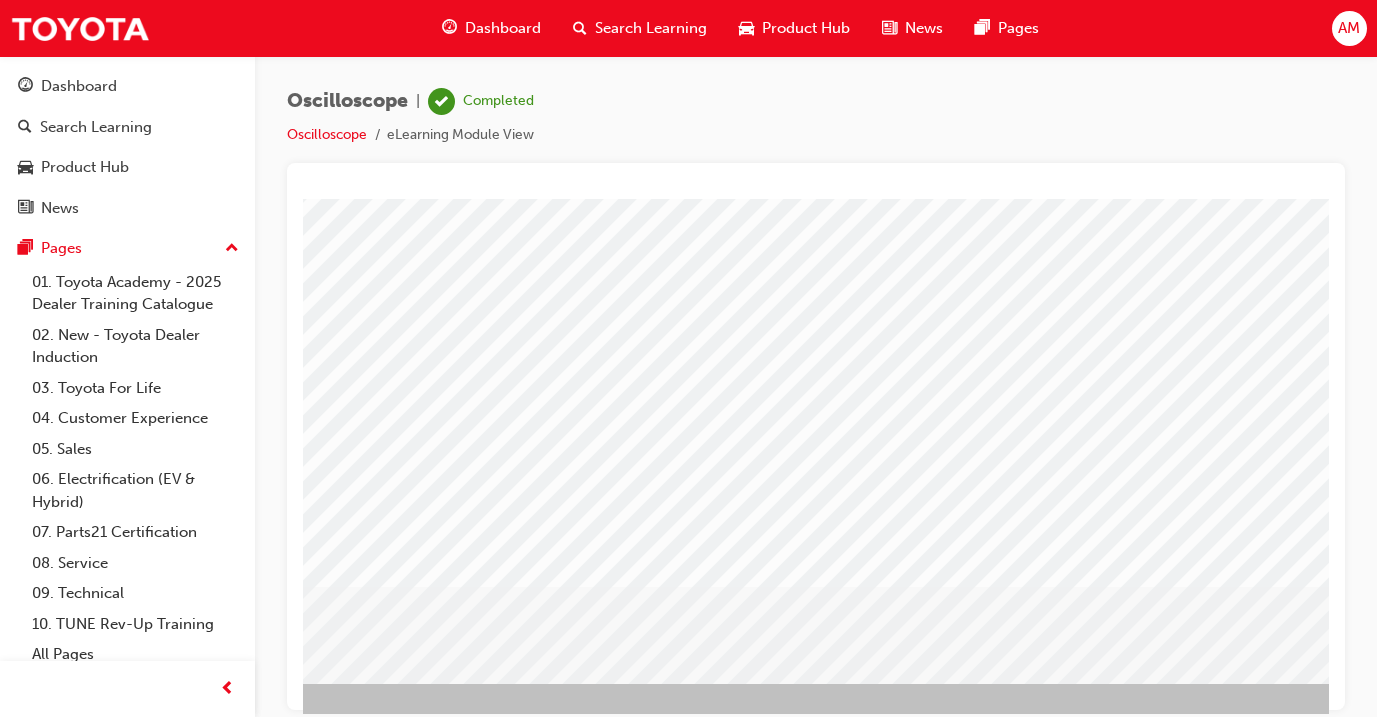 click at bounding box center (322, 3020) 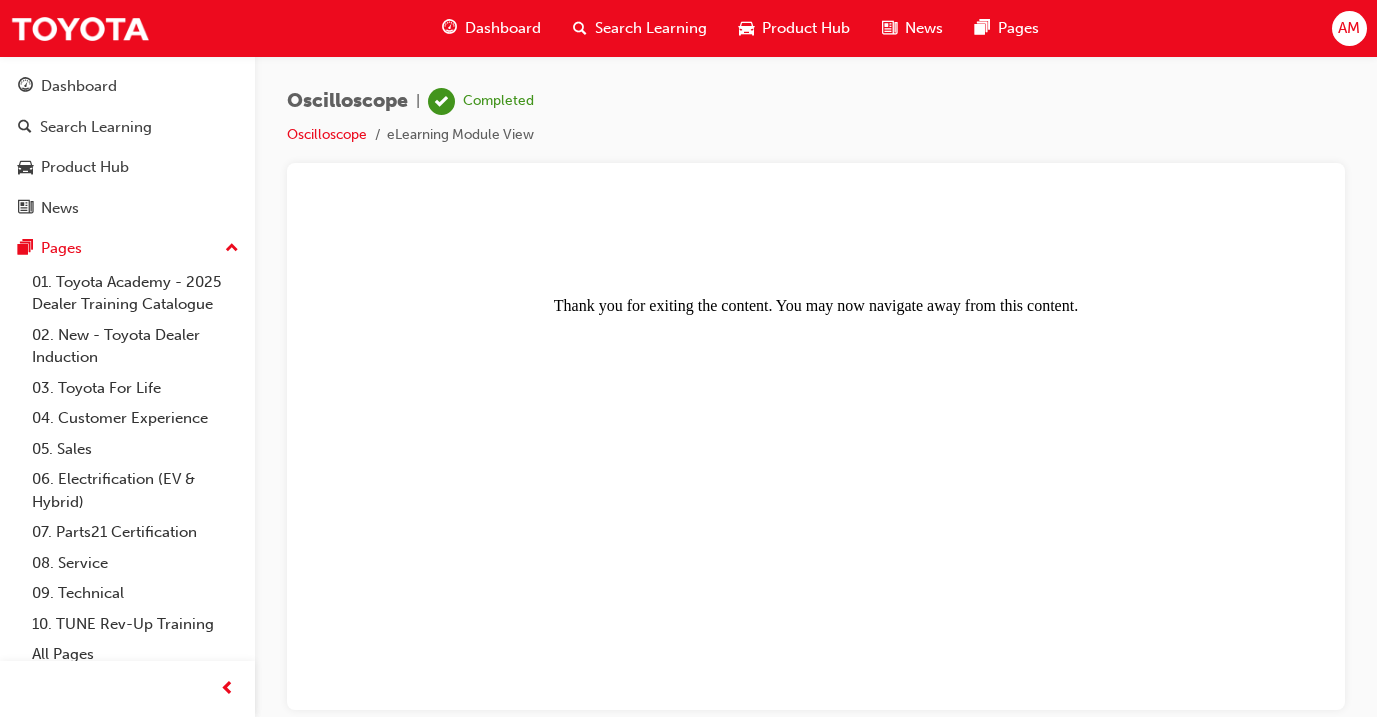 scroll, scrollTop: 0, scrollLeft: 0, axis: both 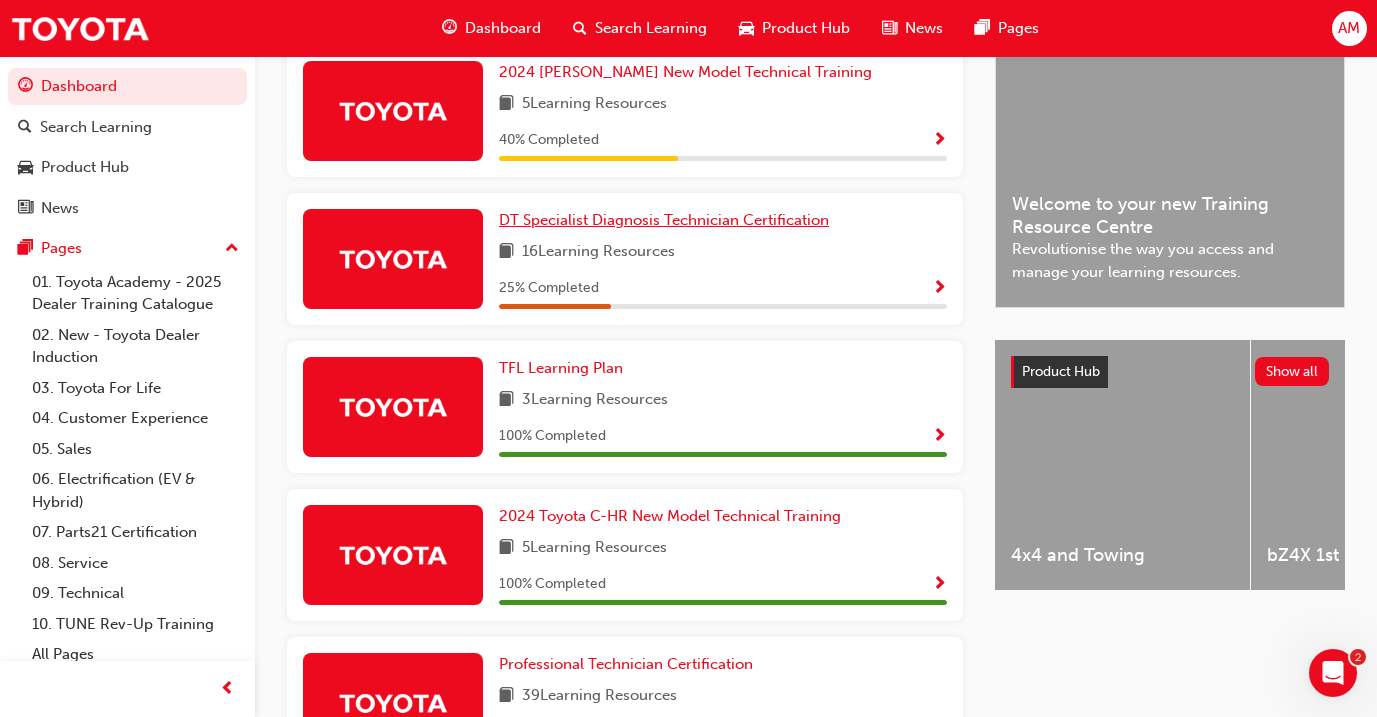 click on "DT Specialist Diagnosis Technician Certification" at bounding box center [664, 220] 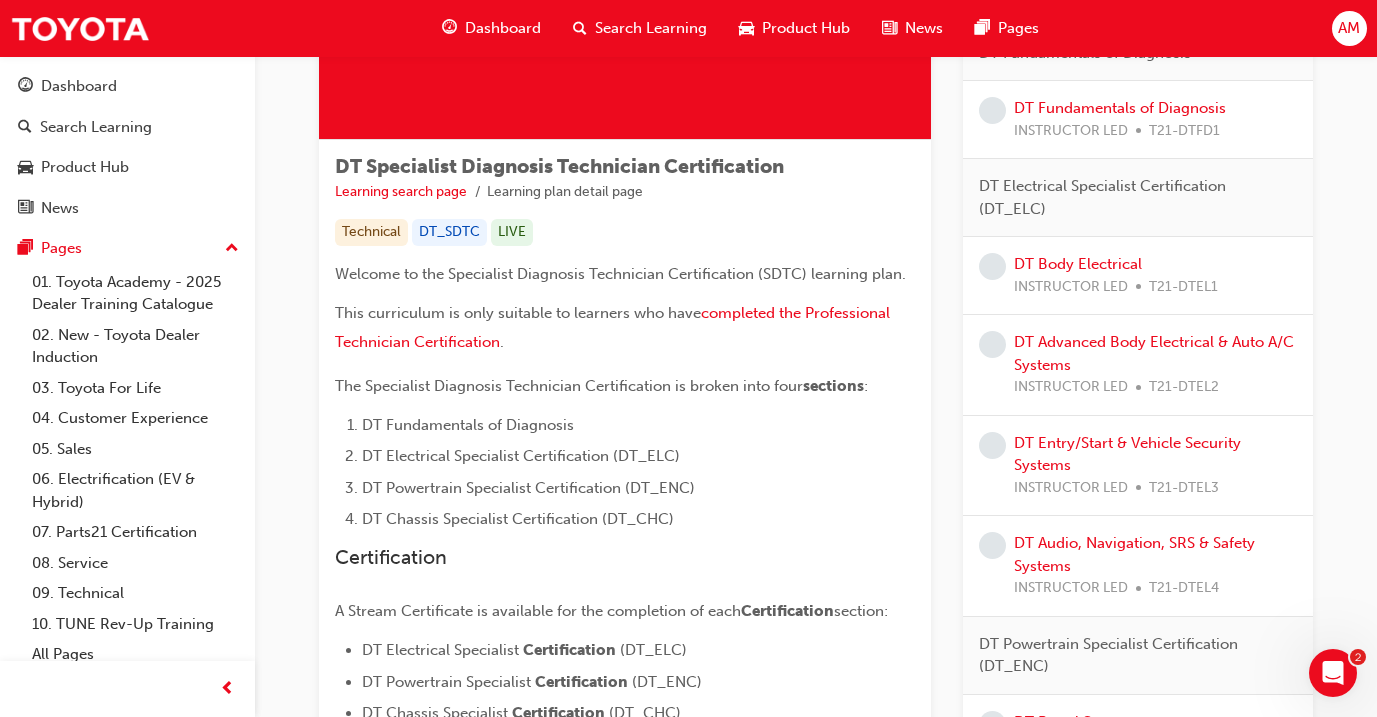 scroll, scrollTop: 255, scrollLeft: 0, axis: vertical 